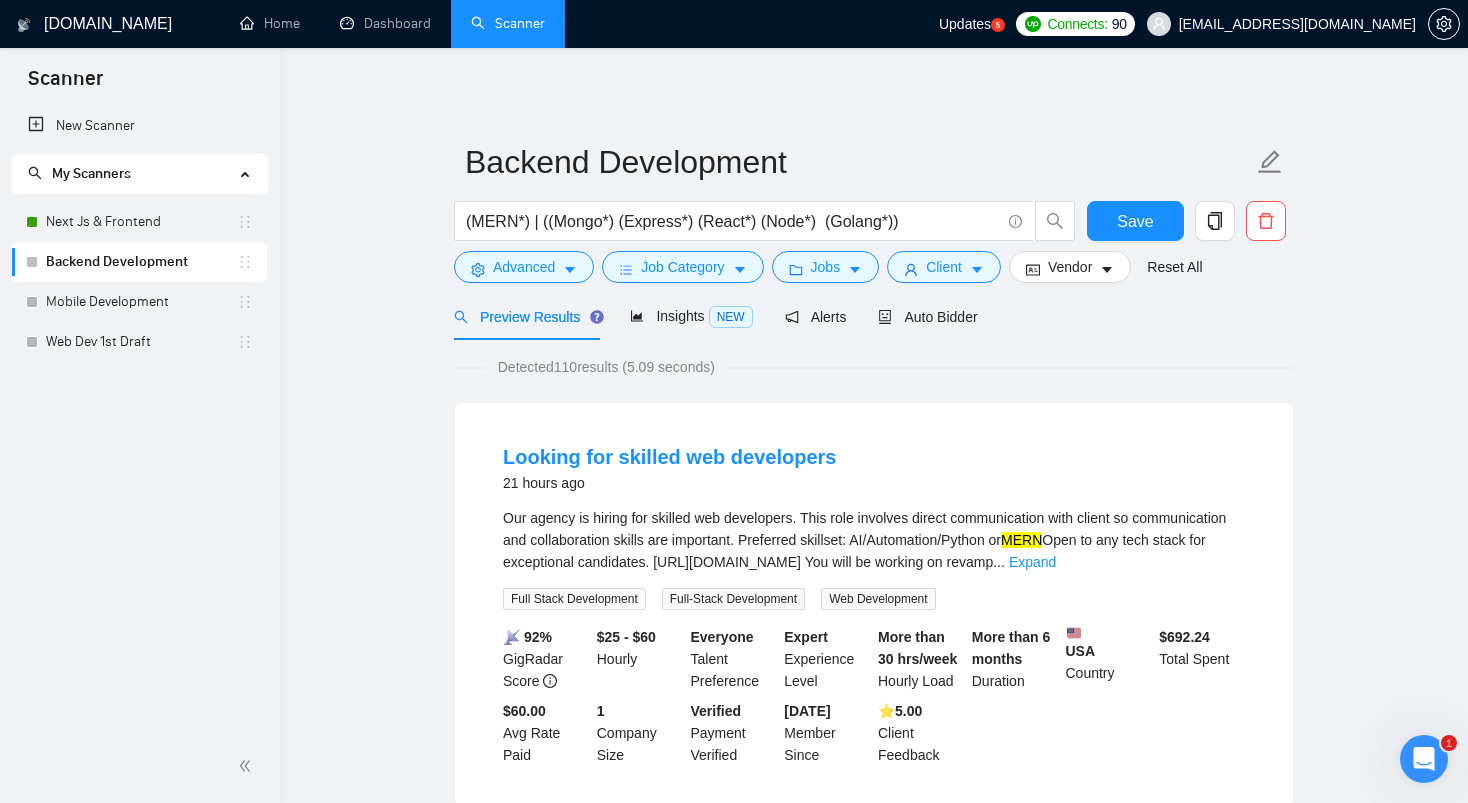 scroll, scrollTop: 0, scrollLeft: 0, axis: both 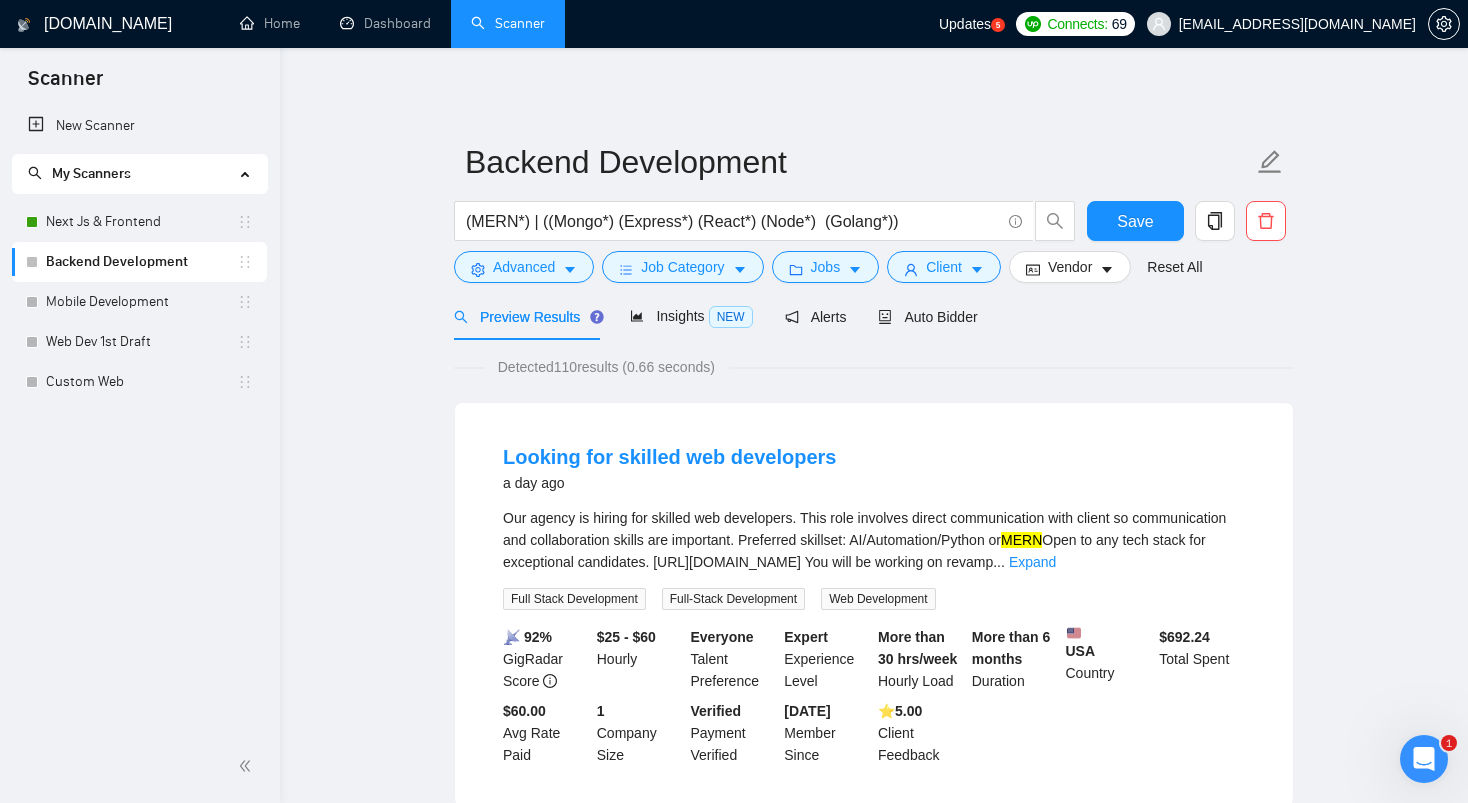 click on "Backend Development" at bounding box center [141, 262] 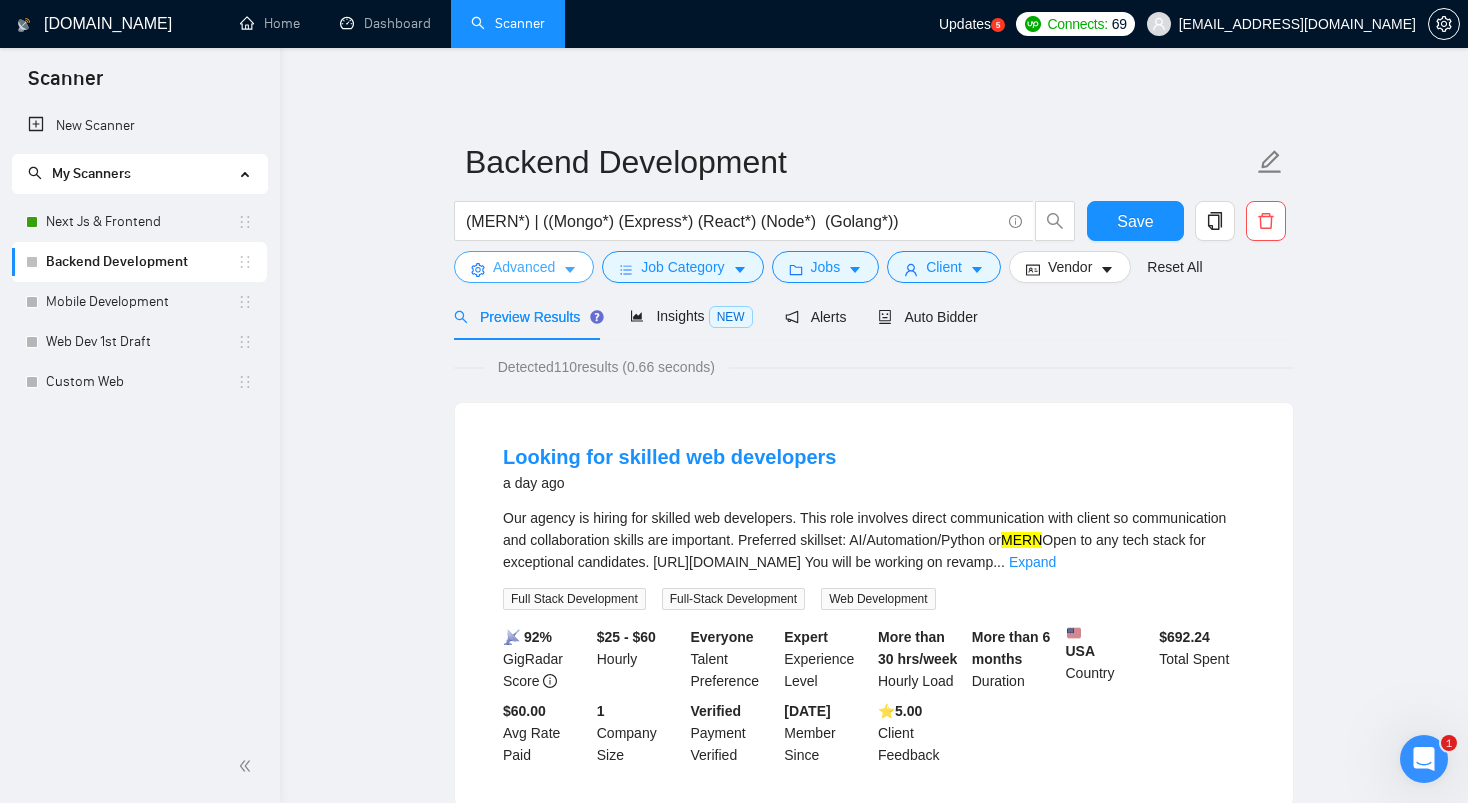 click on "Advanced" at bounding box center (524, 267) 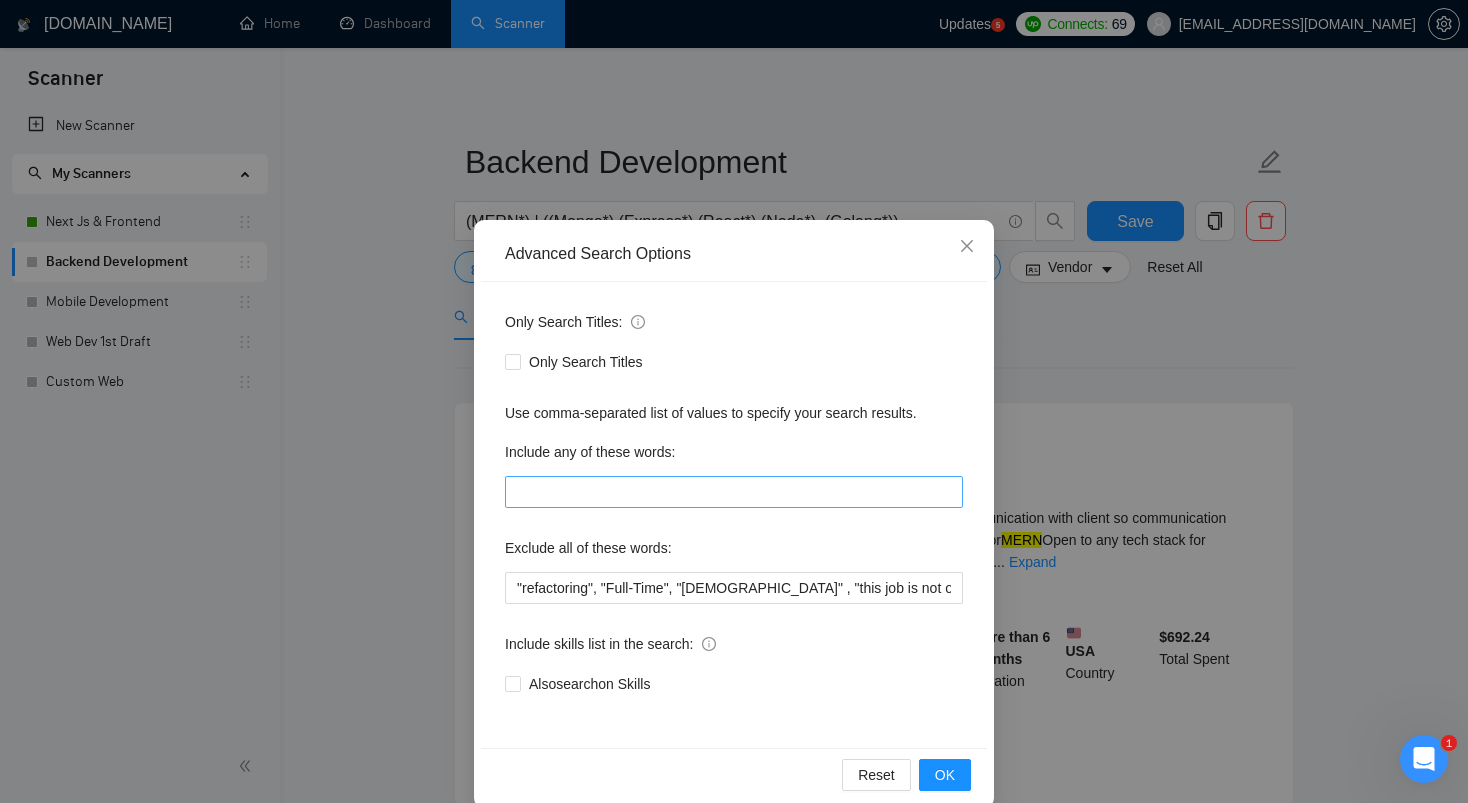 scroll, scrollTop: 29, scrollLeft: 0, axis: vertical 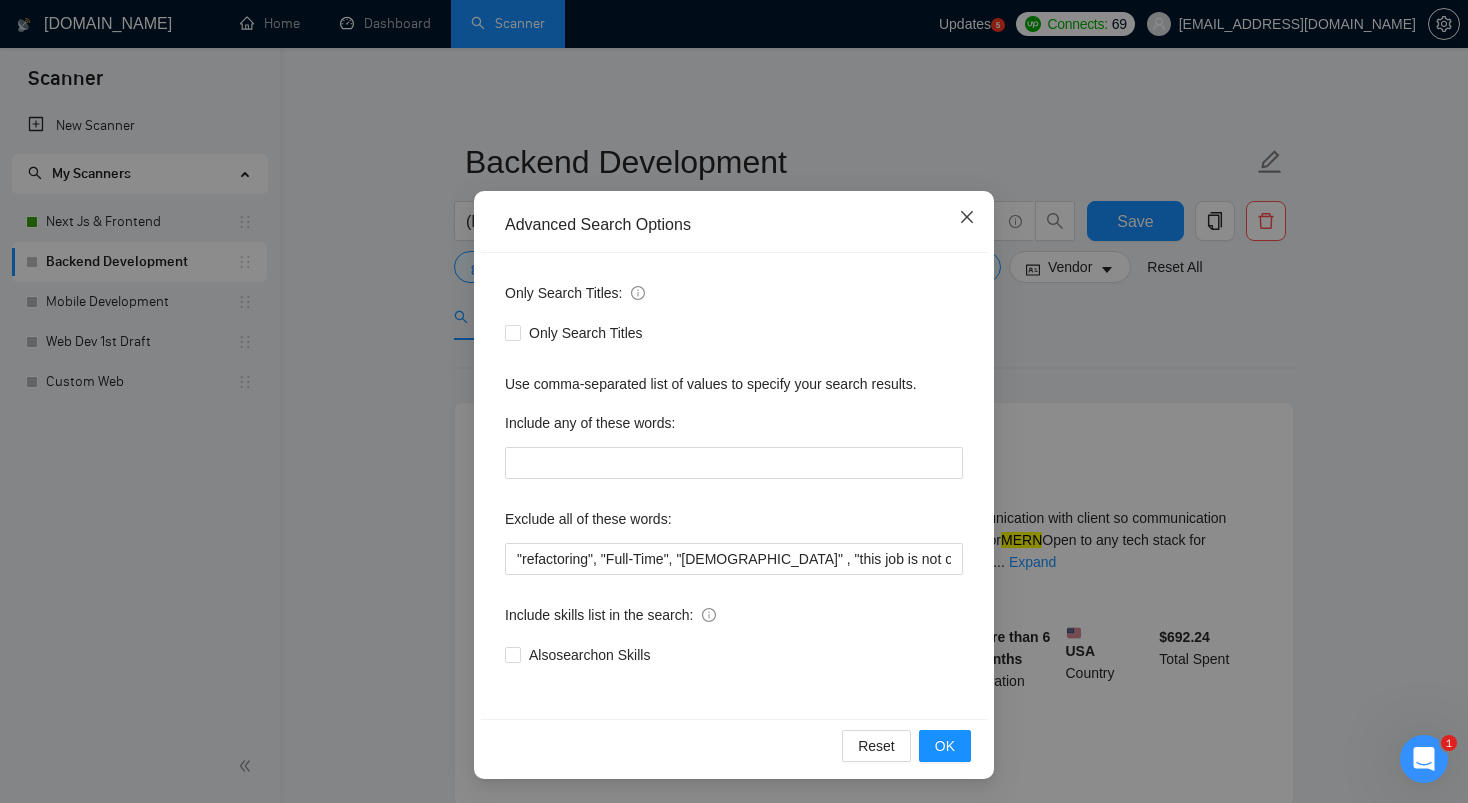click at bounding box center [967, 218] 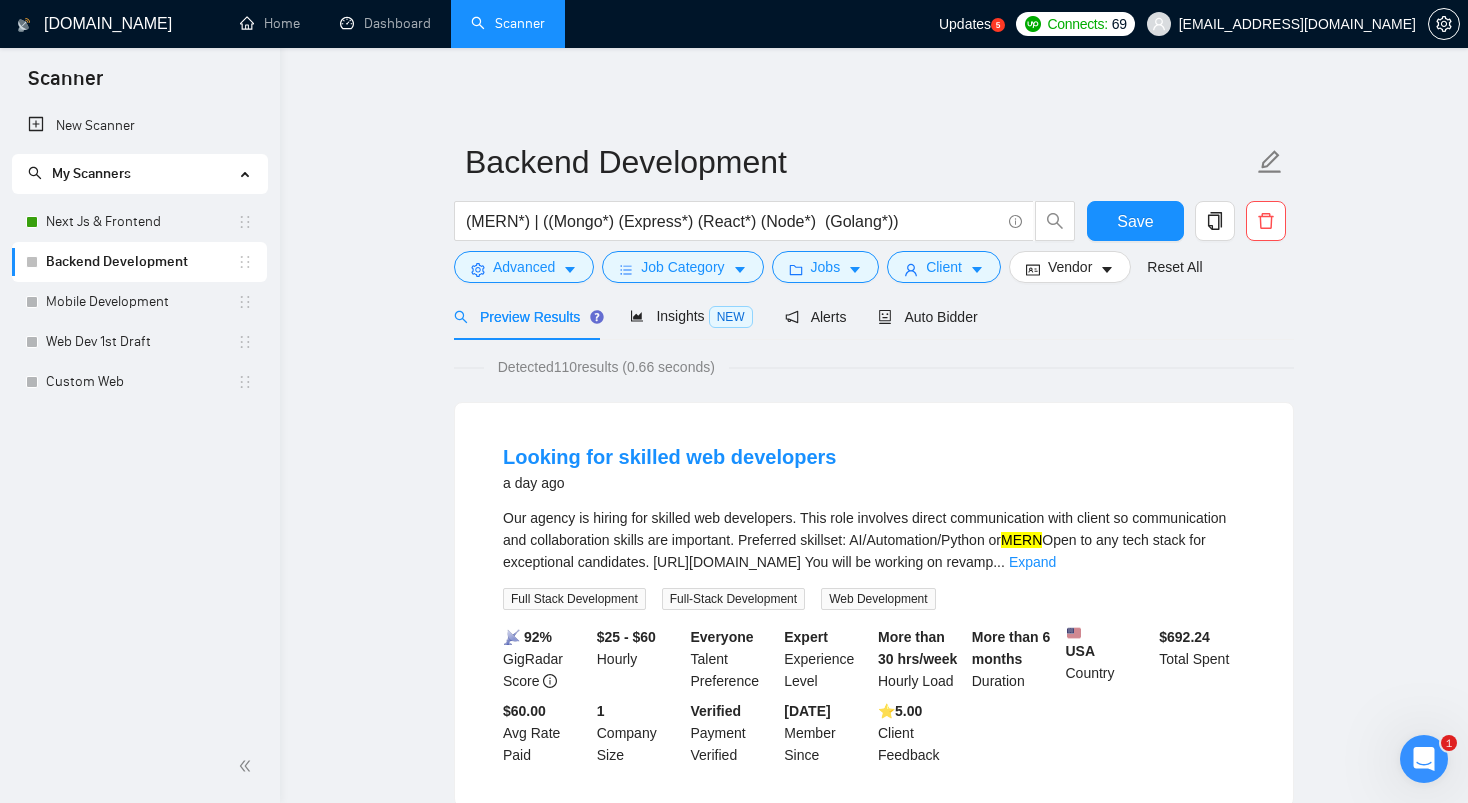 scroll, scrollTop: 0, scrollLeft: 0, axis: both 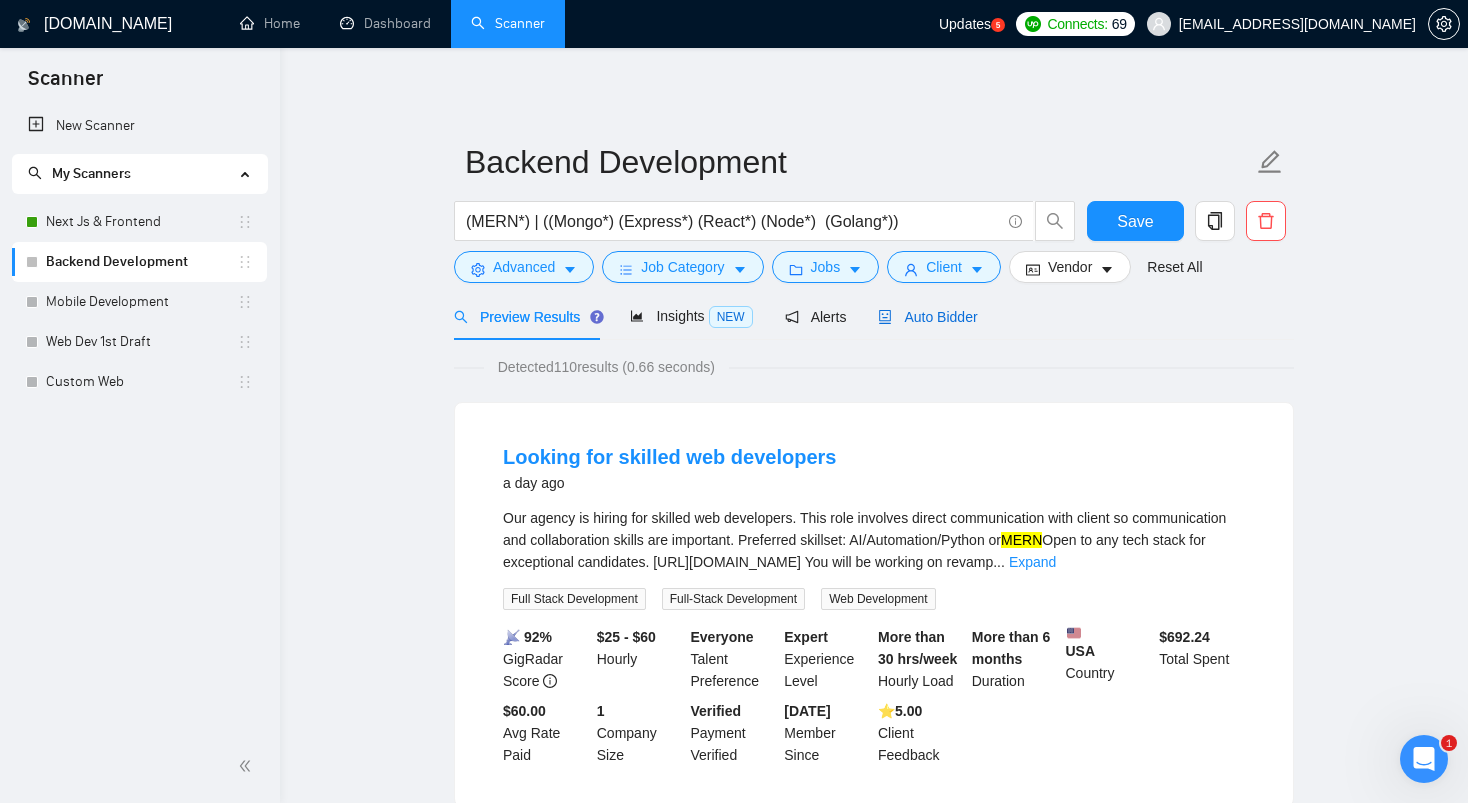 click on "Auto Bidder" at bounding box center (927, 317) 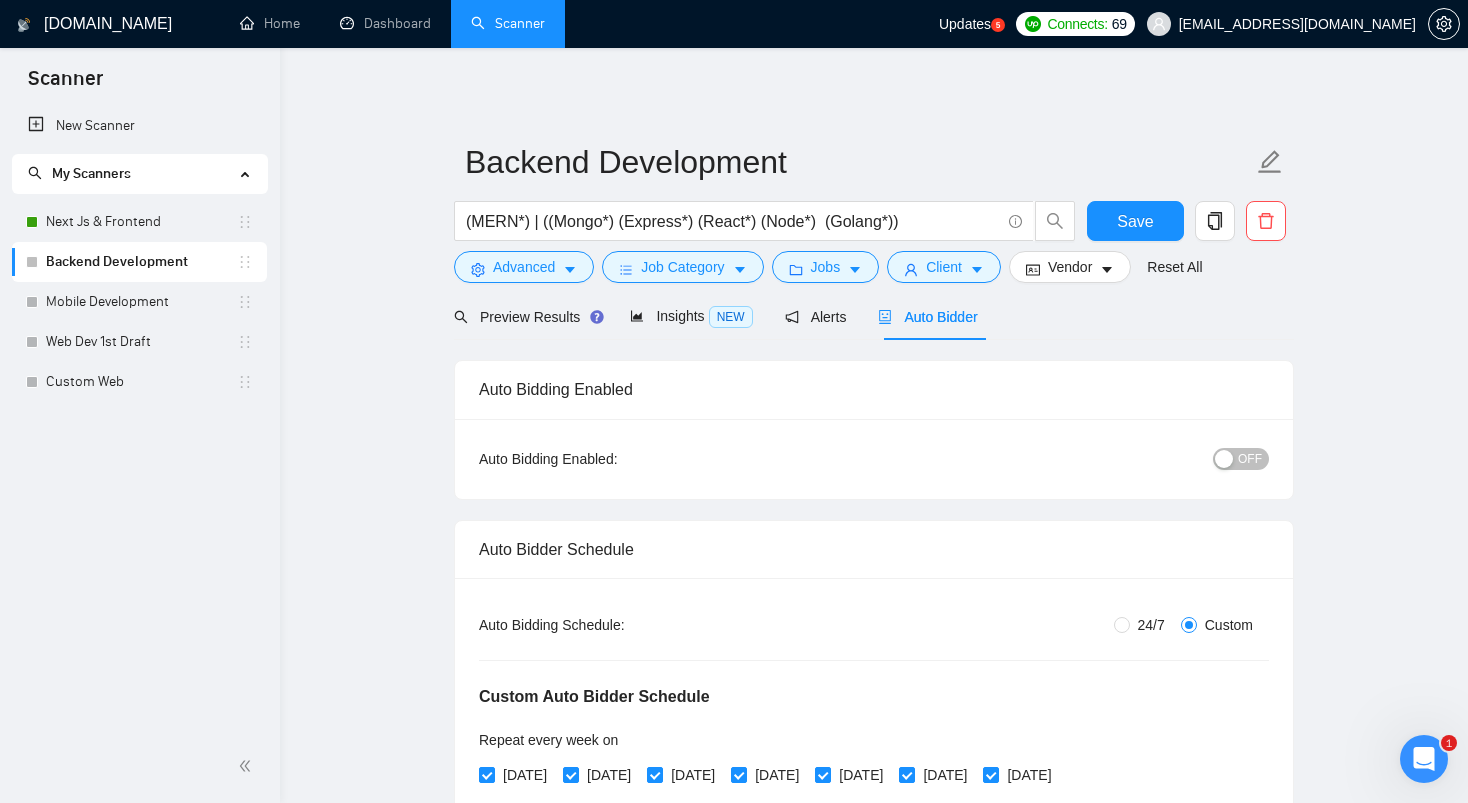 type 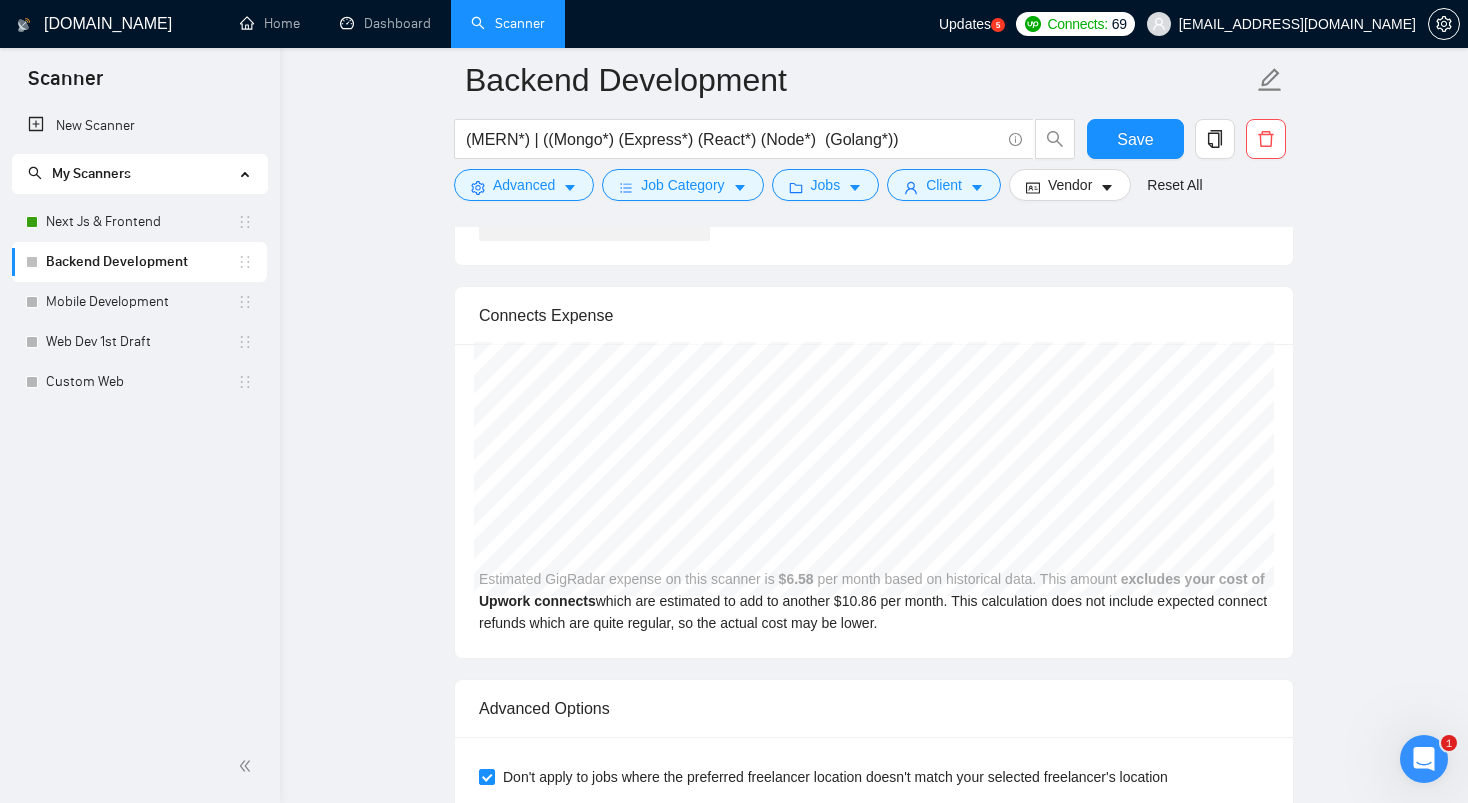 scroll, scrollTop: 3468, scrollLeft: 0, axis: vertical 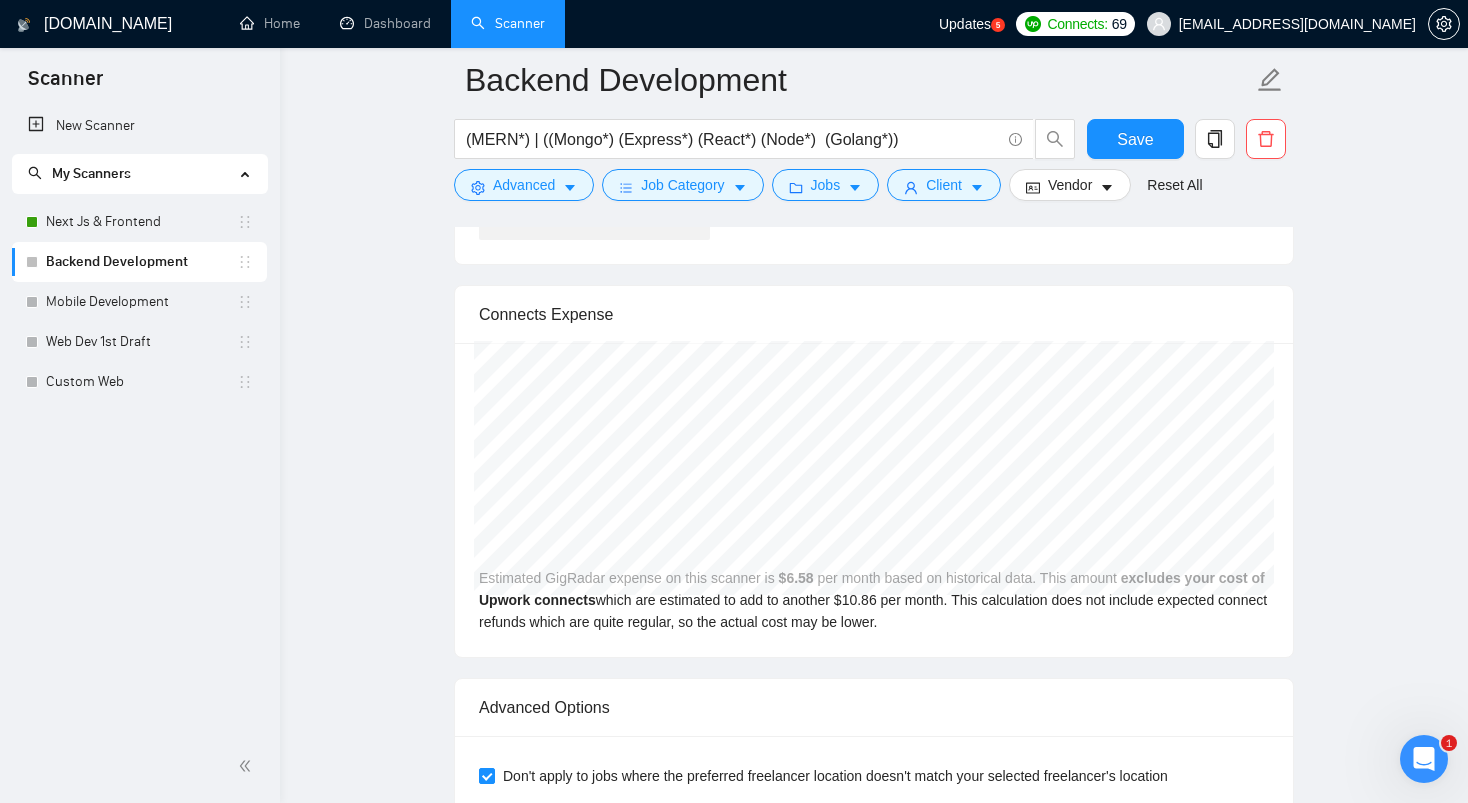 click on "Feb 2025
GigRadar $8.00
Upwork Connects $13.20 Estimated GigRadar expense on this scanner is   $ 6.58   per month based on historical data. This amount   excludes your cost of Upwork connects  which are estimated to add to another $ 10.86   per month. This calculation does not include expected connect refunds which are quite regular, so the actual cost may be lower." at bounding box center (874, 500) 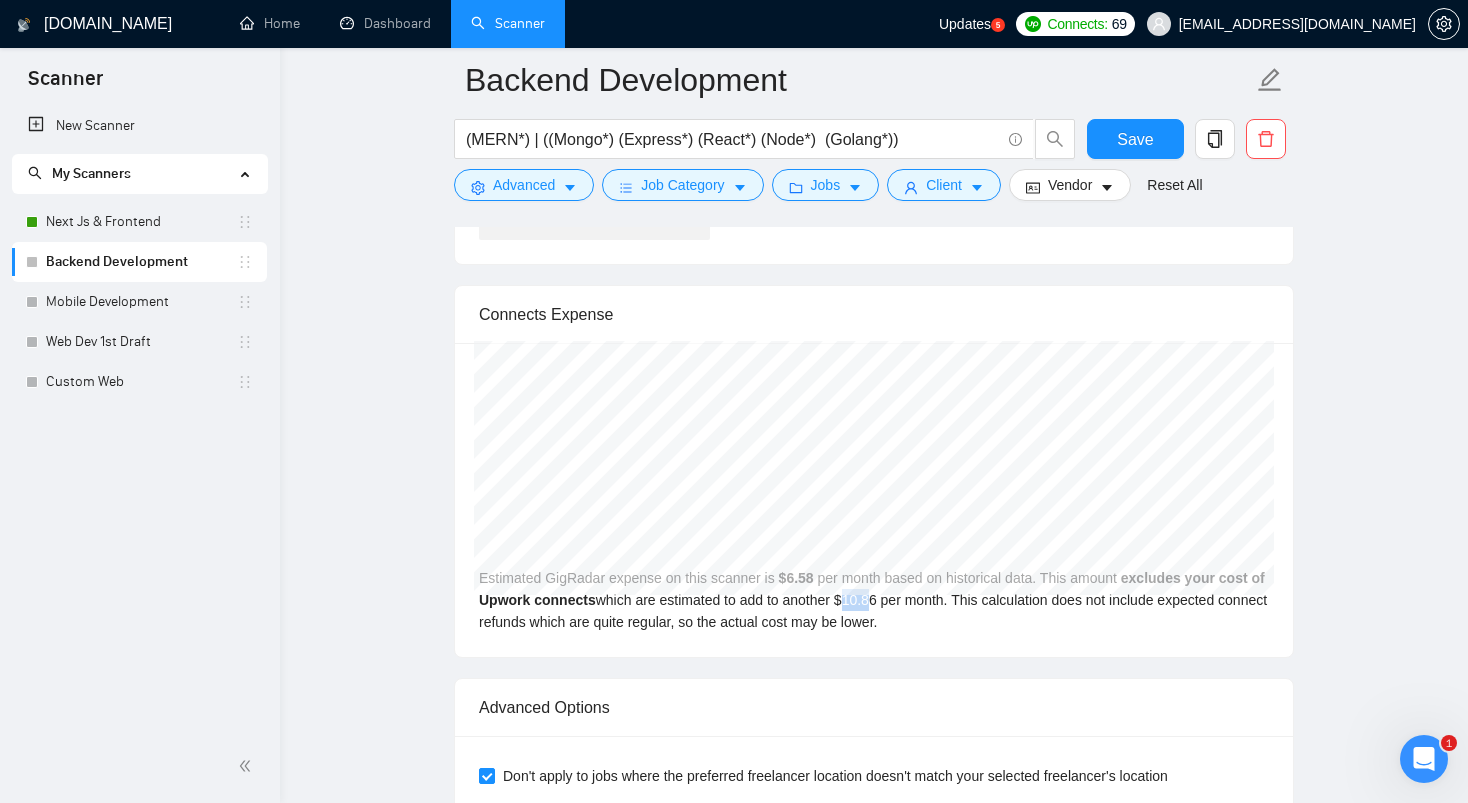 drag, startPoint x: 906, startPoint y: 604, endPoint x: 945, endPoint y: 602, distance: 39.051247 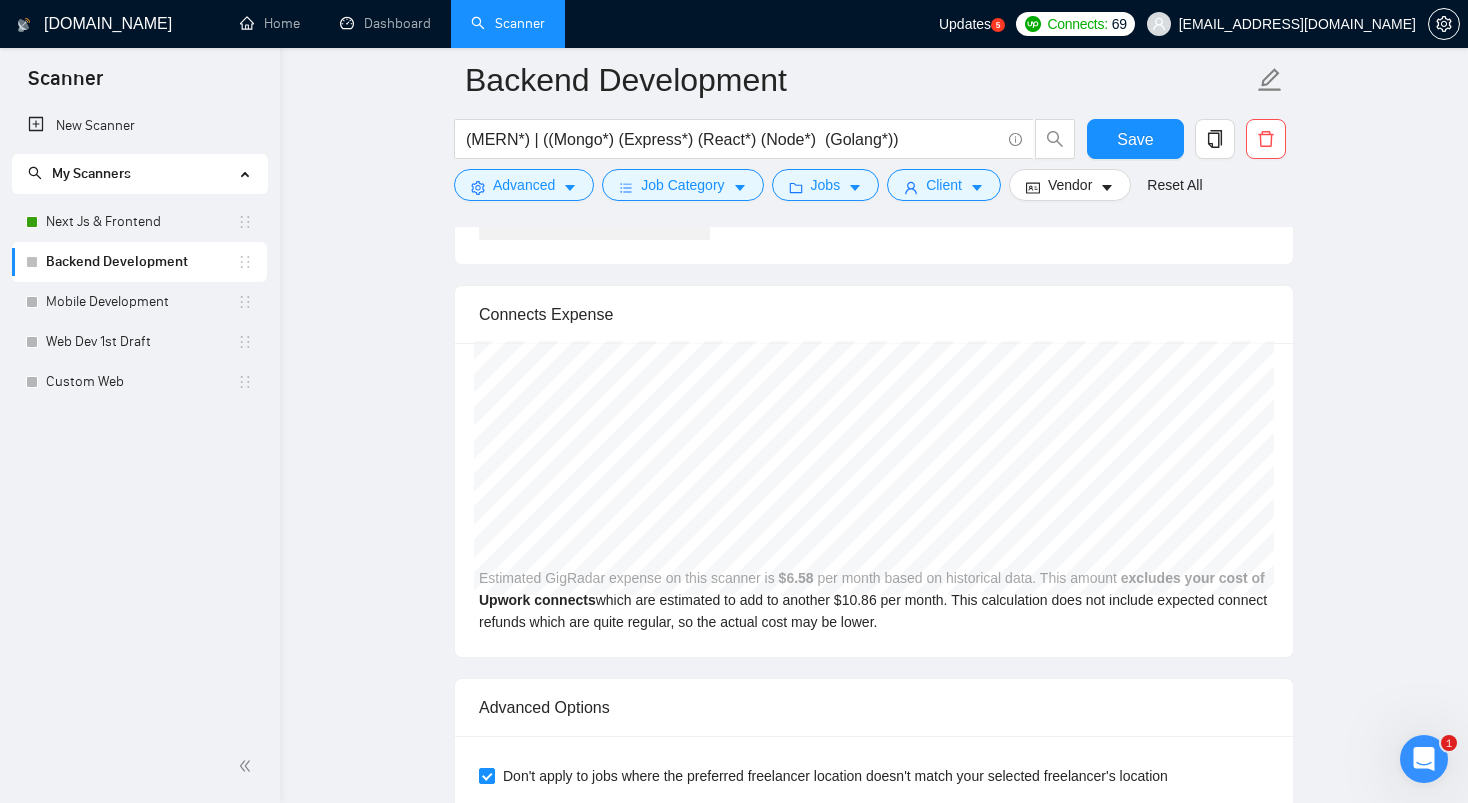 click on "Feb 2025
GigRadar $8.00
Upwork Connects $13.20 Estimated GigRadar expense on this scanner is   $ 6.58   per month based on historical data. This amount   excludes your cost of Upwork connects  which are estimated to add to another $ 10.86   per month. This calculation does not include expected connect refunds which are quite regular, so the actual cost may be lower." at bounding box center (874, 500) 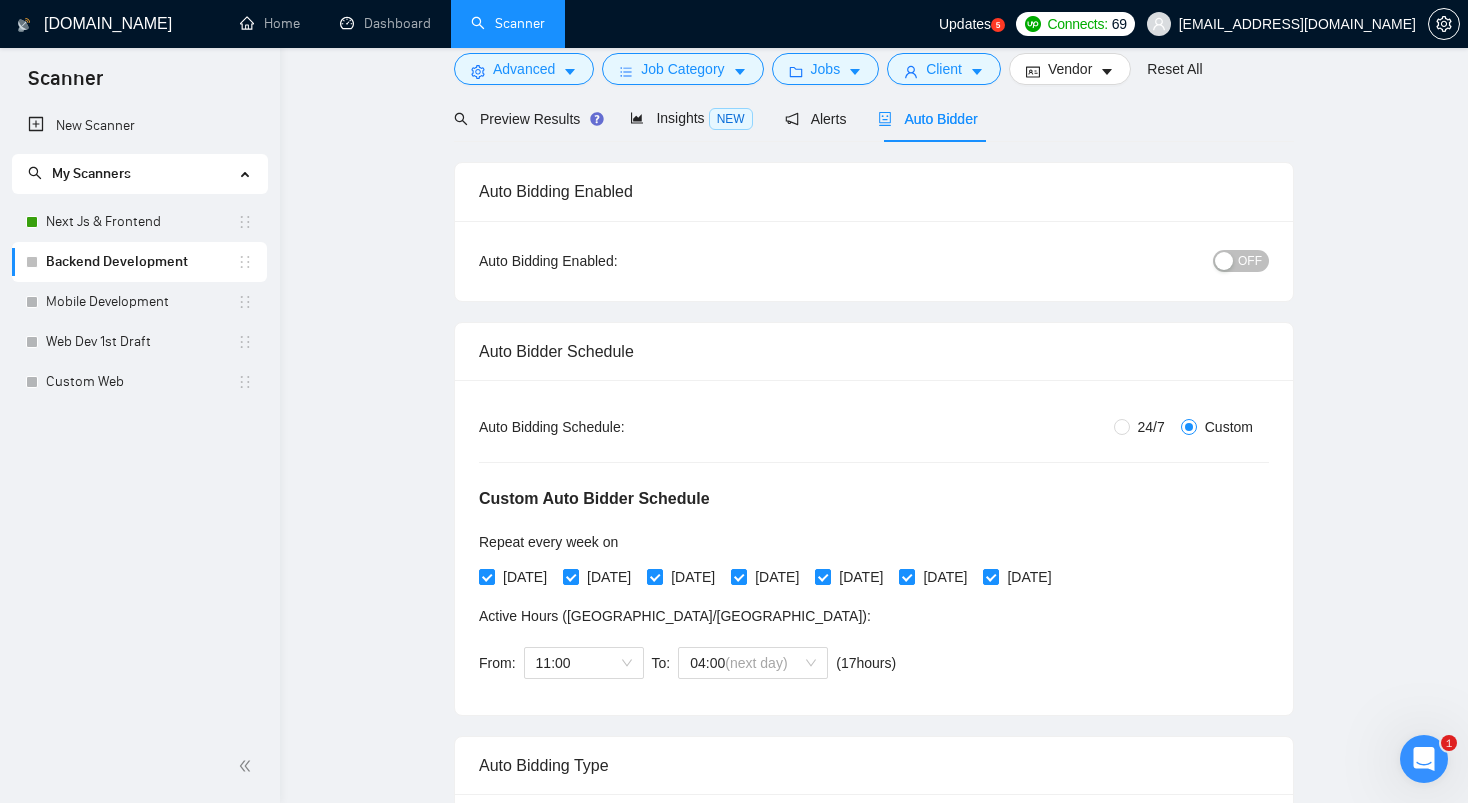 scroll, scrollTop: 0, scrollLeft: 0, axis: both 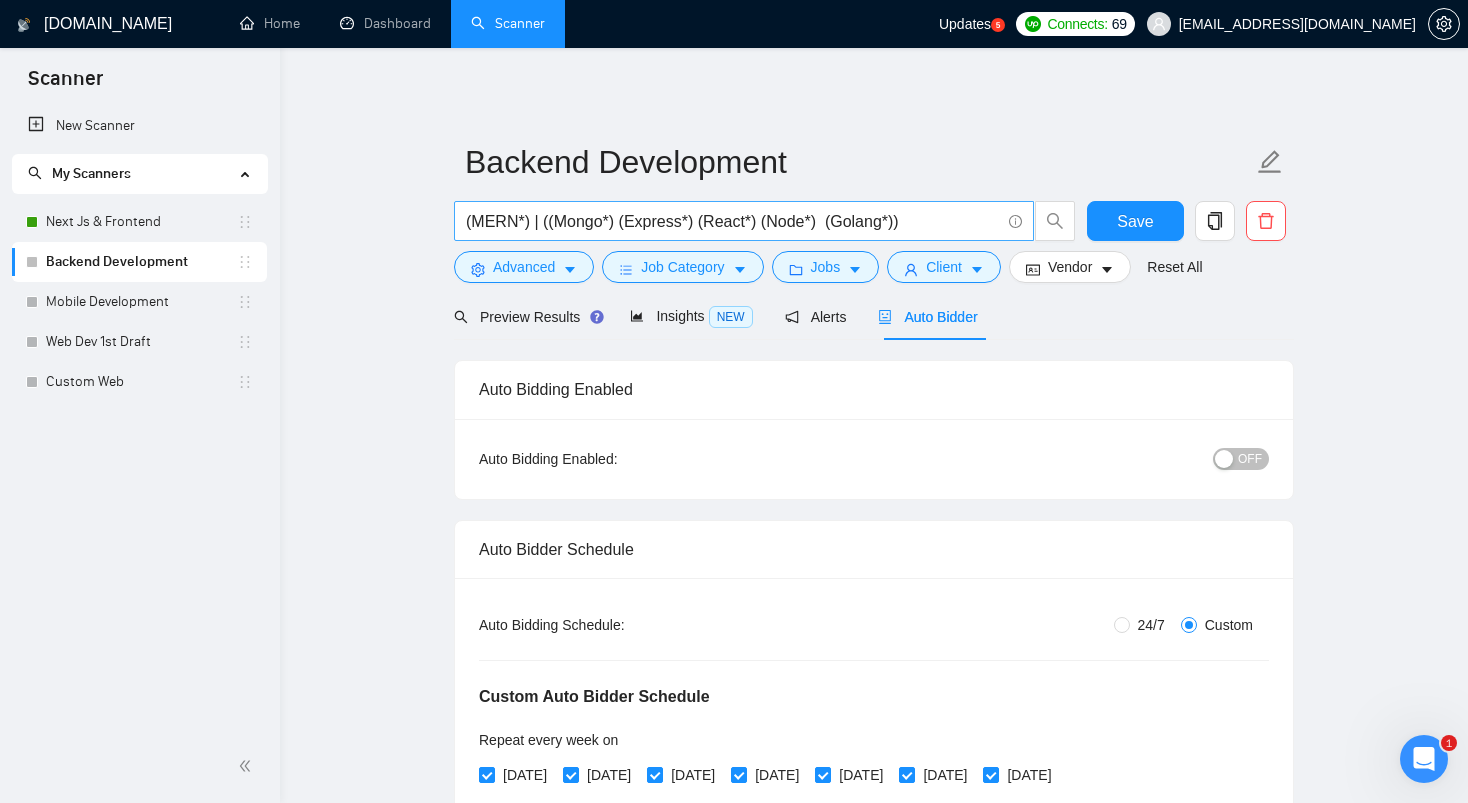 click on "(MERN*) | ((Mongo*) (Express*) (React*) (Node*)  (Golang*))" at bounding box center (733, 221) 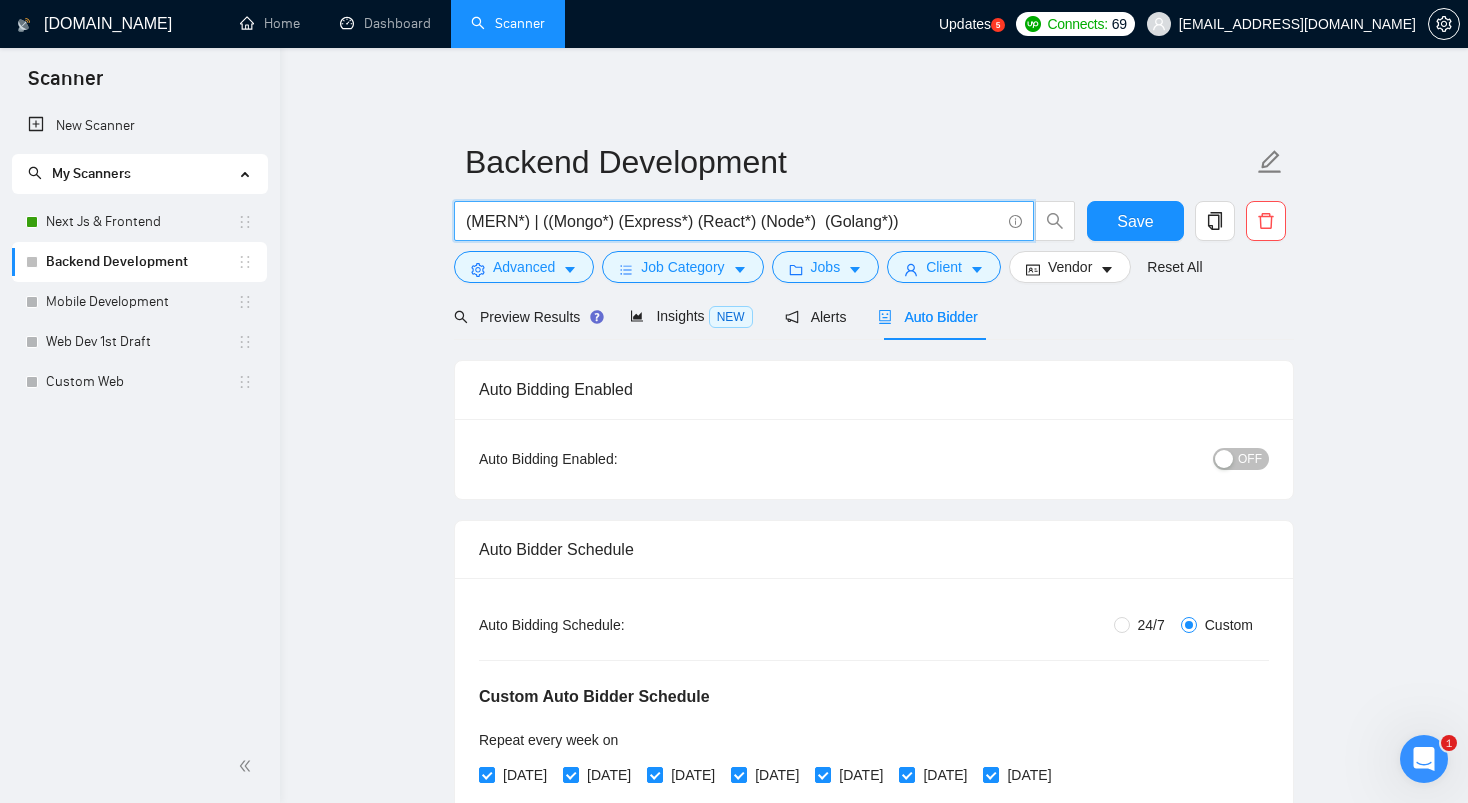 click on "(MERN*) | ((Mongo*) (Express*) (React*) (Node*)  (Golang*))" at bounding box center (733, 221) 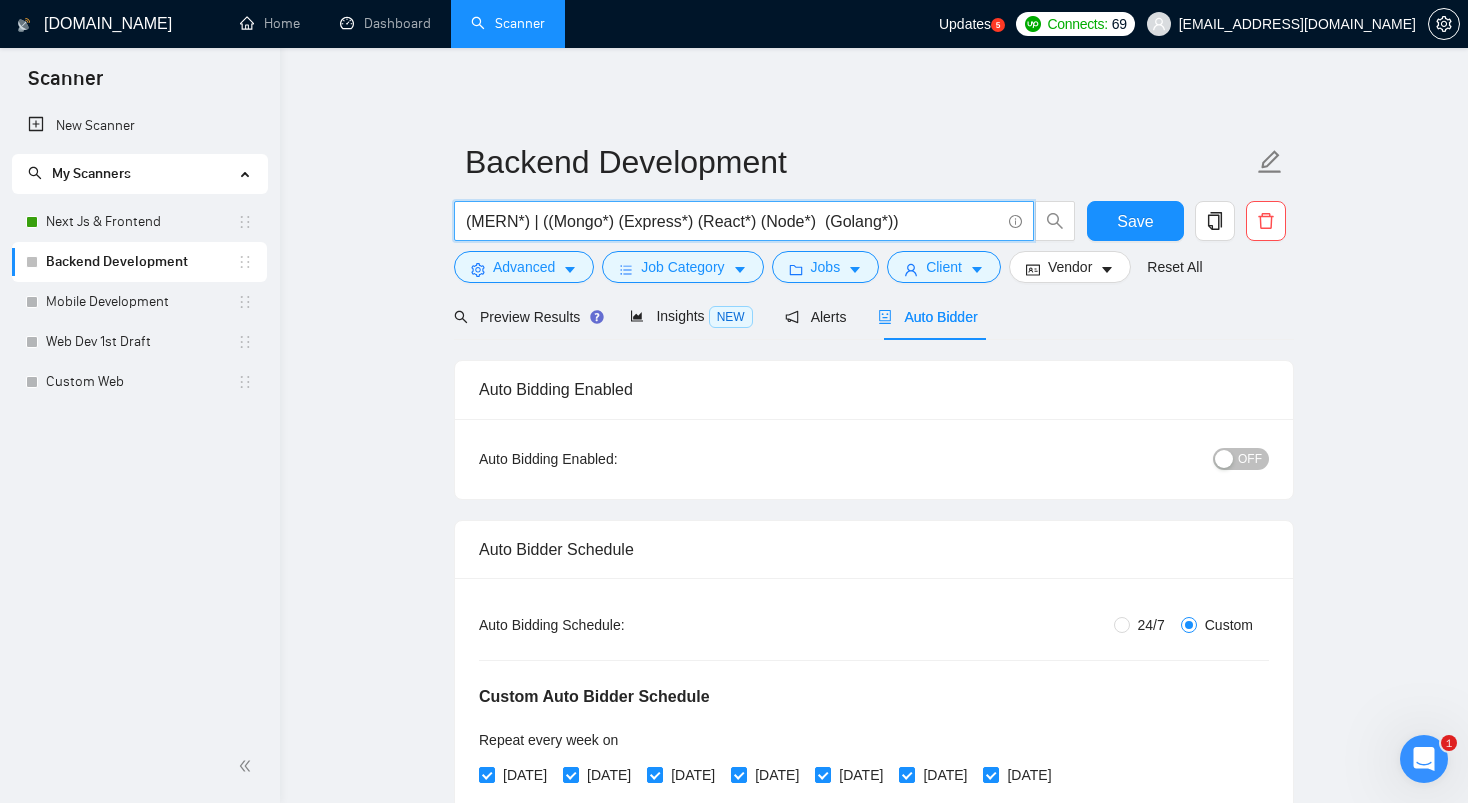 click 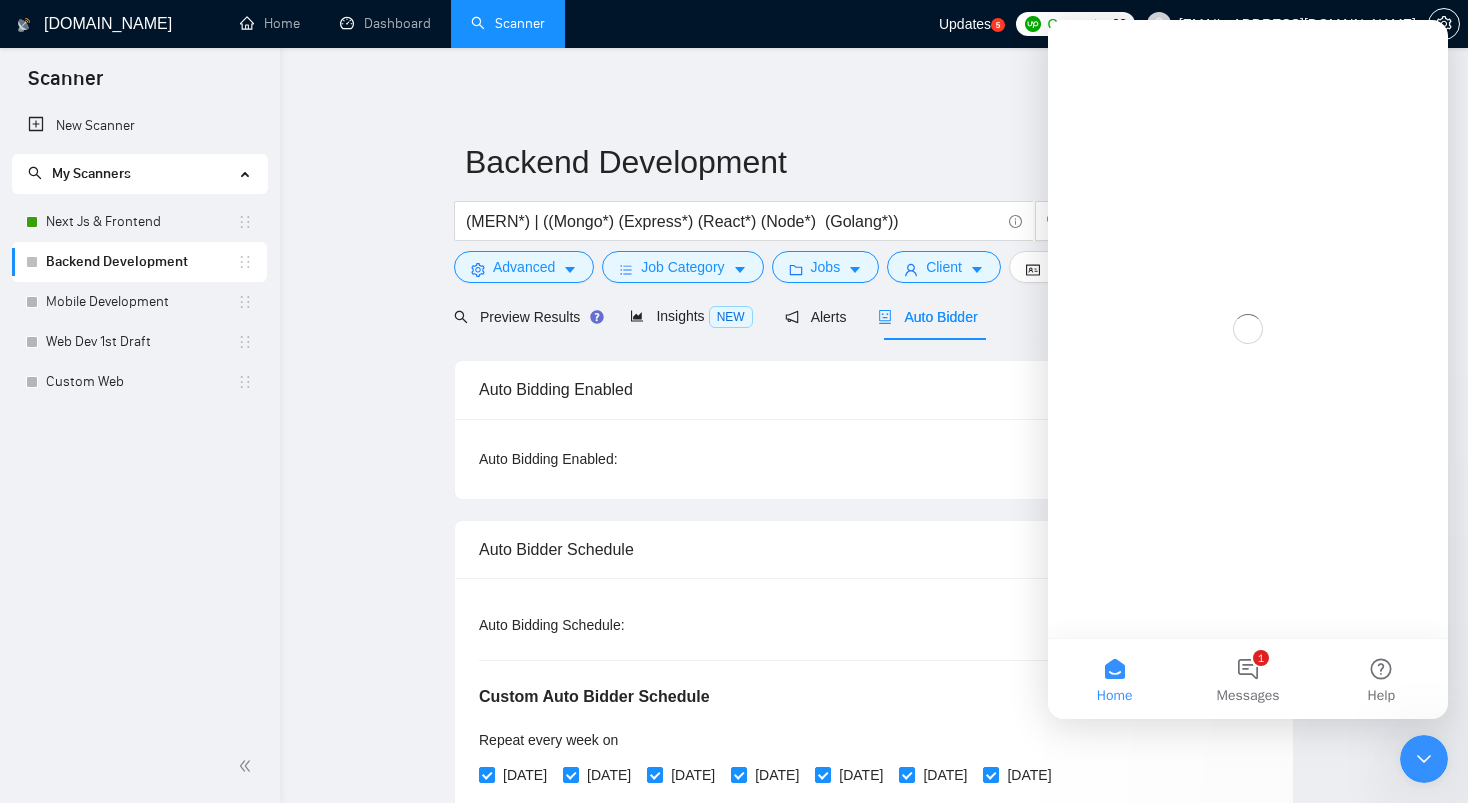 scroll, scrollTop: 0, scrollLeft: 0, axis: both 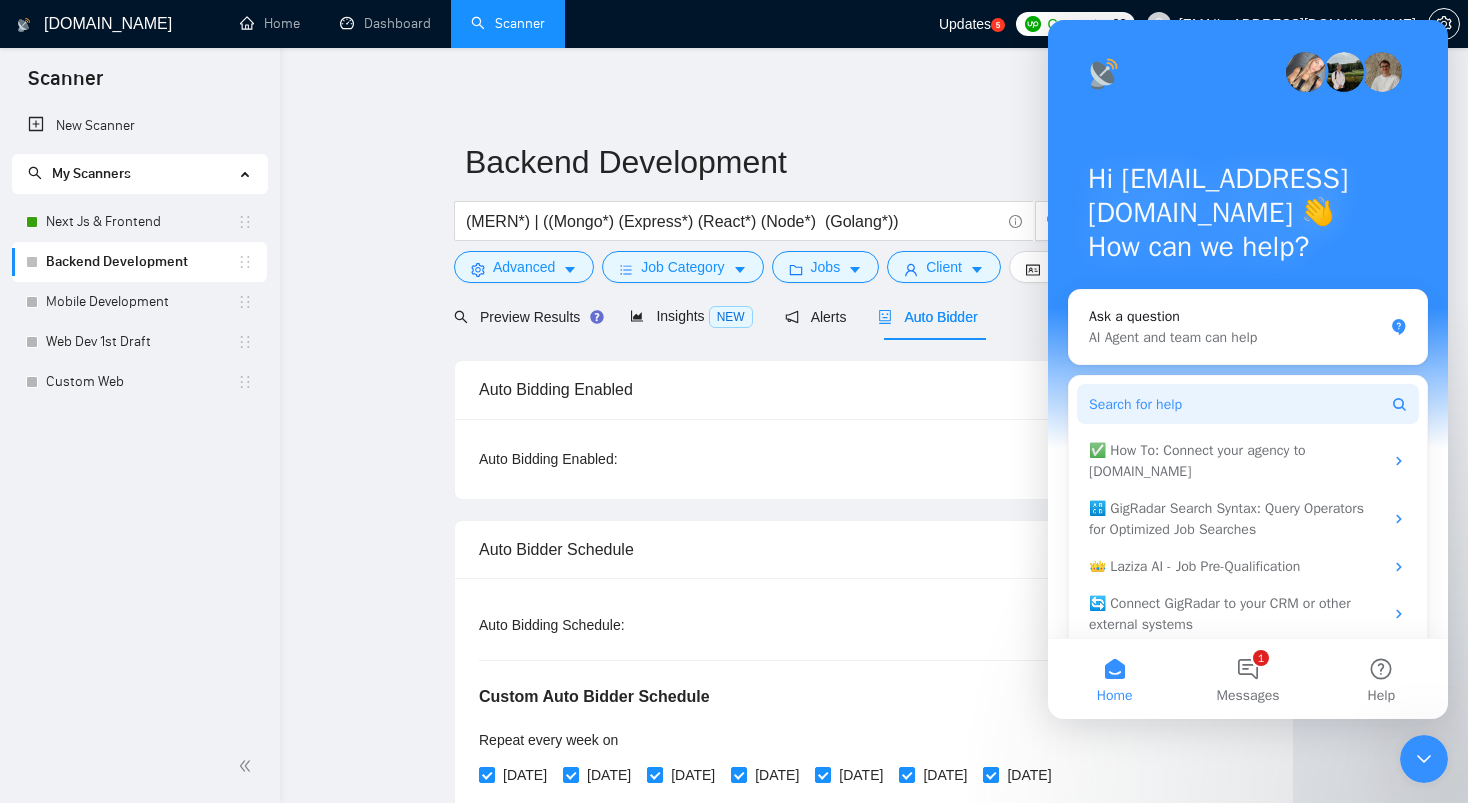 click on "Search for help" at bounding box center [1248, 404] 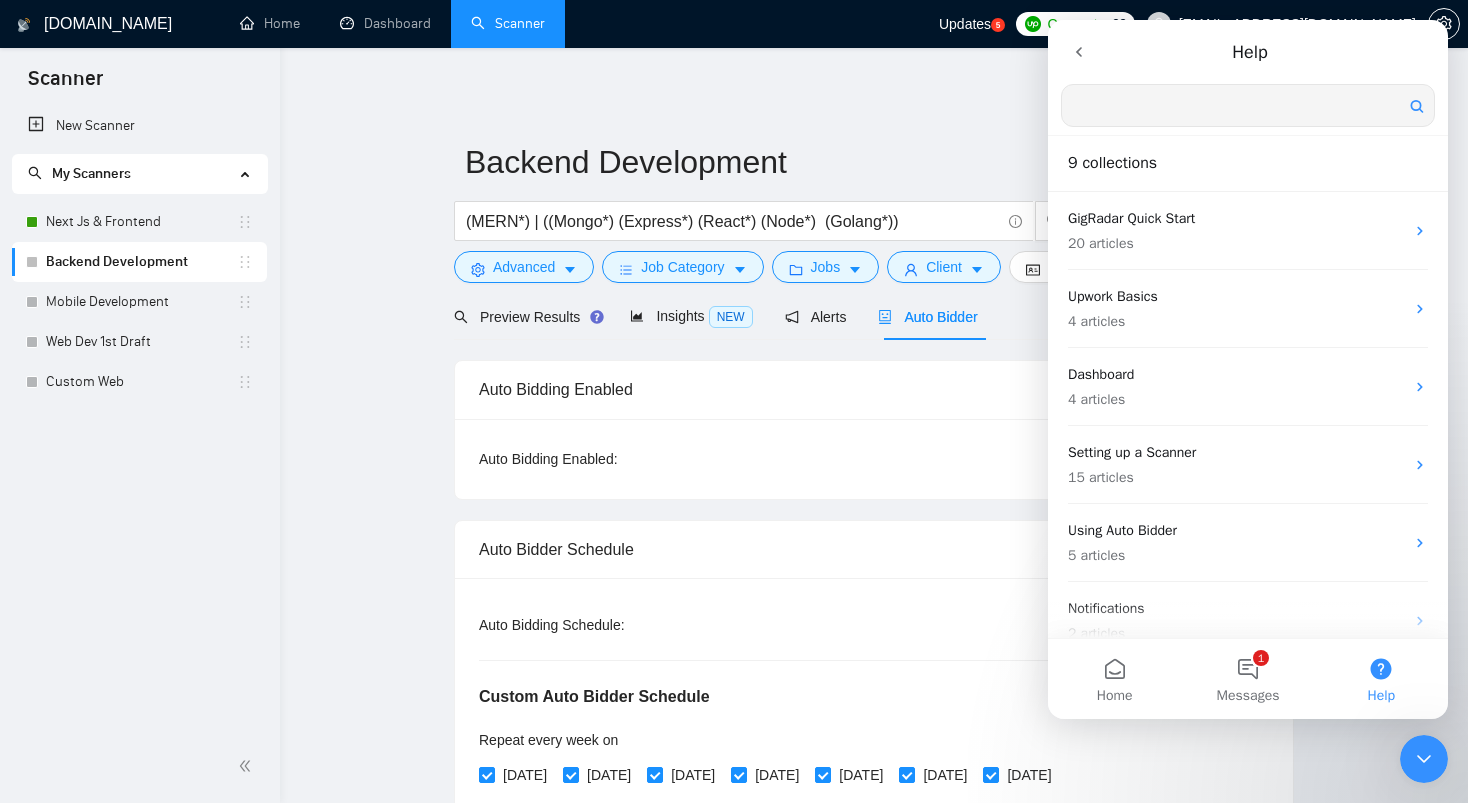 scroll, scrollTop: 0, scrollLeft: 0, axis: both 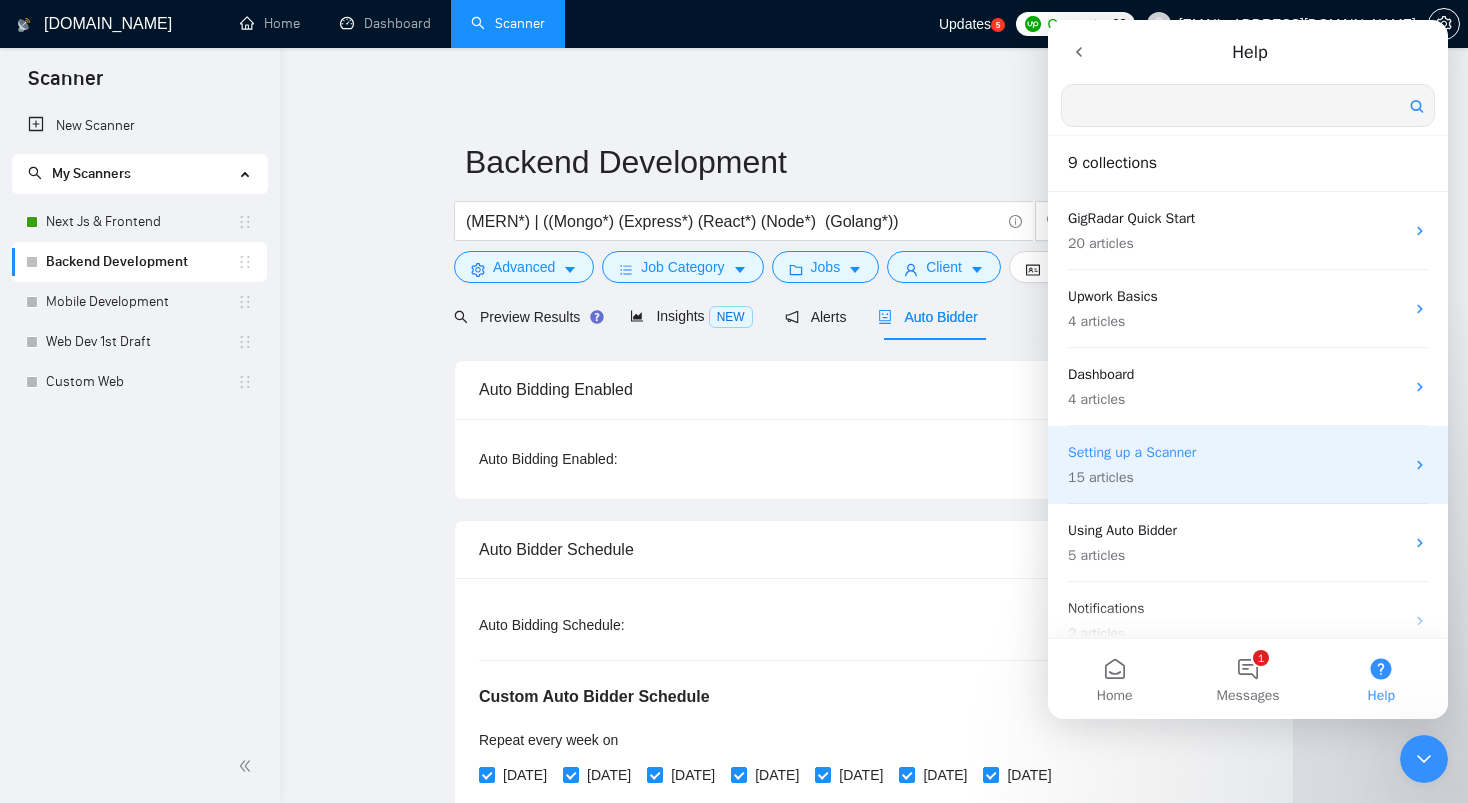 click on "15 articles" at bounding box center [1236, 477] 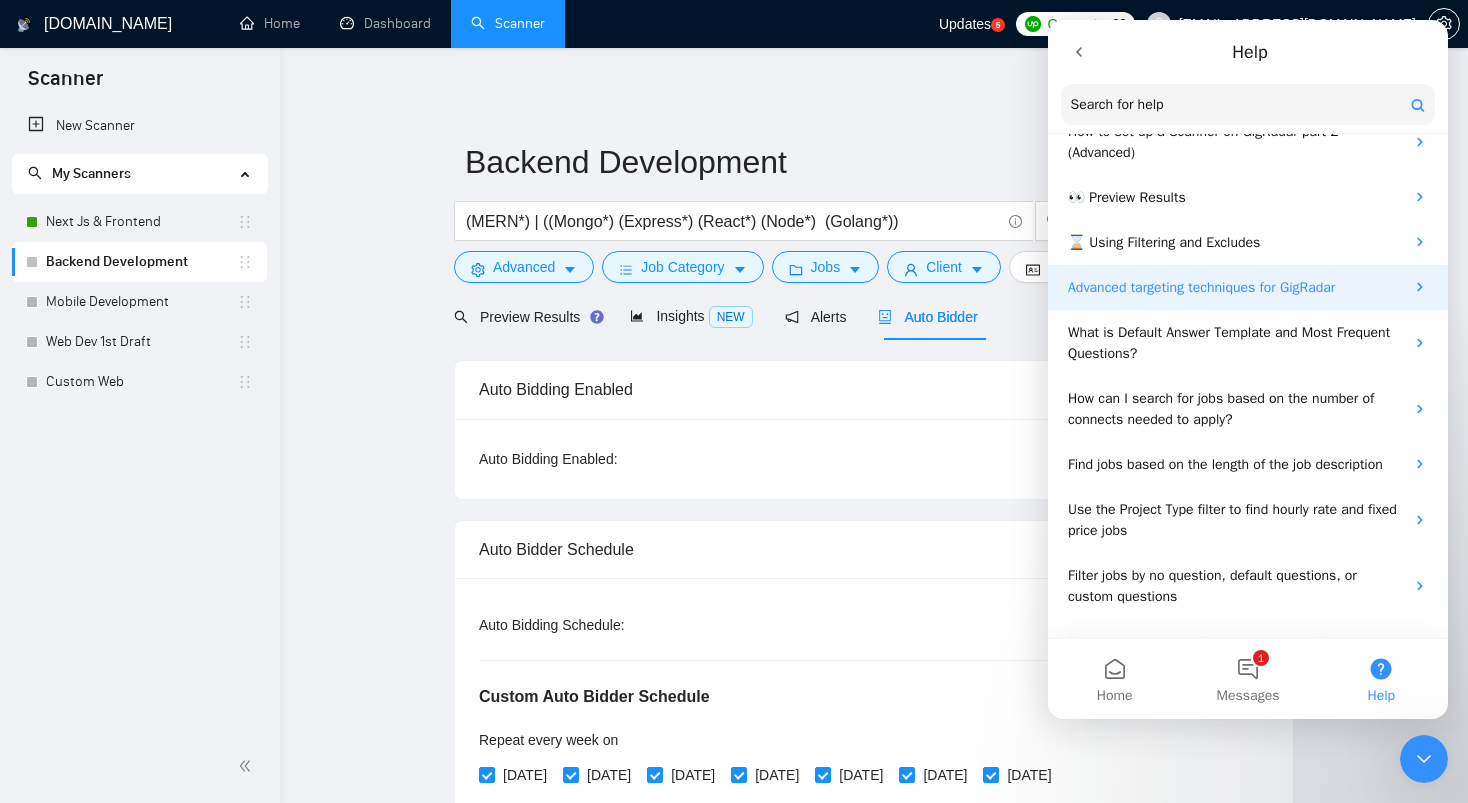 scroll, scrollTop: 232, scrollLeft: 0, axis: vertical 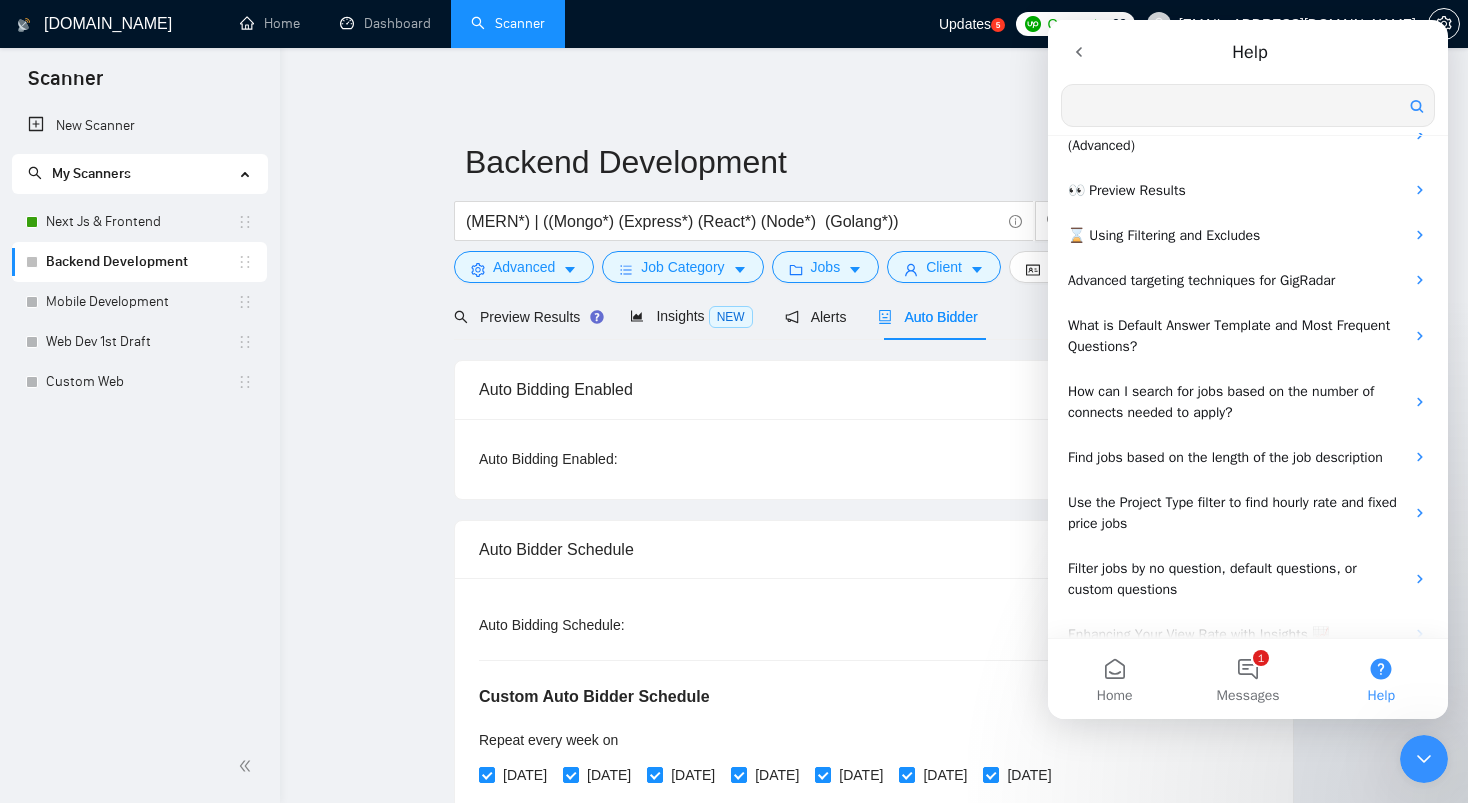 click at bounding box center [1248, 105] 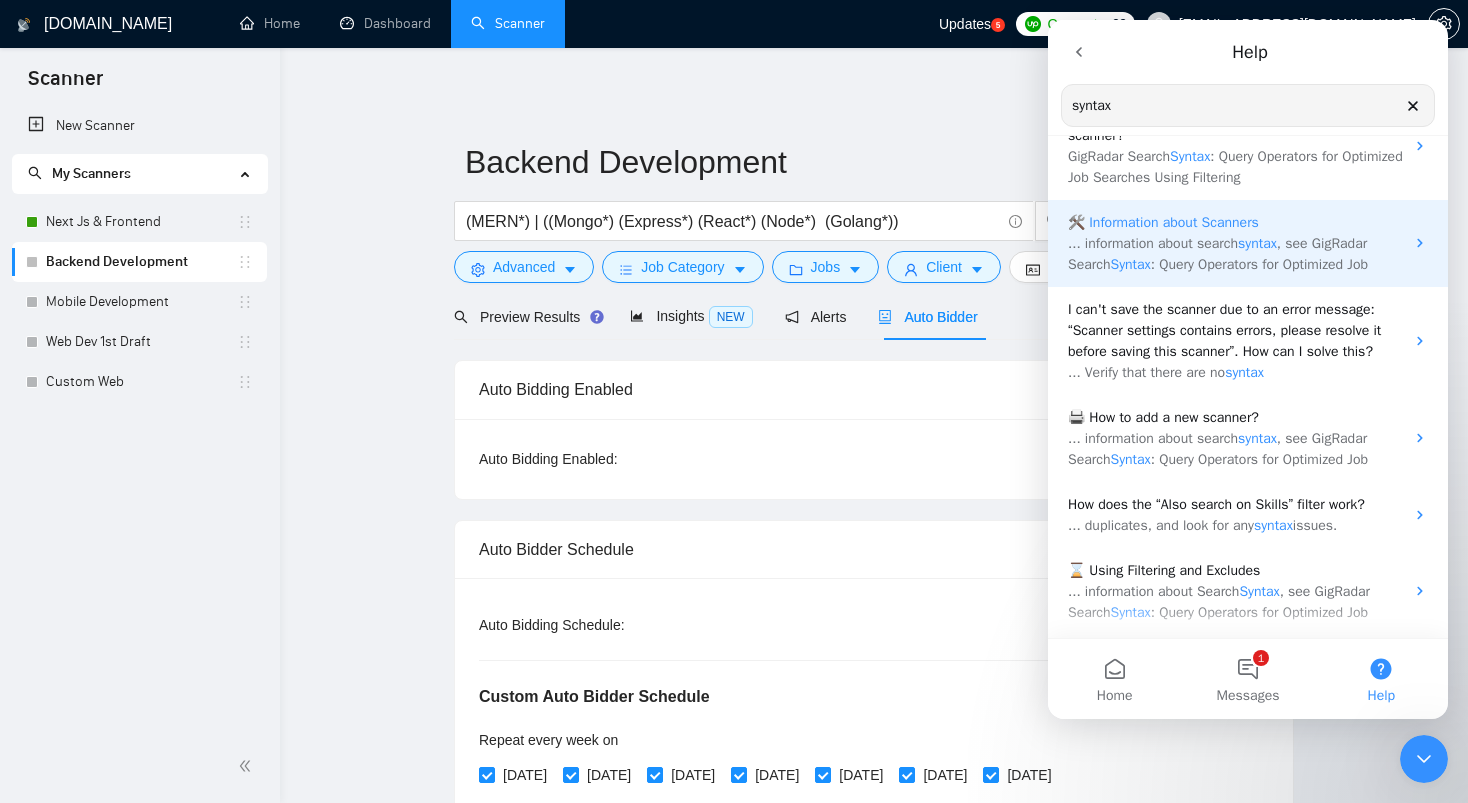 scroll, scrollTop: 0, scrollLeft: 0, axis: both 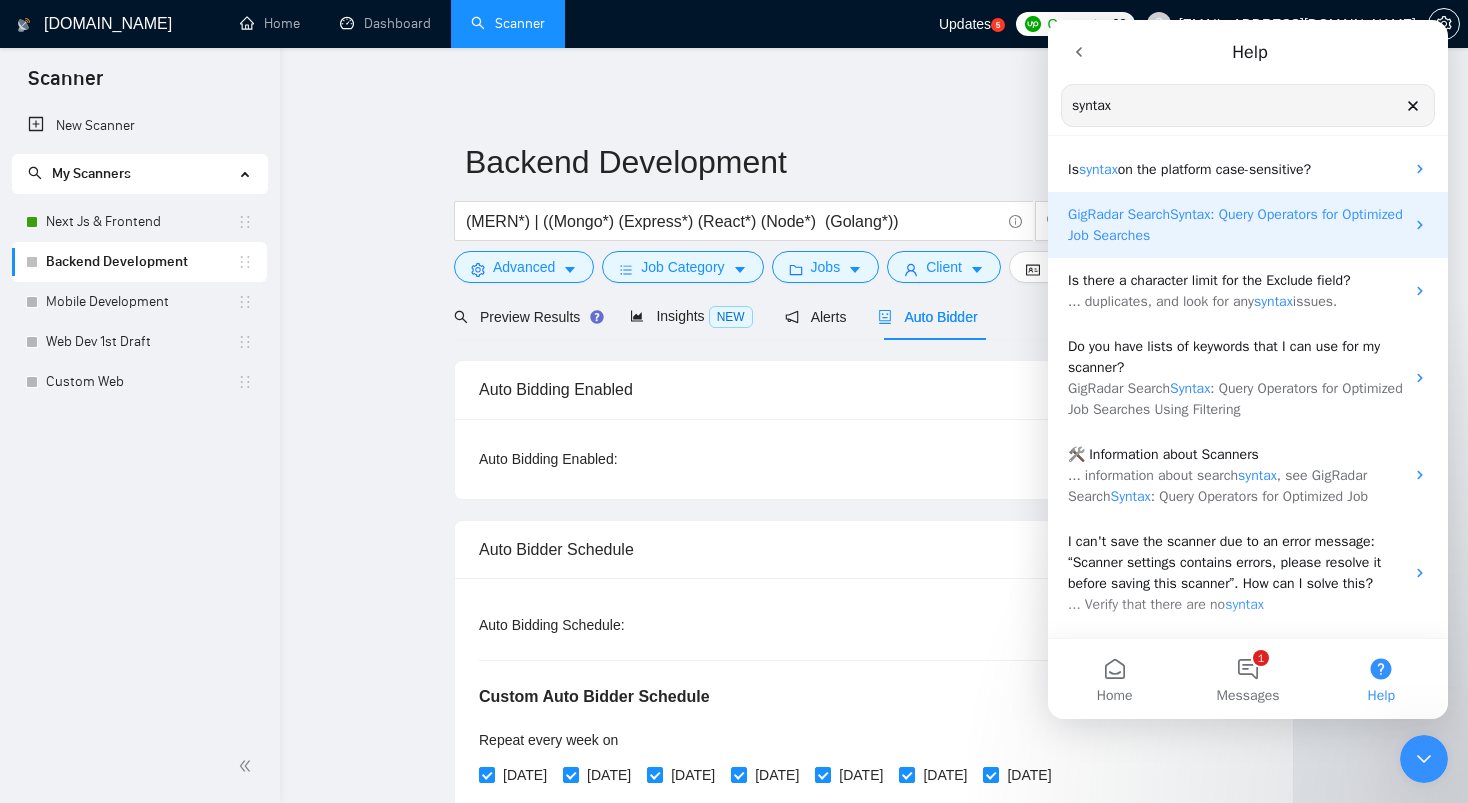 type on "syntax" 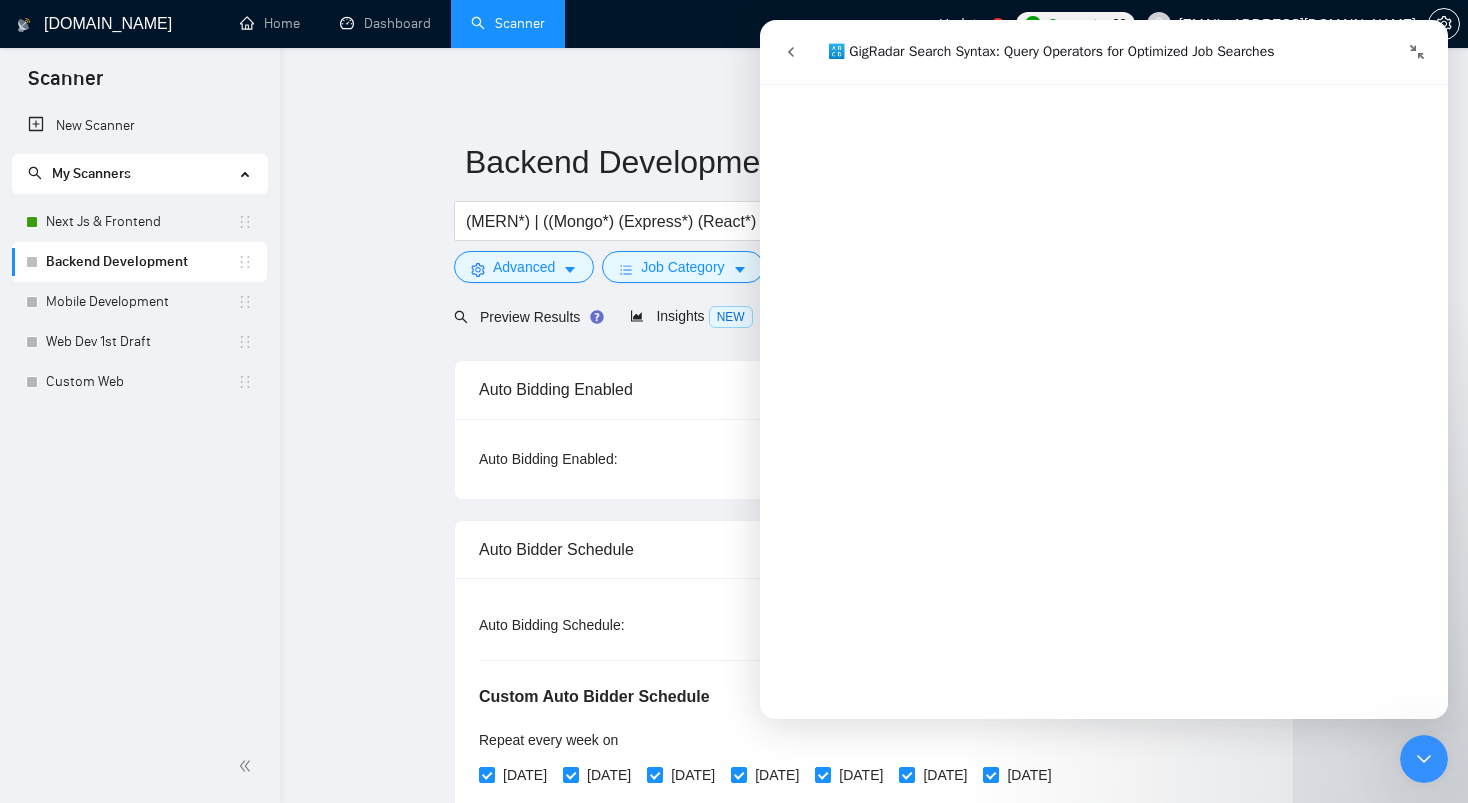 scroll, scrollTop: 1115, scrollLeft: 0, axis: vertical 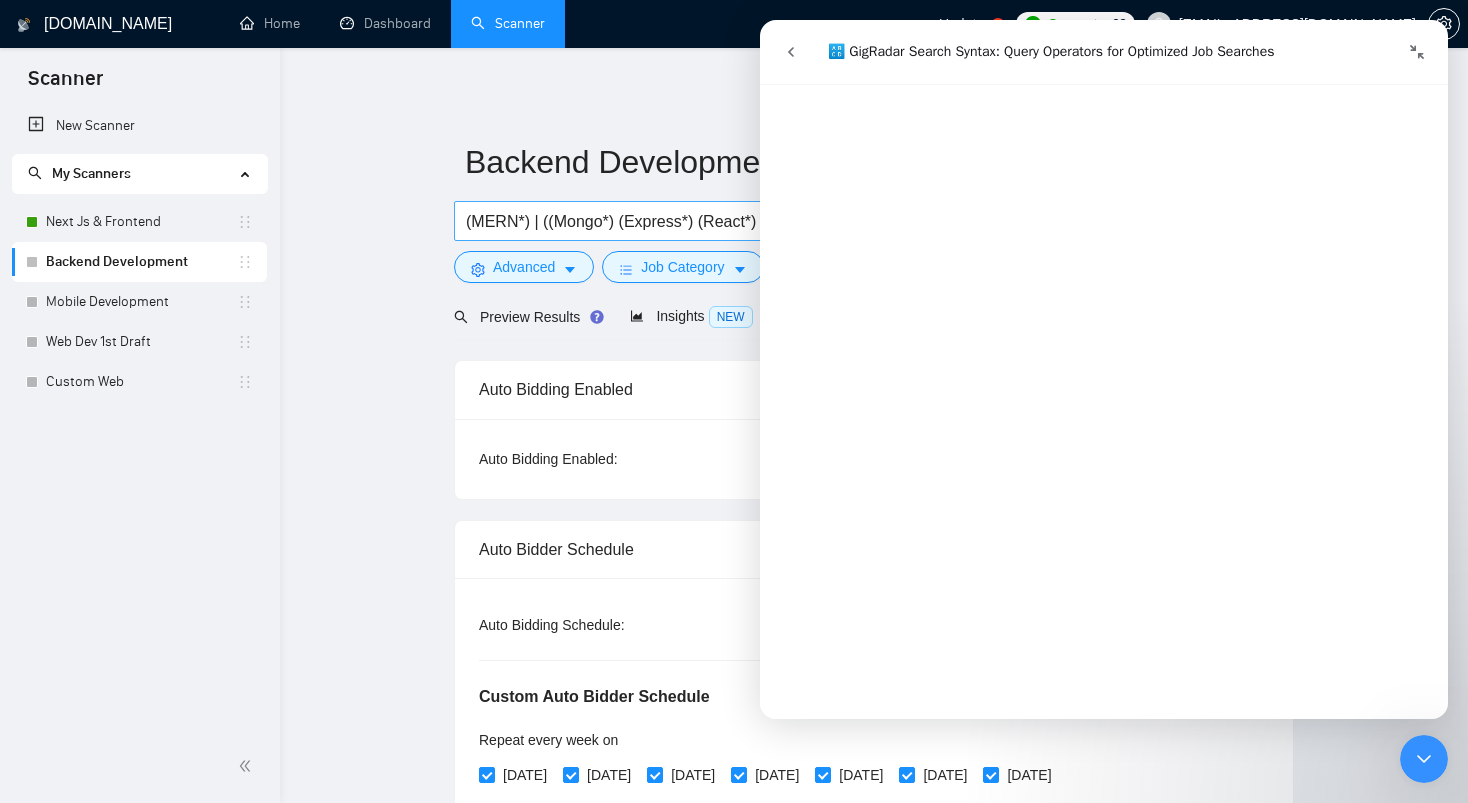 click on "(MERN*) | ((Mongo*) (Express*) (React*) (Node*)  (Golang*))" at bounding box center (733, 221) 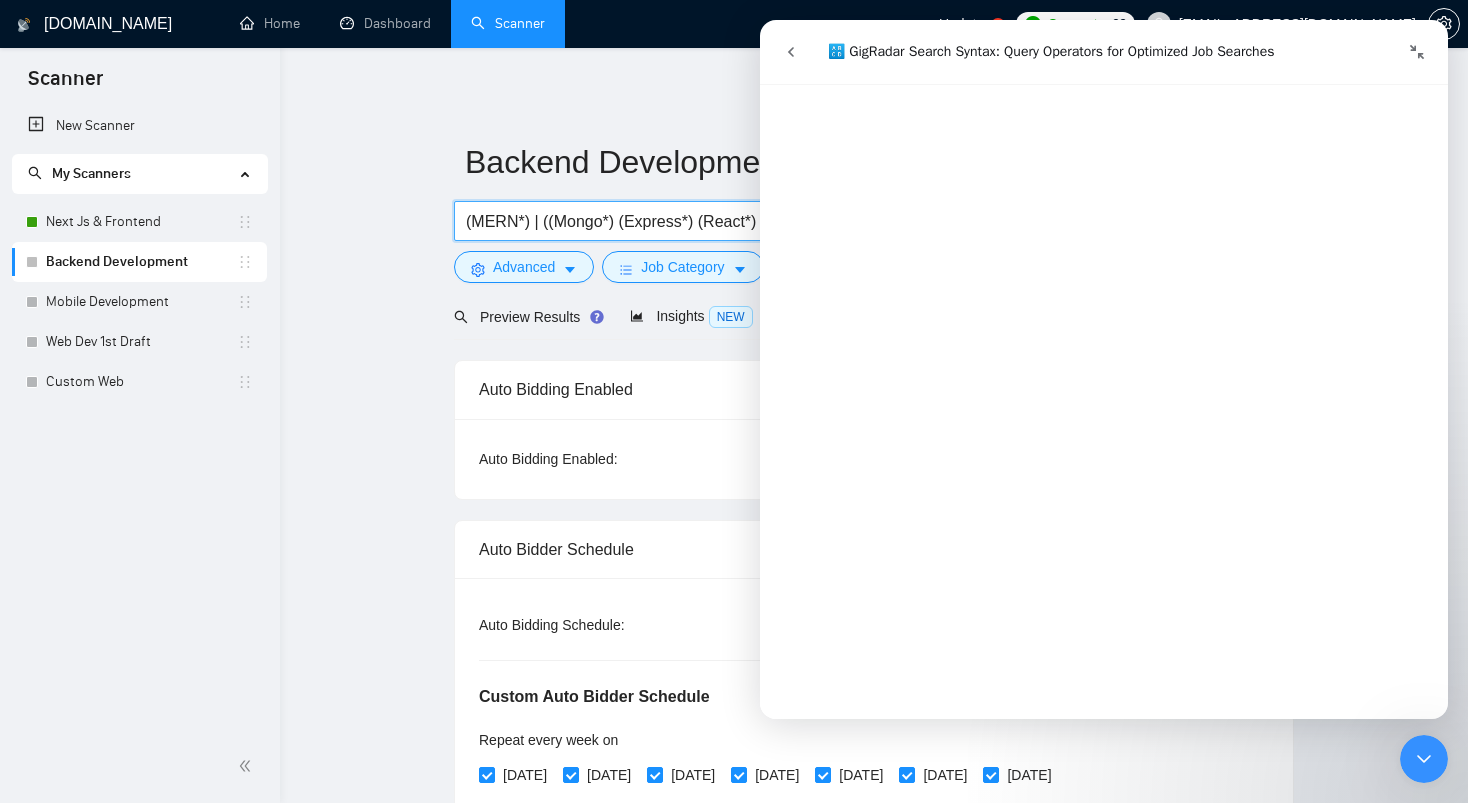 click on "(MERN*) | ((Mongo*) (Express*) (React*) (Node*)  (Golang*))" at bounding box center [733, 221] 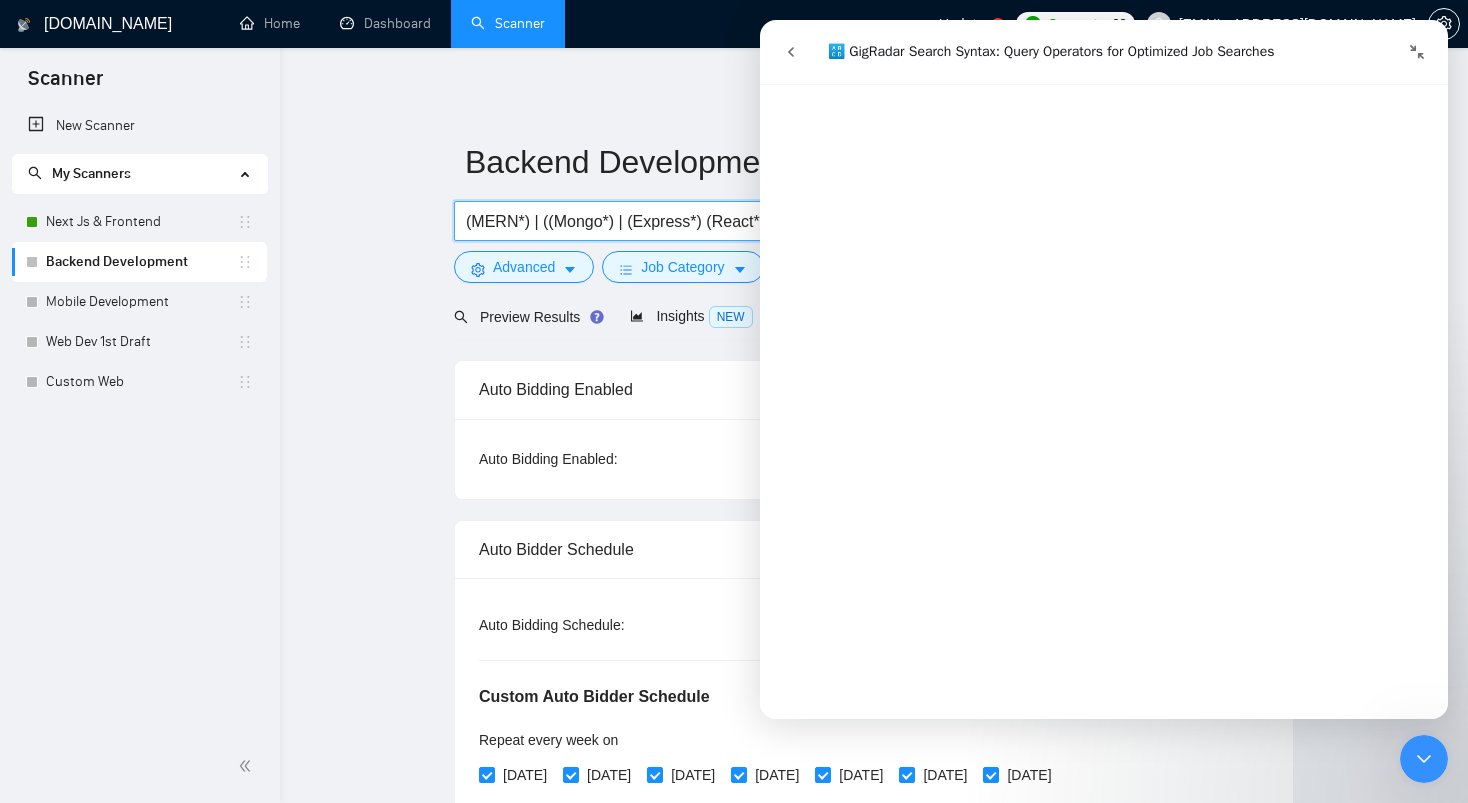 click 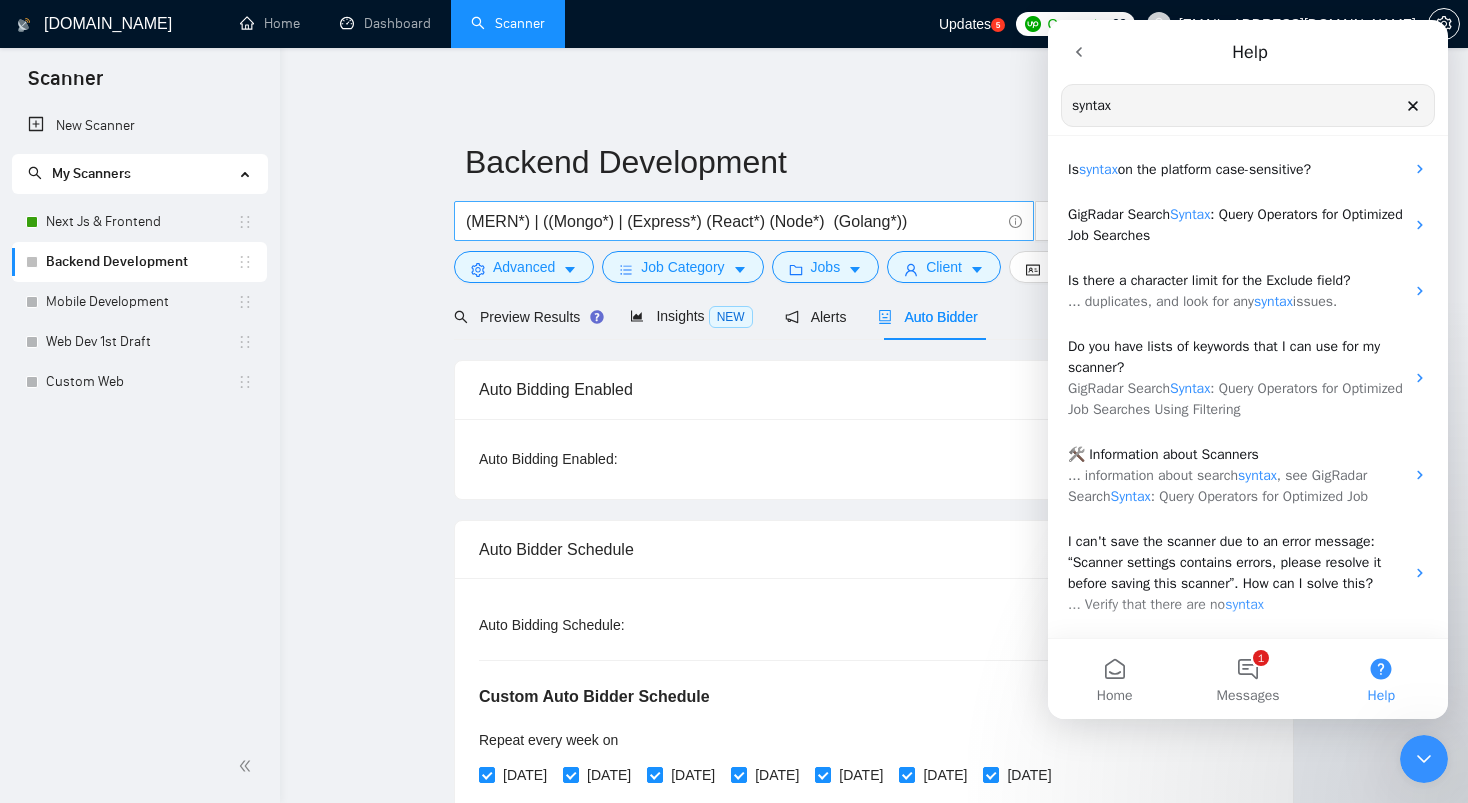 click on "(MERN*) | ((Mongo*) | (Express*) (React*) (Node*)  (Golang*))" at bounding box center [733, 221] 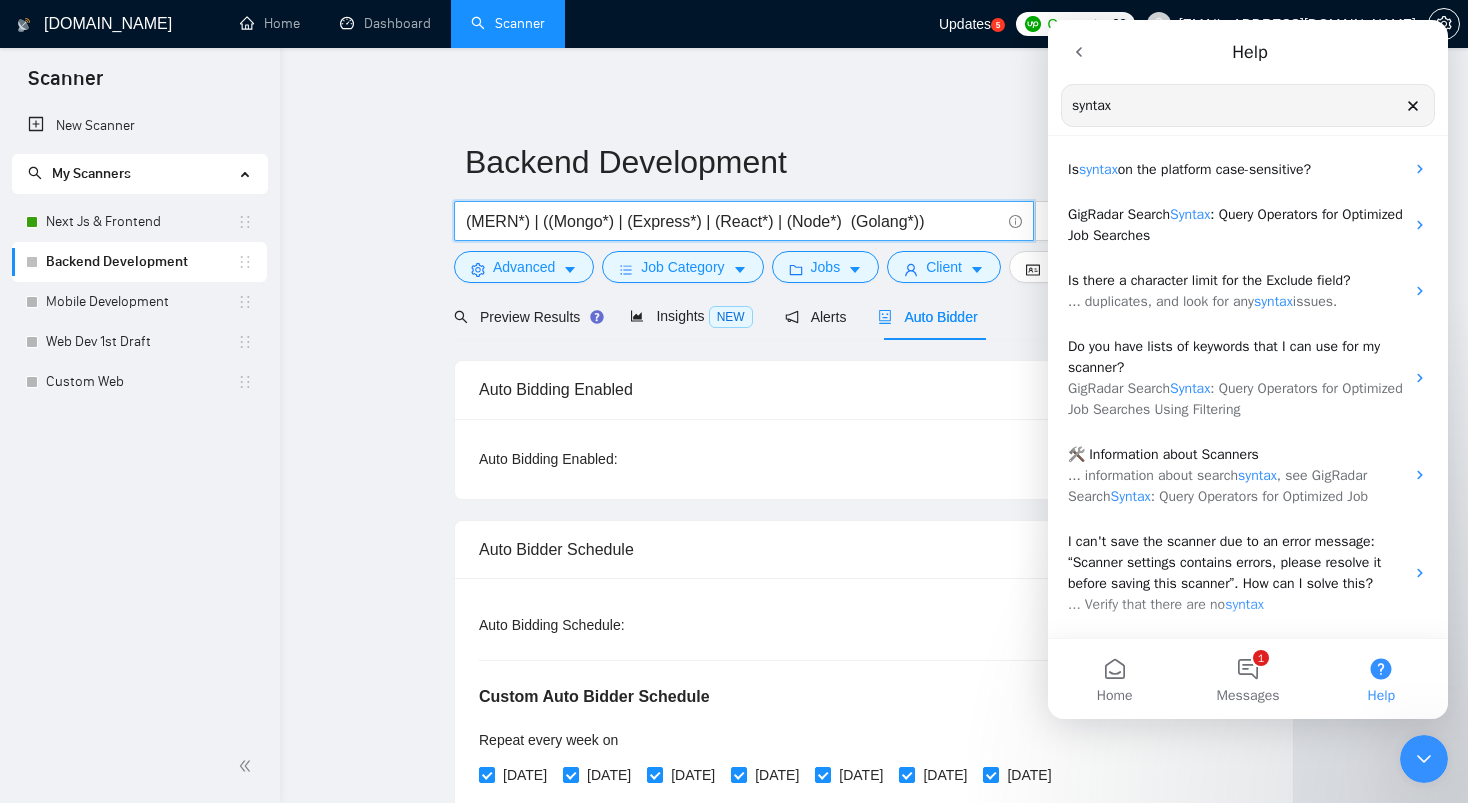 click on "(MERN*) | ((Mongo*) | (Express*) | (React*) | (Node*)  (Golang*))" at bounding box center [733, 221] 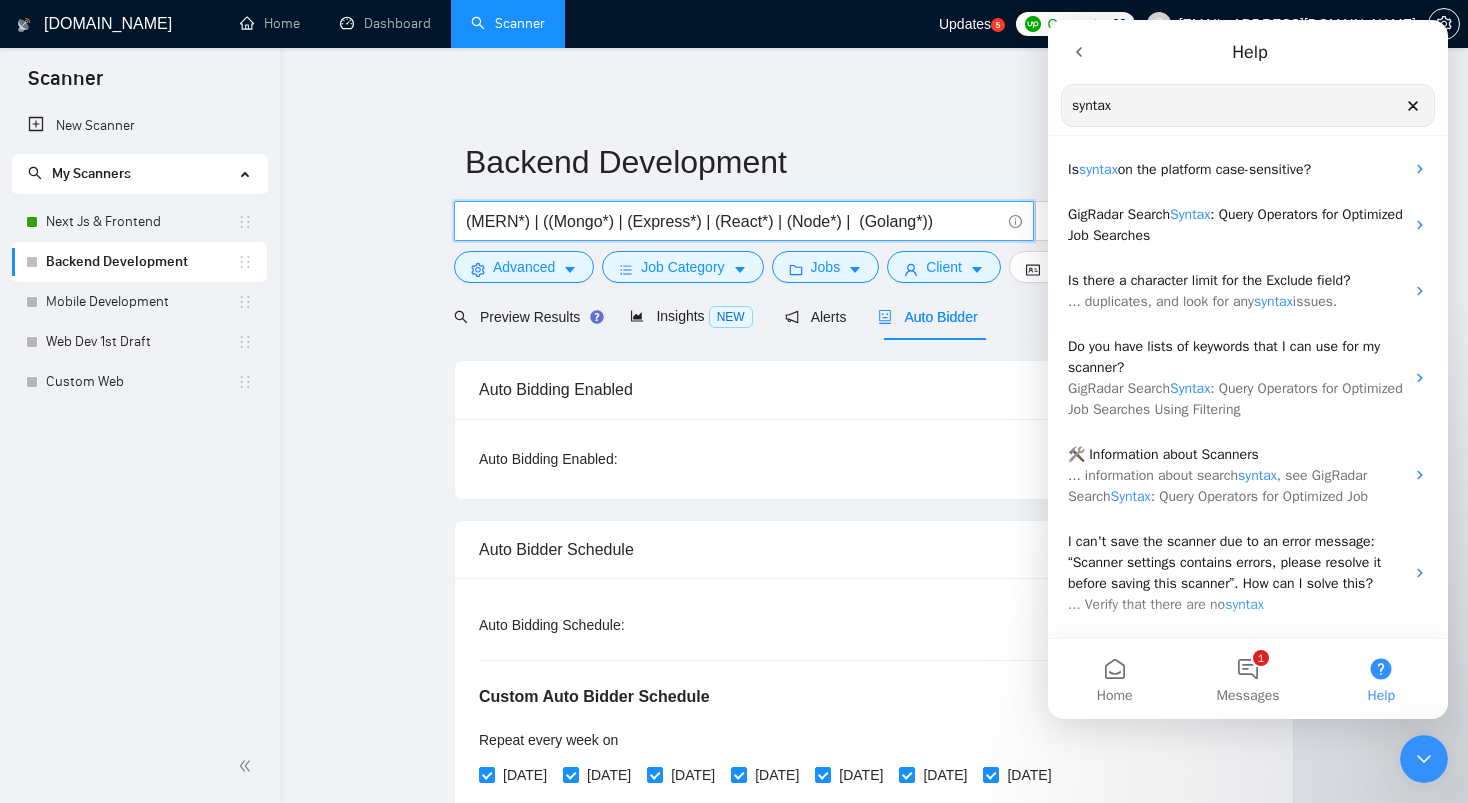 click on "(MERN*) | ((Mongo*) | (Express*) | (React*) | (Node*) |  (Golang*))" at bounding box center (733, 221) 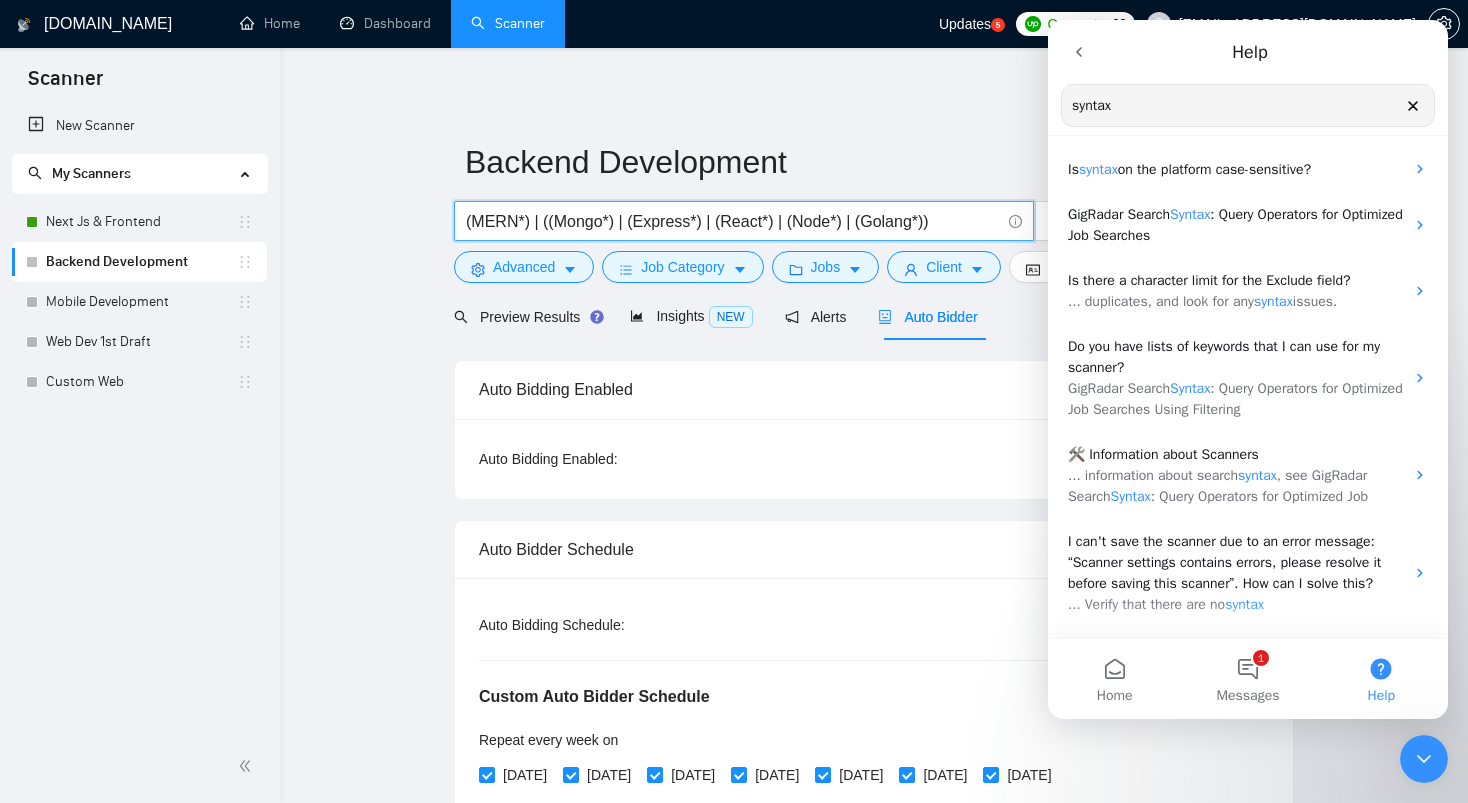 click on "(MERN*) | ((Mongo*) | (Express*) | (React*) | (Node*) | (Golang*))" at bounding box center (733, 221) 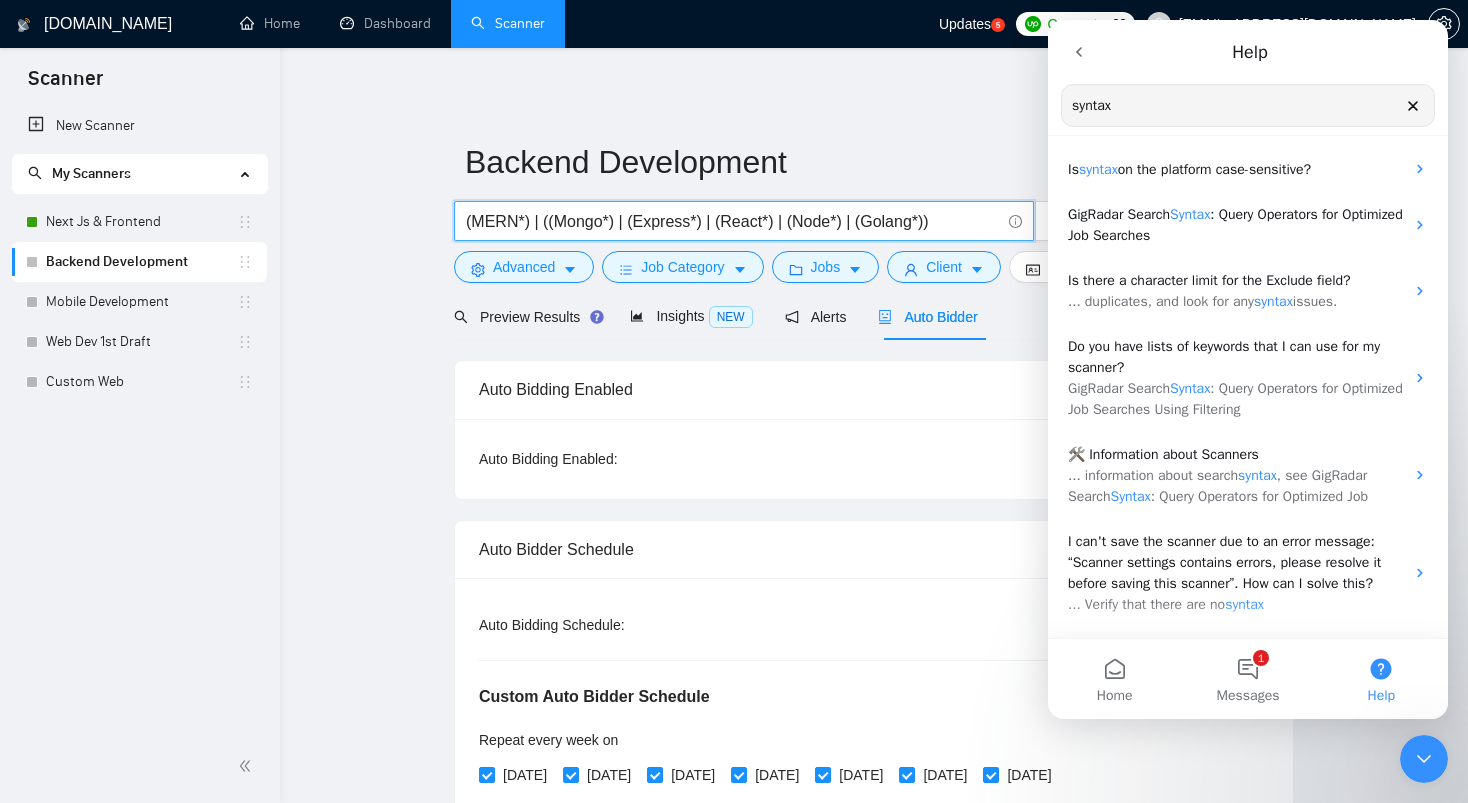 type on "(MERN*) | ((Mongo*) | (Express*) | (React*) | (Node*) | (Golang*)" 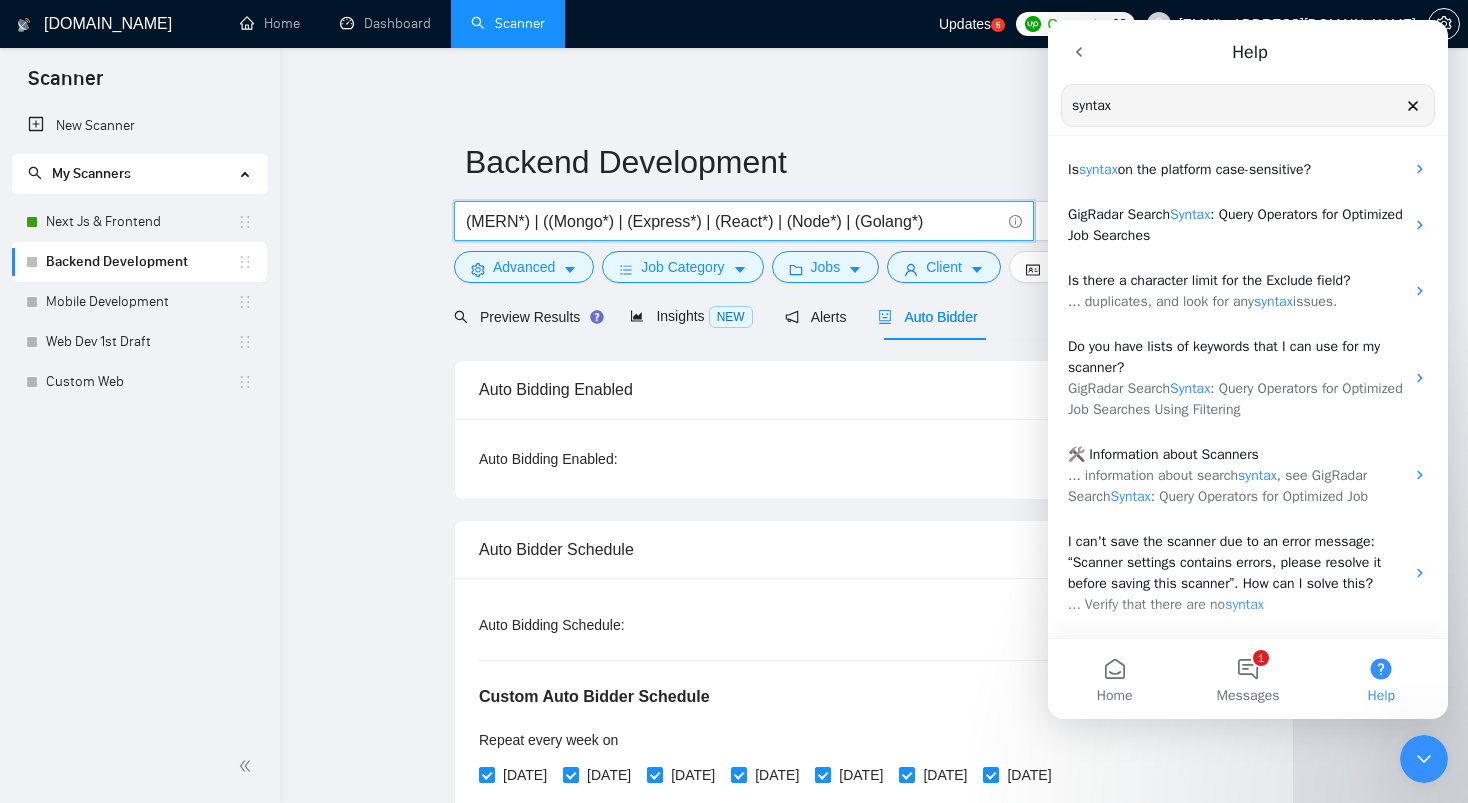 type on "(MERN*) | ((Mongo*) | (Express*) | (React*) | (Node*) | (Golang*)" 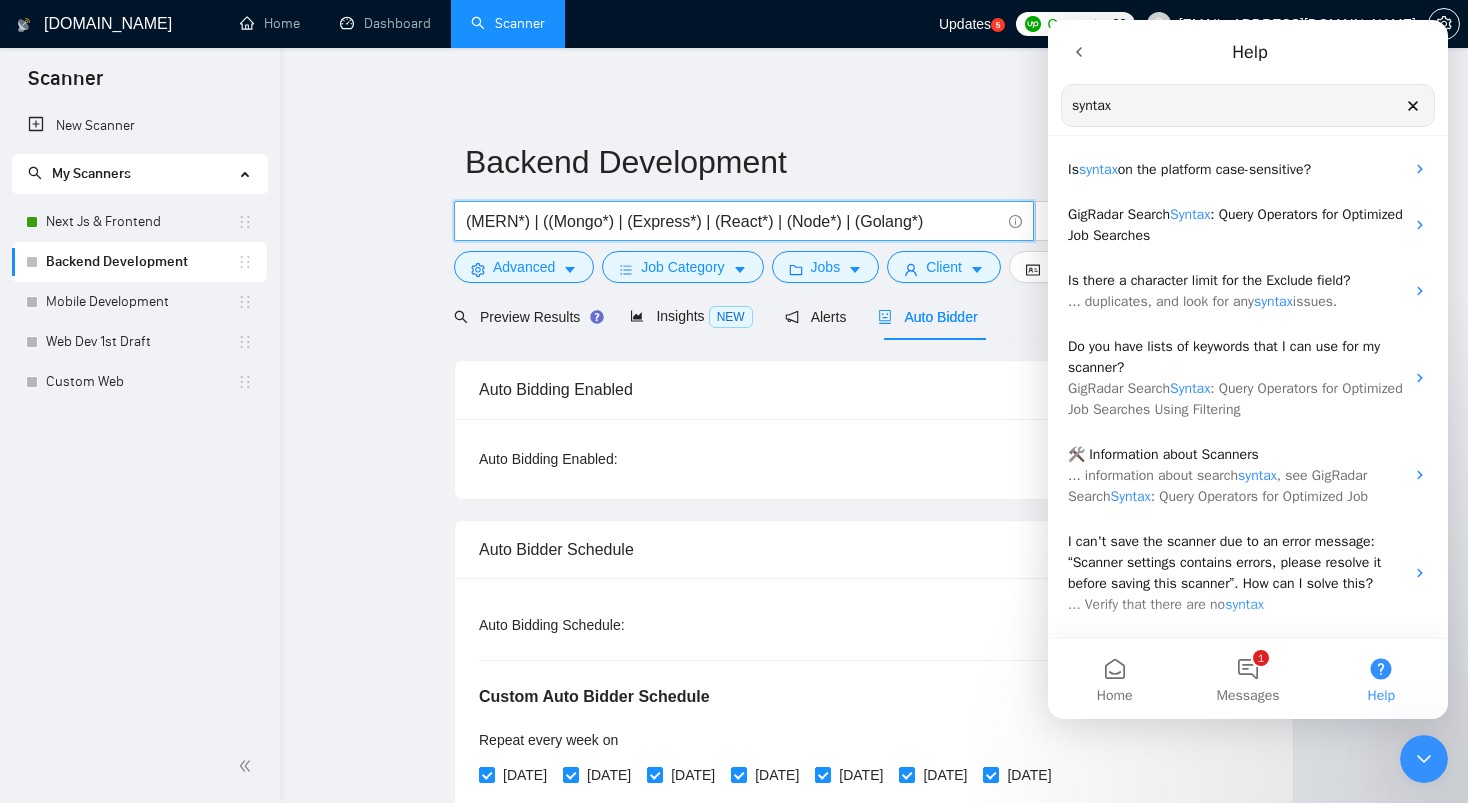 click 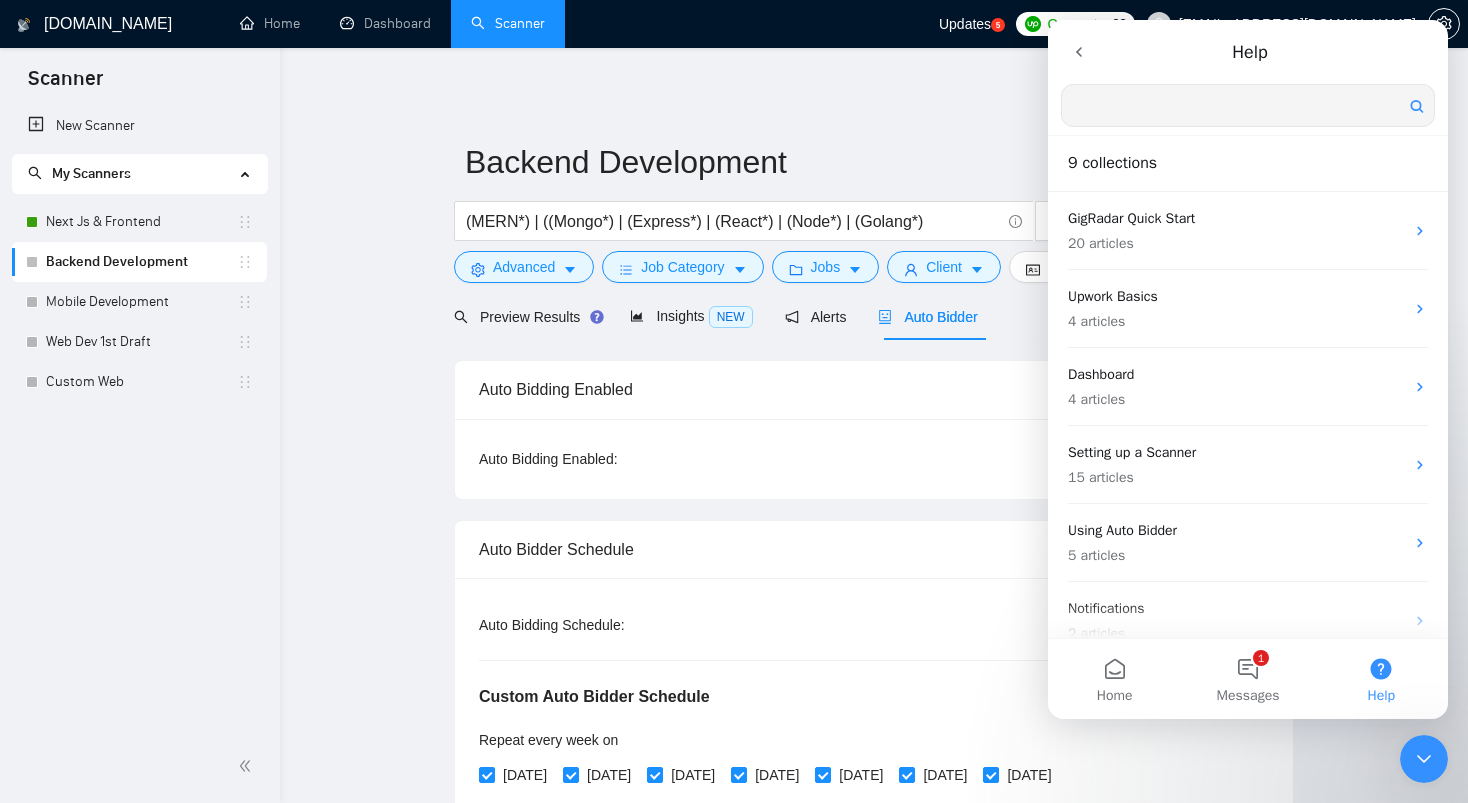 click on "Backend Development (MERN*) | ((Mongo*) | (Express*) | (React*) | (Node*) | (Golang*) Save Advanced   Job Category   Jobs   Client   Vendor   Reset All Preview Results Insights NEW Alerts Auto Bidder Auto Bidding Enabled Auto Bidding Enabled: OFF Auto Bidder Schedule Auto Bidding Type: Automated (recommended) Semi-automated Auto Bidding Schedule: 24/7 Custom Custom Auto Bidder Schedule Repeat every week on Monday Tuesday Wednesday Thursday Friday Saturday Sunday Active Hours ( Asia/Karachi ): From: 11:00 To: 04:00  (next day) ( 17  hours) Asia/Karachi Auto Bidding Type Select your bidding algorithm: Choose the algorithm for you bidding. The price per proposal does not include your connects expenditure. Template Bidder Works great for narrow segments and short cover letters that don't change. 0.50  credits / proposal Sardor AI 🤖 Personalise your cover letter with ai [placeholders] 1.00  credits / proposal Experimental Laziza AI  👑   NEW   Learn more 2.00  credits / proposal 3.36 credits savings WeTeck" at bounding box center (874, 2379) 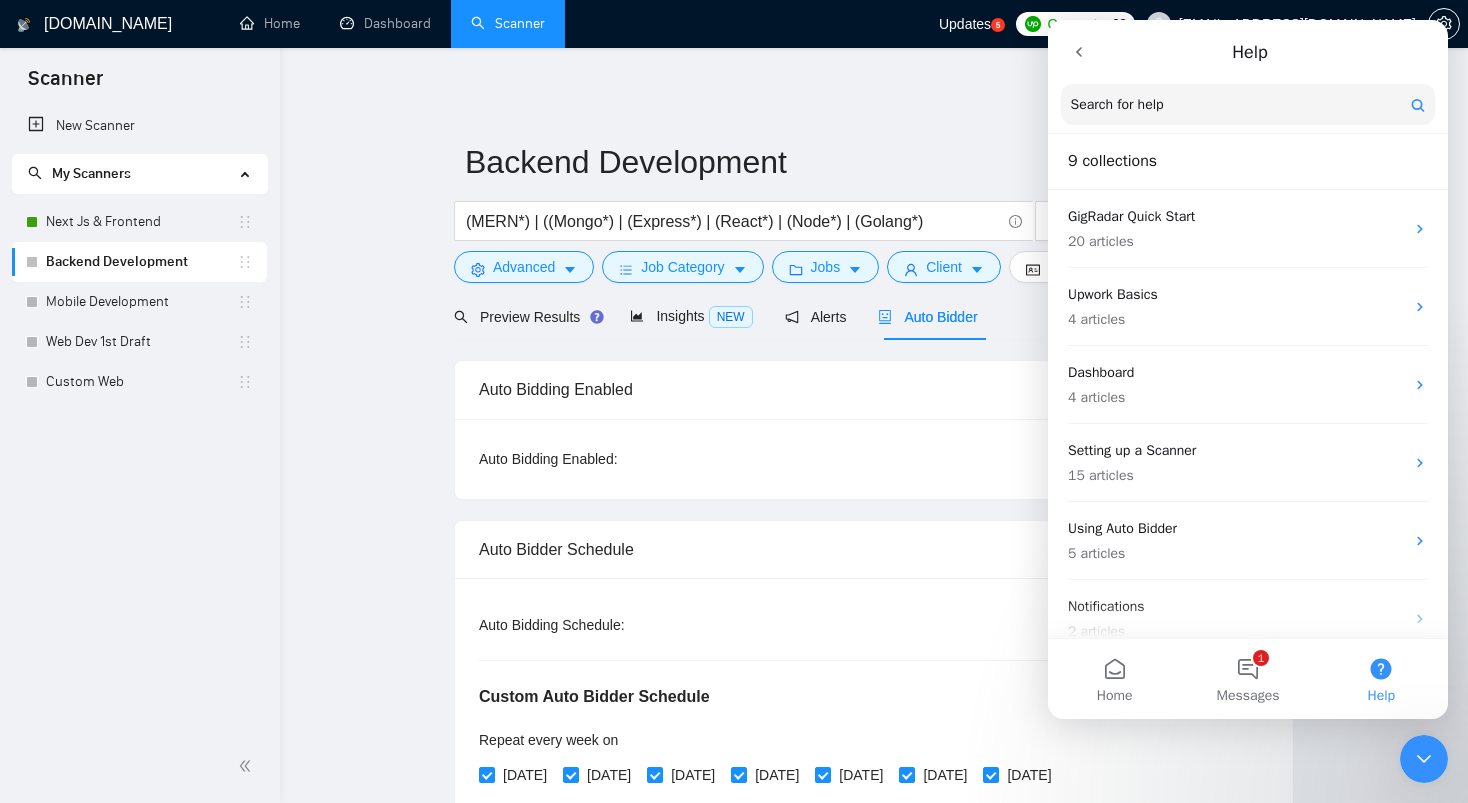 click 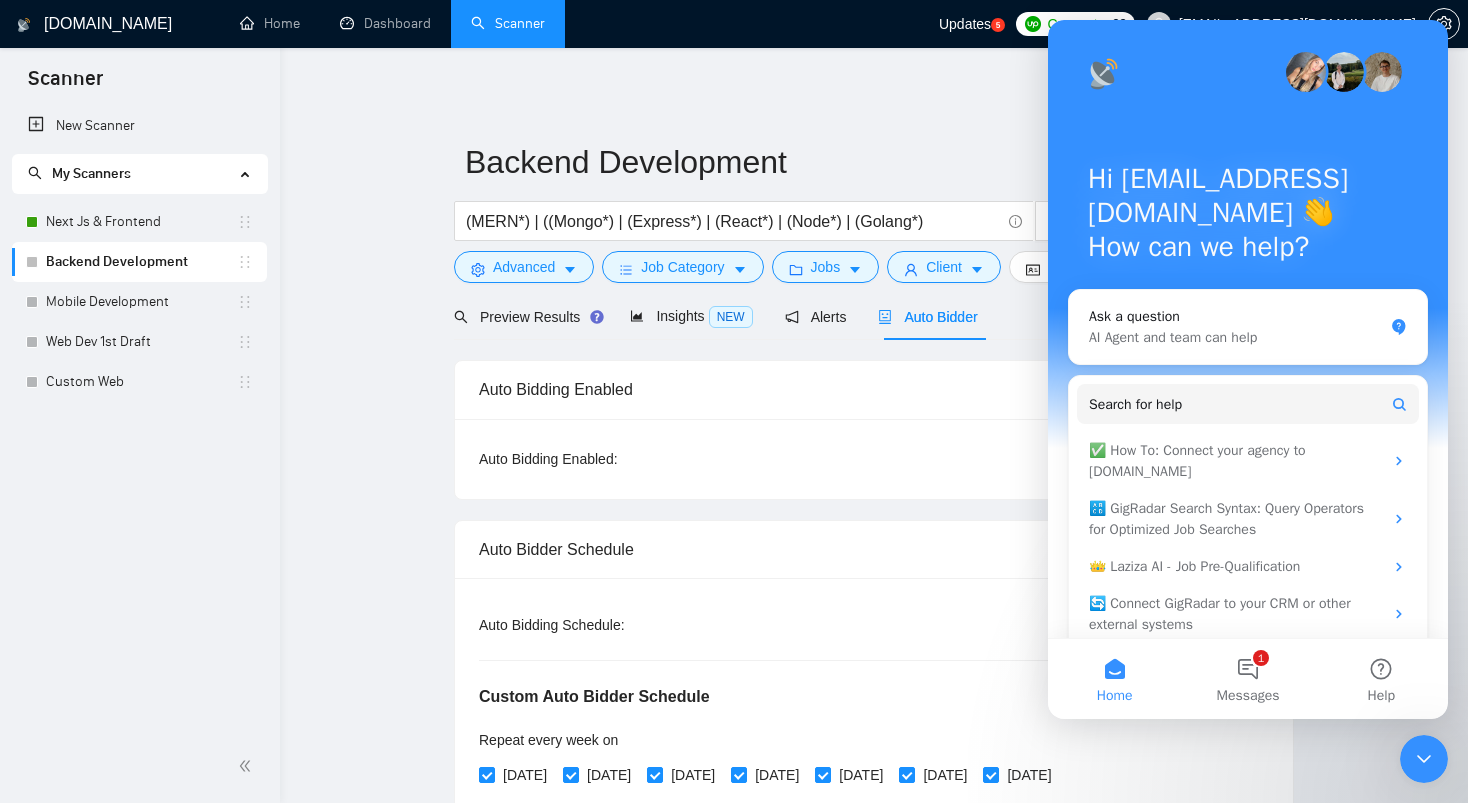 click 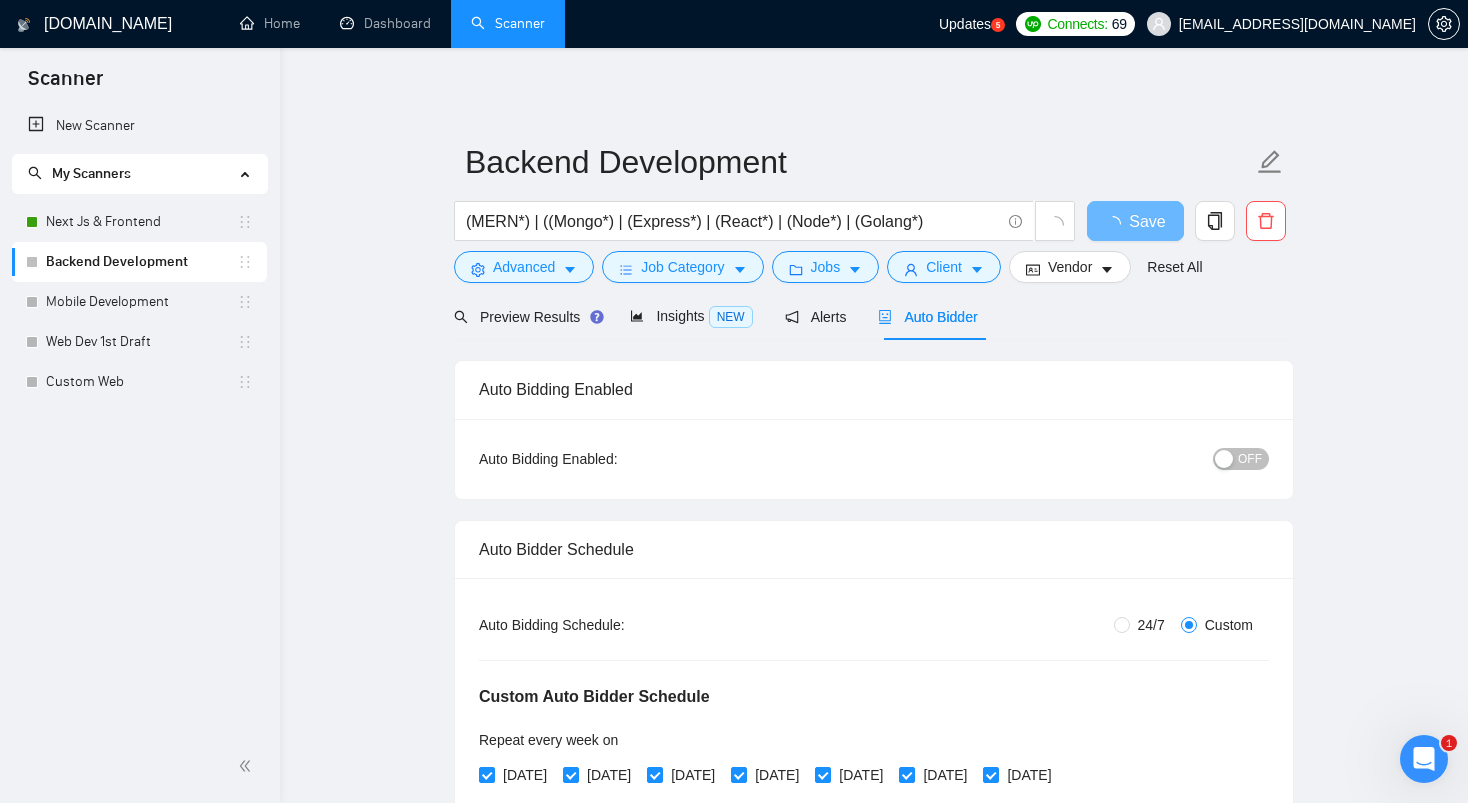 scroll, scrollTop: 0, scrollLeft: 0, axis: both 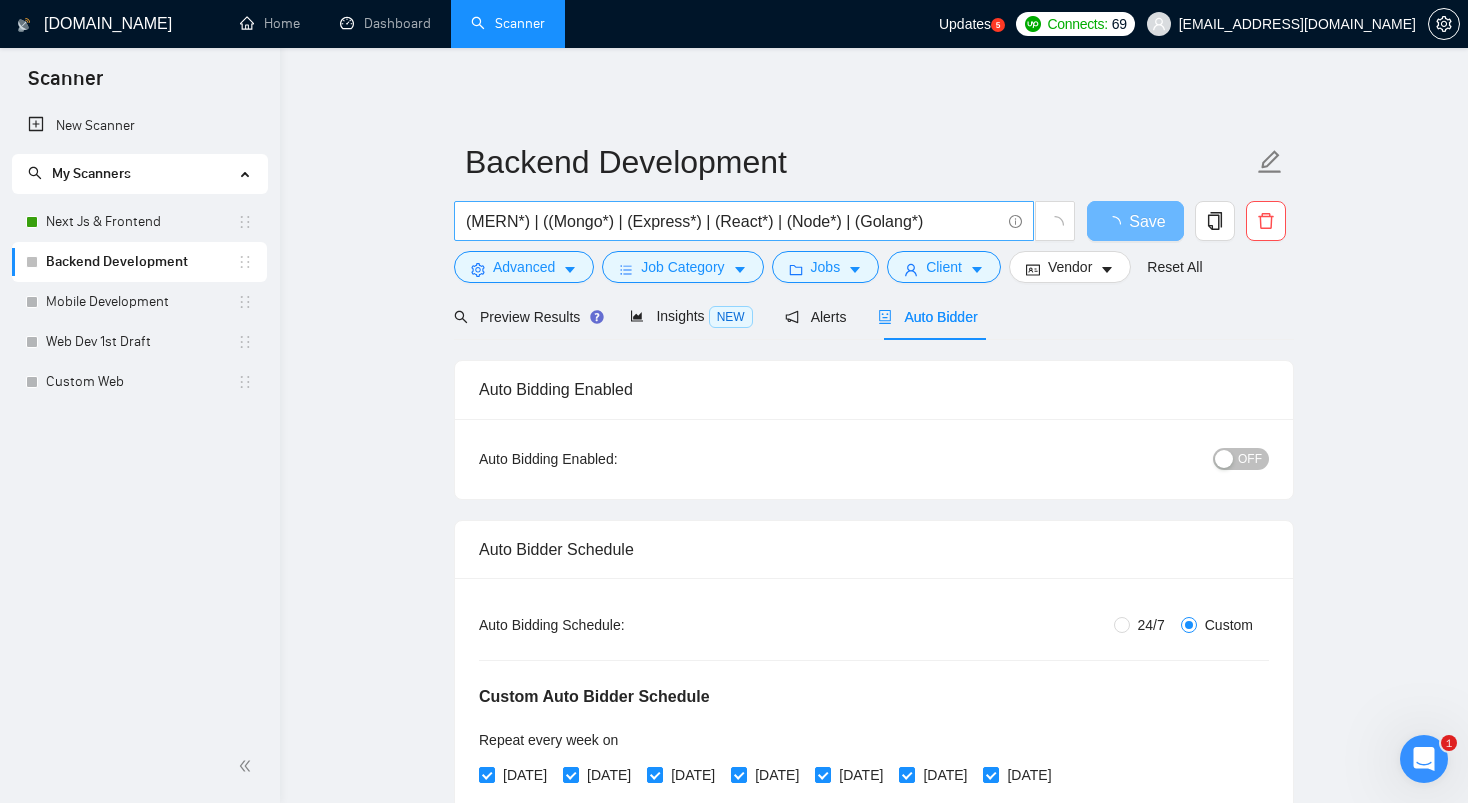 click on "(MERN*) | ((Mongo*) | (Express*) | (React*) | (Node*) | (Golang*)" at bounding box center (733, 221) 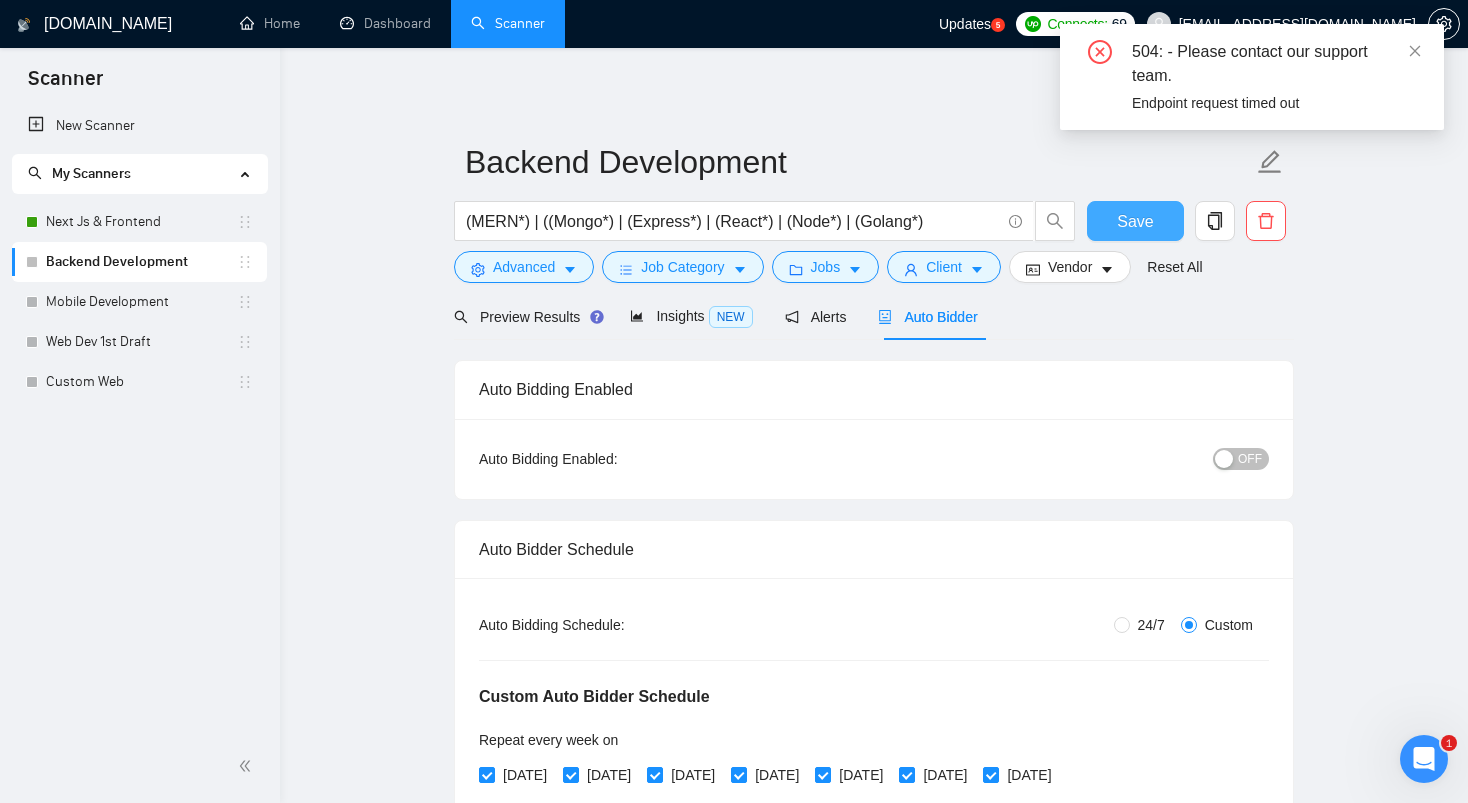 click on "Save" at bounding box center (1135, 221) 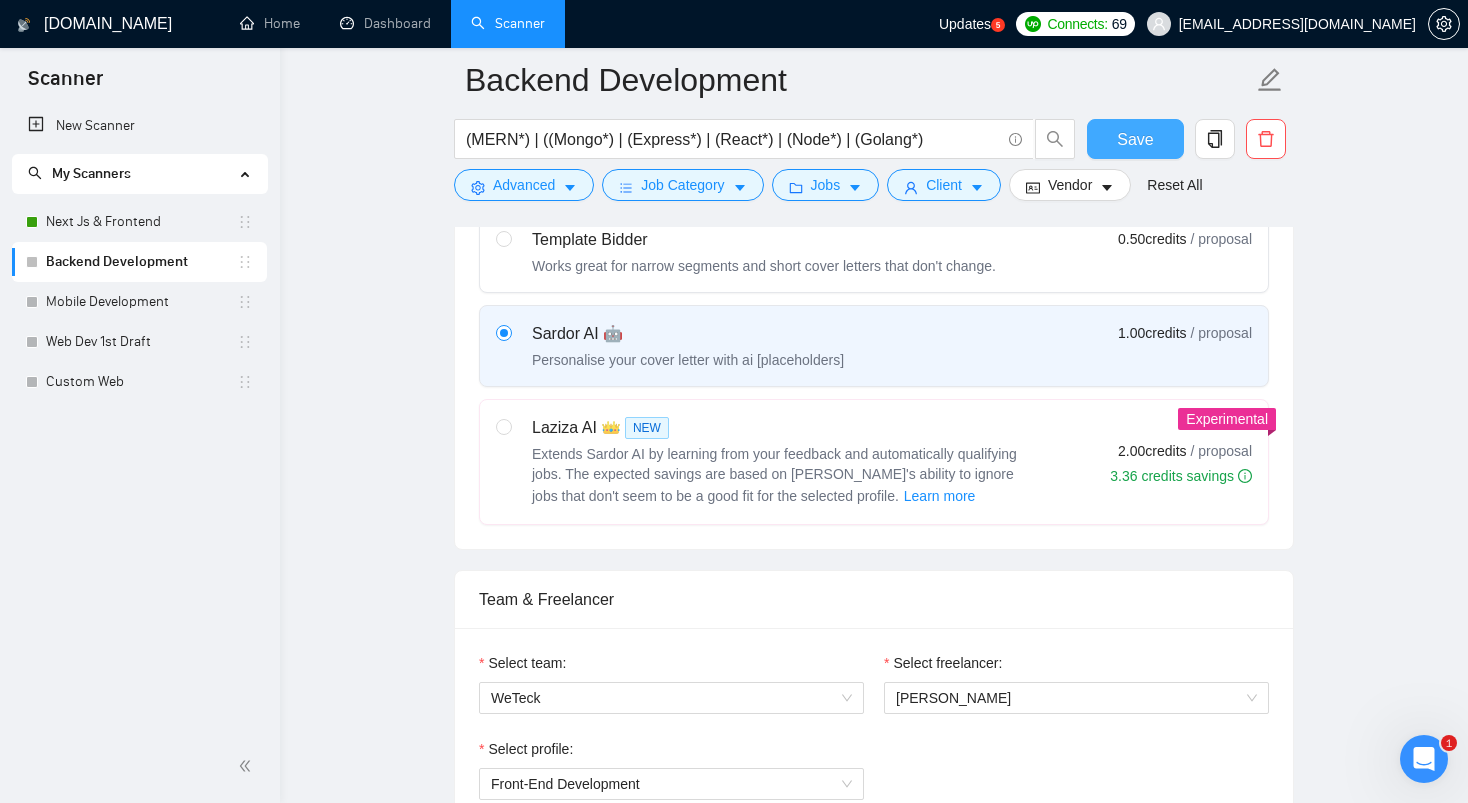 scroll, scrollTop: 0, scrollLeft: 0, axis: both 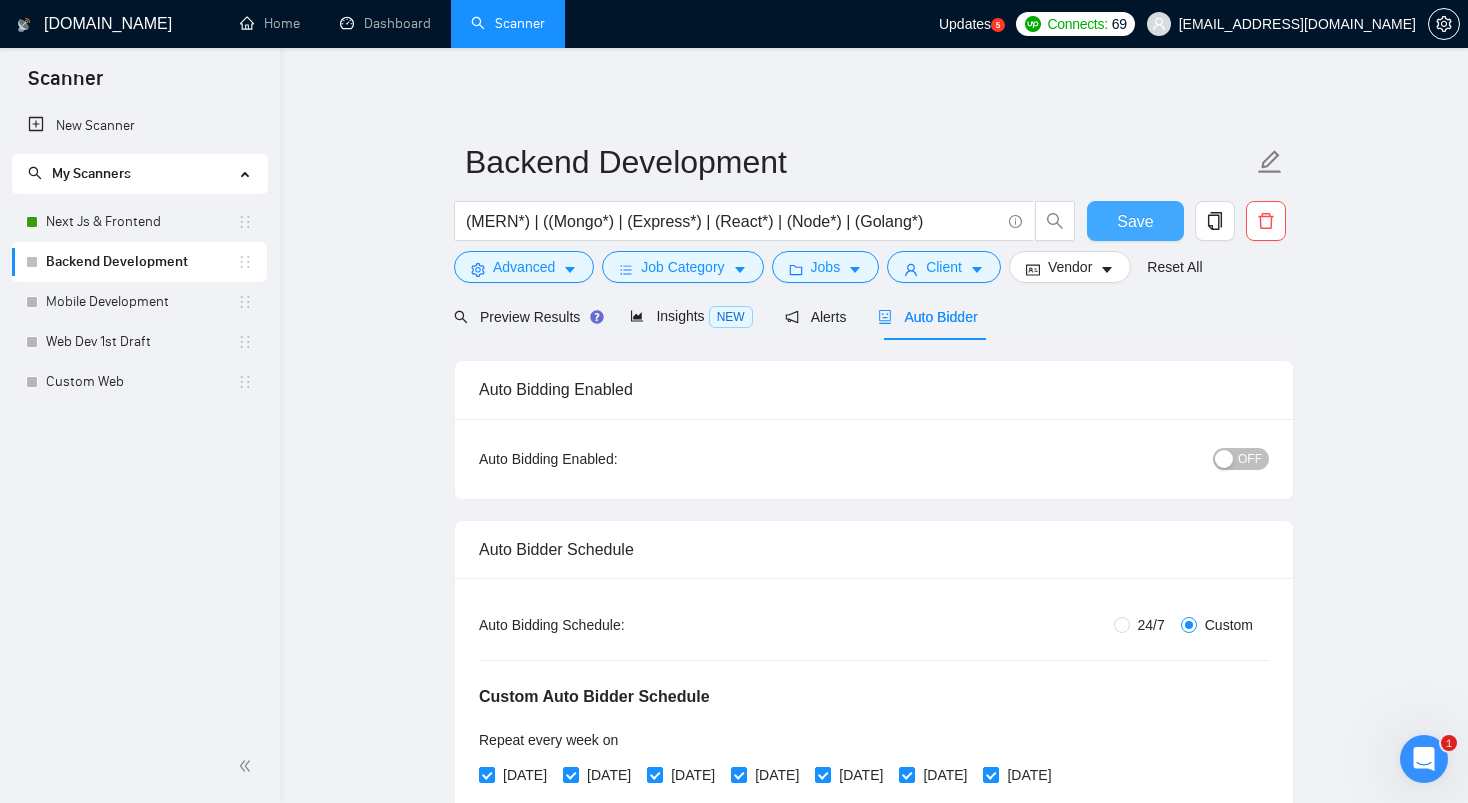 click on "Save" at bounding box center [1135, 221] 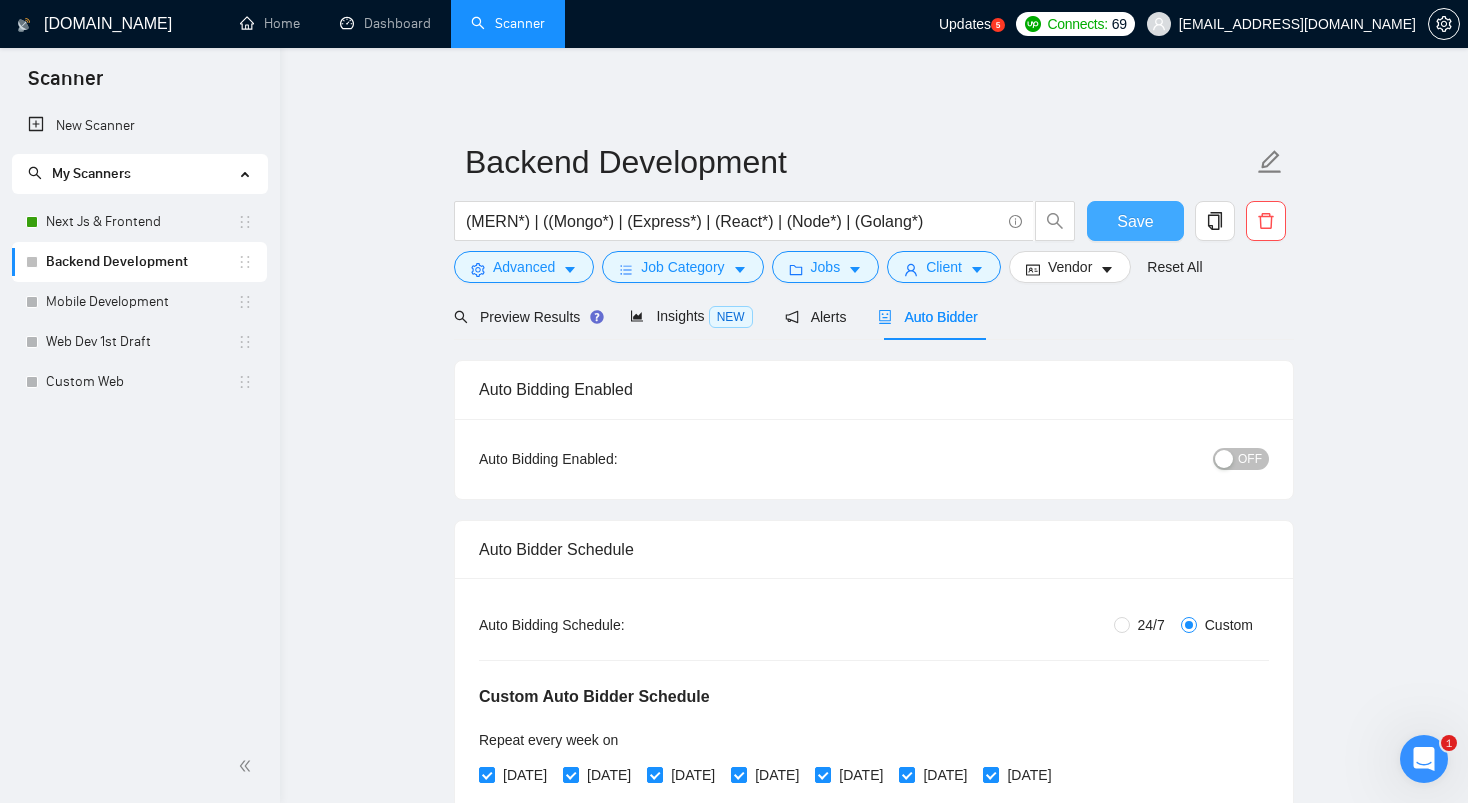 type 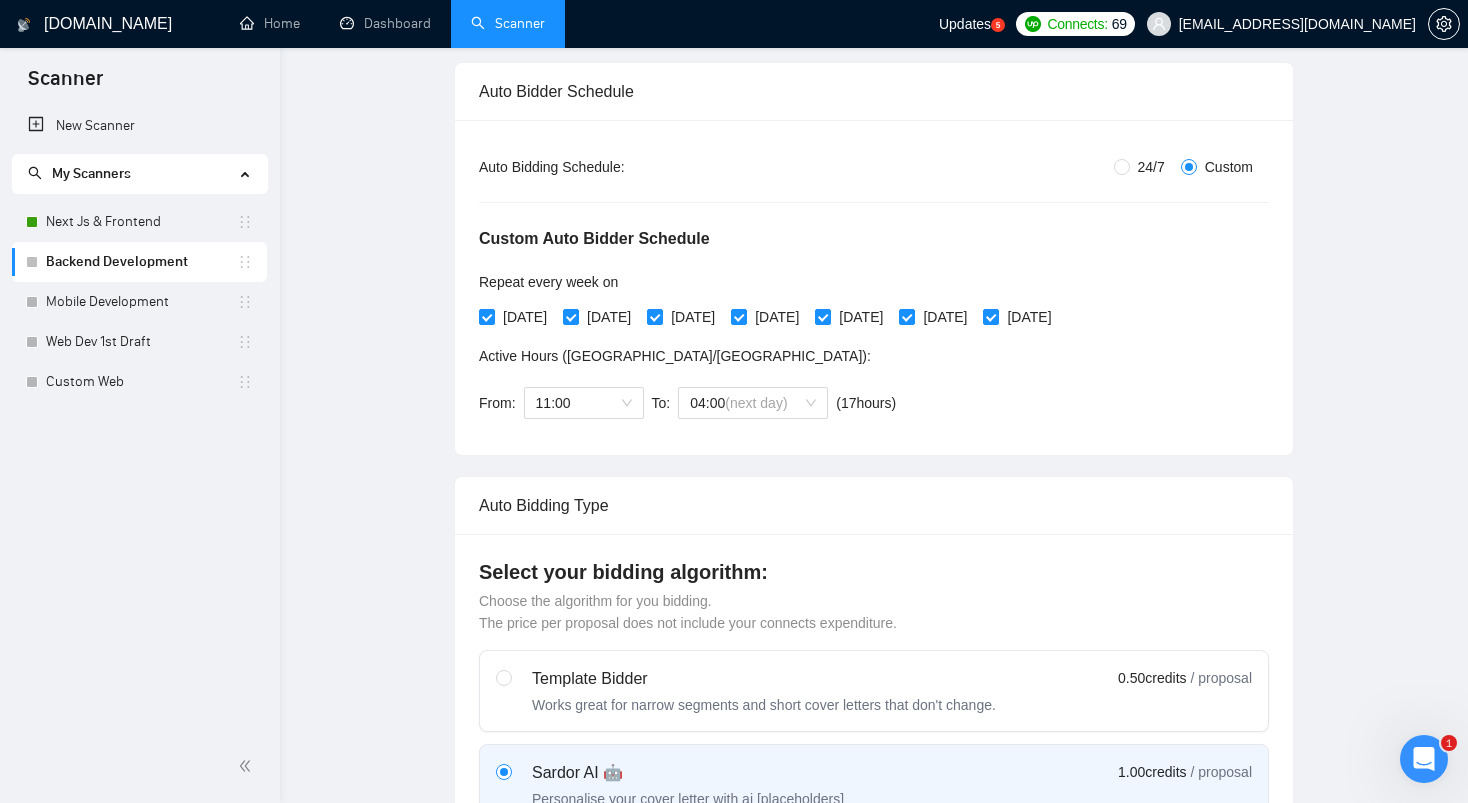 scroll, scrollTop: 0, scrollLeft: 0, axis: both 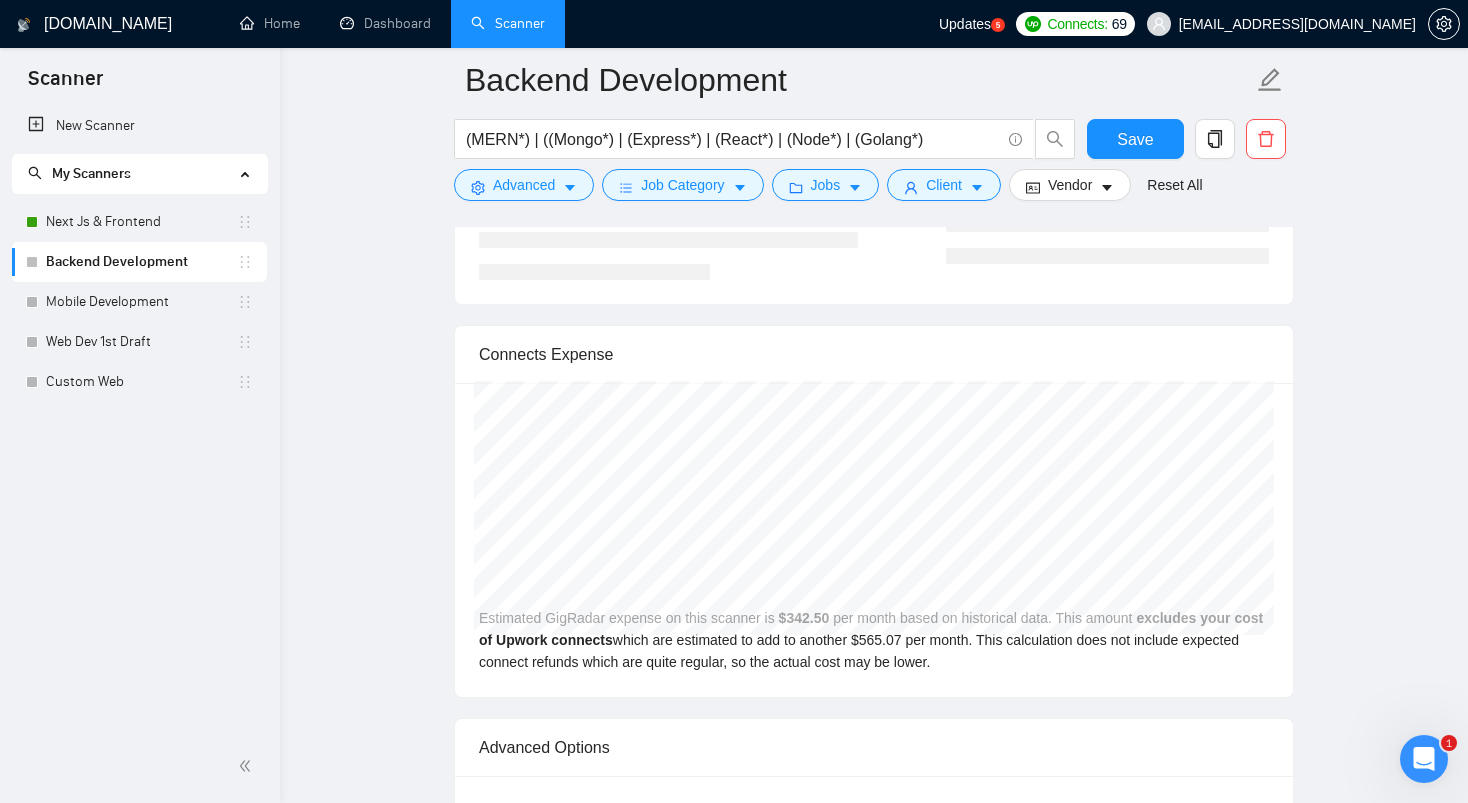 click on "[DATE]
GigRadar $426.00
Upwork Connects $702.83 Estimated GigRadar expense on this scanner is   $ 342.50   per month based on historical data. This amount   excludes your cost of Upwork connects  which are estimated to add to another $ 565.07   per month. This calculation does not include expected connect refunds which are quite regular, so the actual cost may be lower." at bounding box center (874, 540) 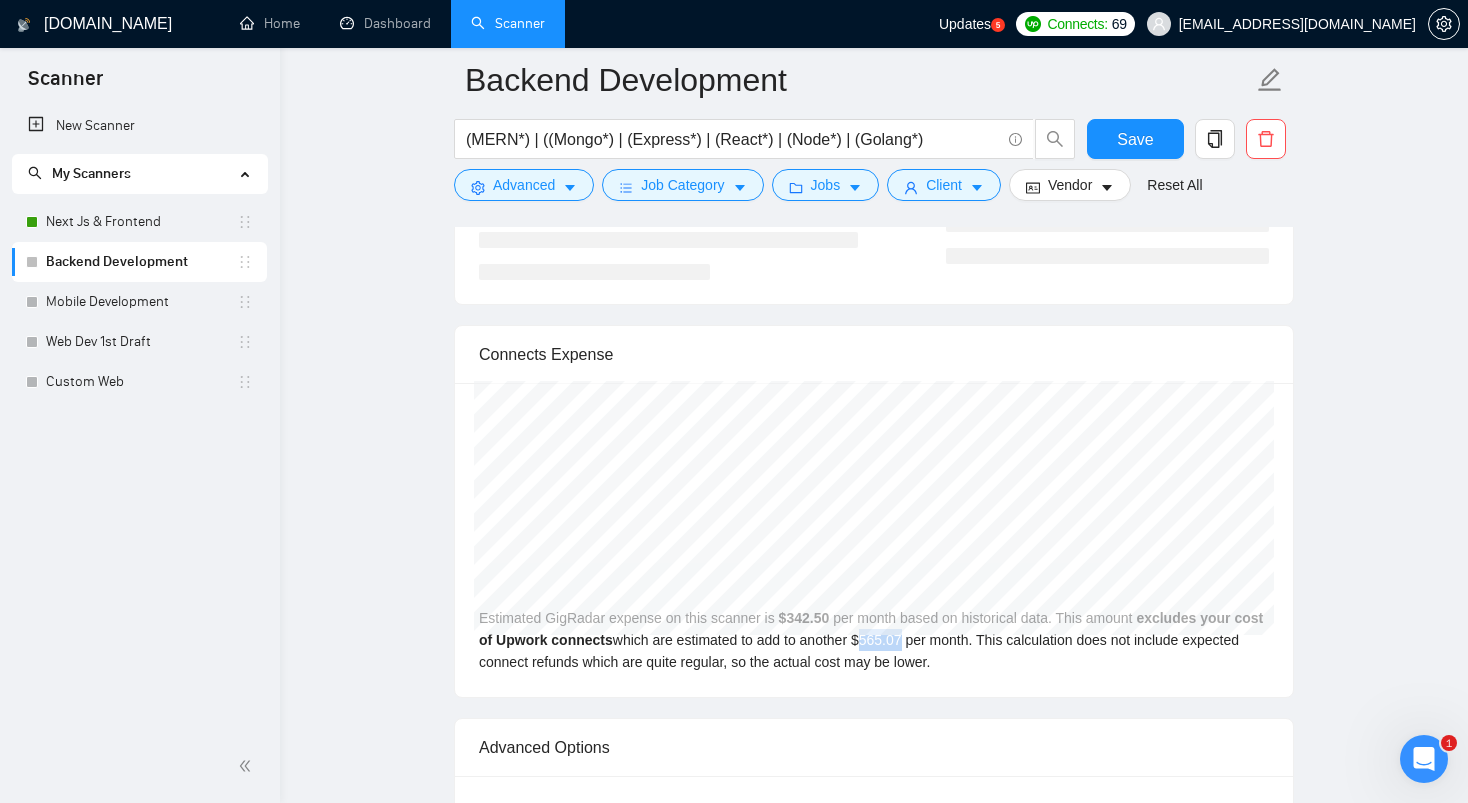 click on "[DATE]
GigRadar $426.00
Upwork Connects $702.83 Estimated GigRadar expense on this scanner is   $ 342.50   per month based on historical data. This amount   excludes your cost of Upwork connects  which are estimated to add to another $ 565.07   per month. This calculation does not include expected connect refunds which are quite regular, so the actual cost may be lower." at bounding box center [874, 540] 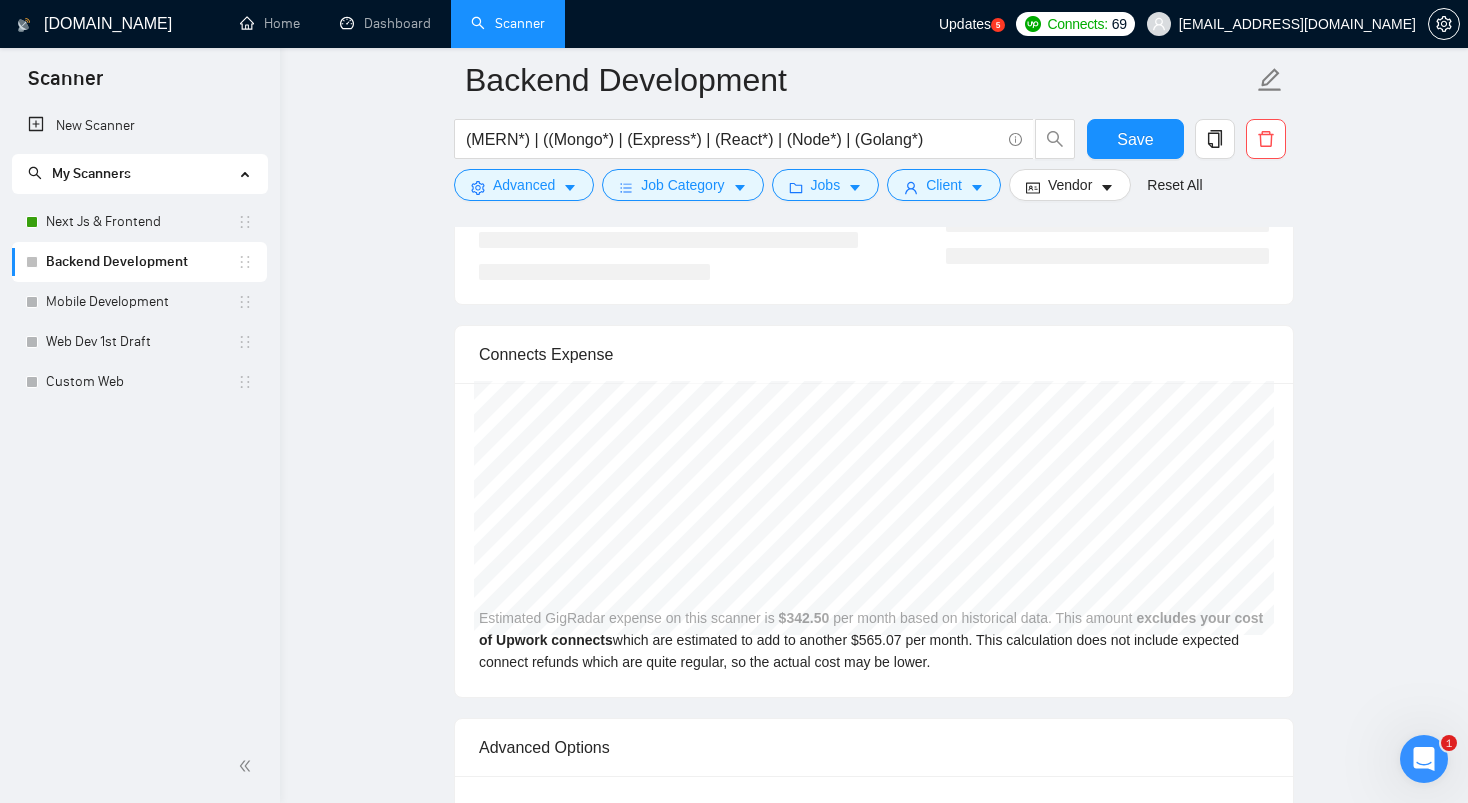 click on "[DATE]
GigRadar $426.00
Upwork Connects $702.83 Estimated GigRadar expense on this scanner is   $ 342.50   per month based on historical data. This amount   excludes your cost of Upwork connects  which are estimated to add to another $ 565.07   per month. This calculation does not include expected connect refunds which are quite regular, so the actual cost may be lower." at bounding box center [874, 540] 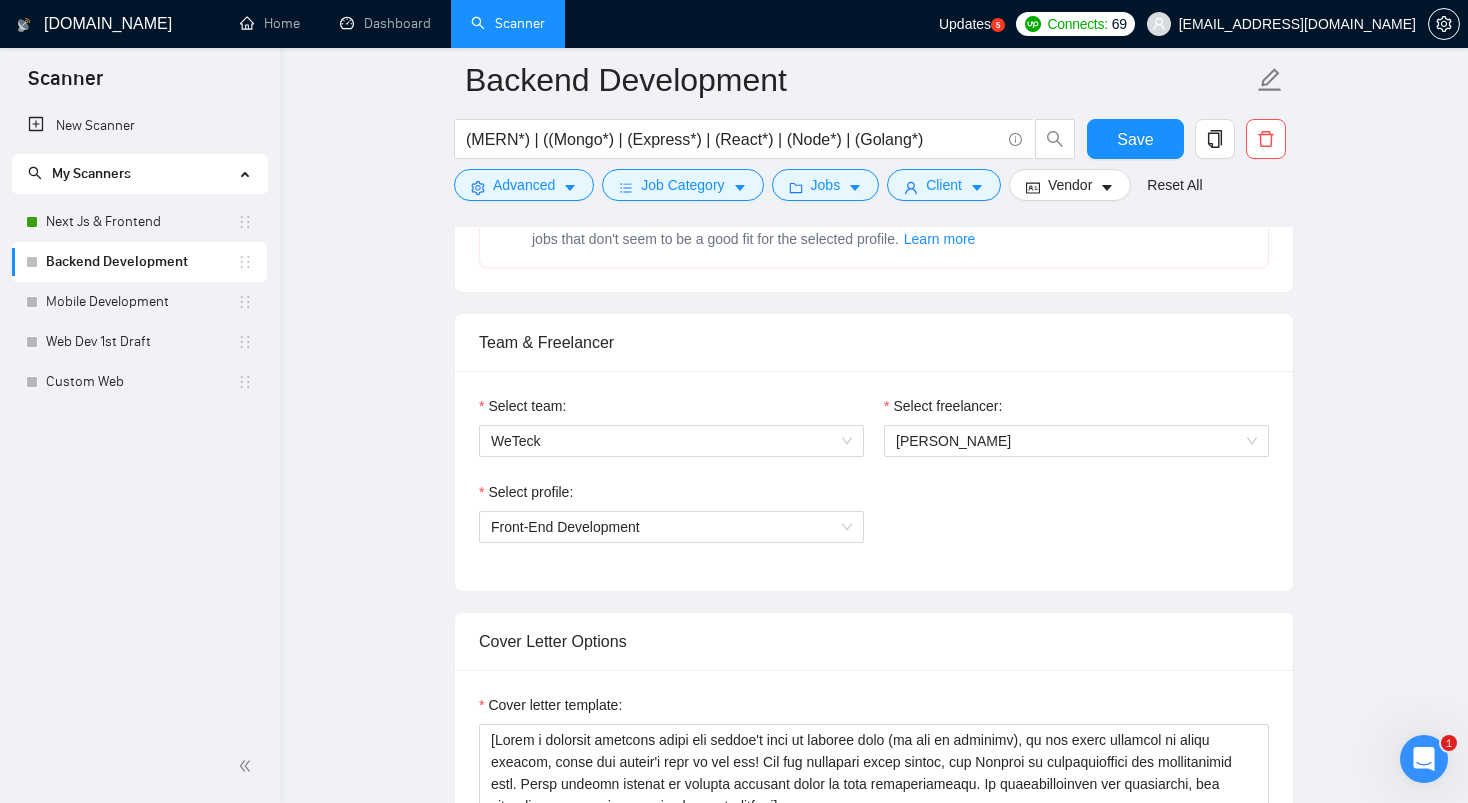 scroll, scrollTop: 0, scrollLeft: 0, axis: both 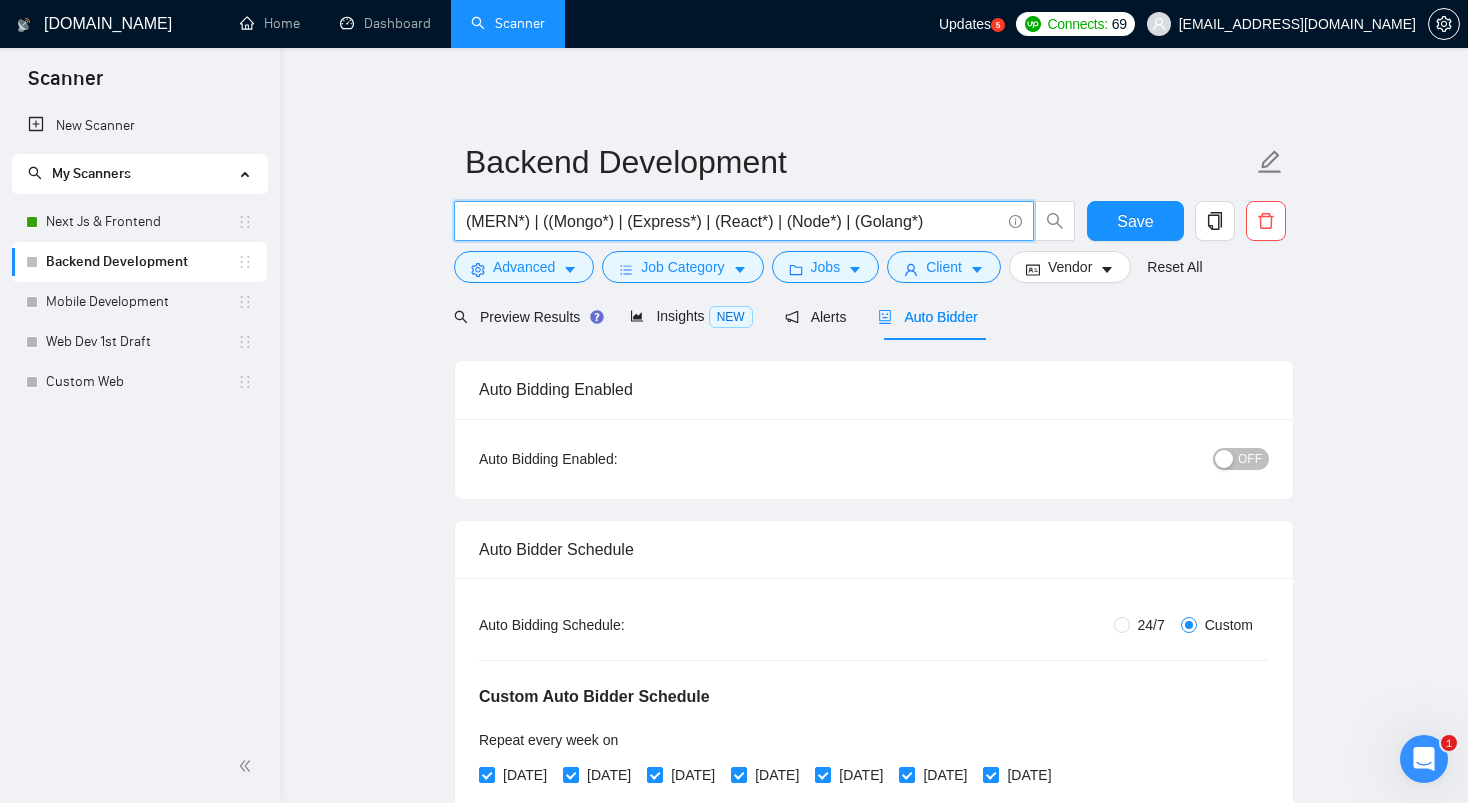 click on "(MERN*) | ((Mongo*) | (Express*) | (React*) | (Node*) | (Golang*)" at bounding box center [733, 221] 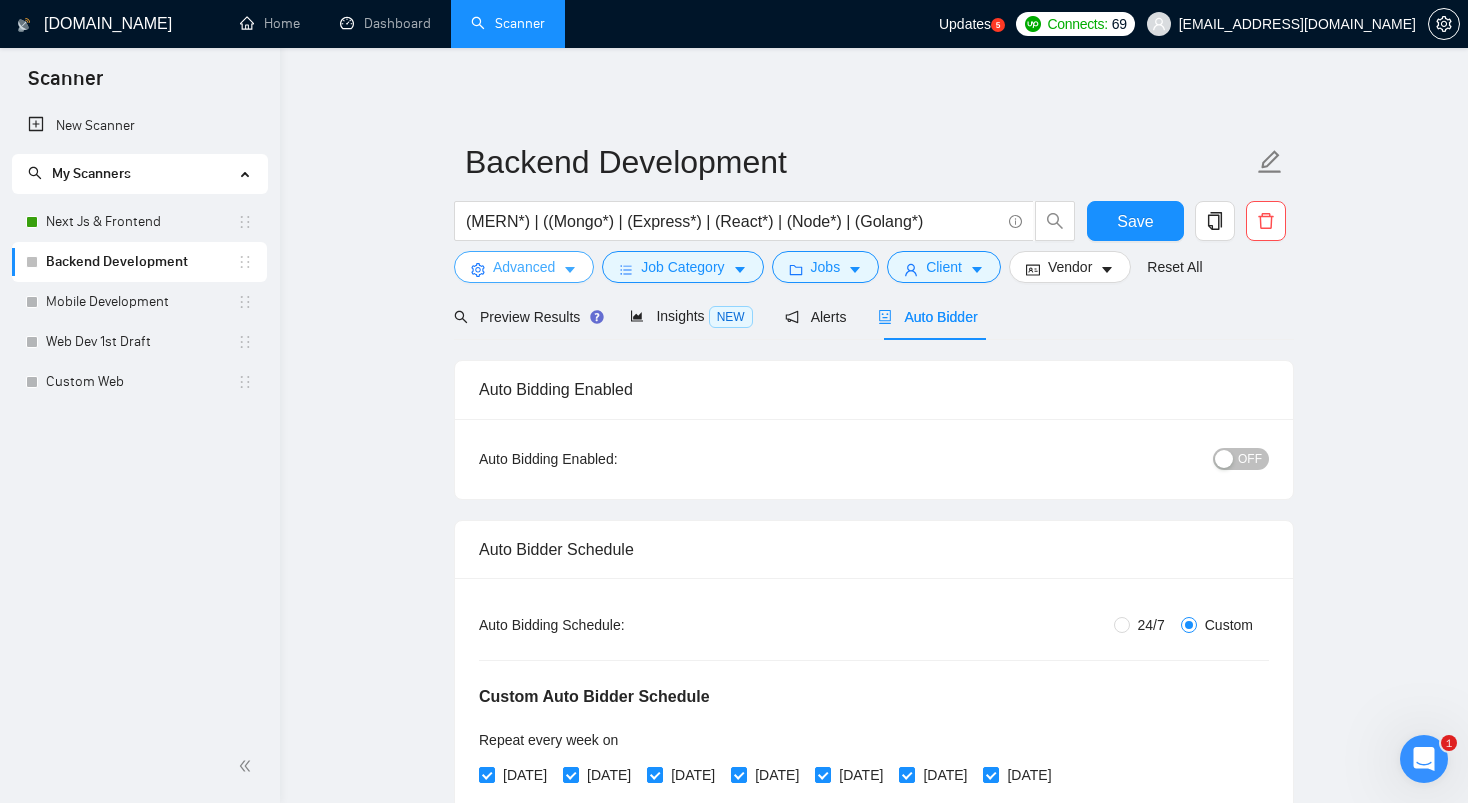 click on "Advanced" at bounding box center [524, 267] 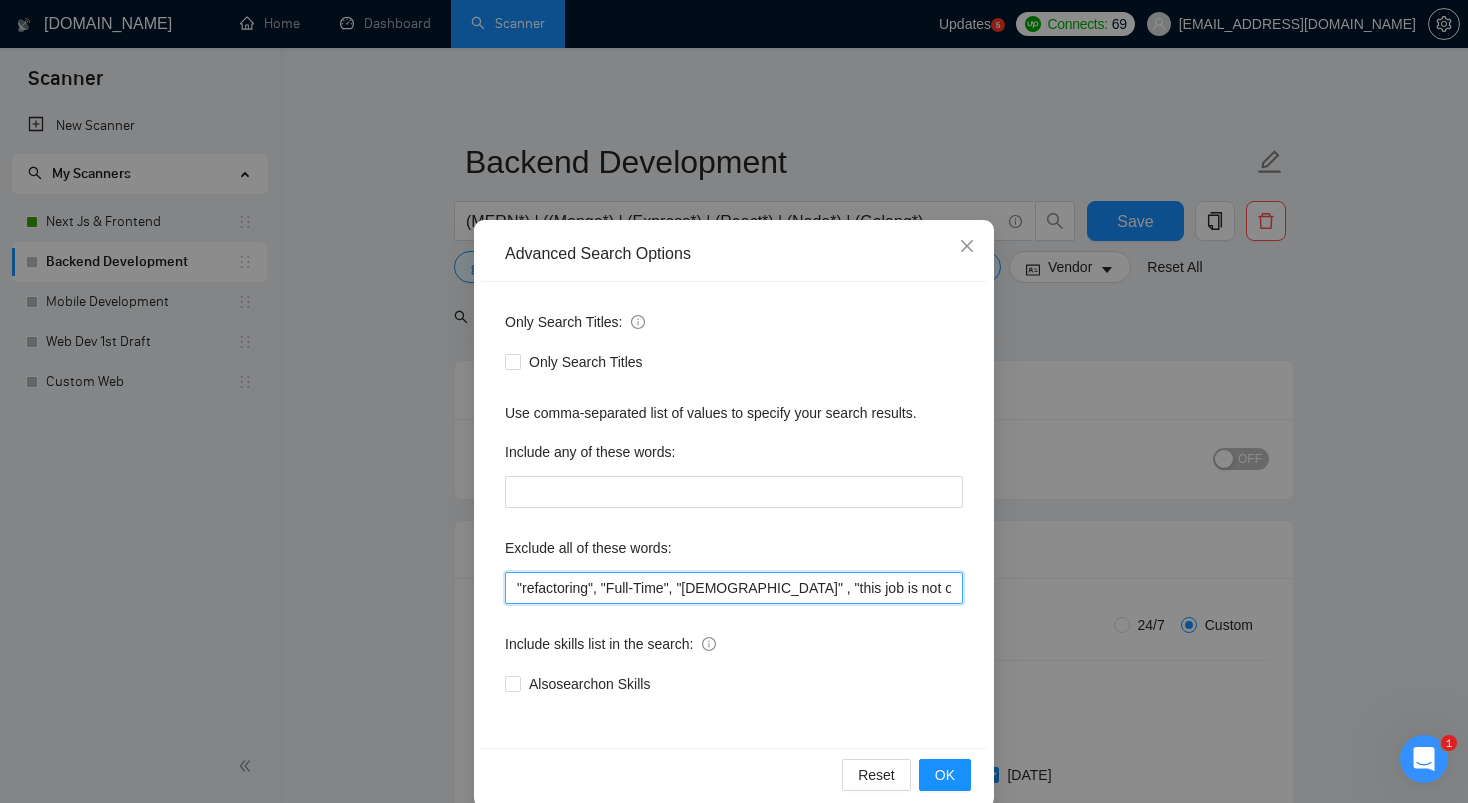 click on ""refactoring", "Full-Time", "[DEMOGRAPHIC_DATA]" , "this job is not open to teams", "this job is not open to agency", "this job is not open to companies", "NO AGENCY", "Freelancers Only", "NOT AGENCY", "no agency", "no agencies", "individual only", "freelancers only", "No Agencies!", "independent contractors only", "***Freelancers Only," "/Freelancers Only", ".Freelancers Only", ",Freelancers Only.", "Smart Contracts", "smart contracts", "Smart contract", "on-site", "on site"" at bounding box center [734, 588] 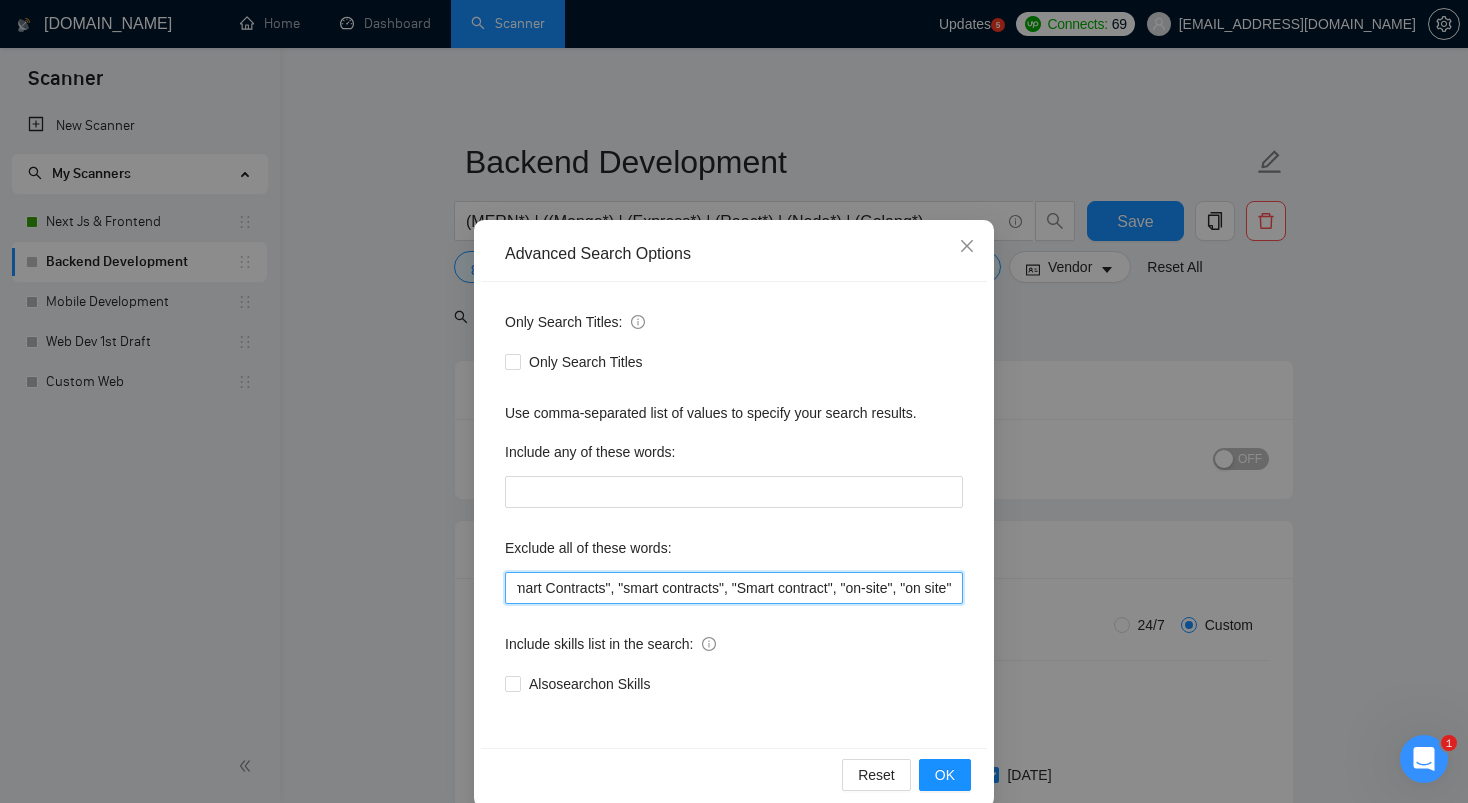 scroll, scrollTop: 0, scrollLeft: 2553, axis: horizontal 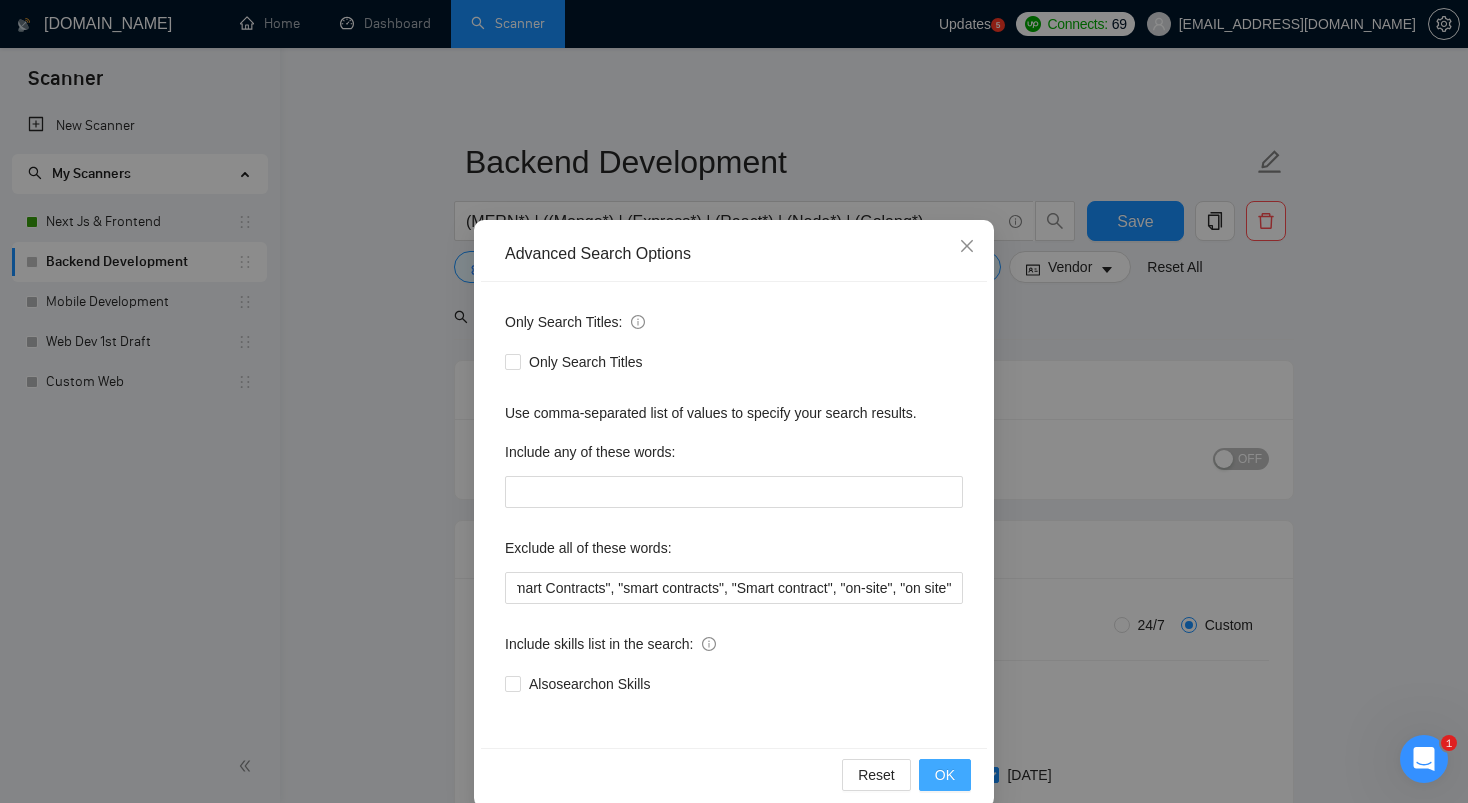 click on "OK" at bounding box center [945, 775] 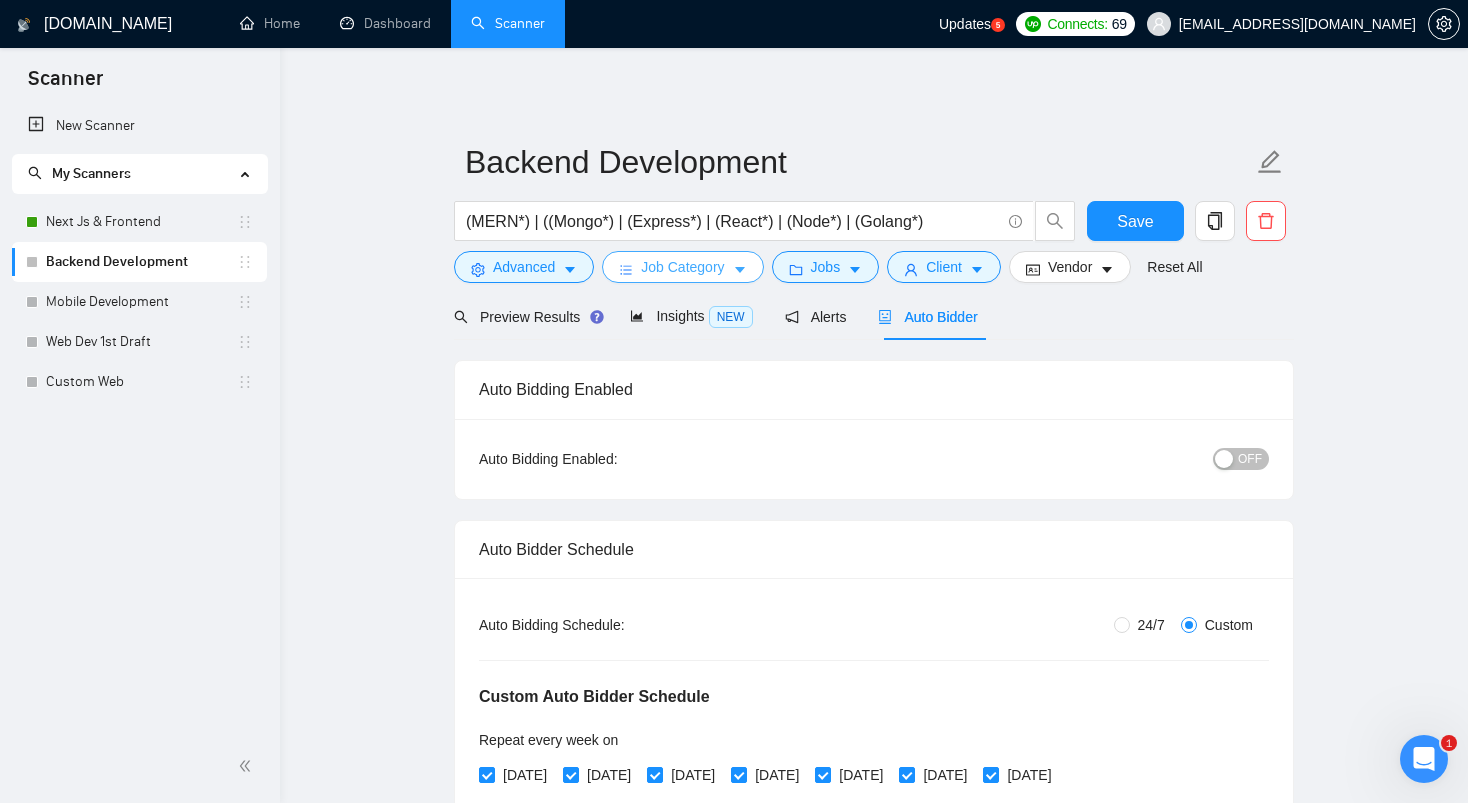 click on "Job Category" at bounding box center (682, 267) 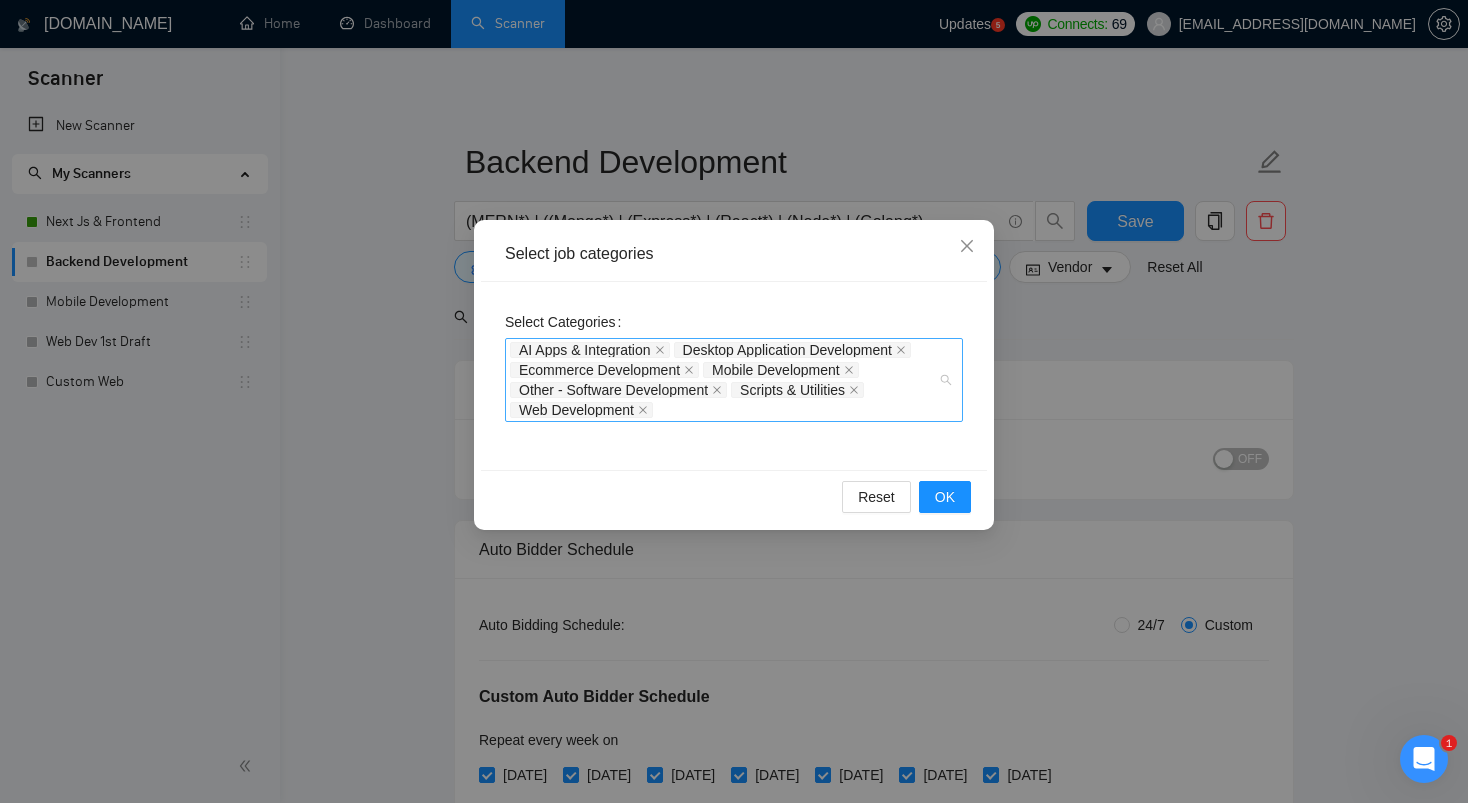 click on "AI Apps & Integration Desktop Application Development Ecommerce Development Mobile Development Other - Software Development Scripts & Utilities Web Development" at bounding box center [734, 380] 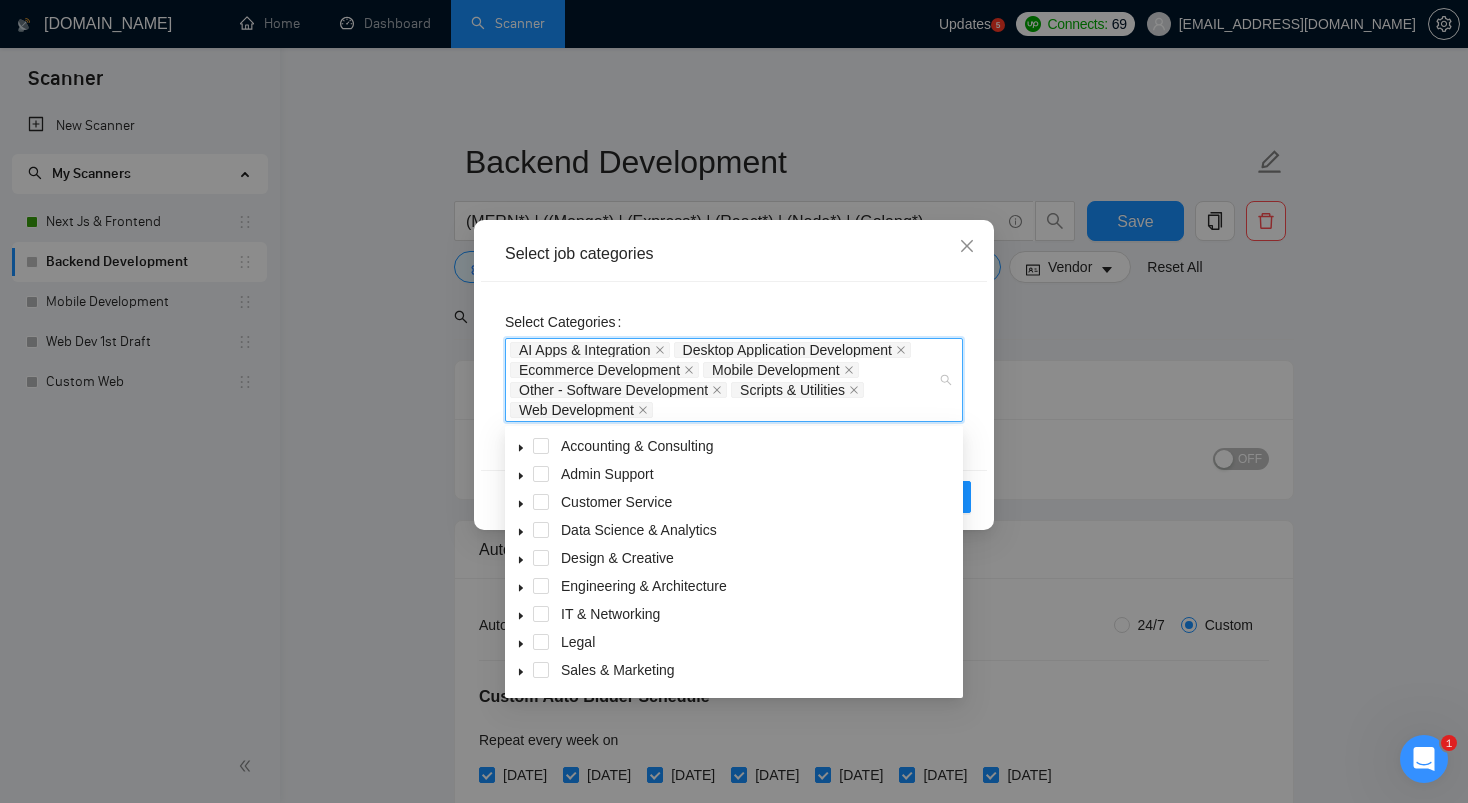 click on "AI Apps & Integration Desktop Application Development Ecommerce Development Mobile Development Other - Software Development Scripts & Utilities Web Development" at bounding box center (734, 380) 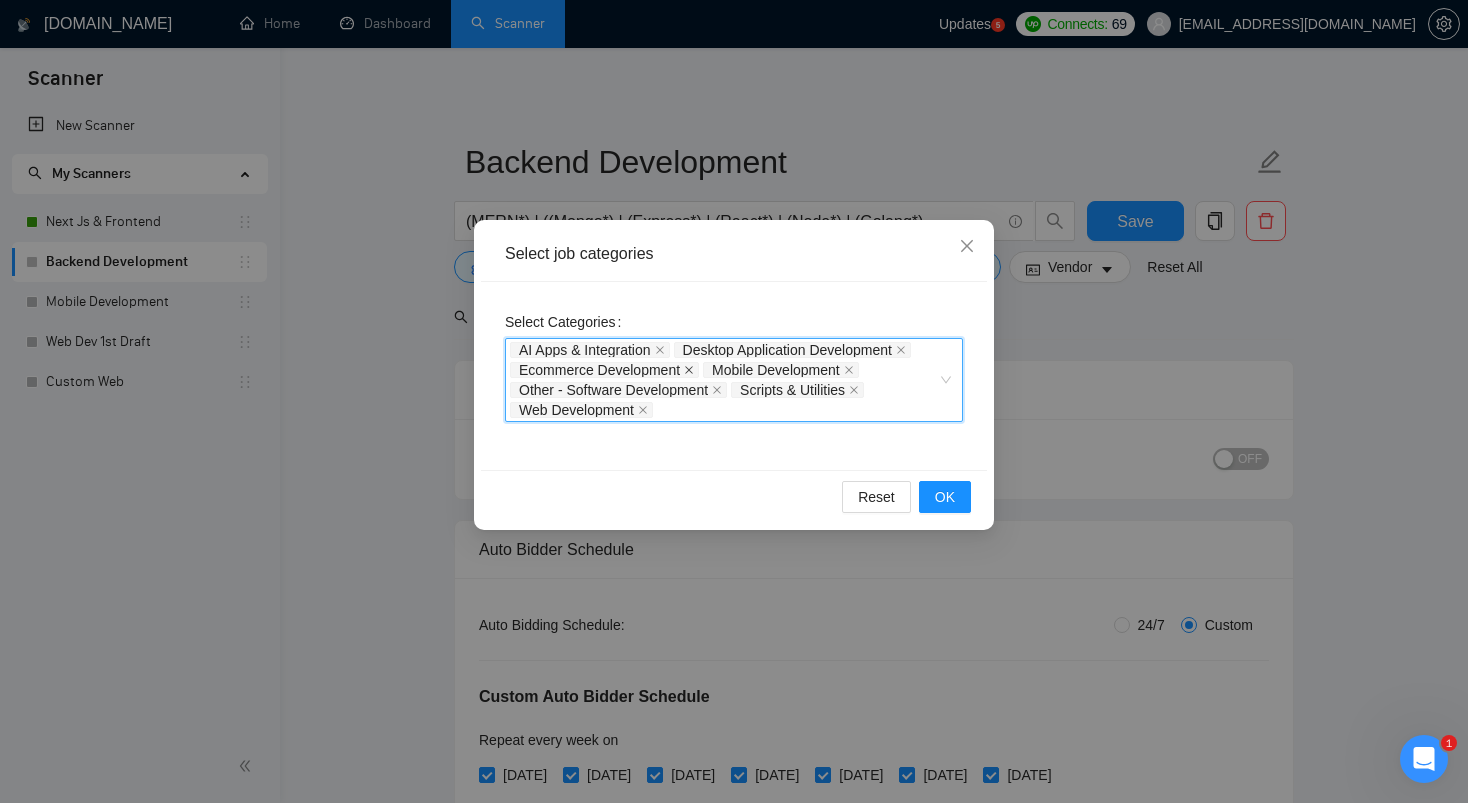 click at bounding box center (689, 370) 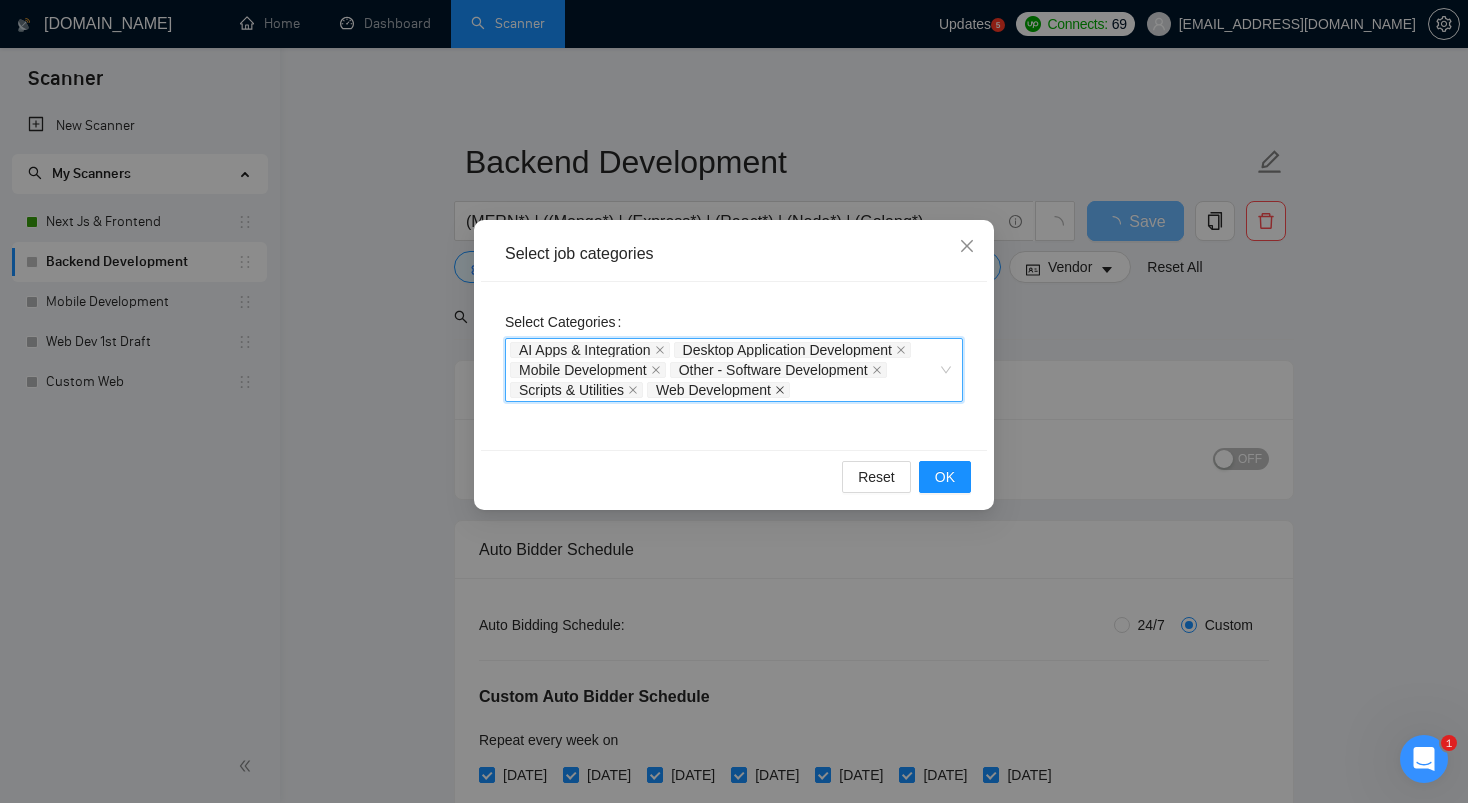 click 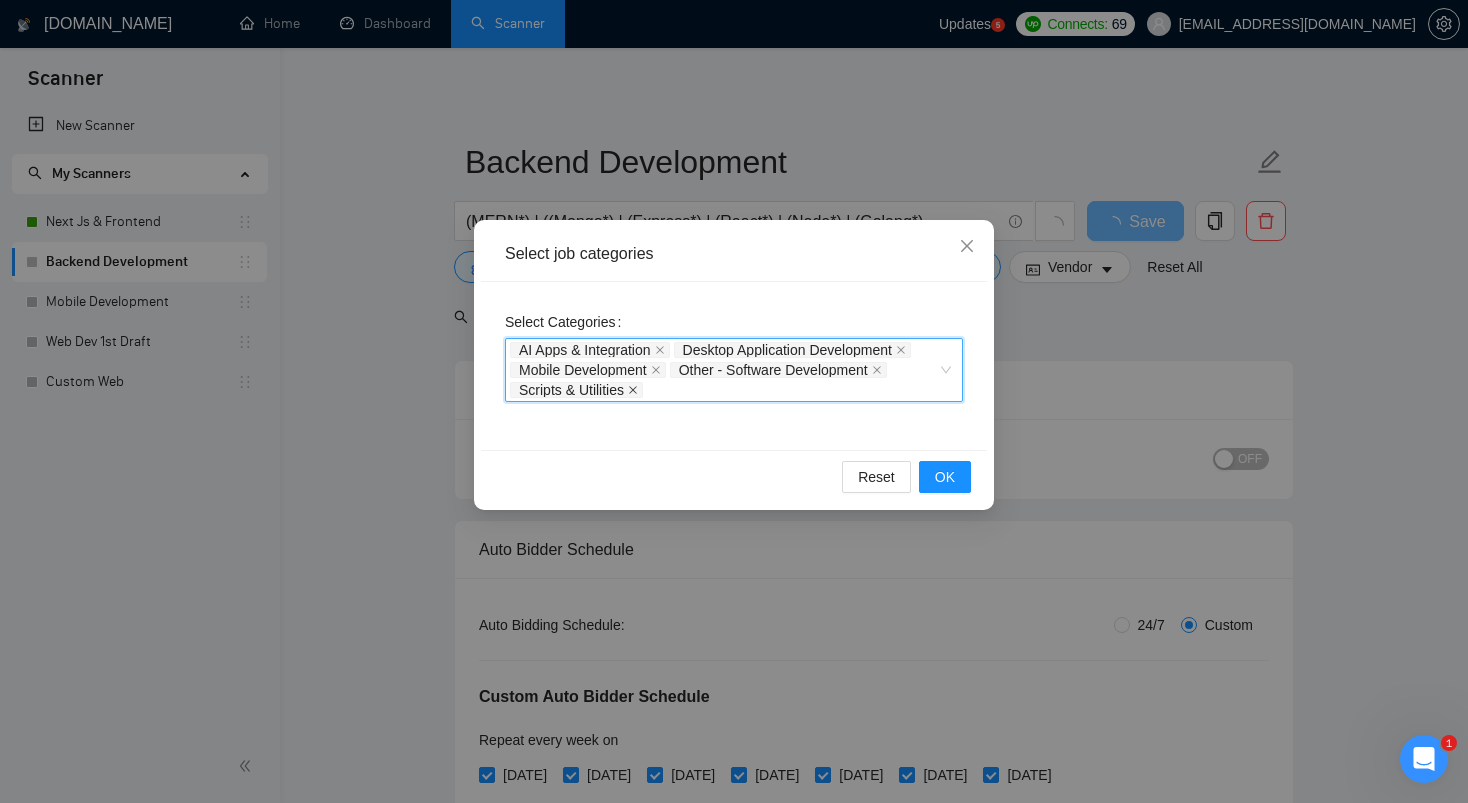 click 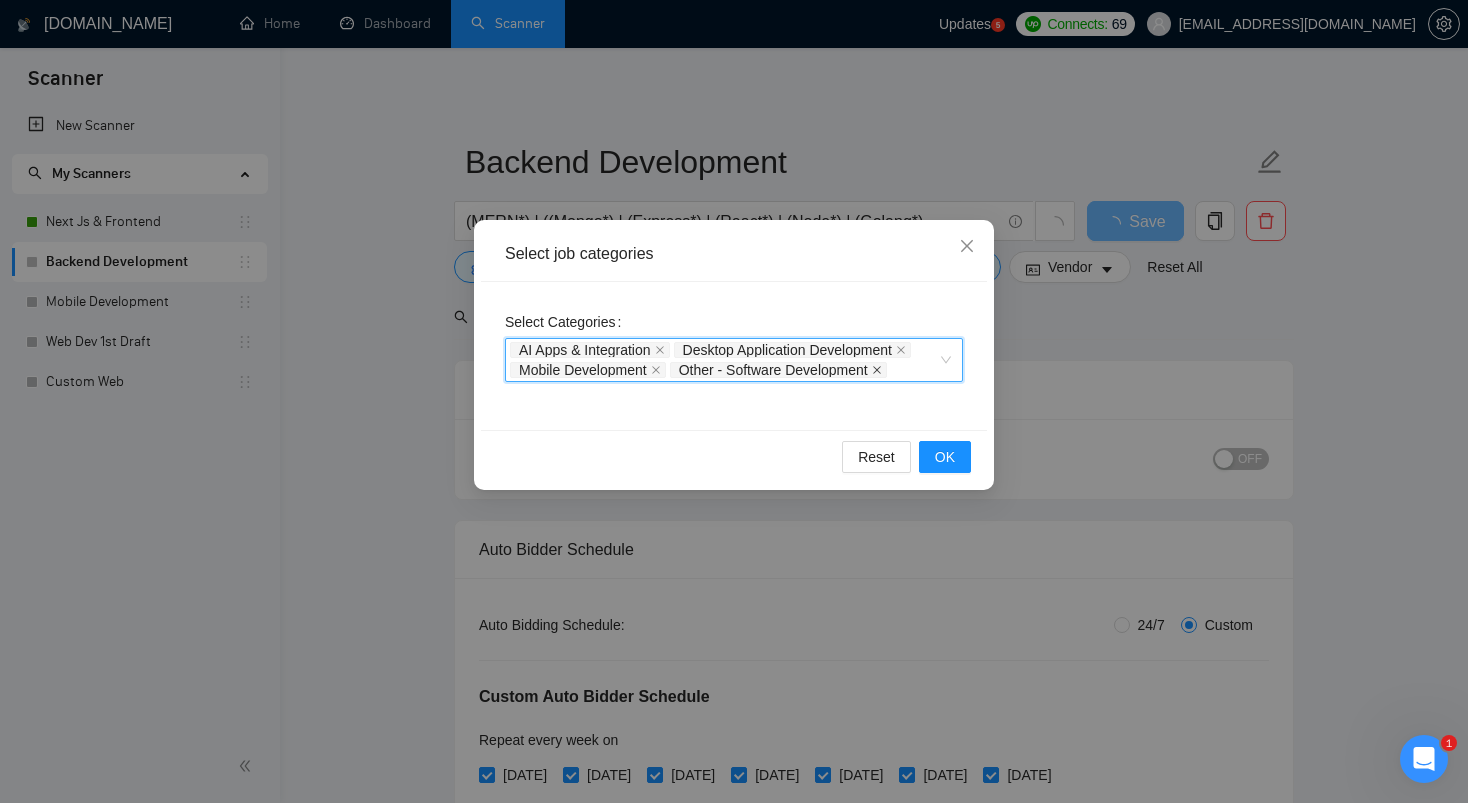 click 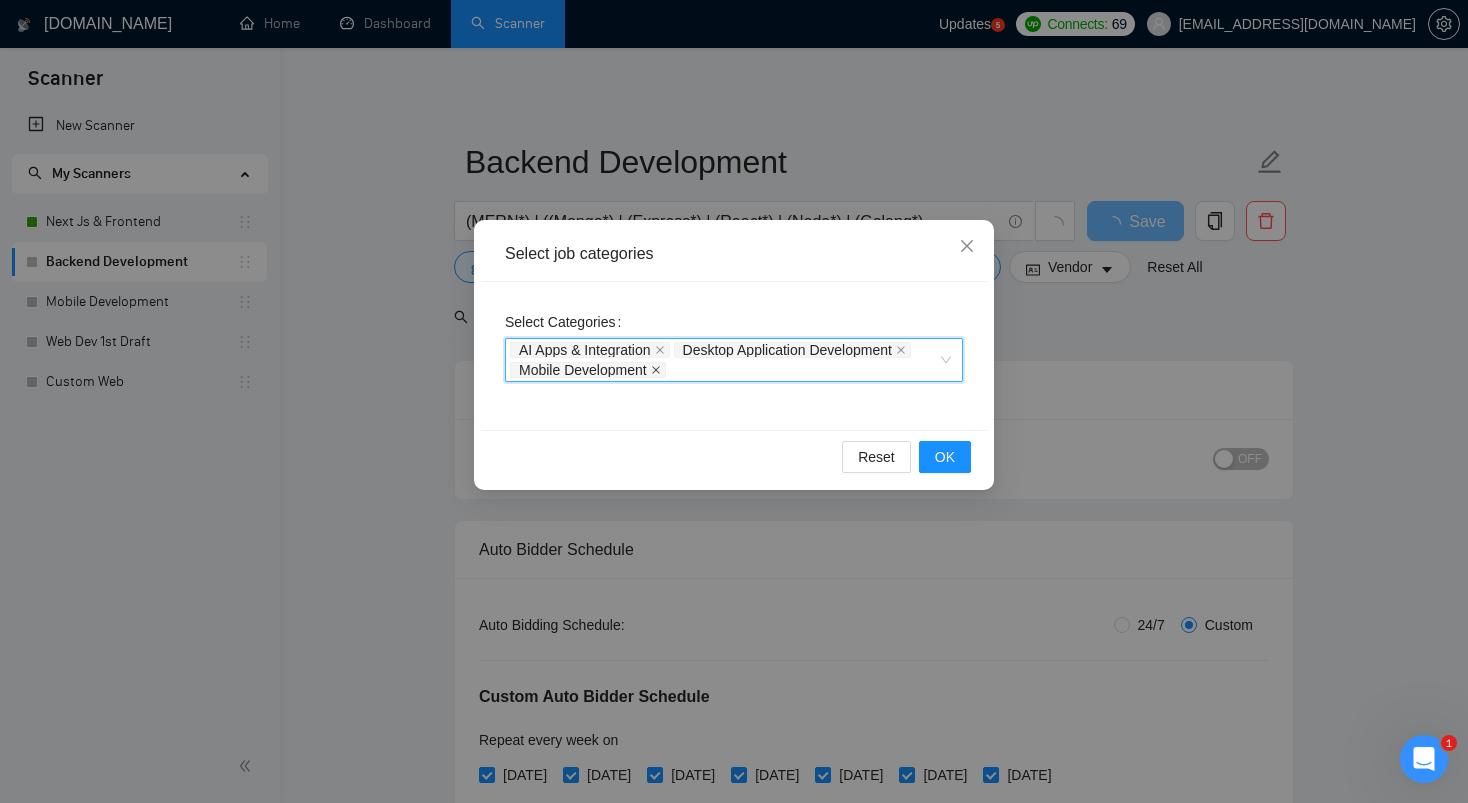 click 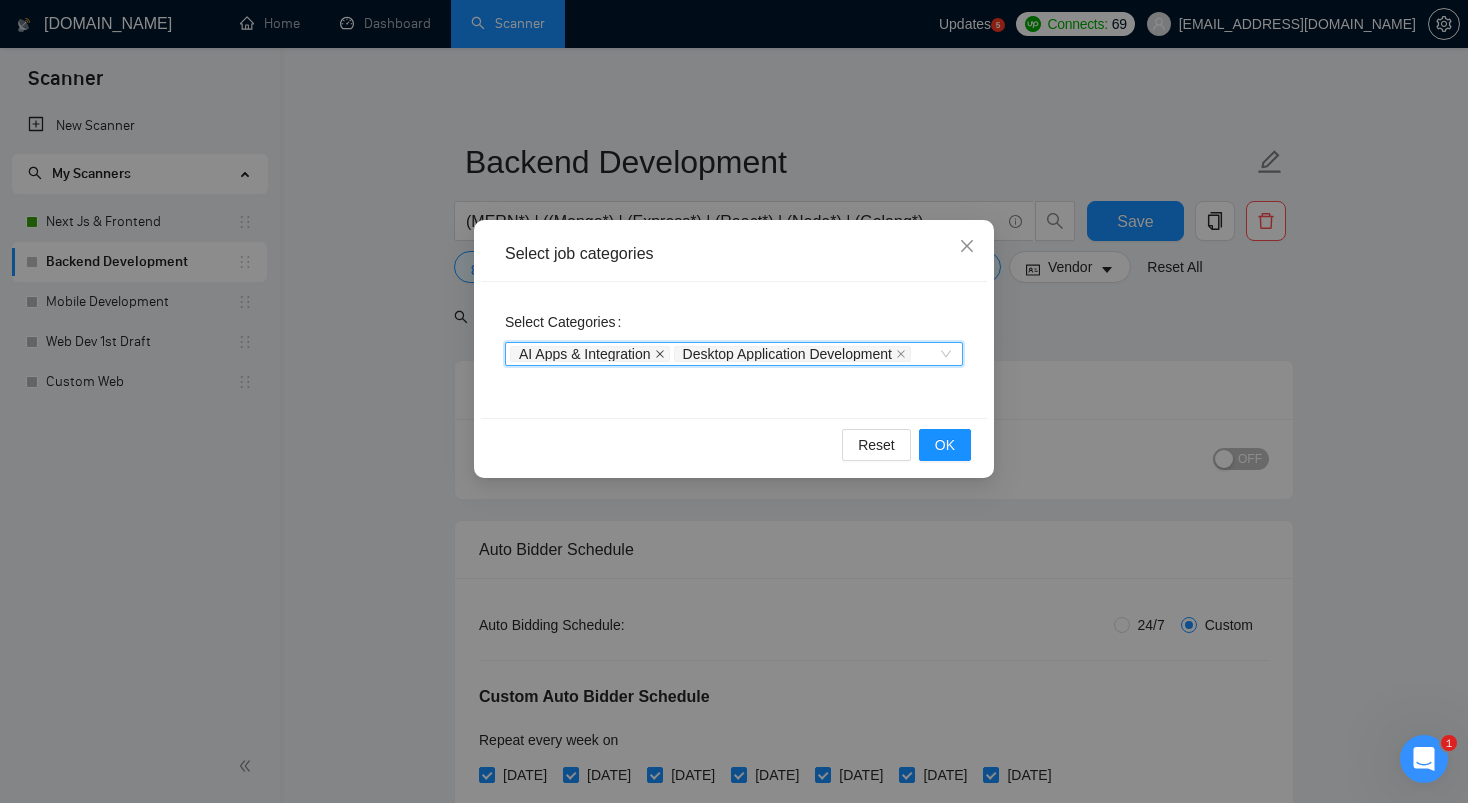 click 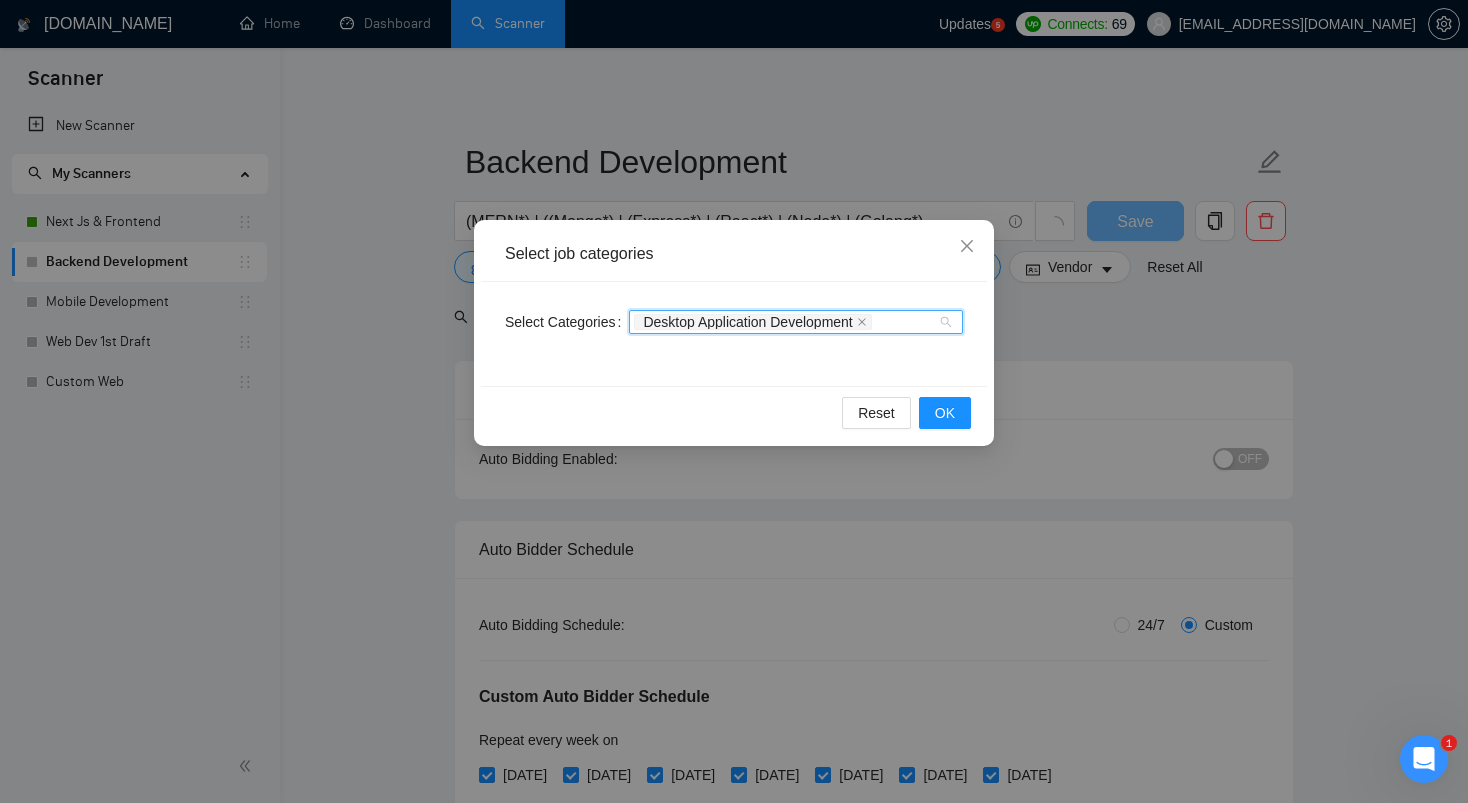 click on "Desktop Application Development" at bounding box center [796, 322] 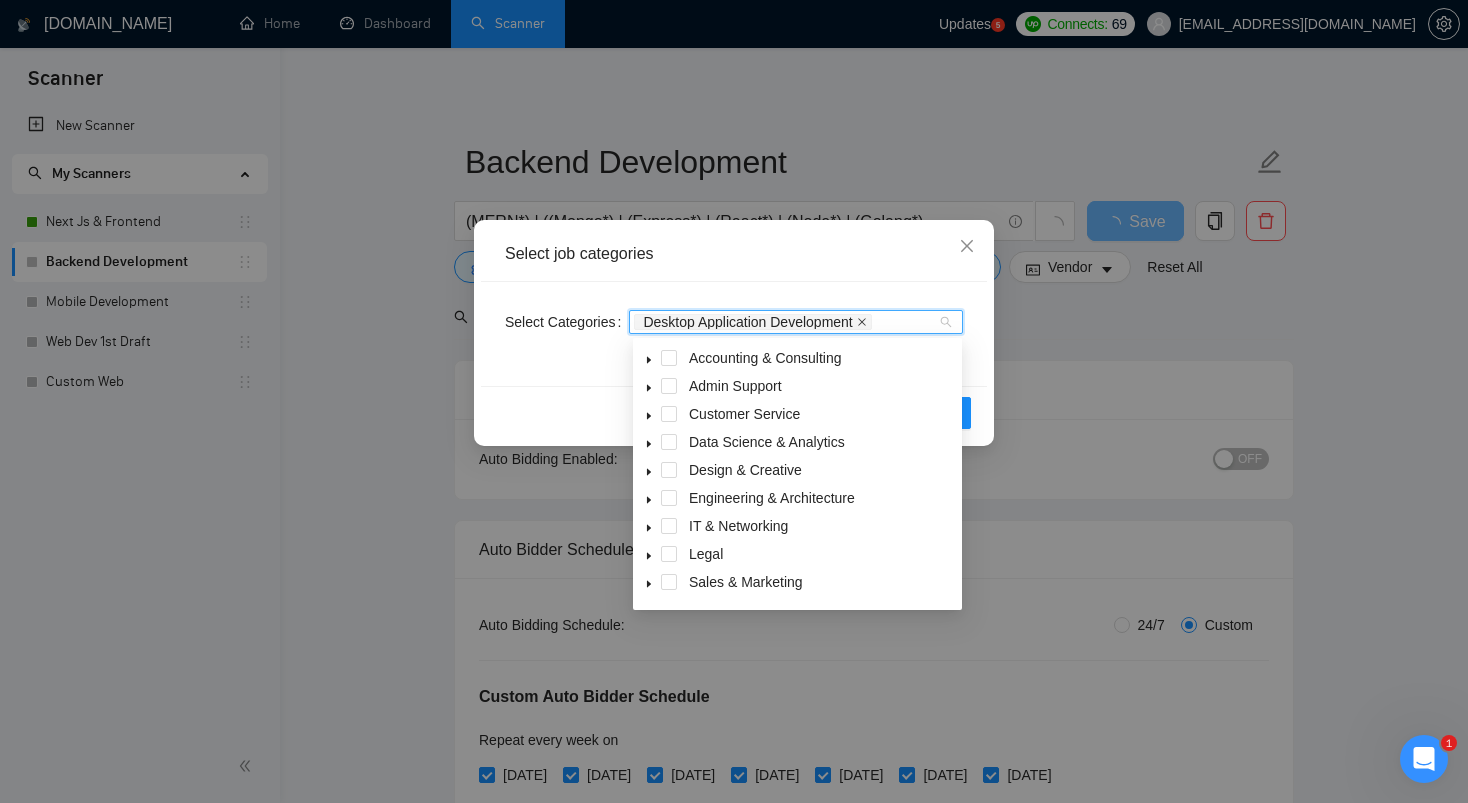 click 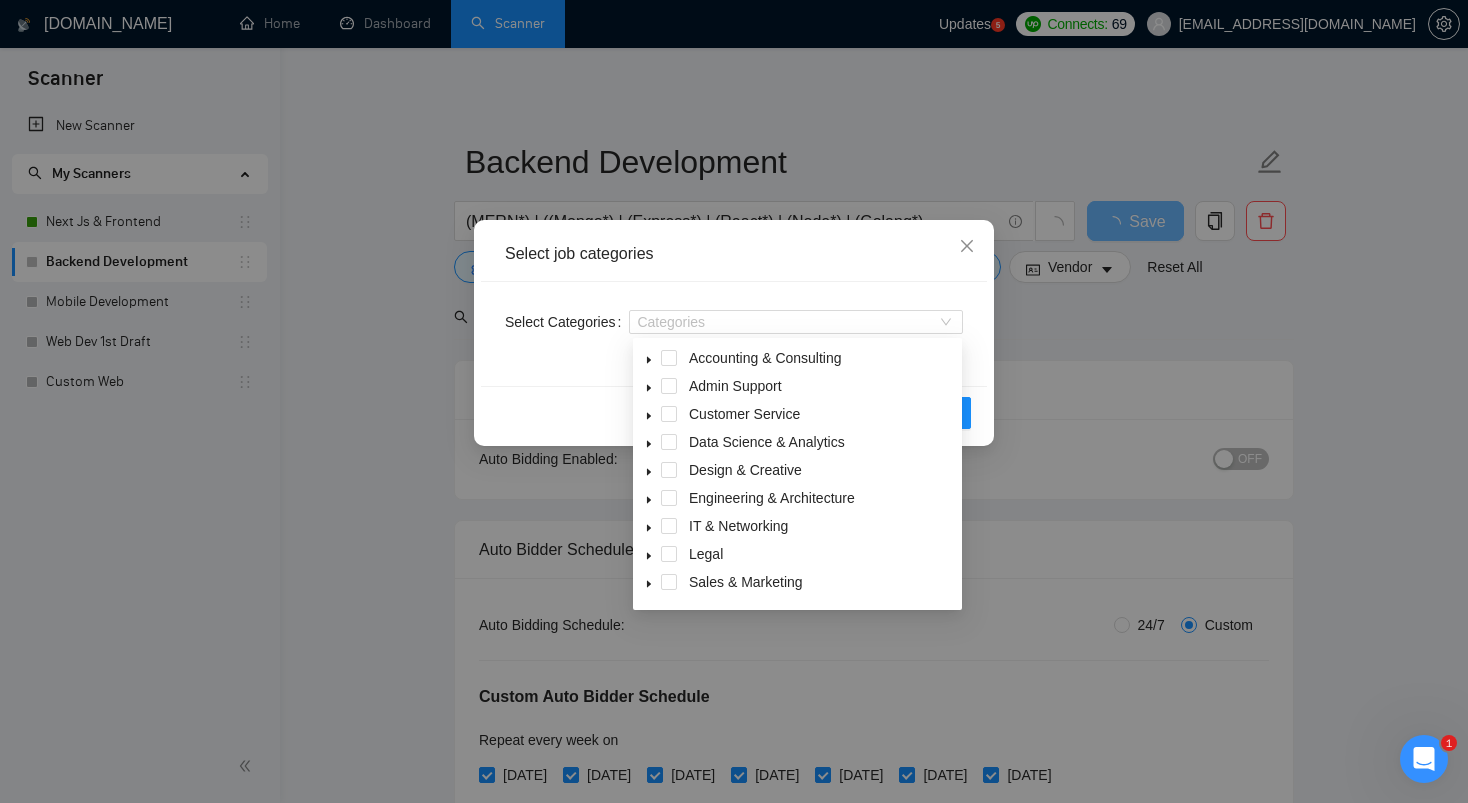 click on "Select Categories   Categories" at bounding box center [734, 334] 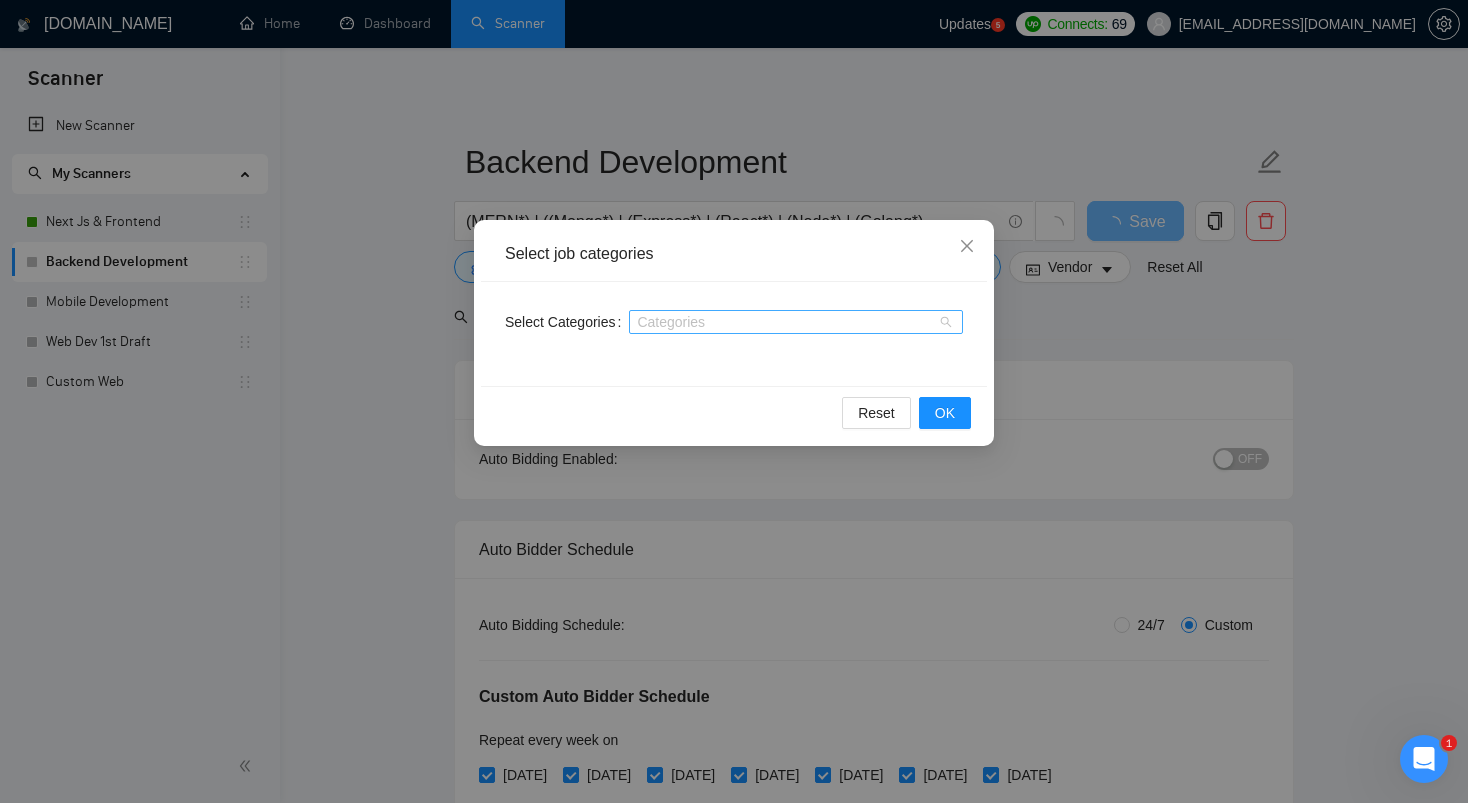 click on "Categories" at bounding box center (796, 322) 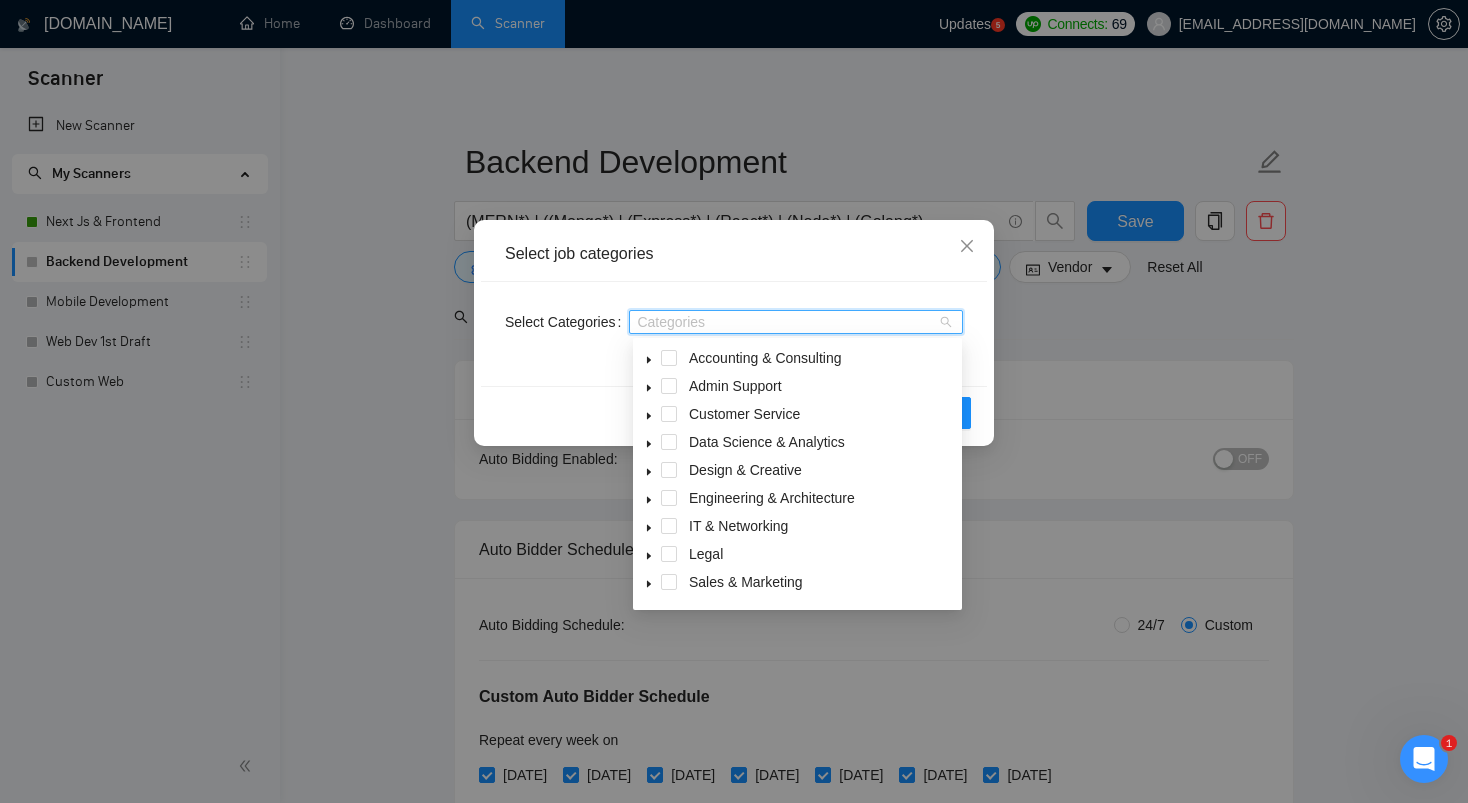 click 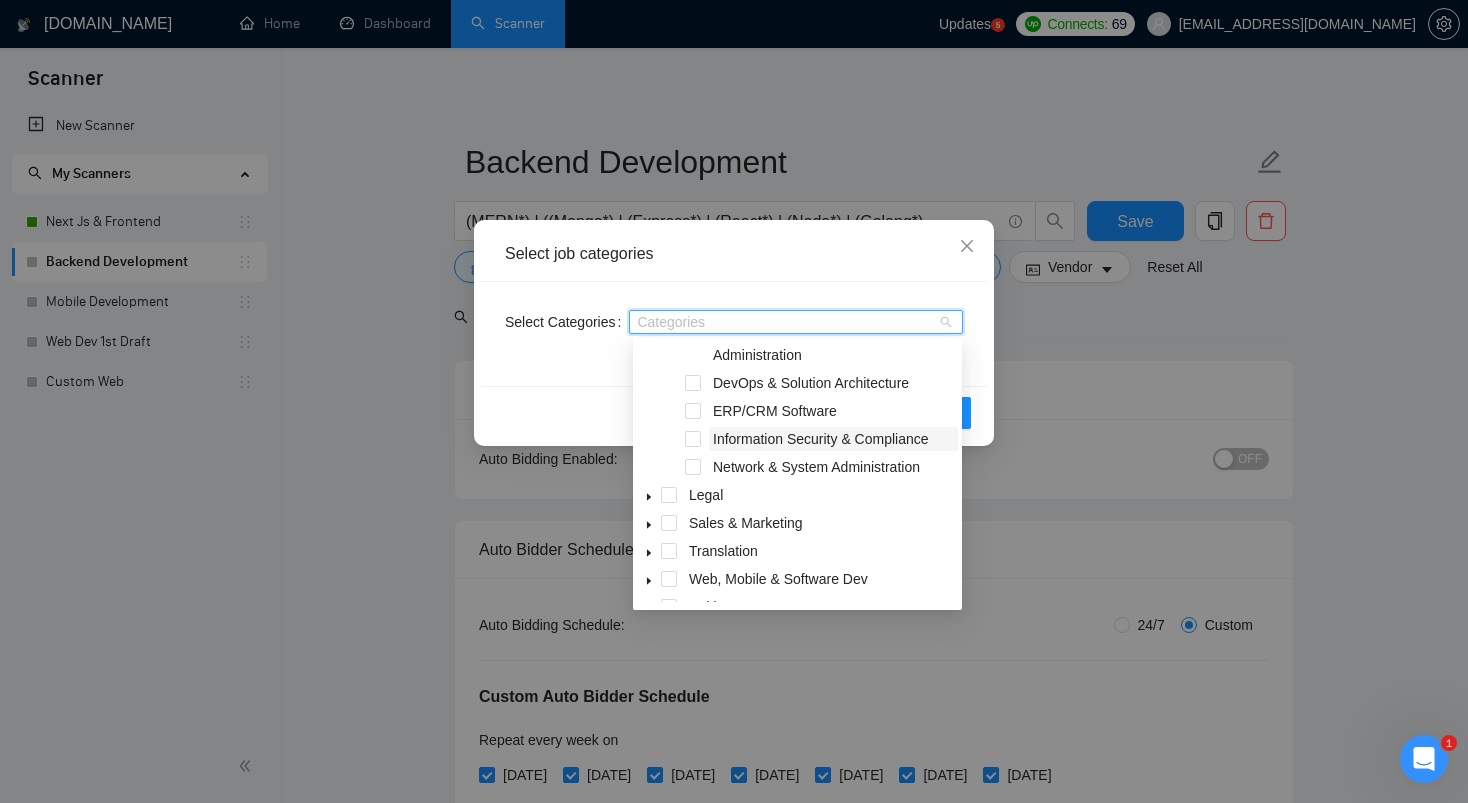 scroll, scrollTop: 244, scrollLeft: 0, axis: vertical 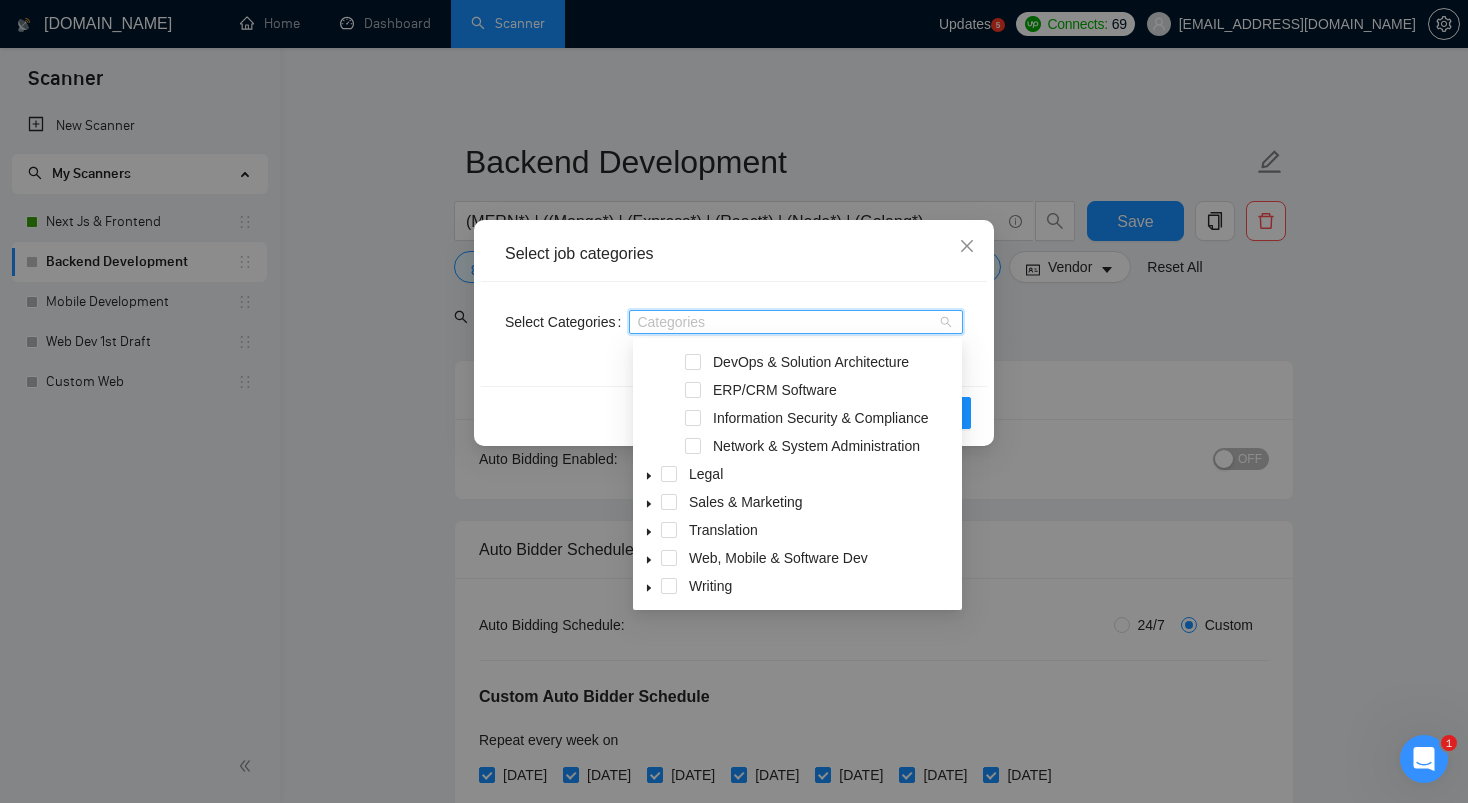 click 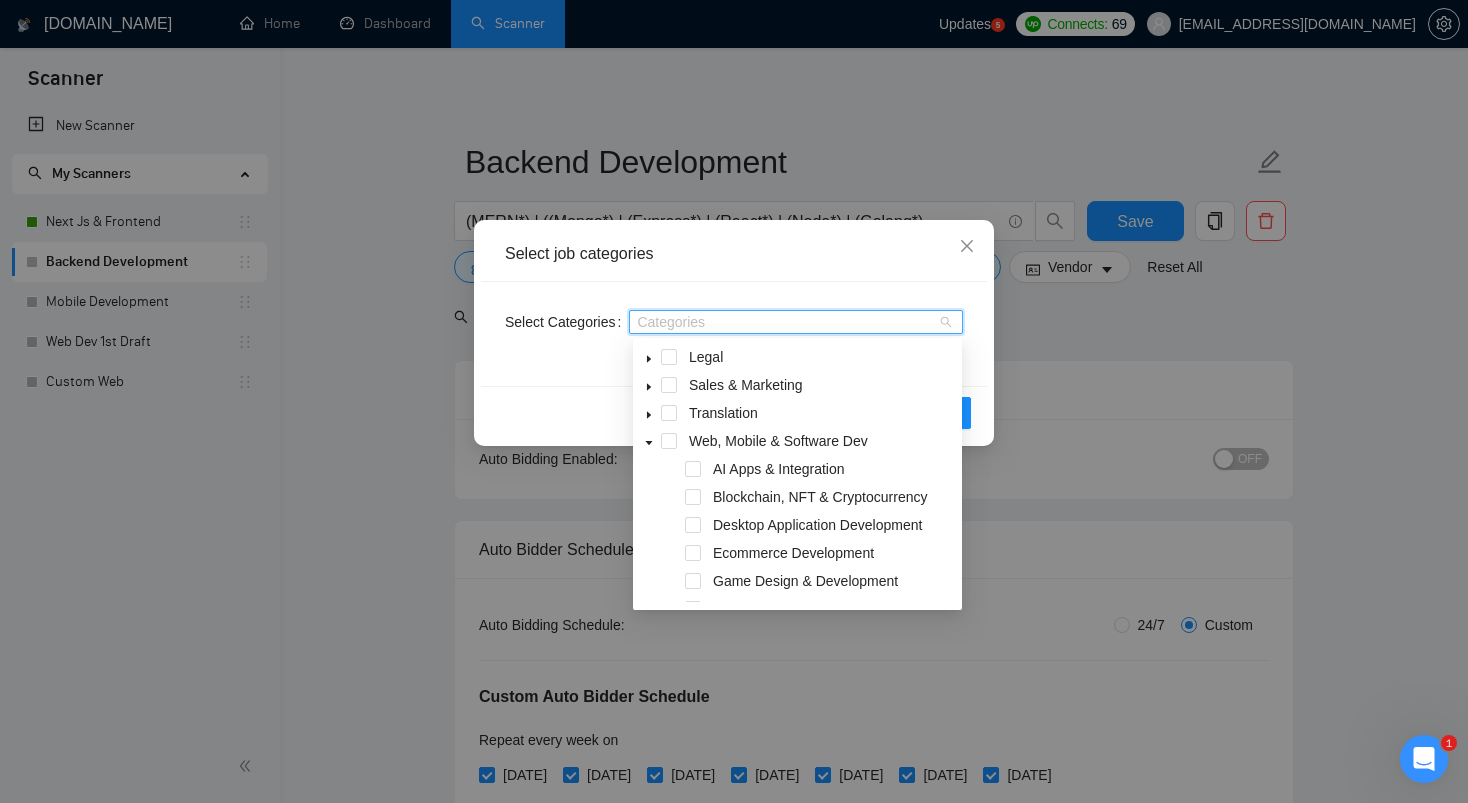 scroll, scrollTop: 381, scrollLeft: 0, axis: vertical 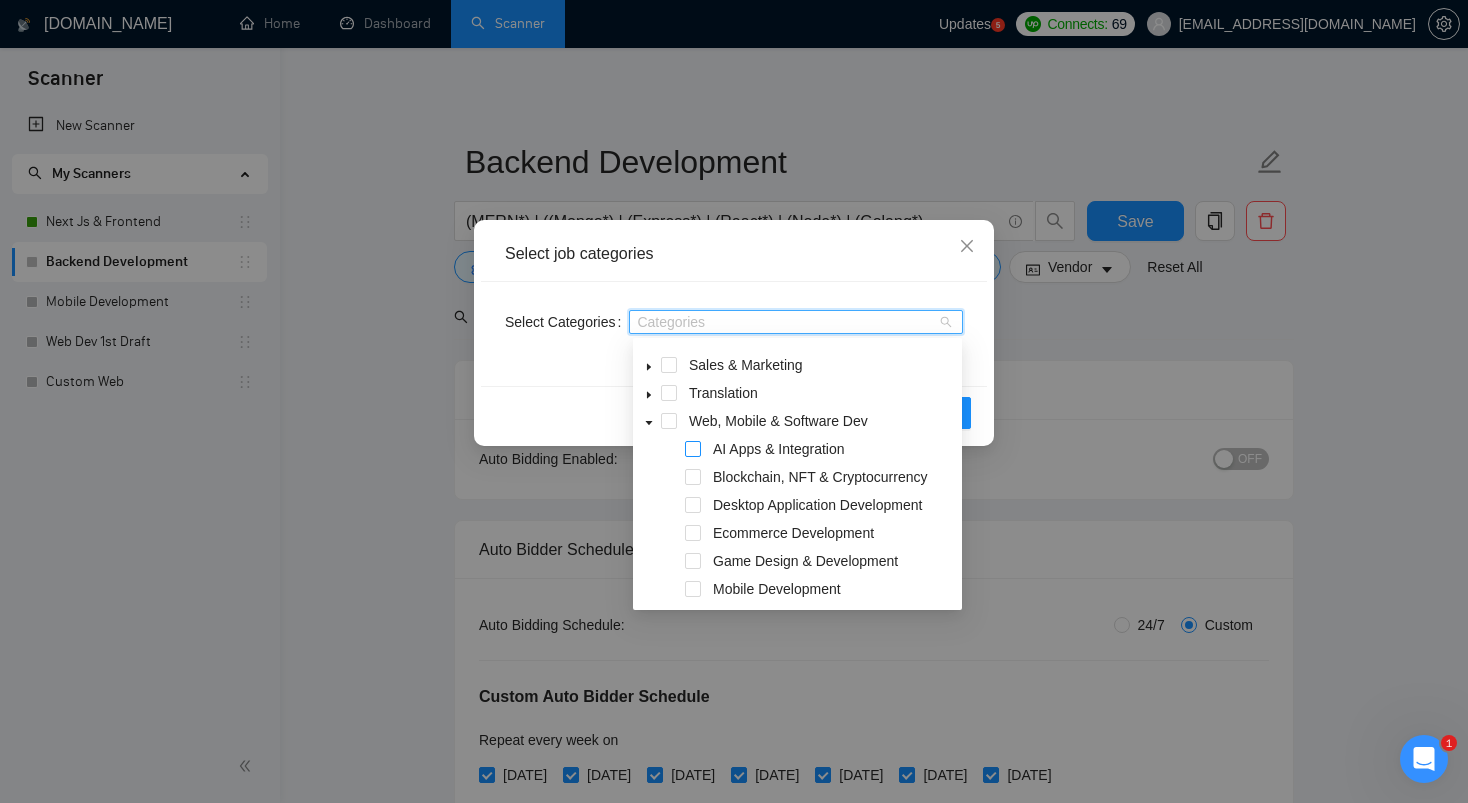 click at bounding box center [693, 449] 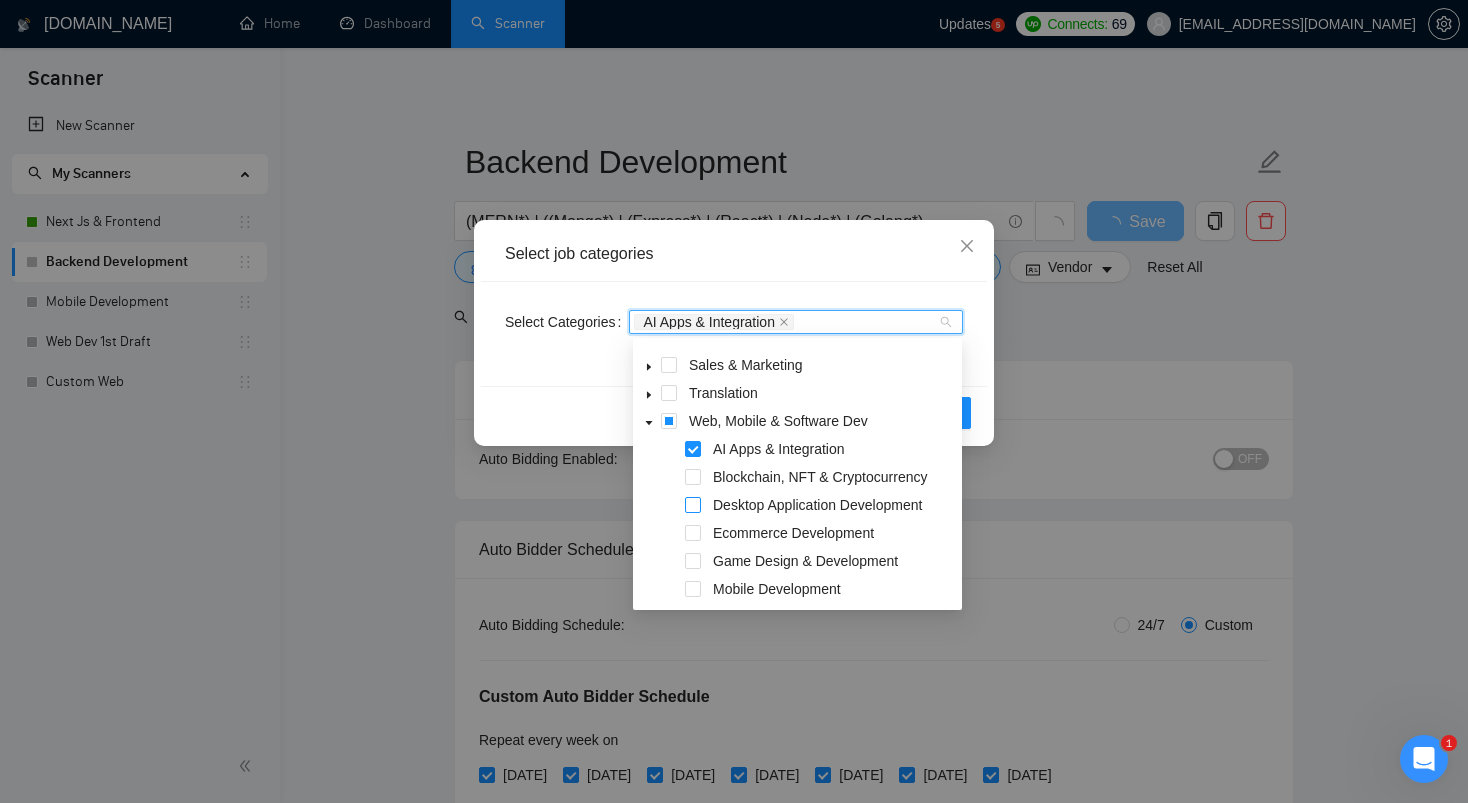 click at bounding box center [693, 505] 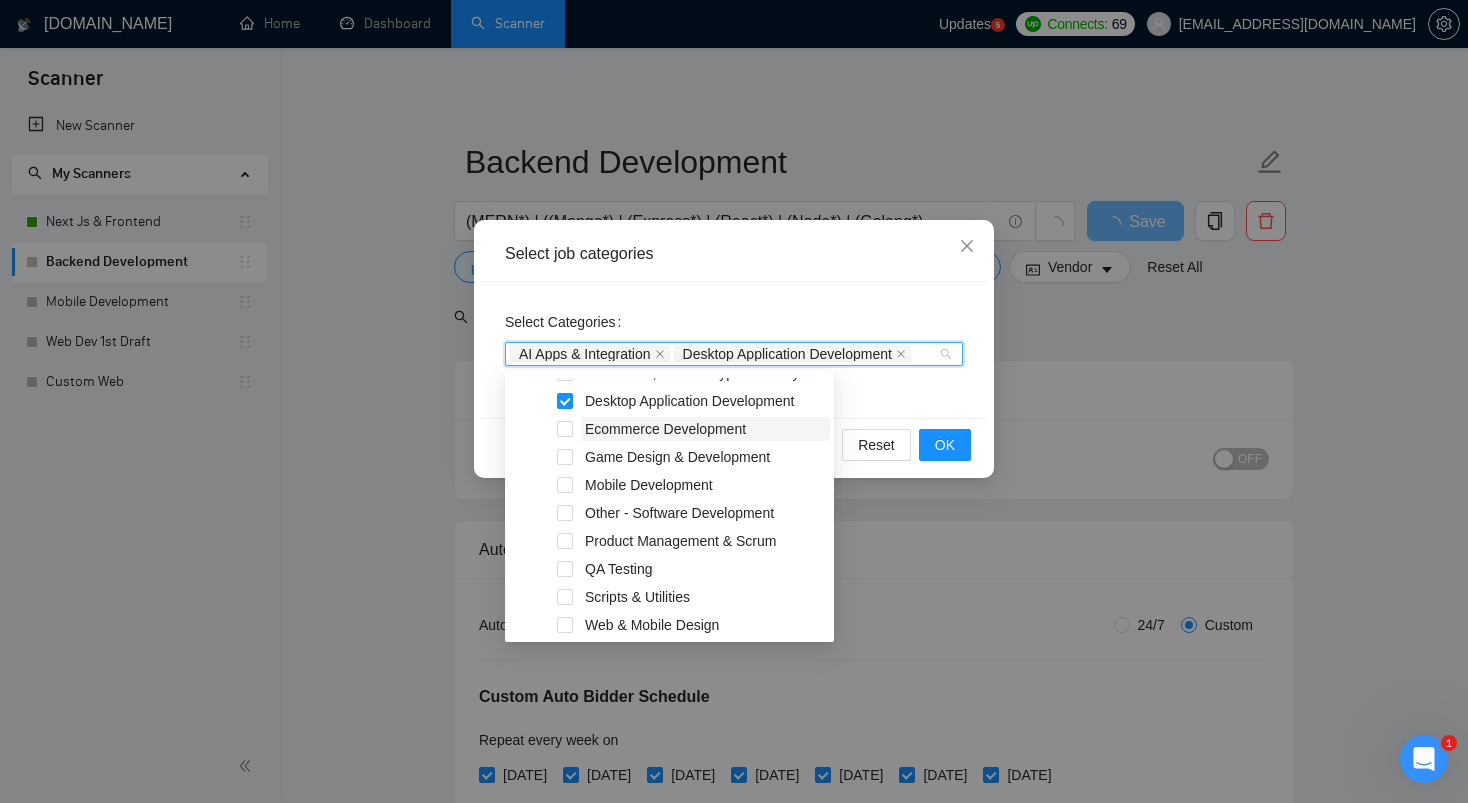 scroll, scrollTop: 520, scrollLeft: 0, axis: vertical 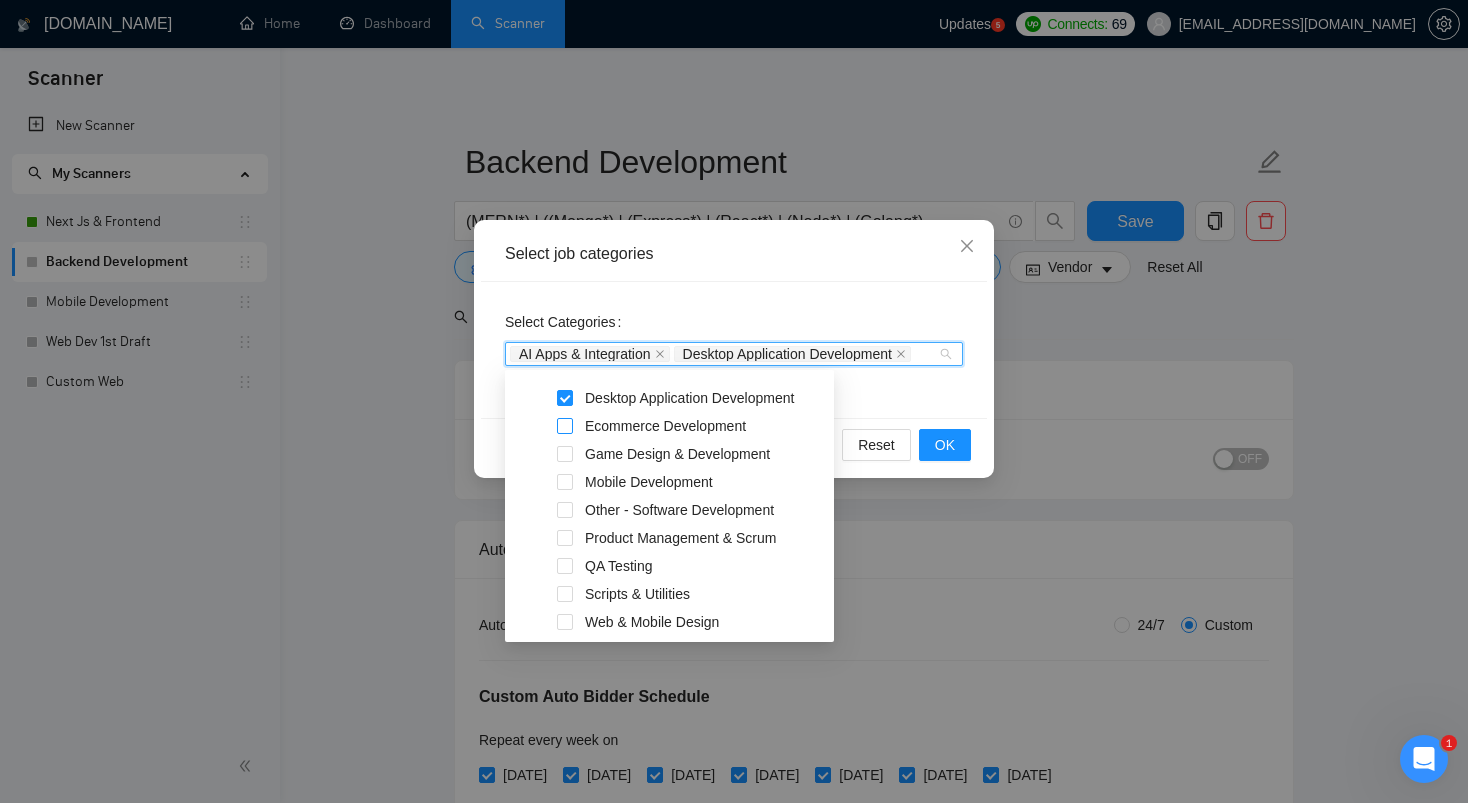 click at bounding box center [565, 426] 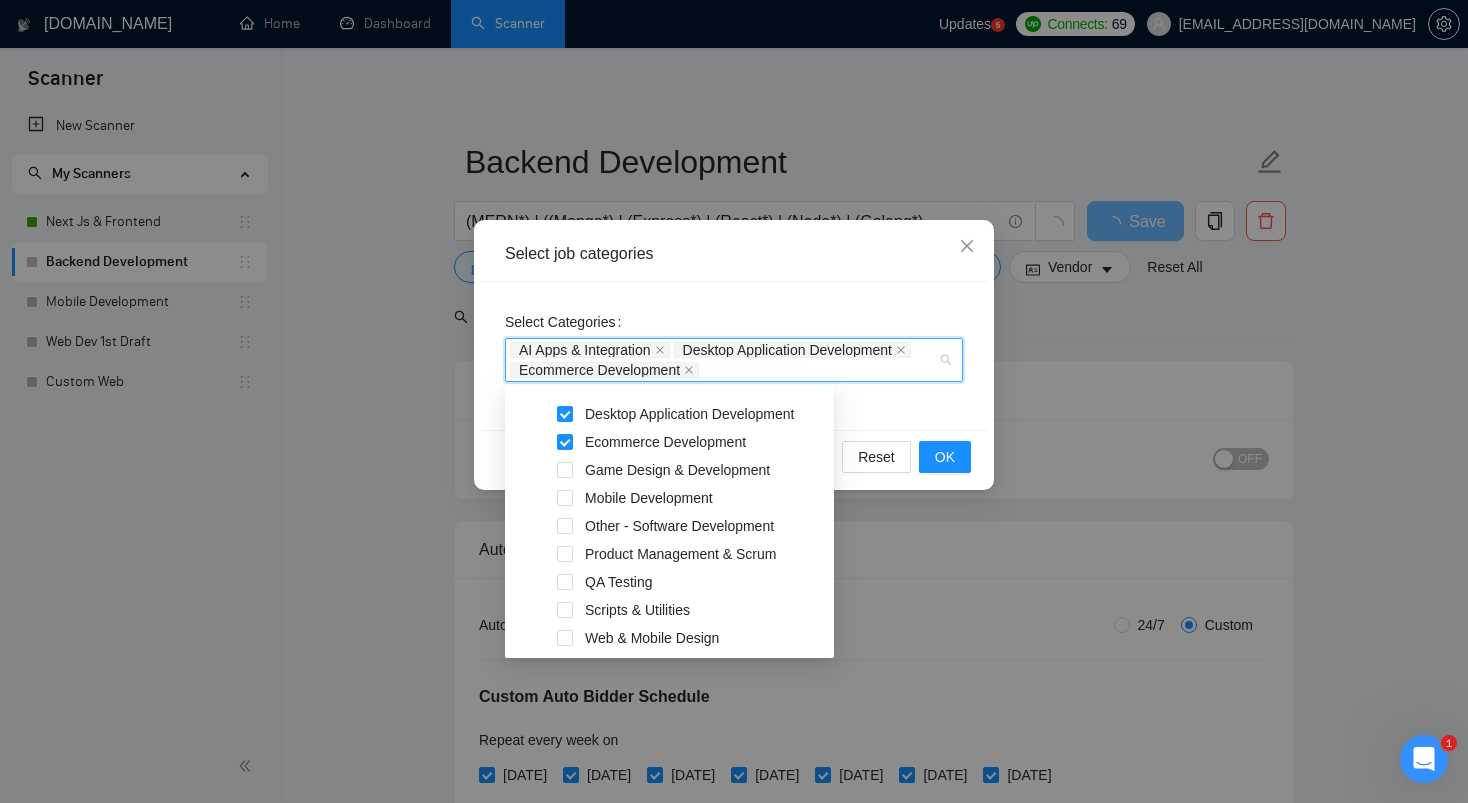 scroll, scrollTop: 580, scrollLeft: 0, axis: vertical 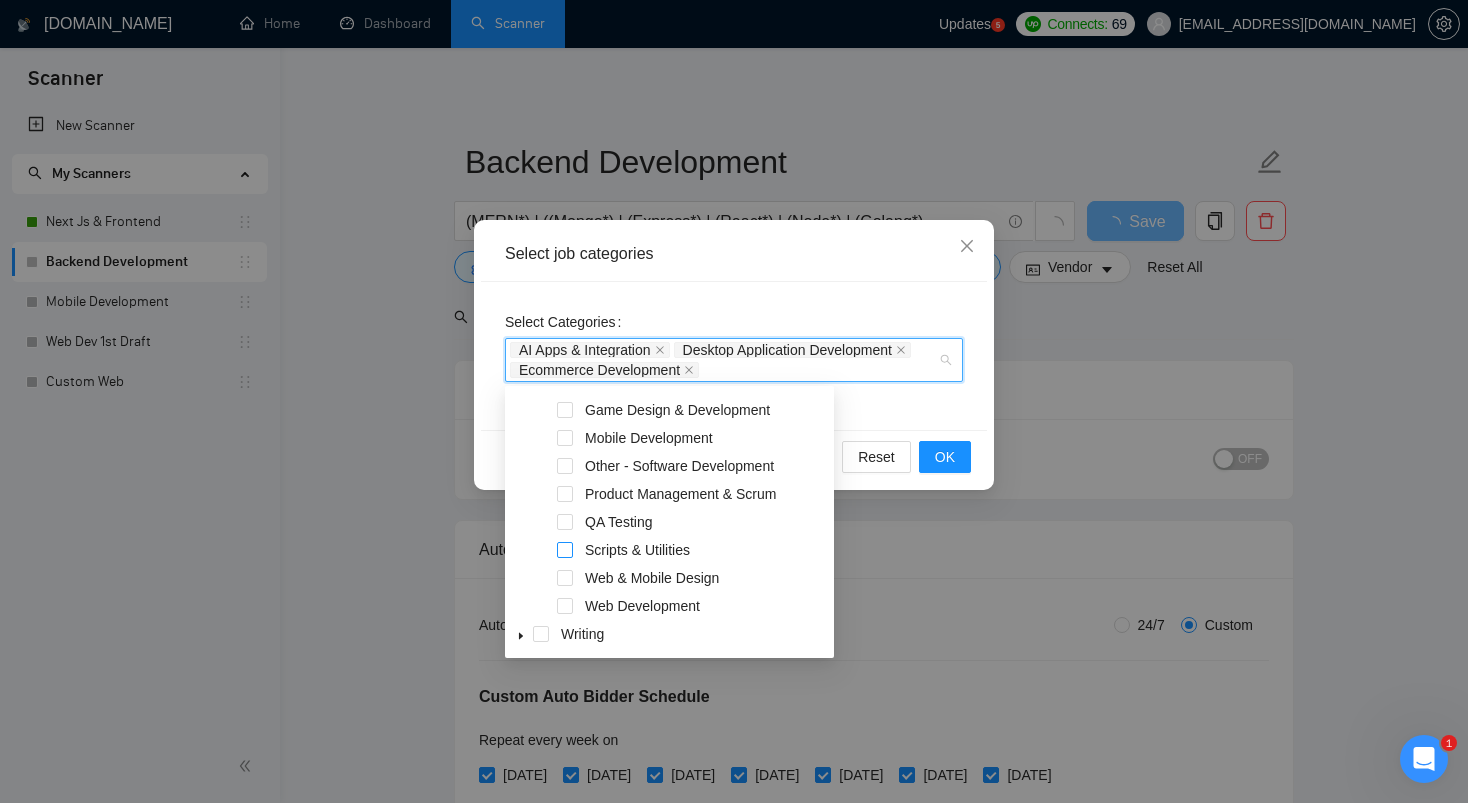 click at bounding box center (565, 550) 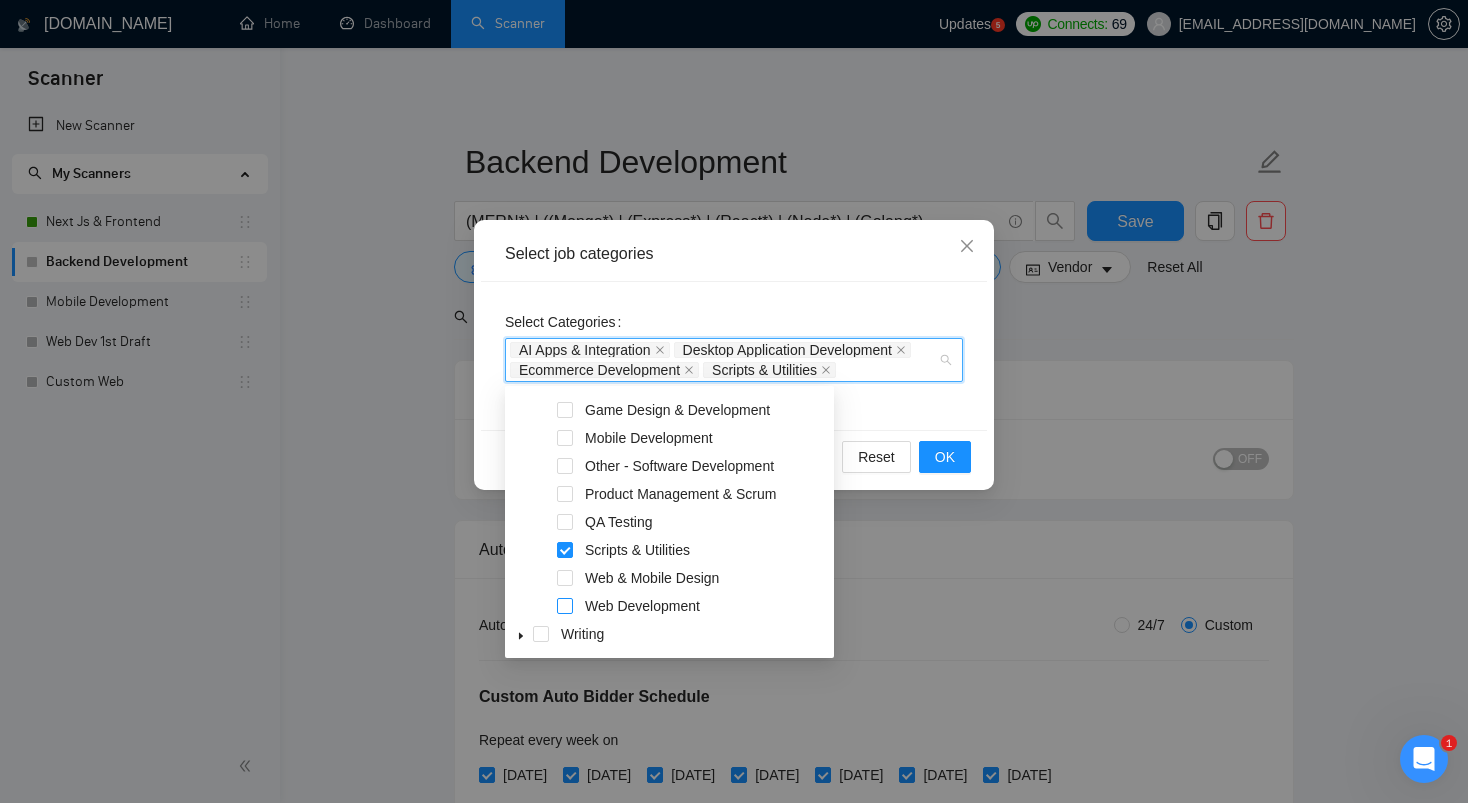 click at bounding box center (565, 606) 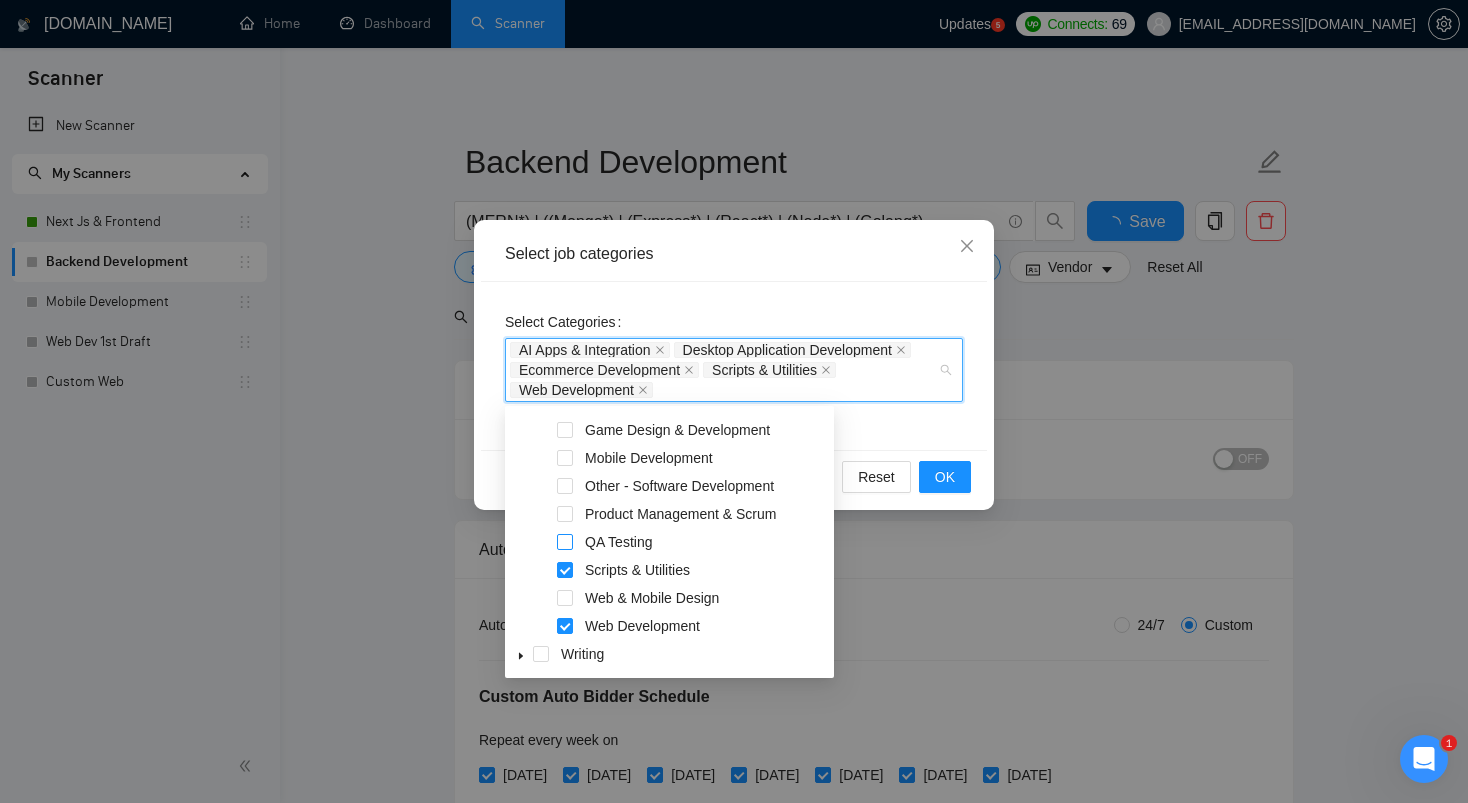 type 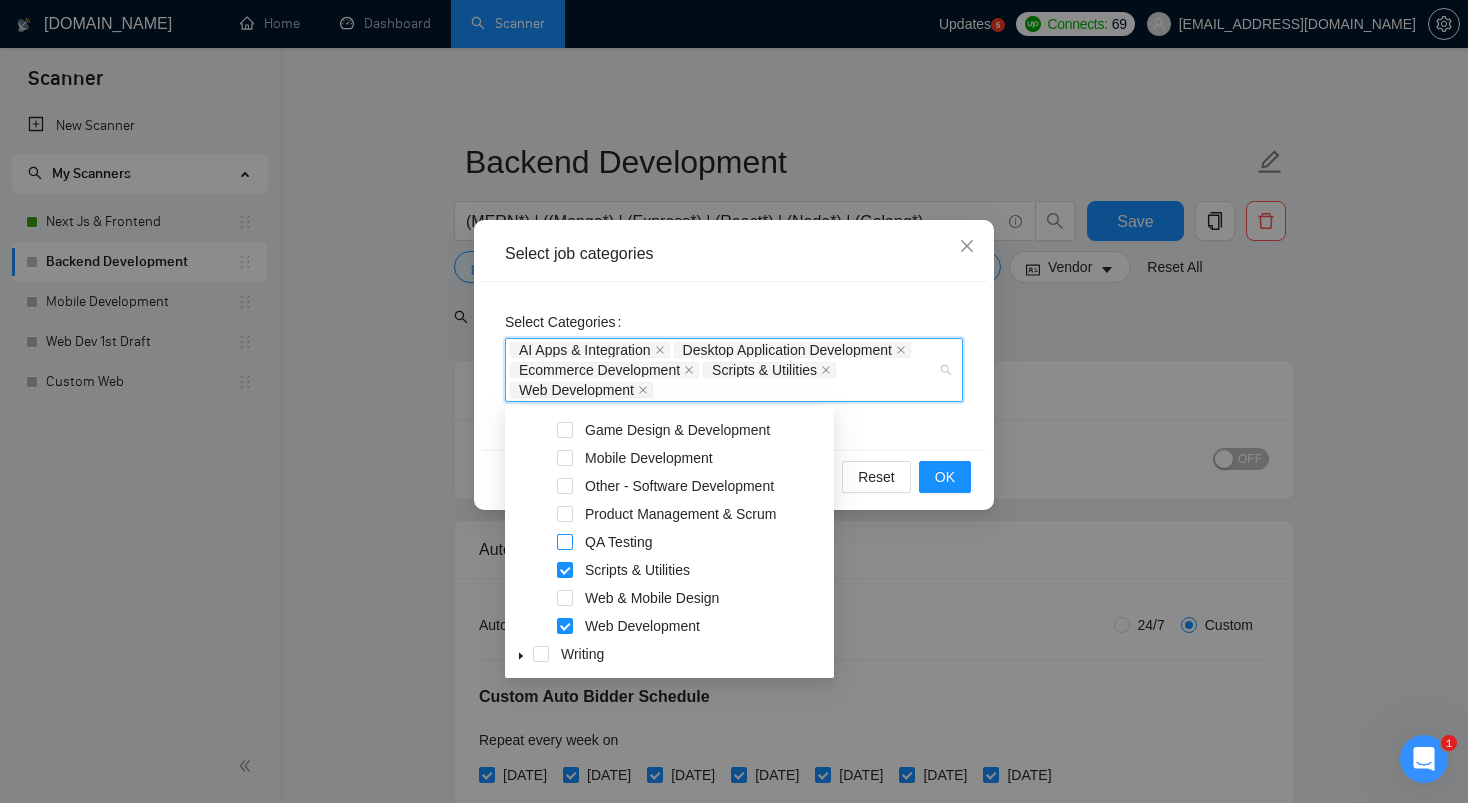 click at bounding box center [565, 542] 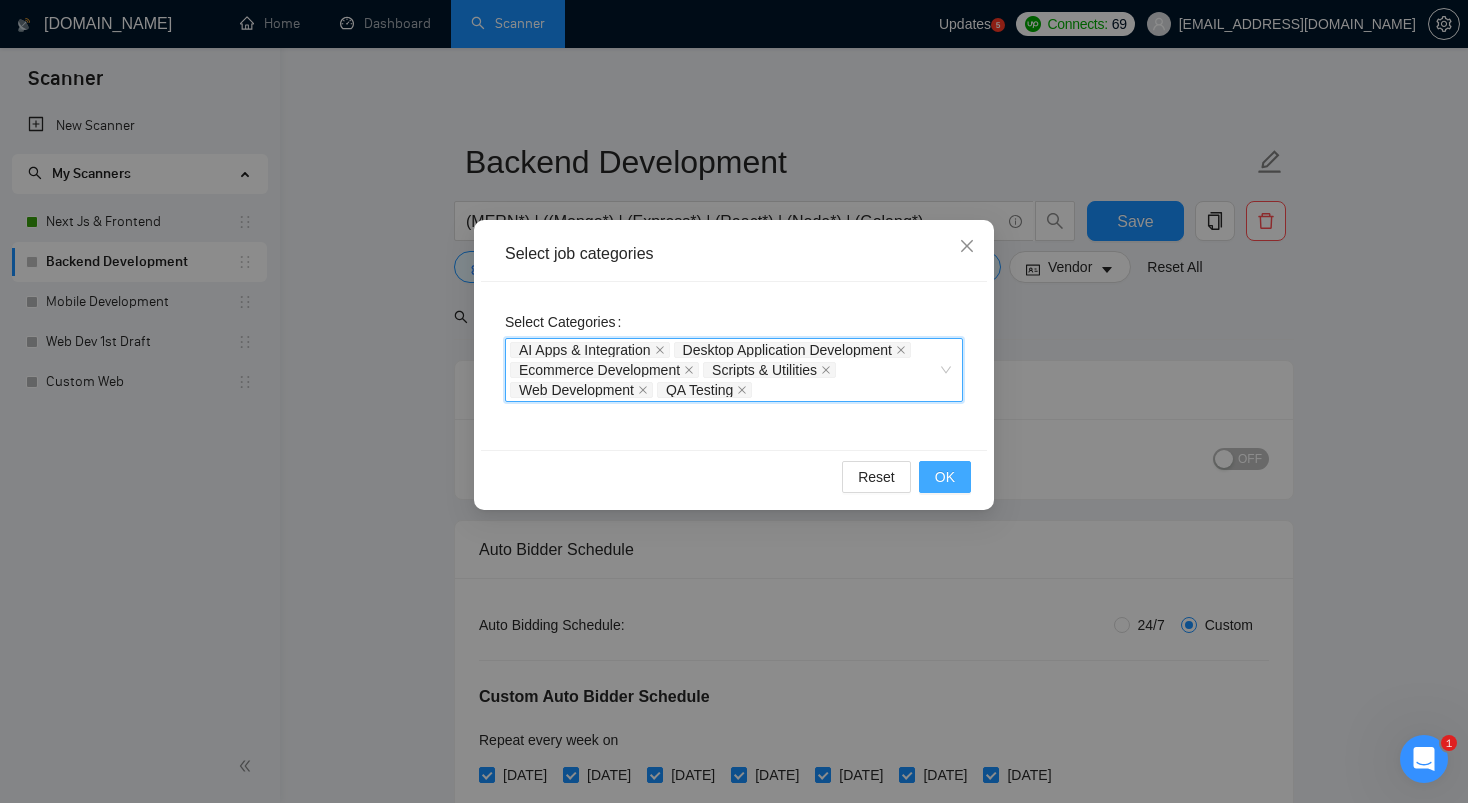 click on "OK" at bounding box center (945, 477) 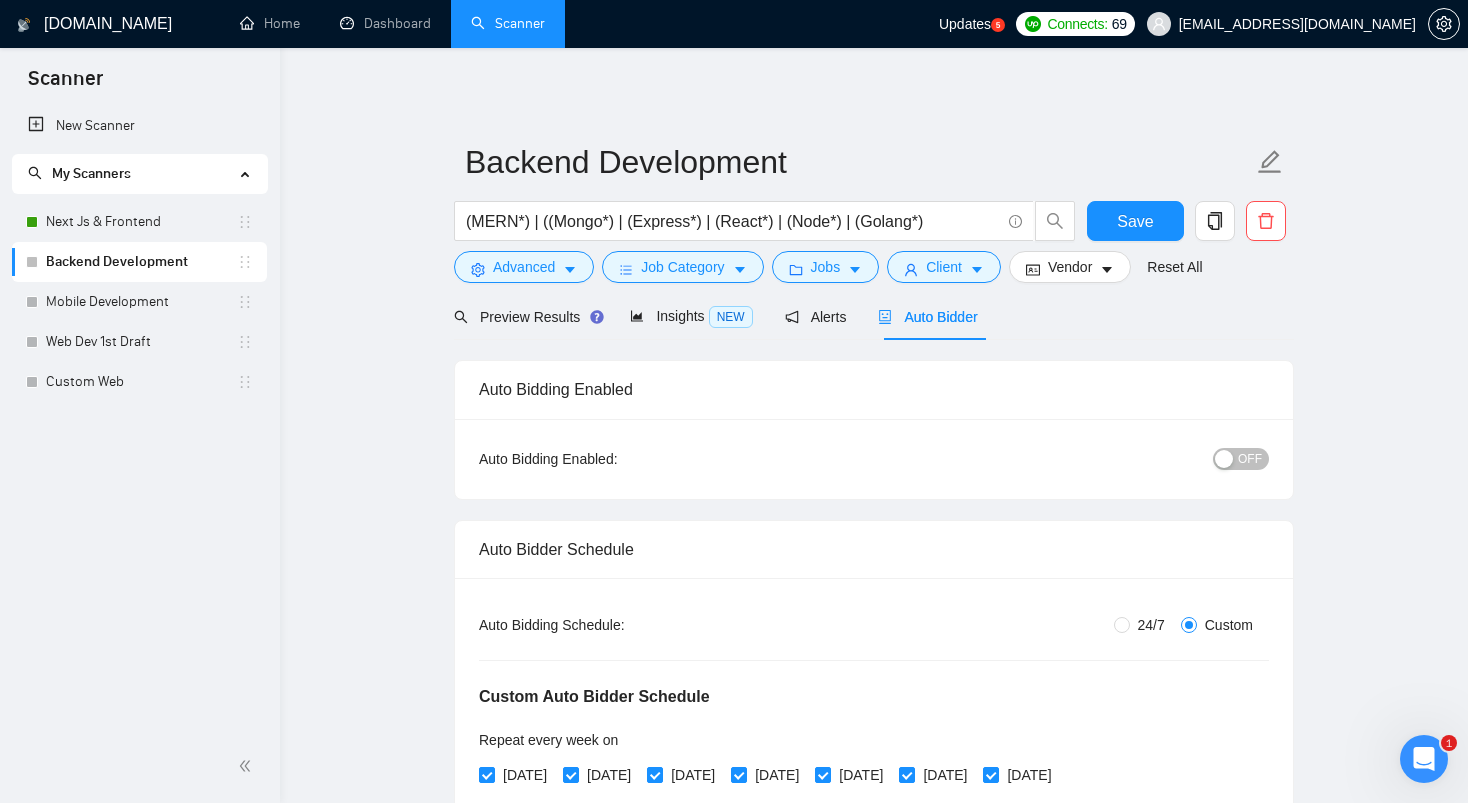 click on "Preview Results Insights NEW Alerts Auto Bidder" at bounding box center (874, 316) 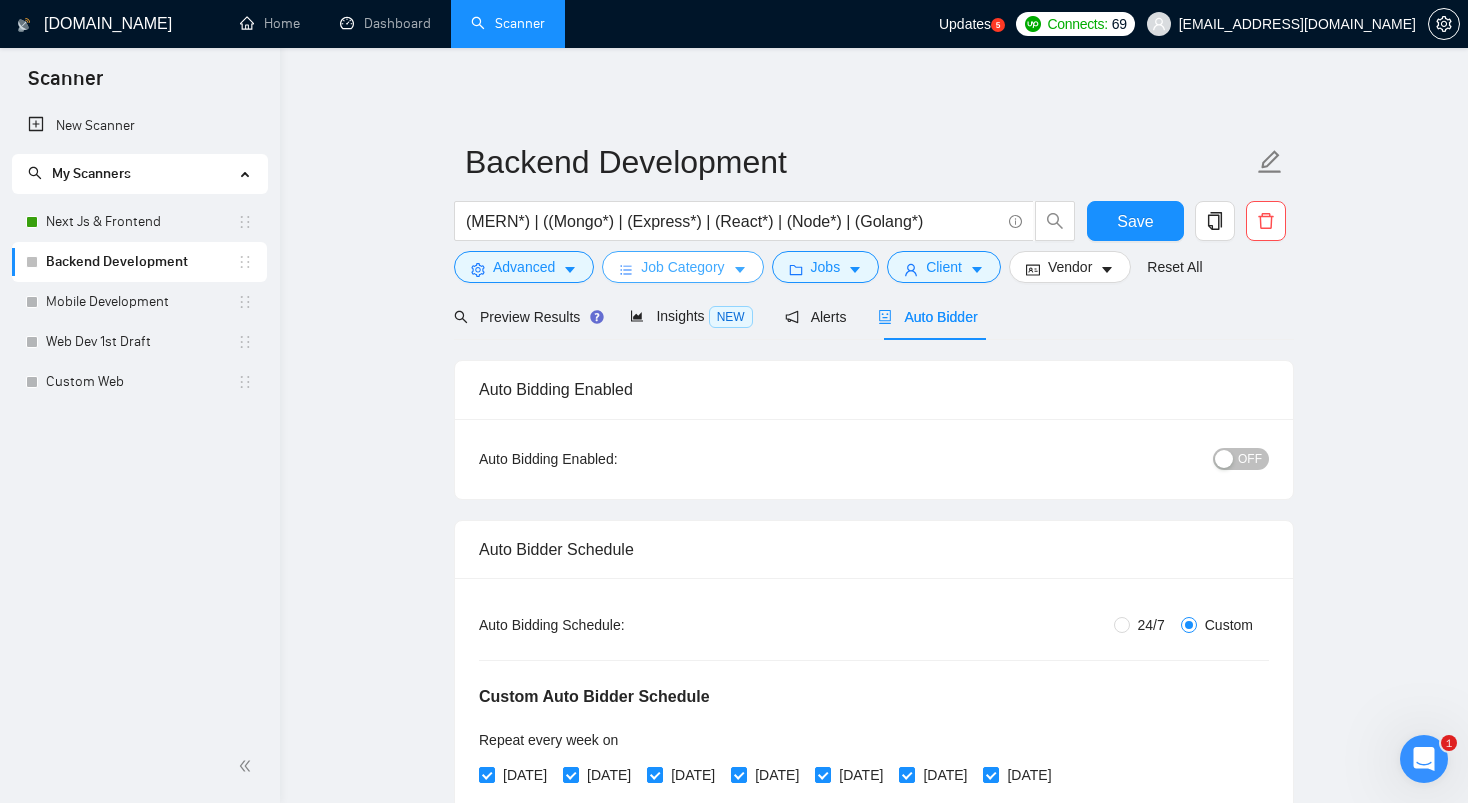 click on "Job Category" at bounding box center [682, 267] 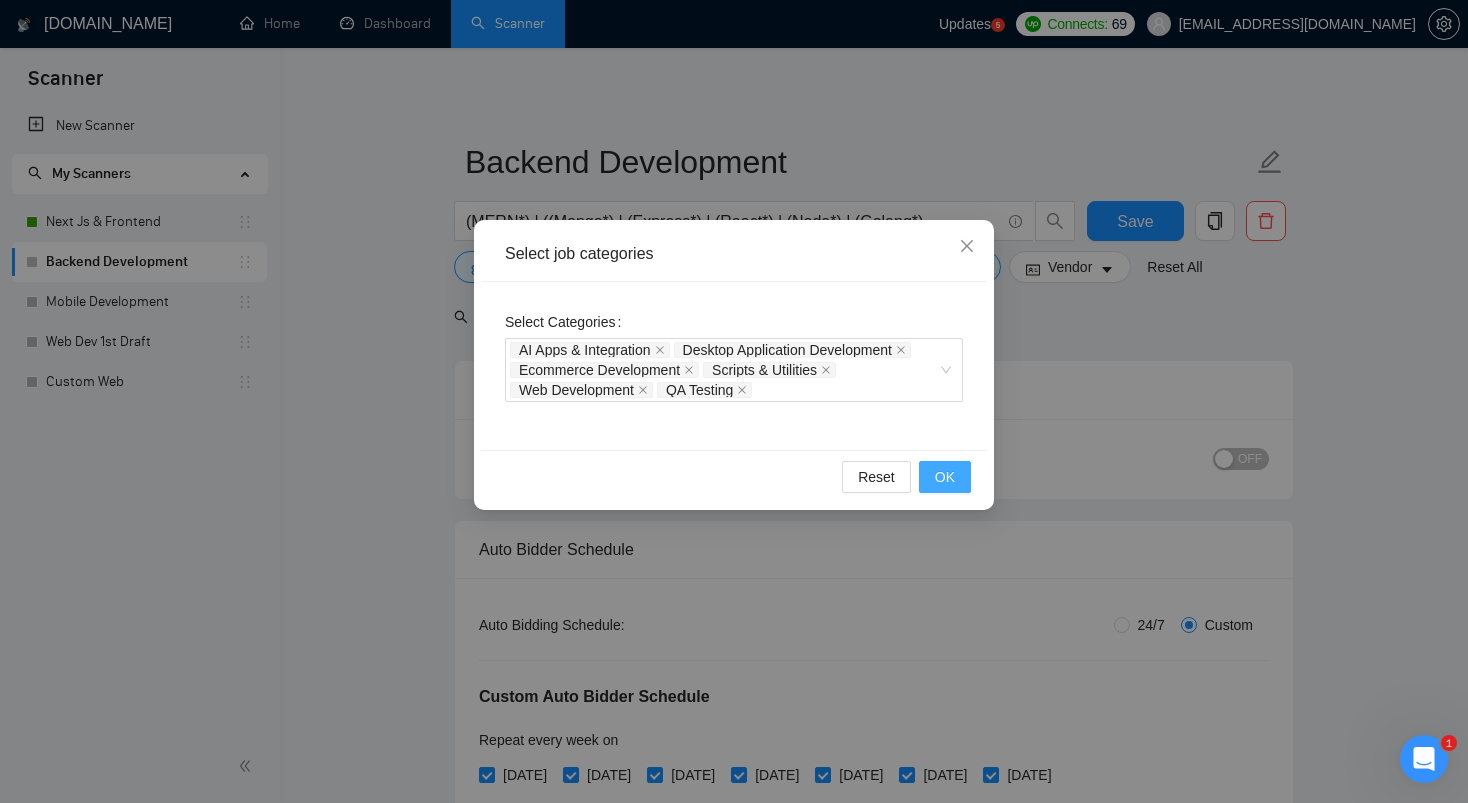 click on "OK" at bounding box center (945, 477) 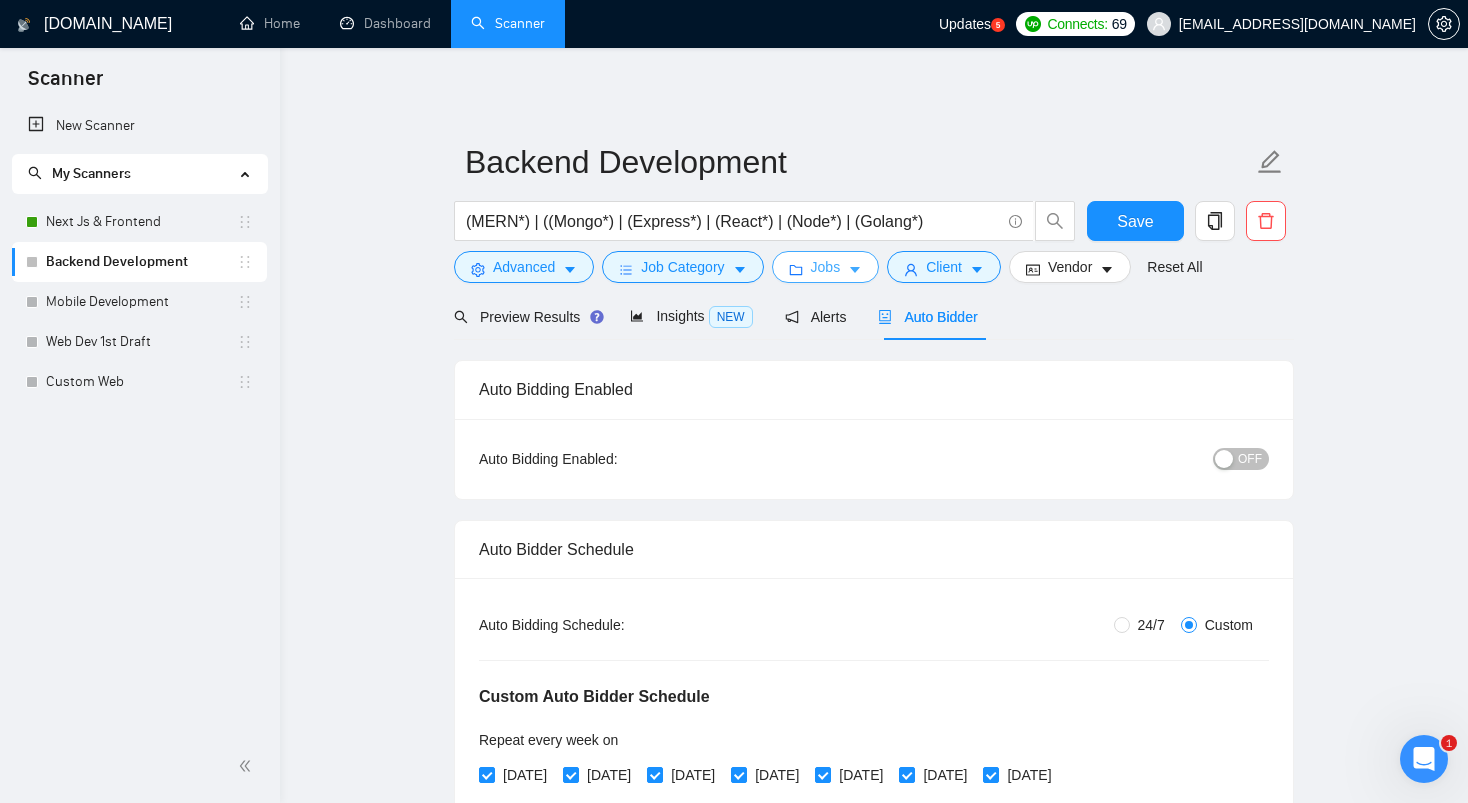 click on "Jobs" at bounding box center (826, 267) 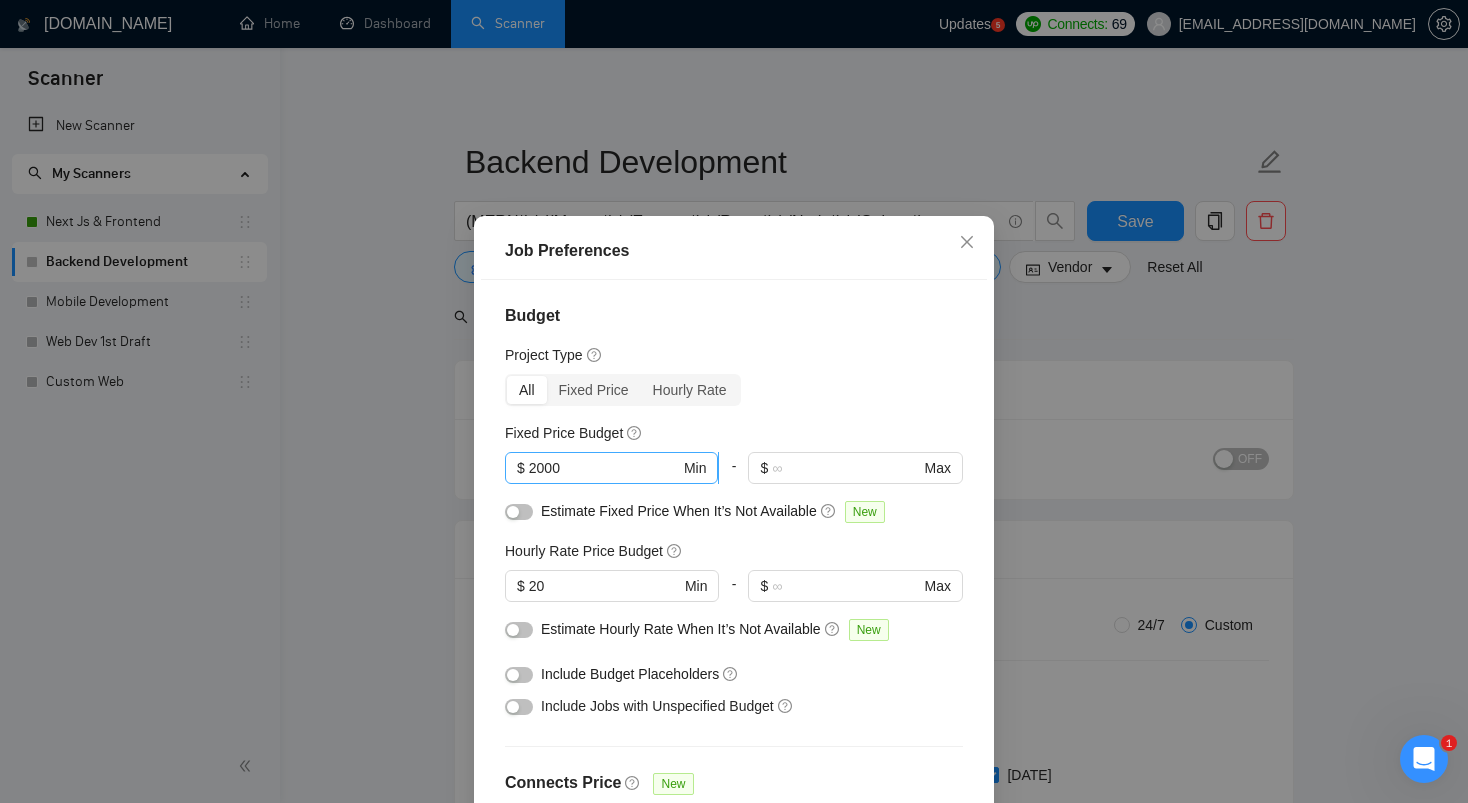 click on "2000" at bounding box center [604, 468] 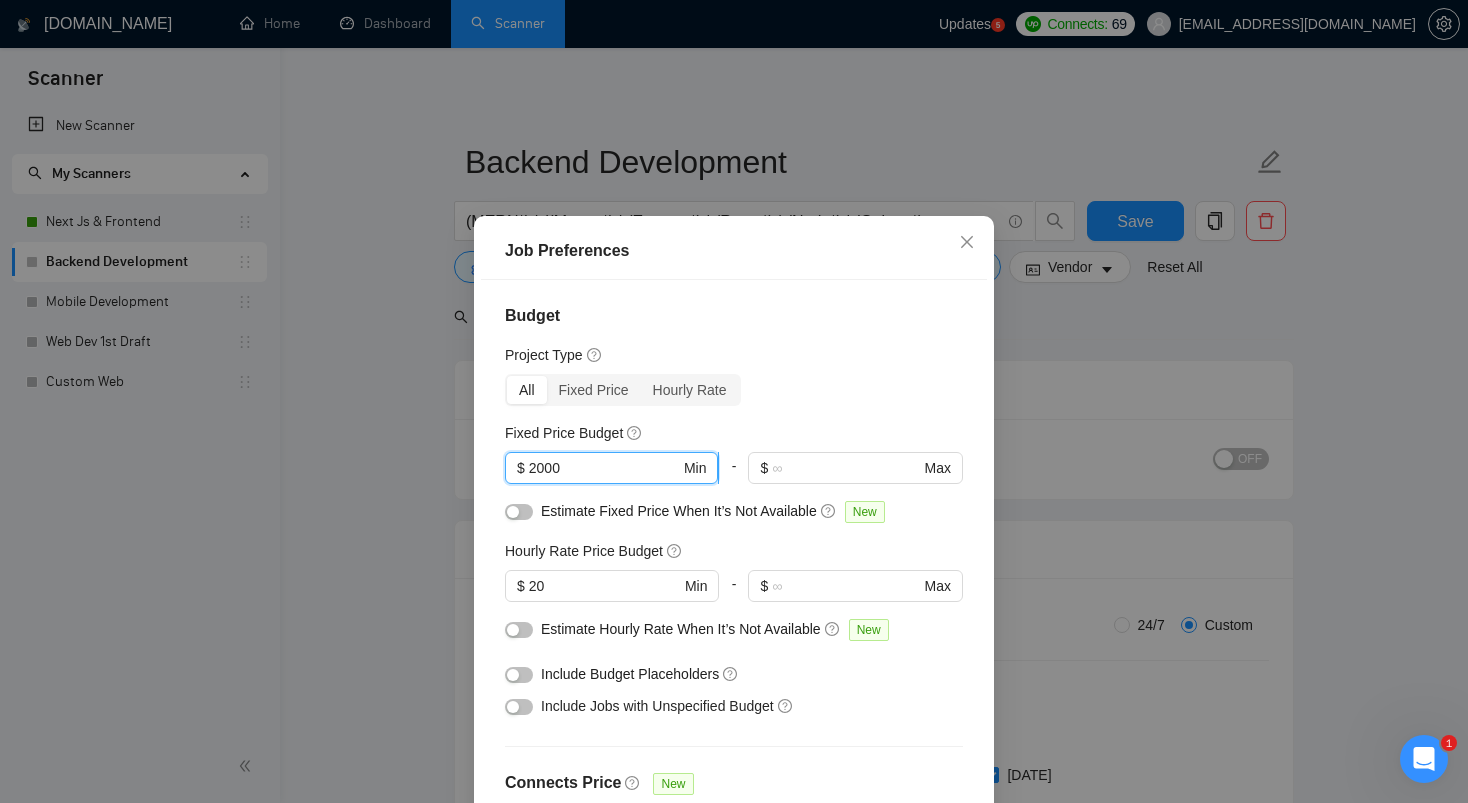 click on "2000" at bounding box center (604, 468) 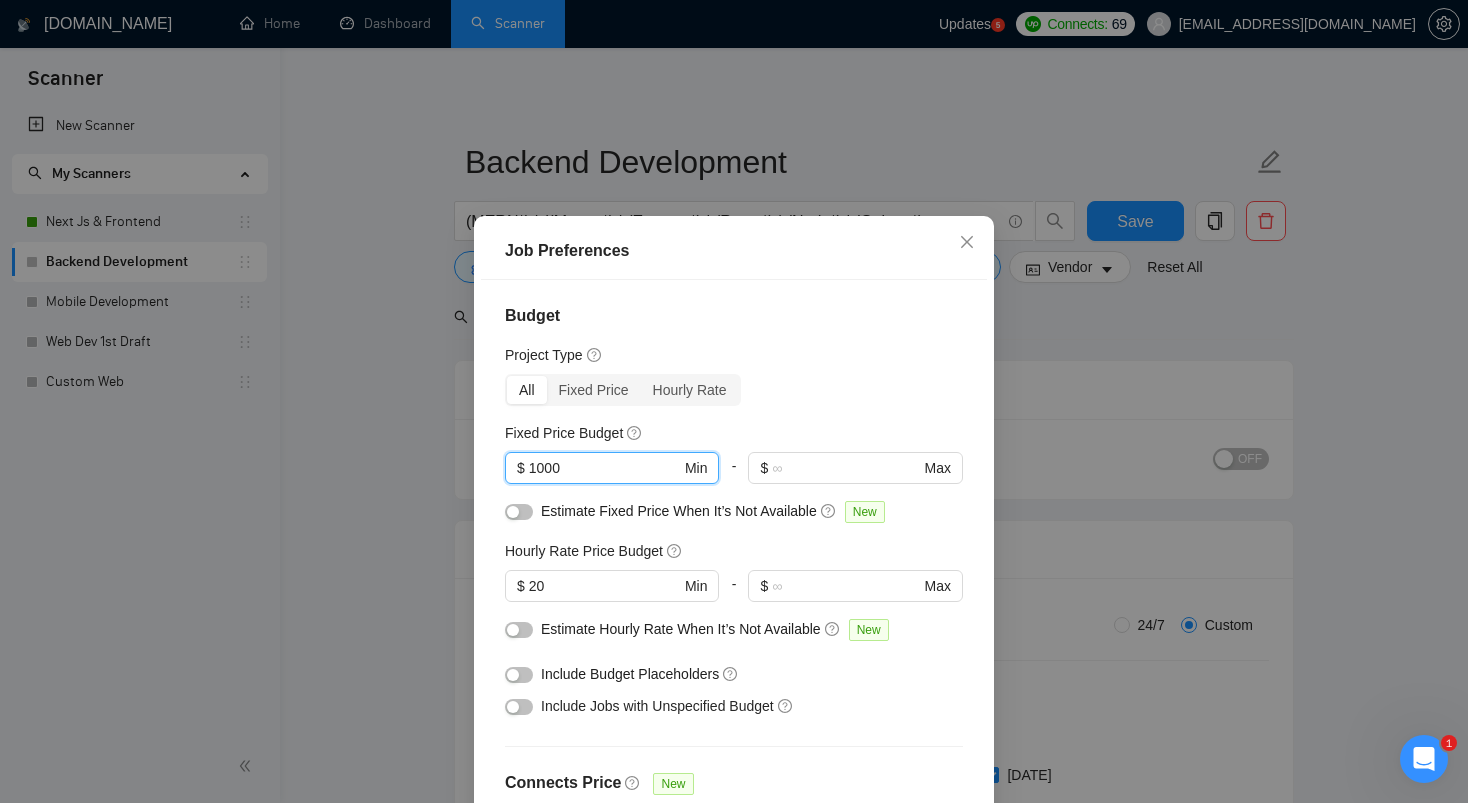 type on "1000" 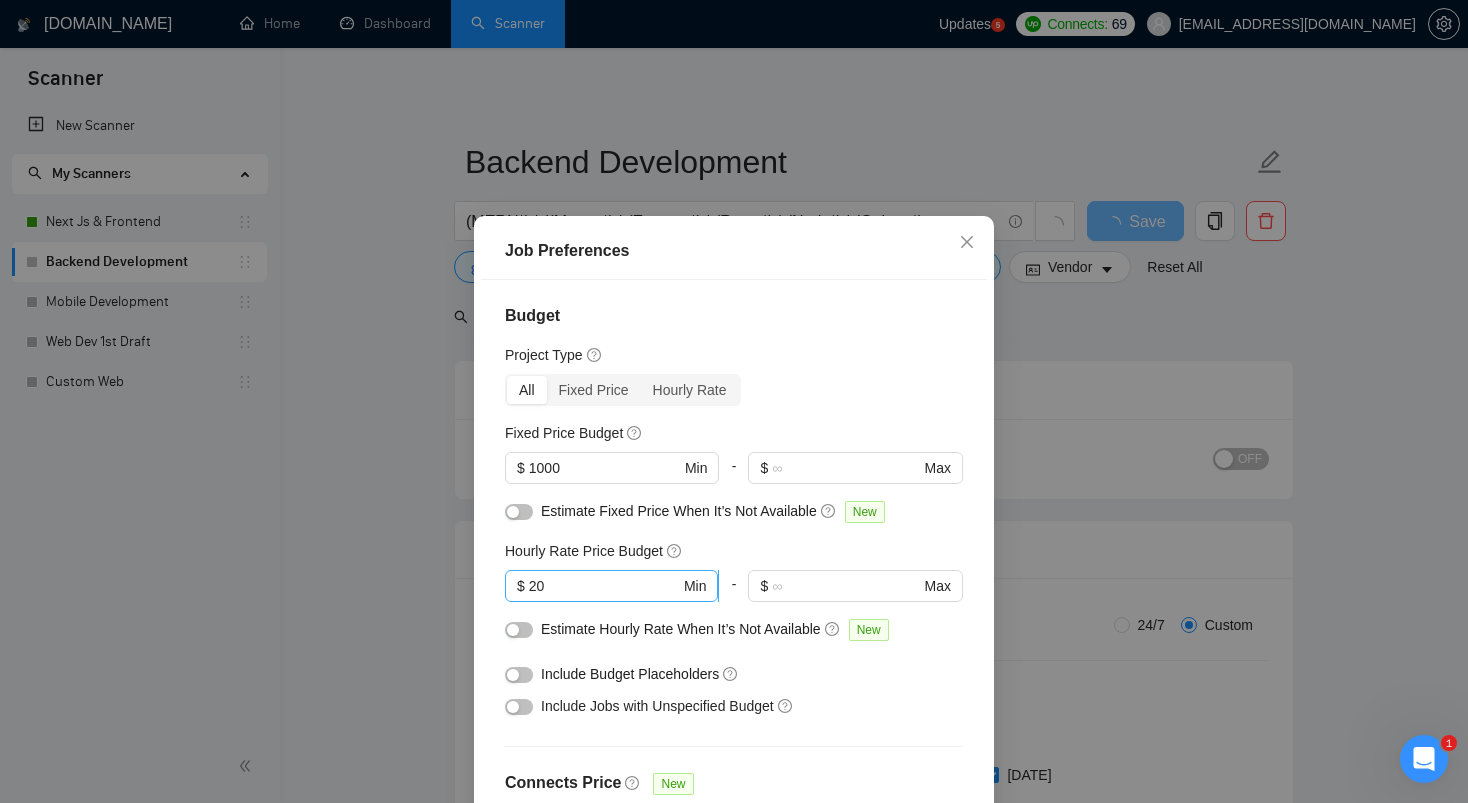 click on "20" at bounding box center [604, 586] 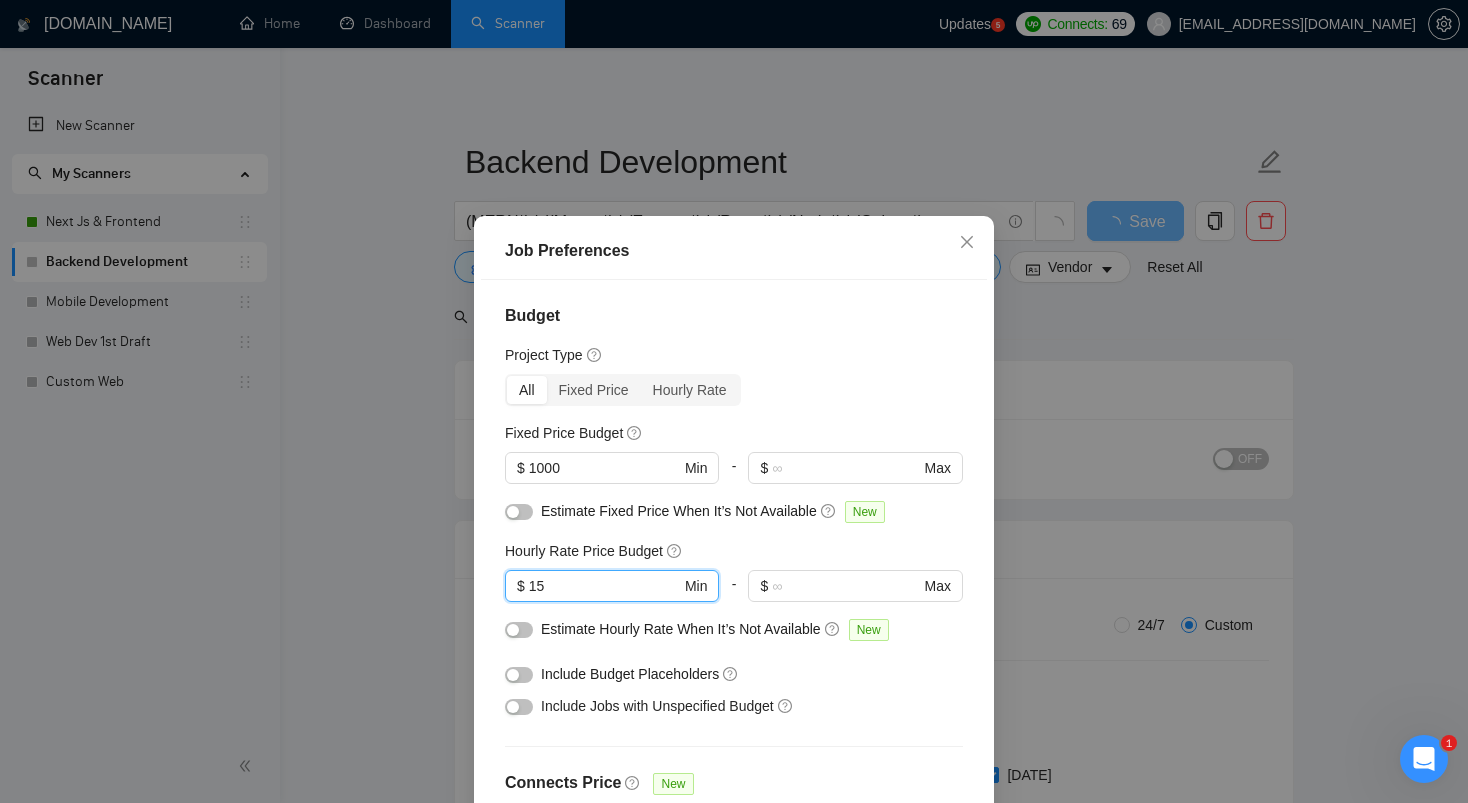 type on "15" 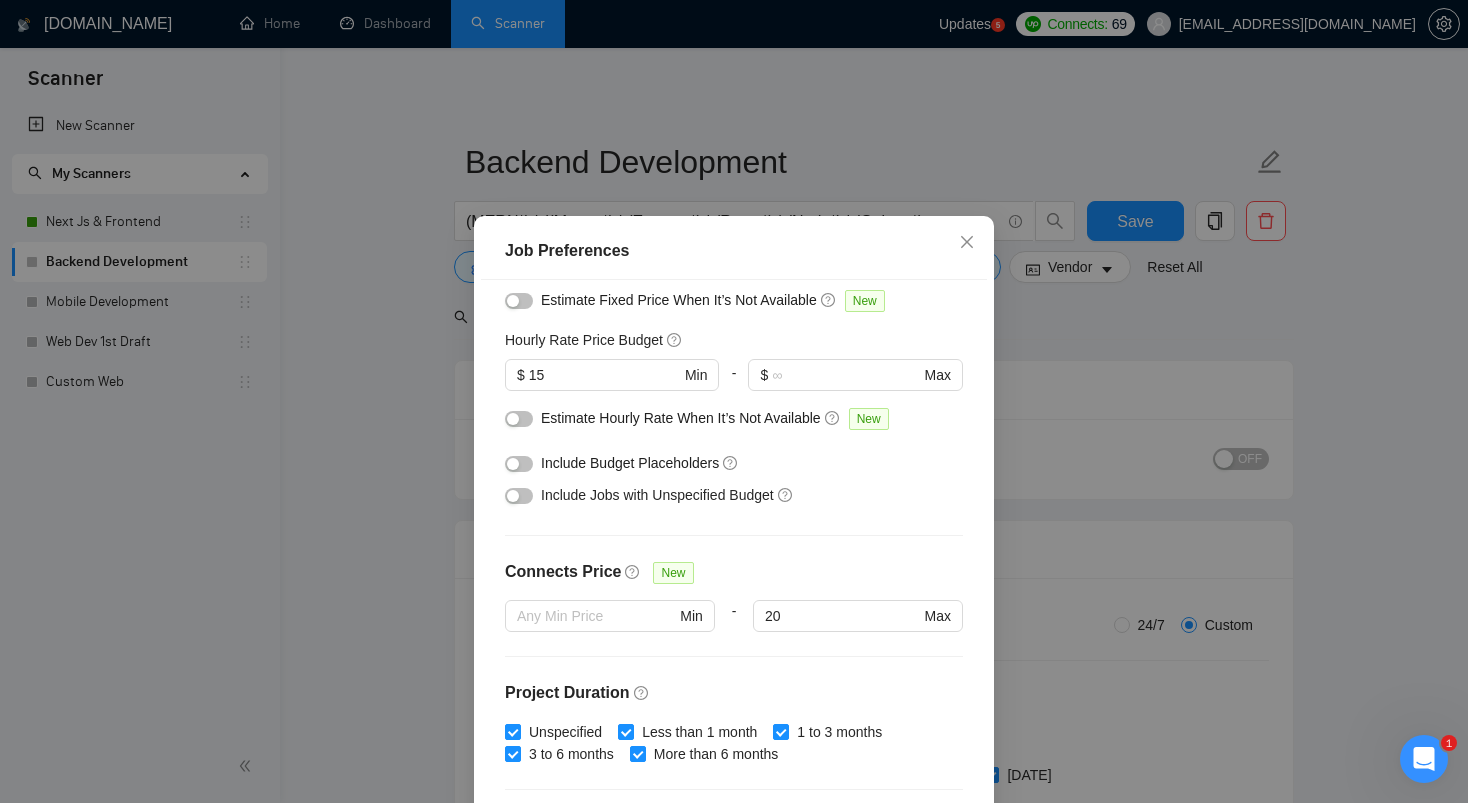 scroll, scrollTop: 0, scrollLeft: 0, axis: both 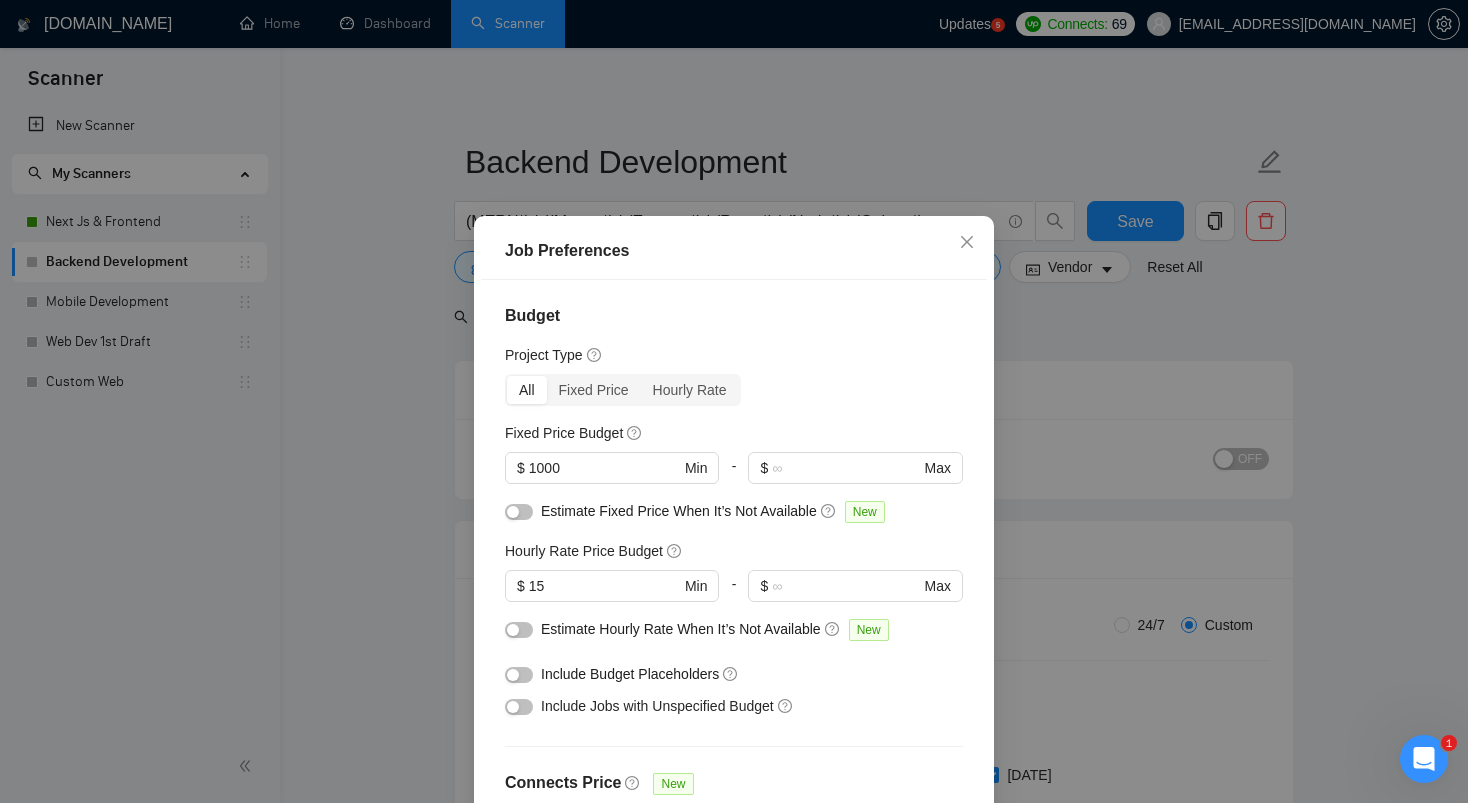 click on "All Fixed Price Hourly Rate" at bounding box center [734, 390] 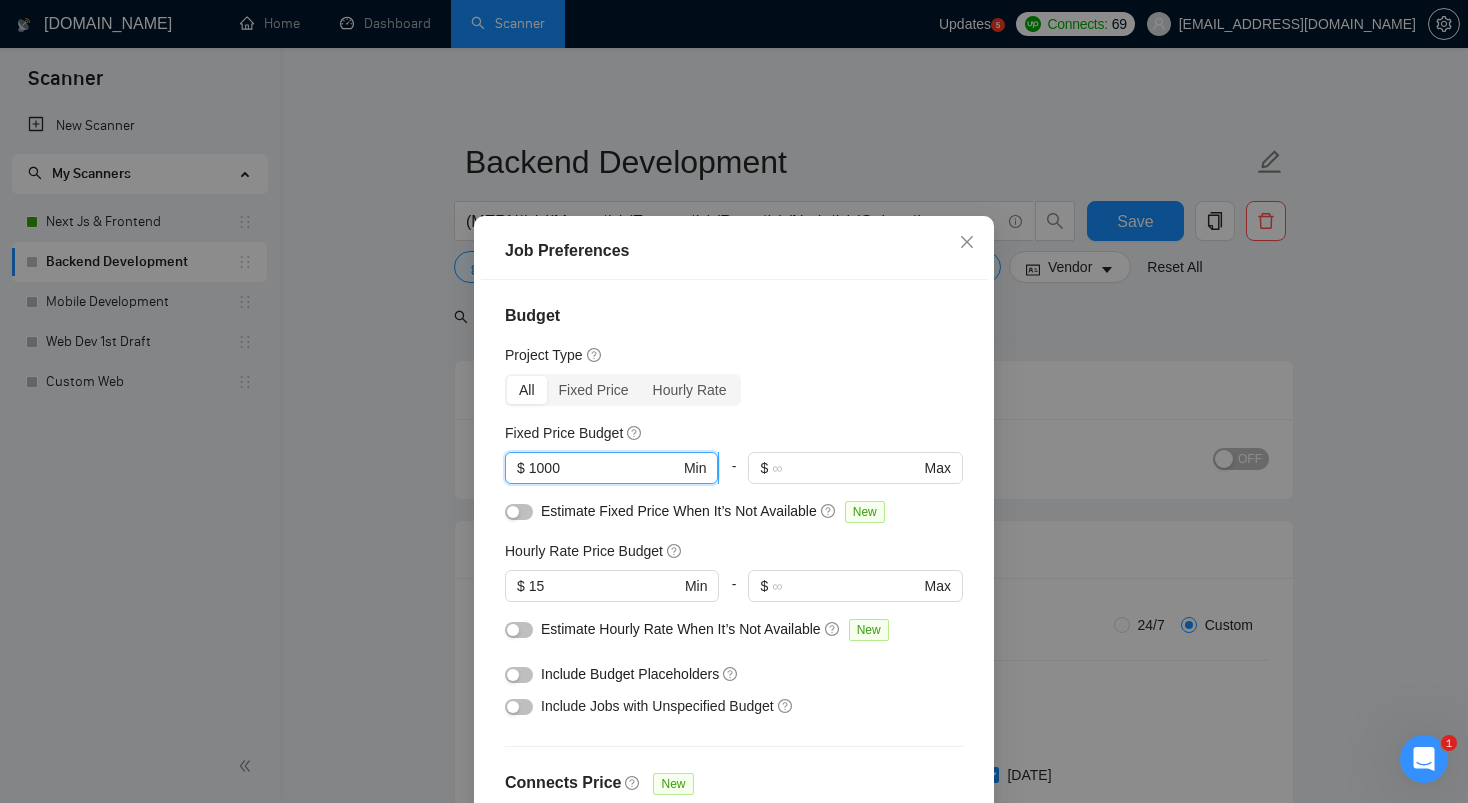 click on "1000" at bounding box center [604, 468] 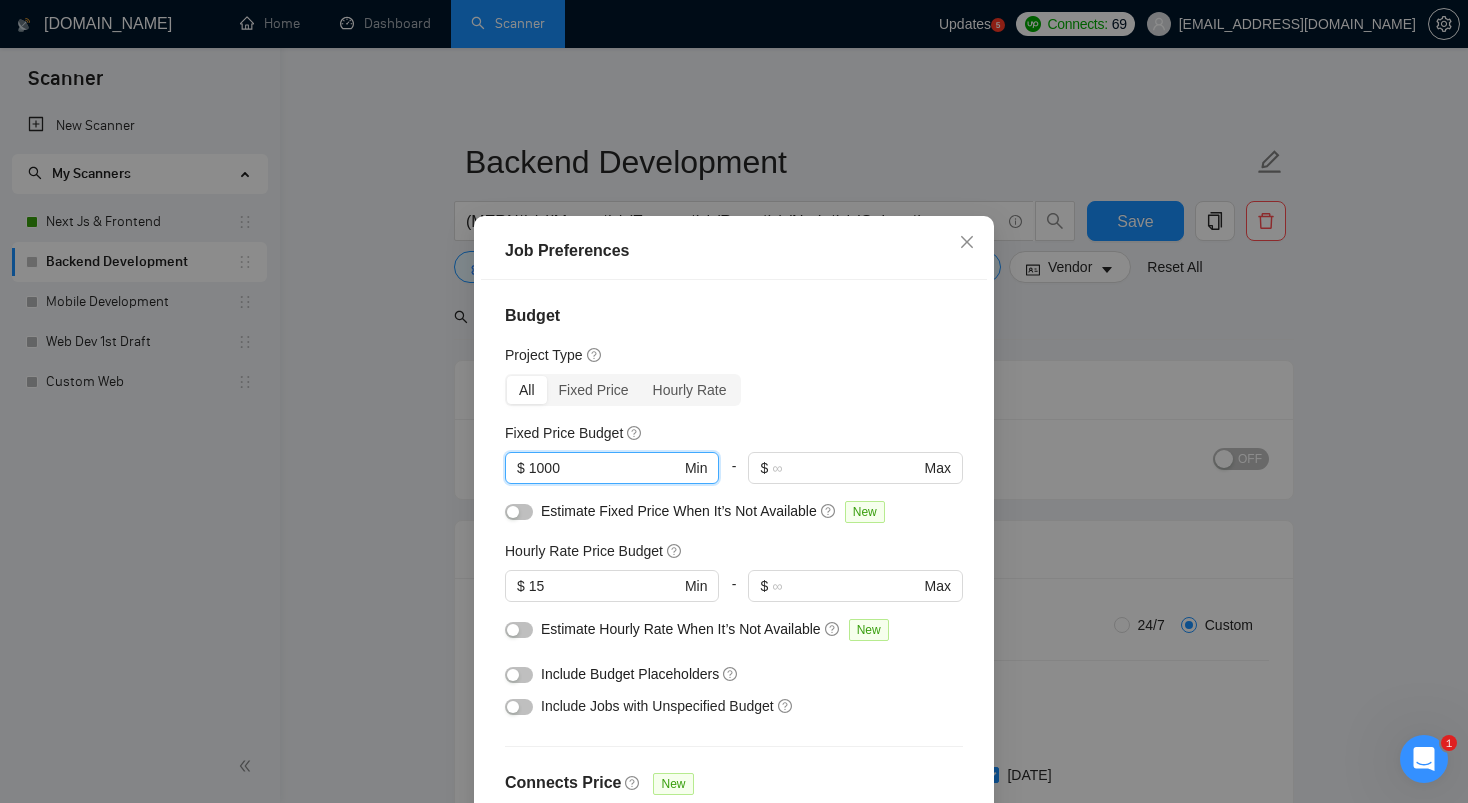 click on "All Fixed Price Hourly Rate" at bounding box center (734, 390) 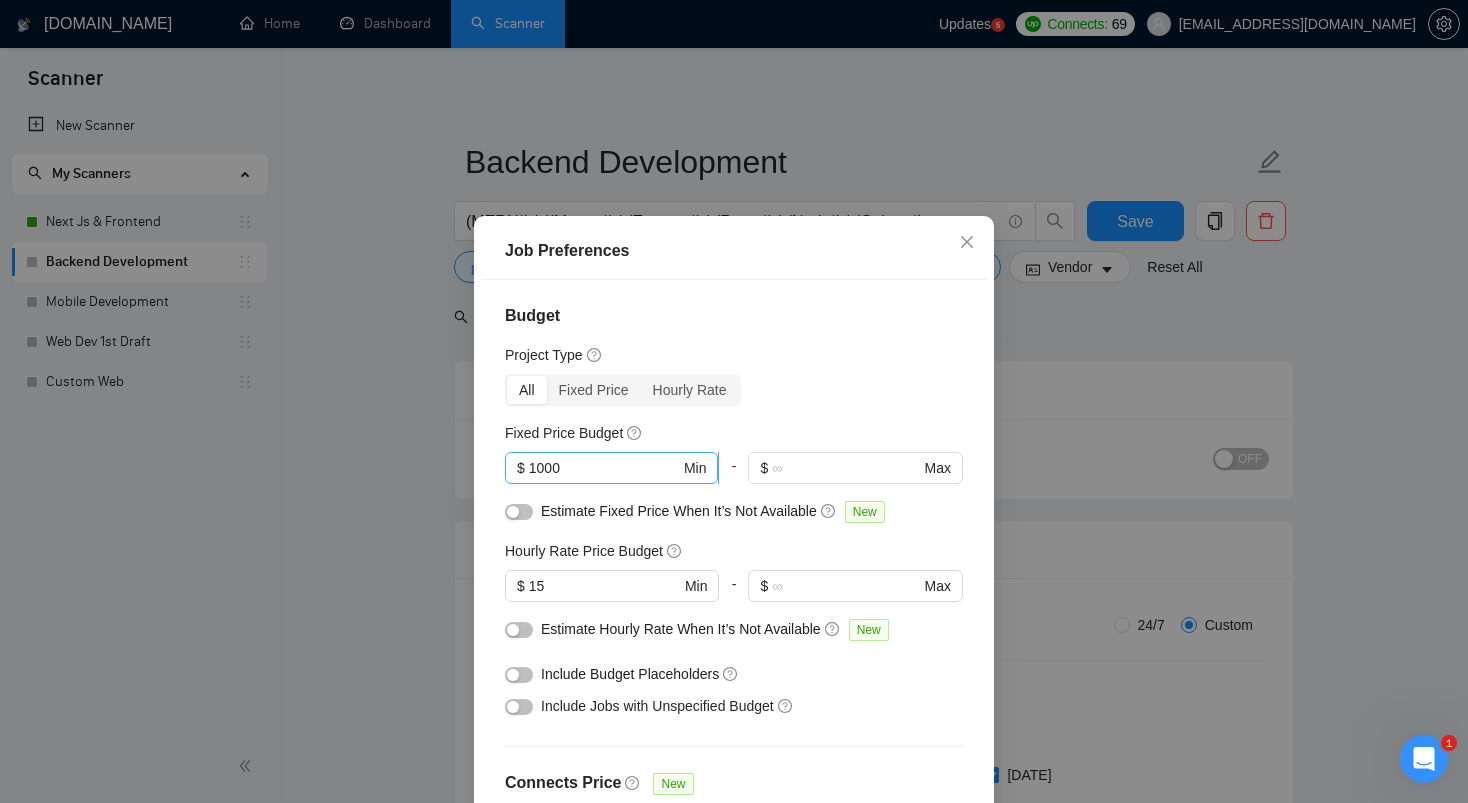 click on "1000" at bounding box center [604, 468] 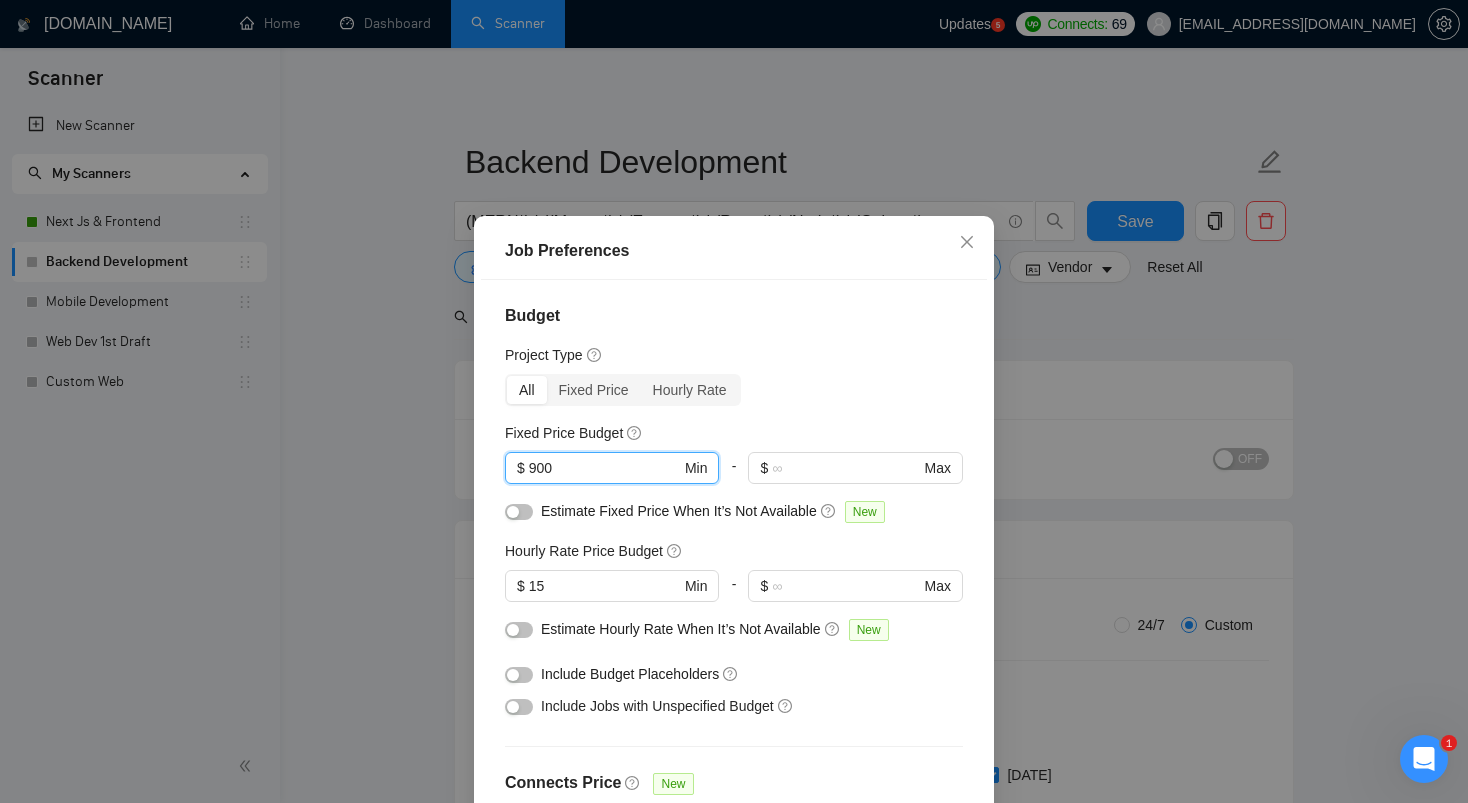 type on "900" 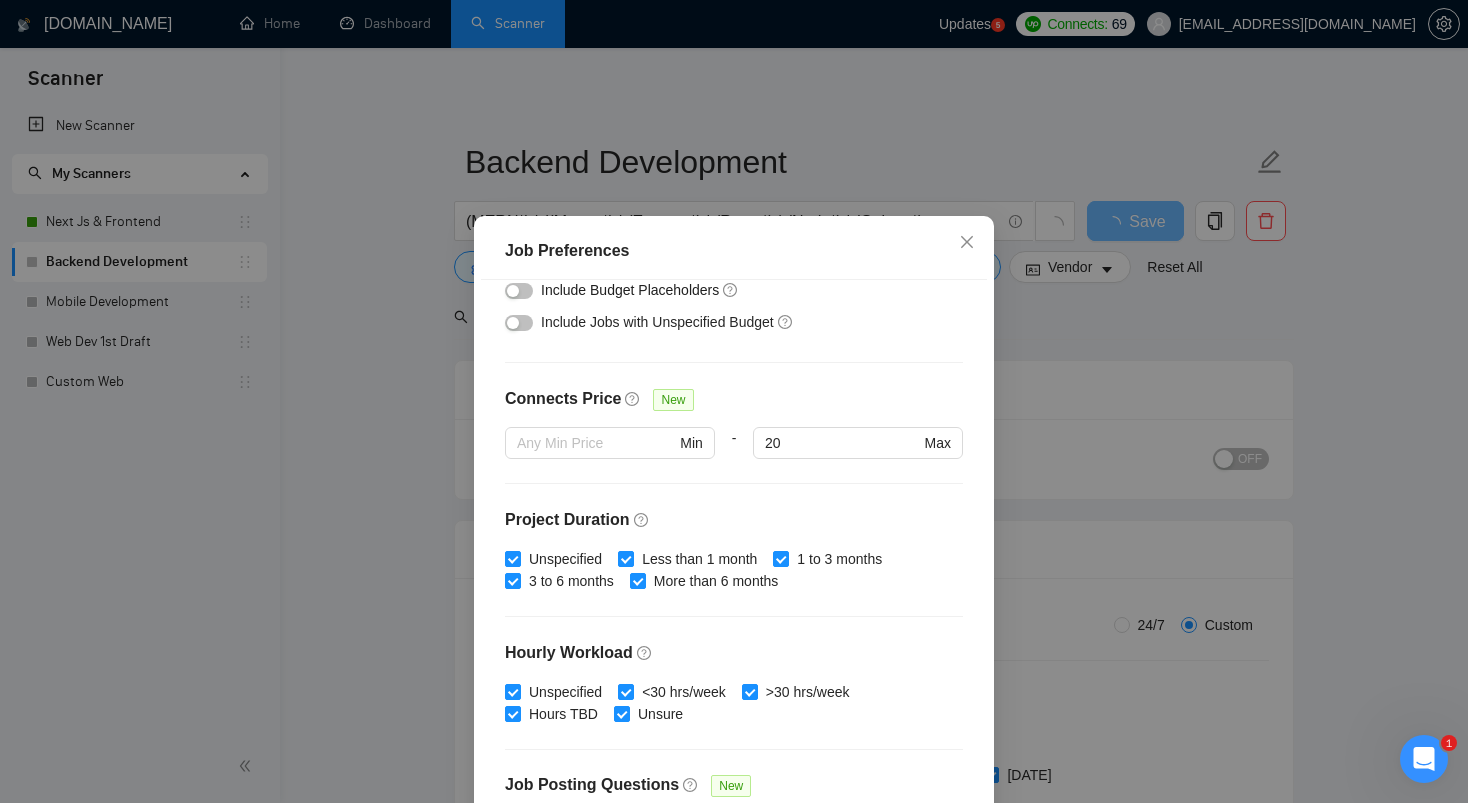scroll, scrollTop: 388, scrollLeft: 0, axis: vertical 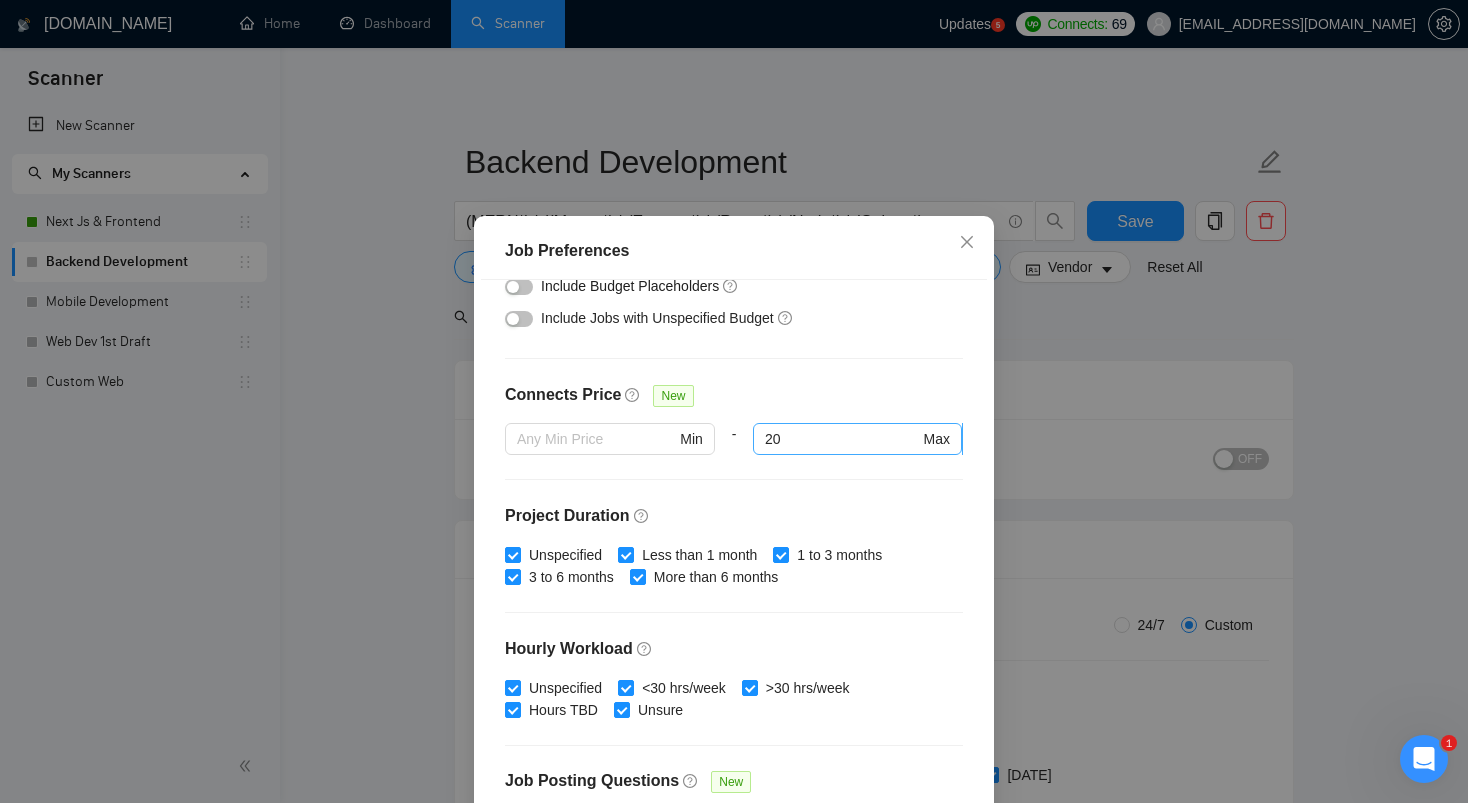 click on "20" at bounding box center (842, 439) 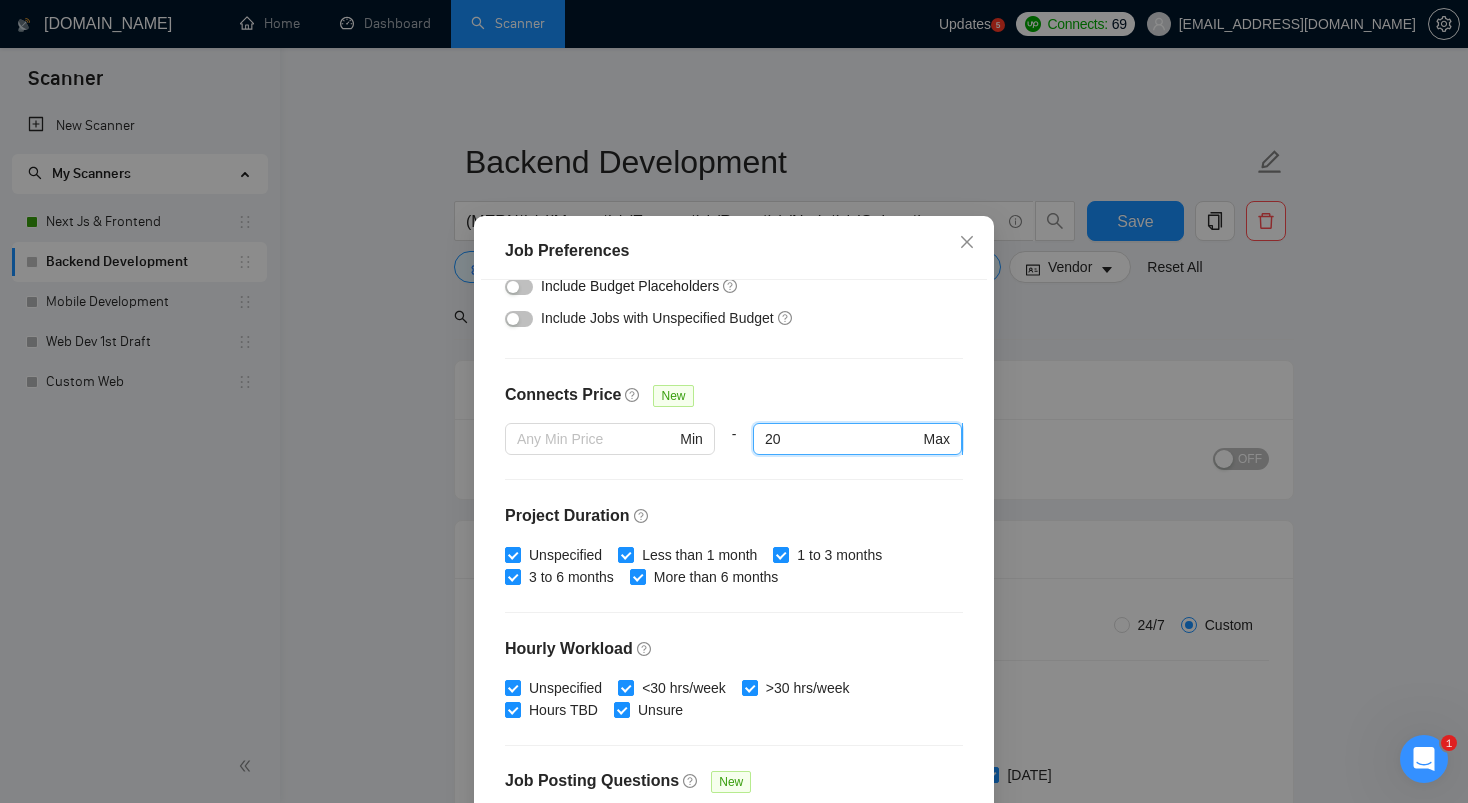 click on "20" at bounding box center [842, 439] 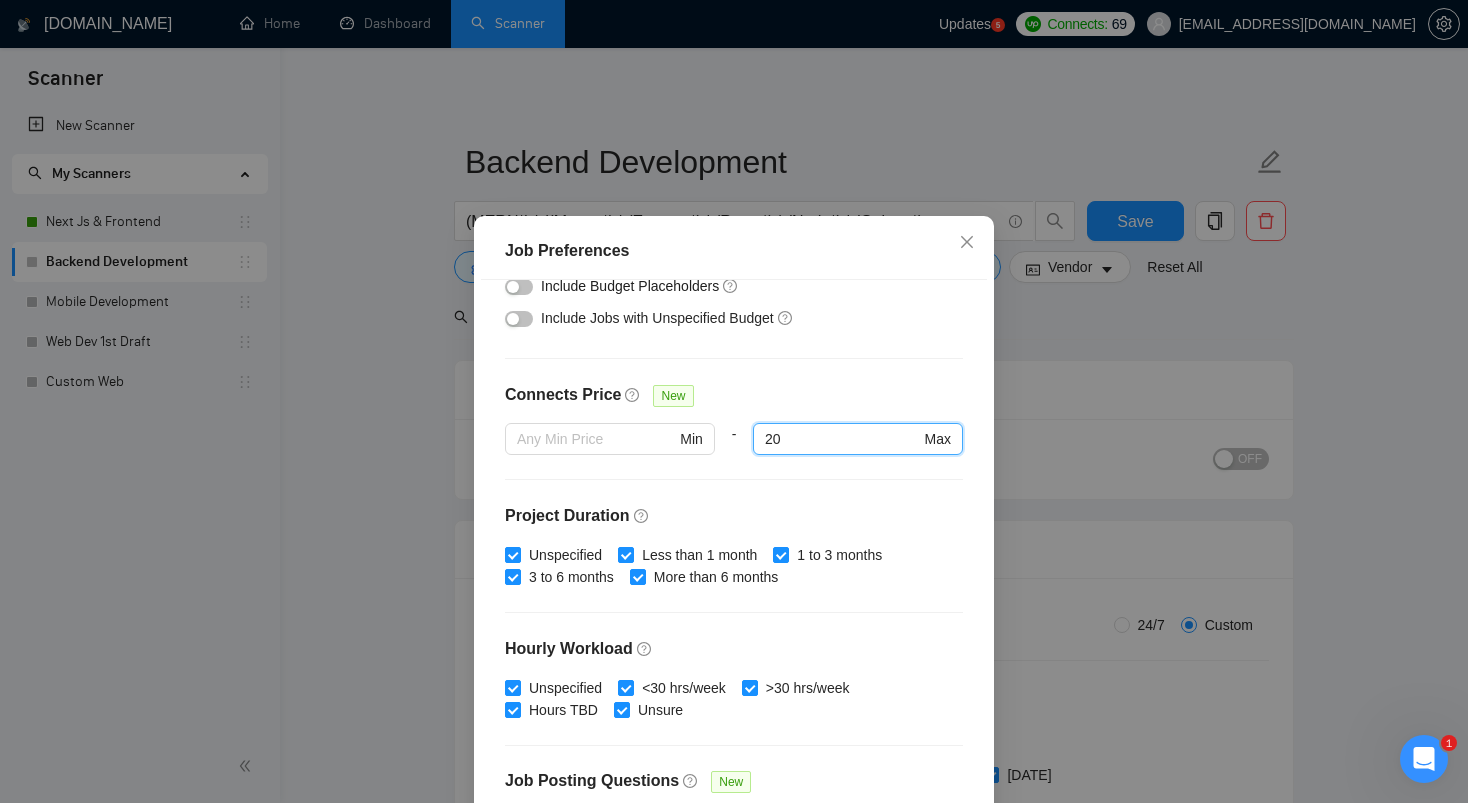 click on "Connects Price New" at bounding box center (734, 403) 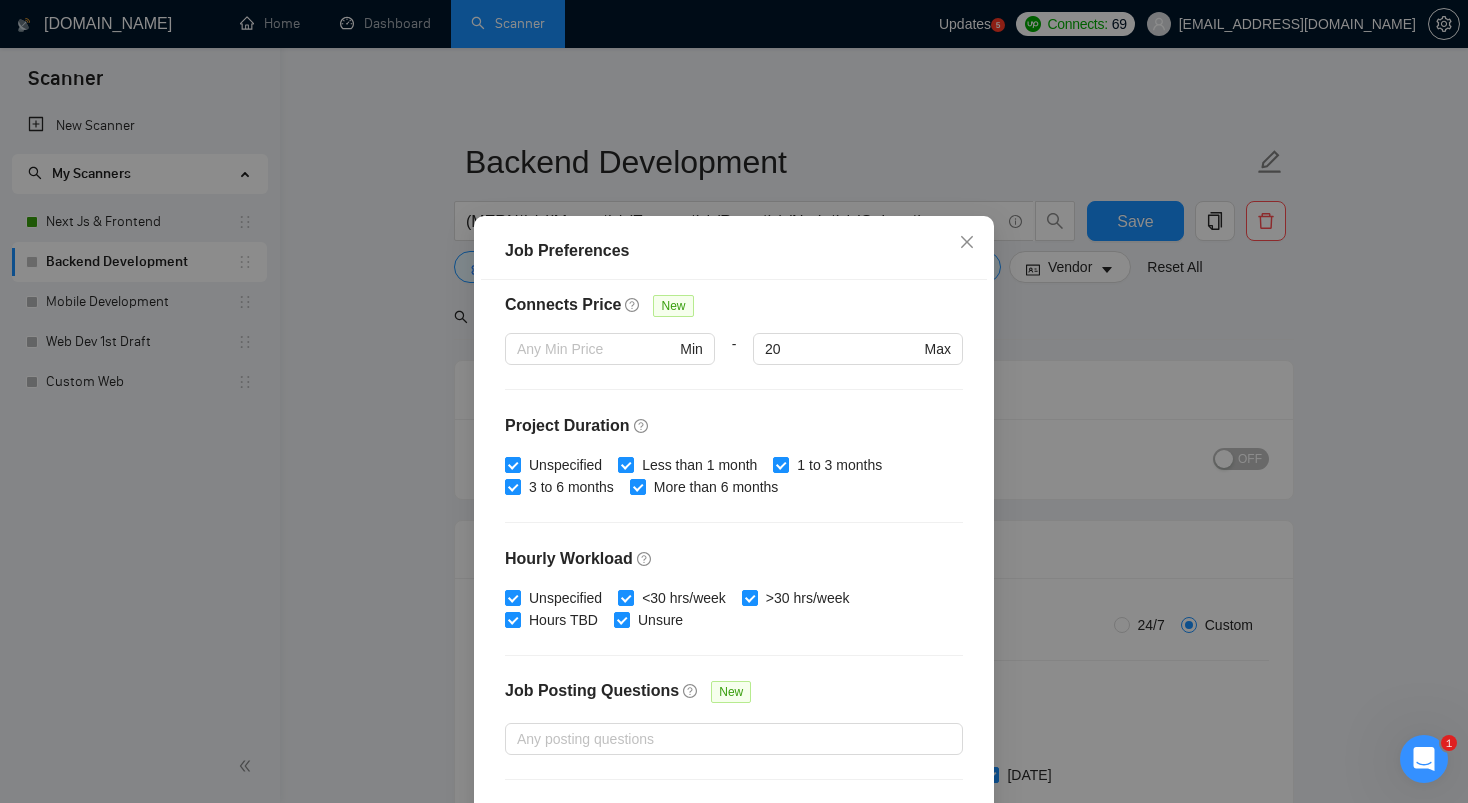 scroll, scrollTop: 565, scrollLeft: 0, axis: vertical 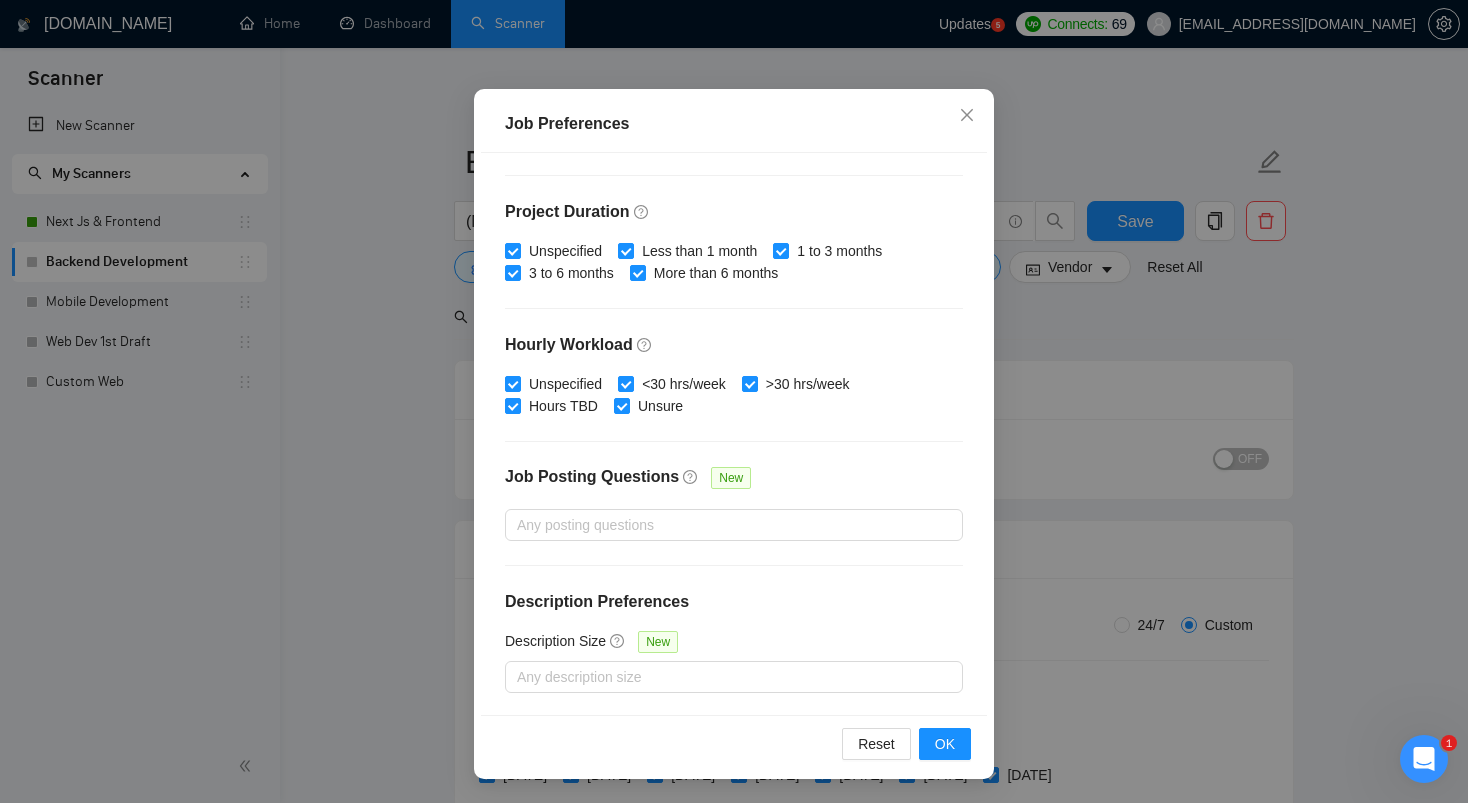 click on "Description Preferences" at bounding box center [734, 602] 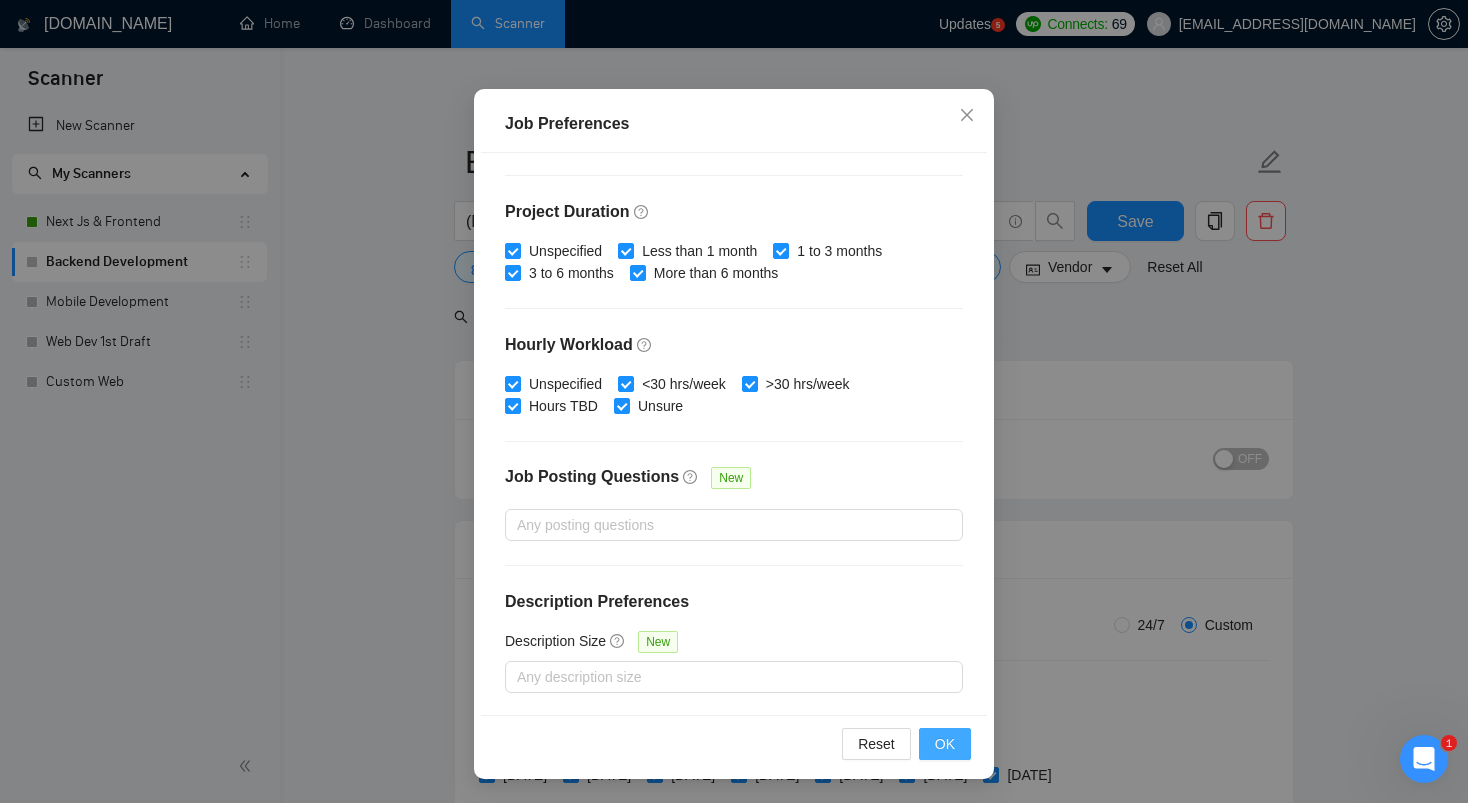 click on "OK" at bounding box center (945, 744) 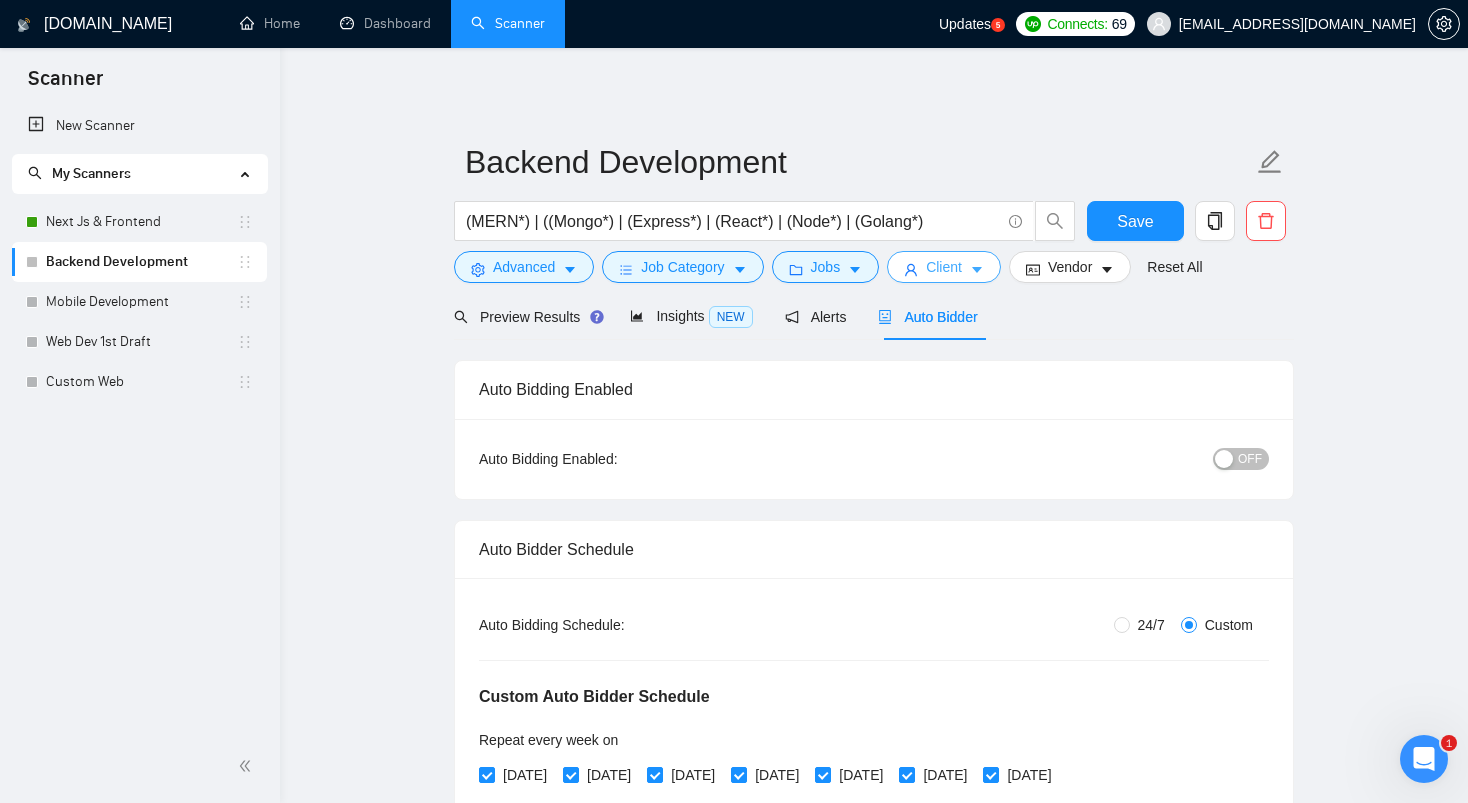 click on "Client" at bounding box center [944, 267] 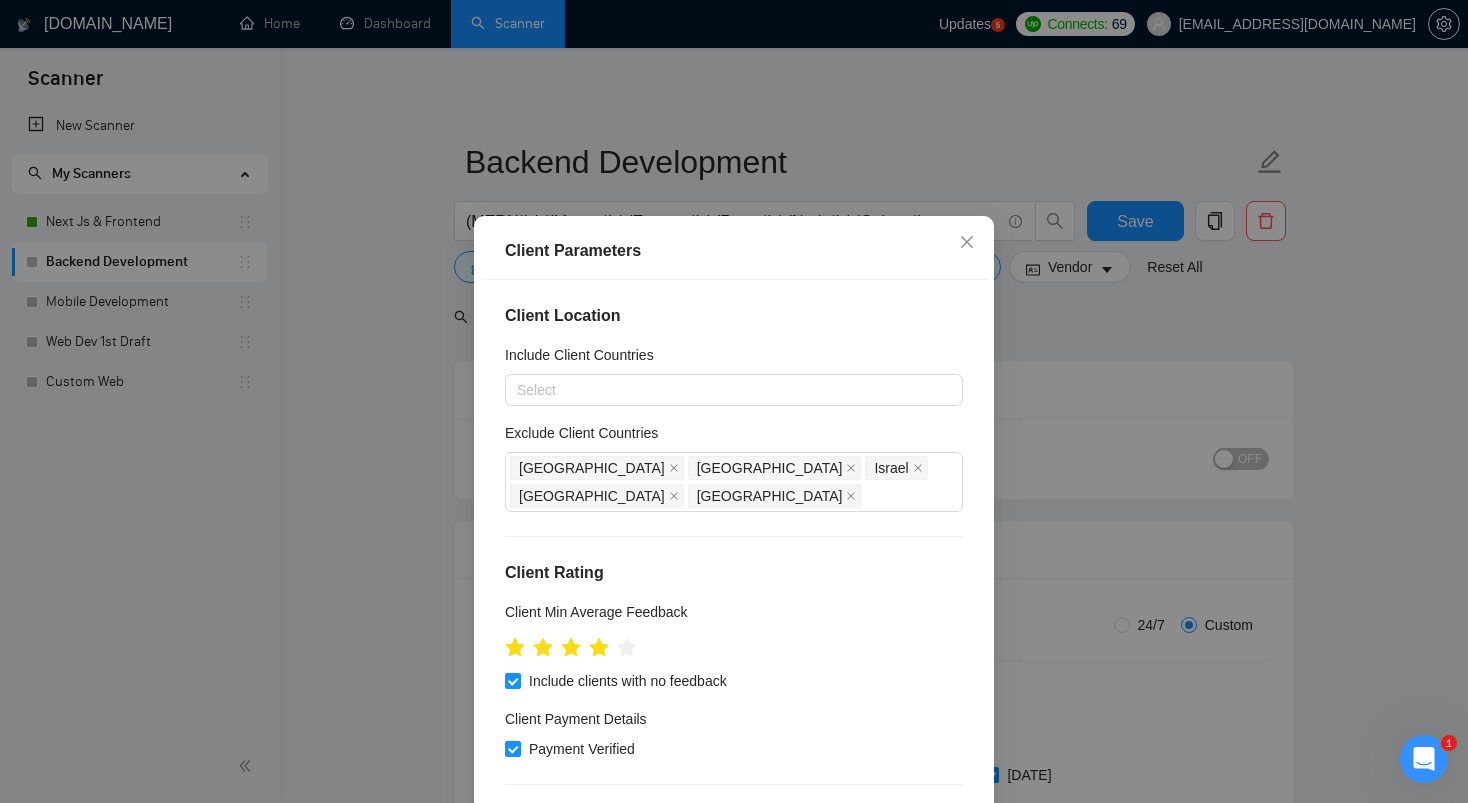 click on "Client Location Include Client Countries   Select Exclude Client Countries [GEOGRAPHIC_DATA] [GEOGRAPHIC_DATA] [GEOGRAPHIC_DATA] [GEOGRAPHIC_DATA] [GEOGRAPHIC_DATA]   Client Rating Client Min Average Feedback Include clients with no feedback Client Payment Details Payment Verified Hire Rate Stats   Client Total Spent $ 500 Min - $ Max Client Hire Rate New High Rates Max Rates     Avg Hourly Rate Paid New $ Min - $ Max Include Clients without Sufficient History Client Profile Client Industry New   Any industry Client Company Size   Any company size Enterprise Clients New   Any clients" at bounding box center (734, 561) 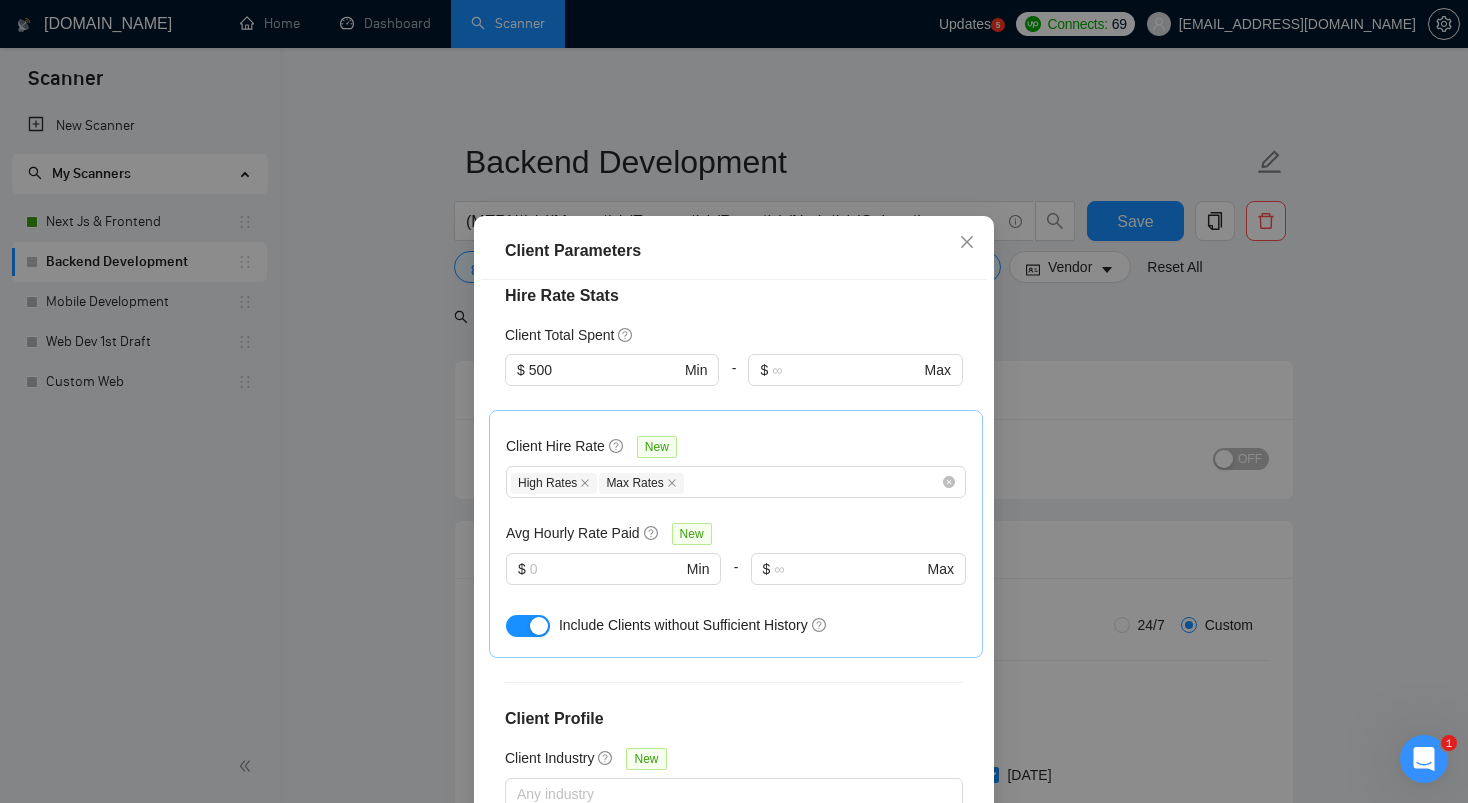 scroll, scrollTop: 527, scrollLeft: 0, axis: vertical 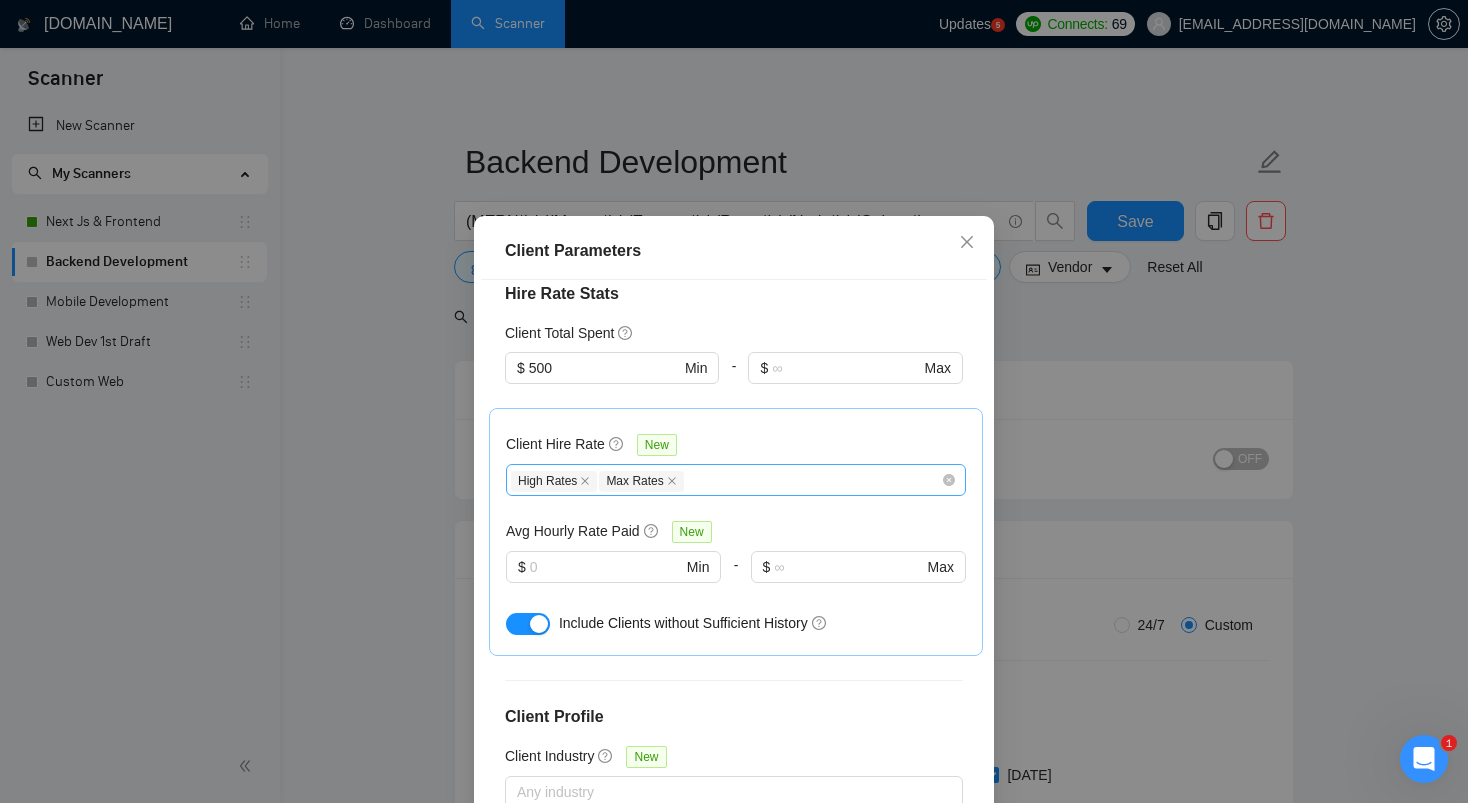 click on "High Rates Max Rates" at bounding box center (736, 480) 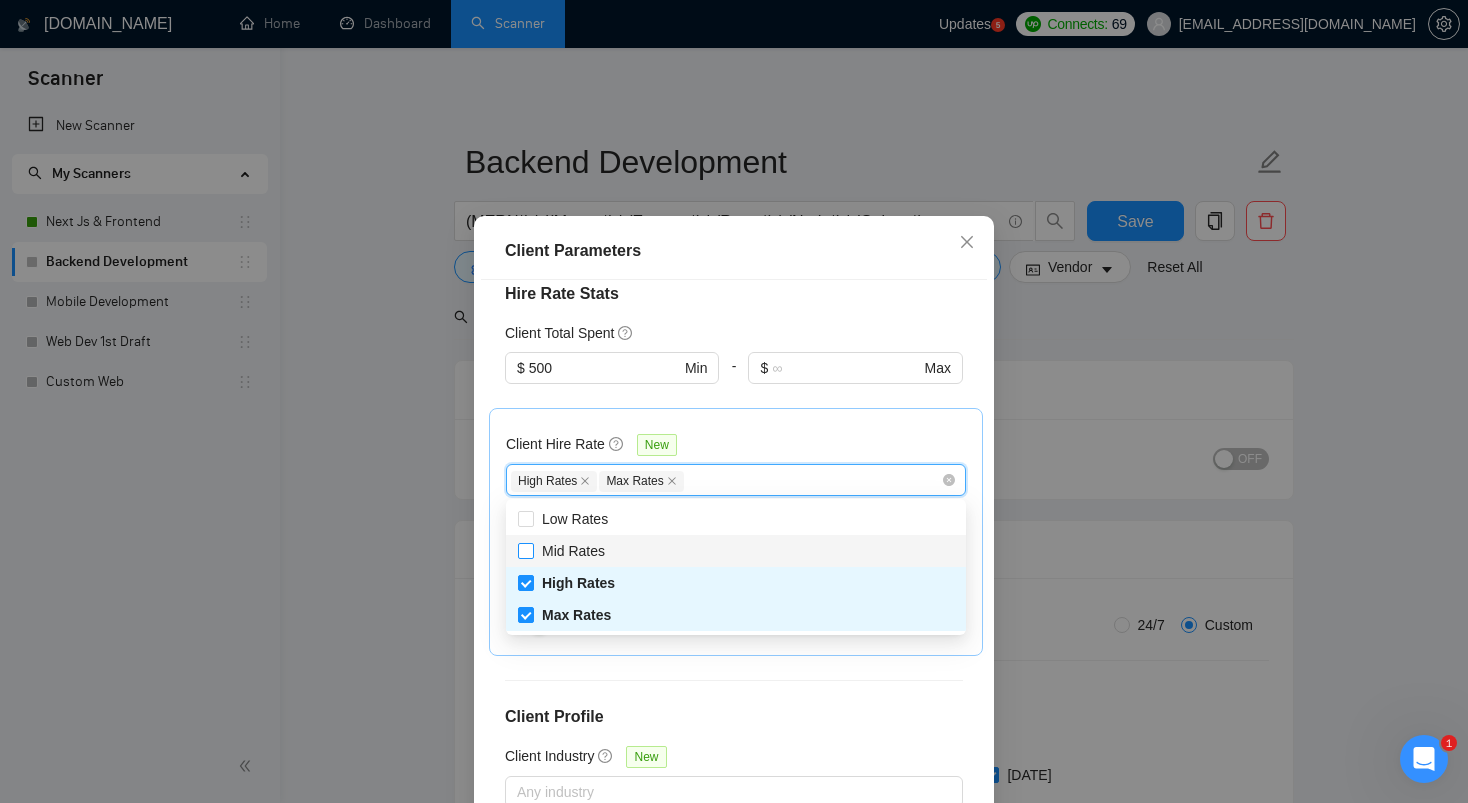 click on "Mid Rates" at bounding box center (525, 550) 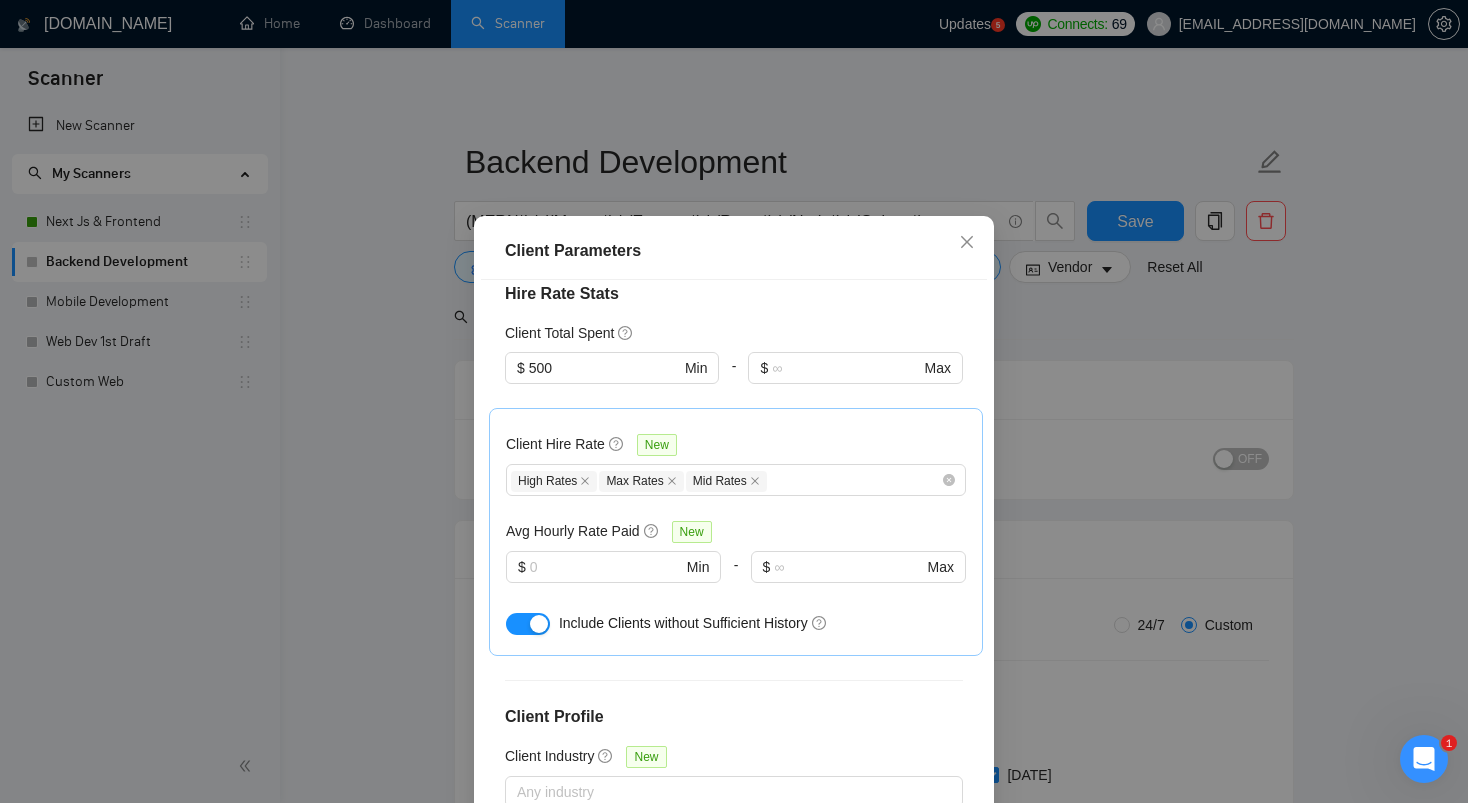 click at bounding box center (855, 396) 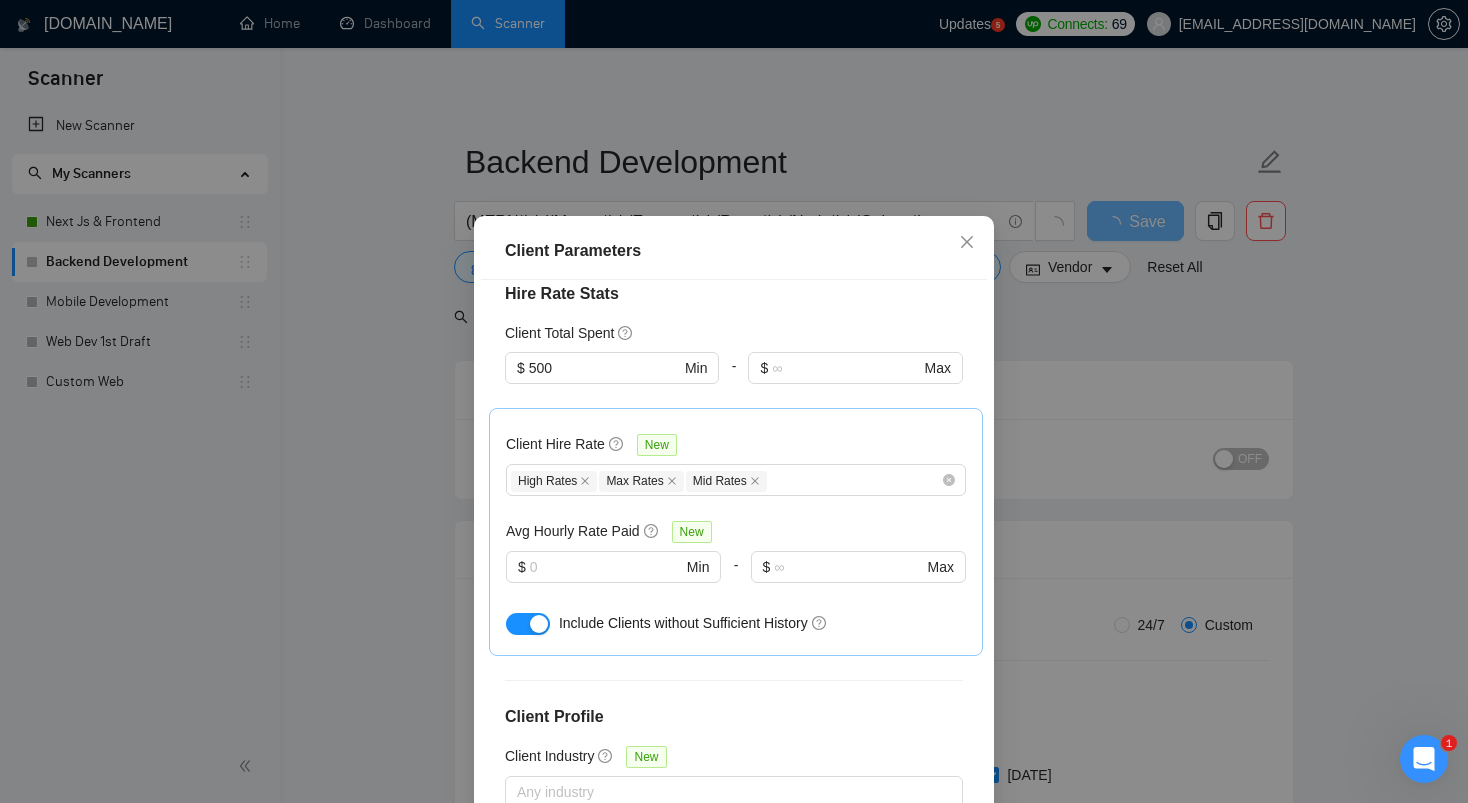 type 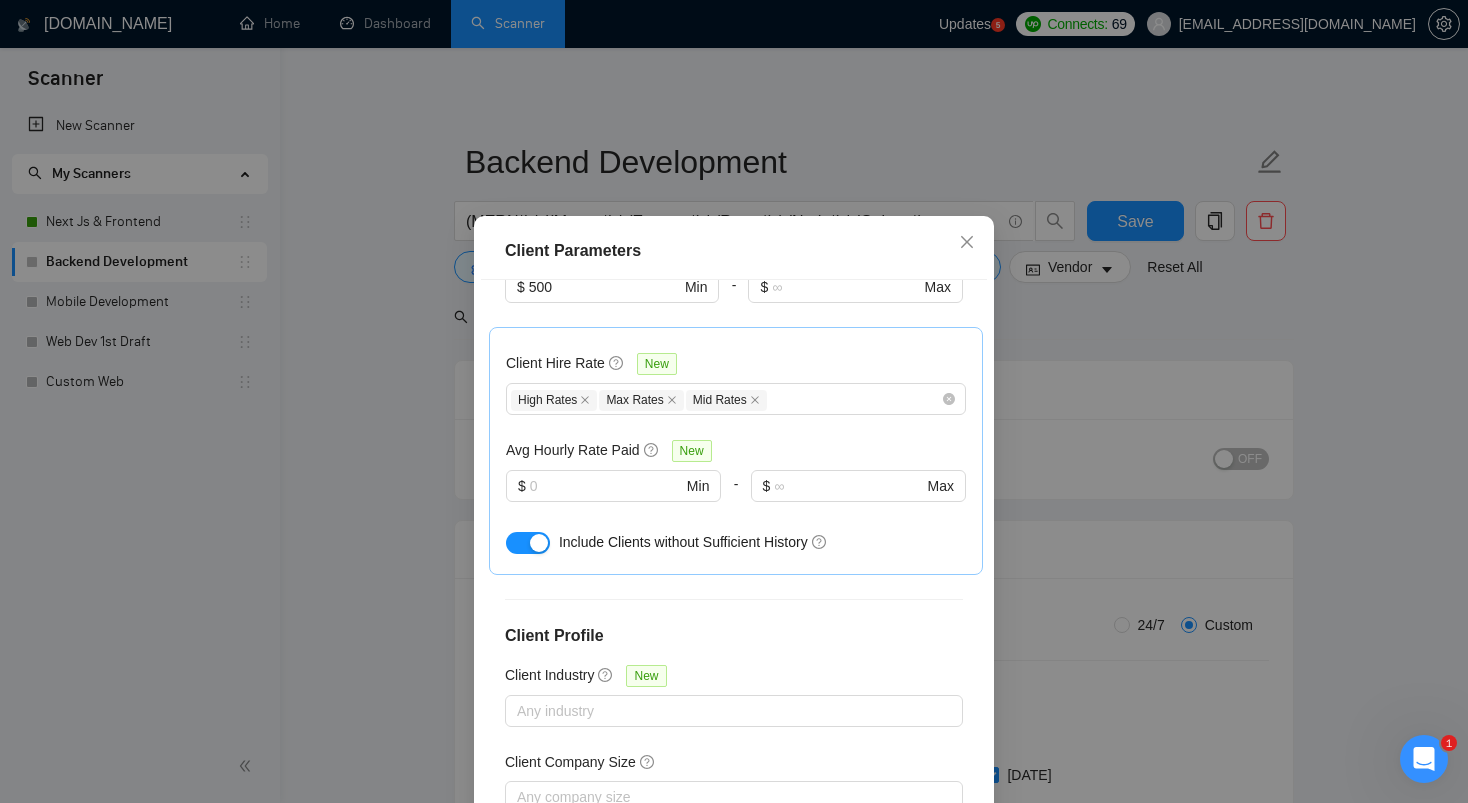scroll, scrollTop: 701, scrollLeft: 0, axis: vertical 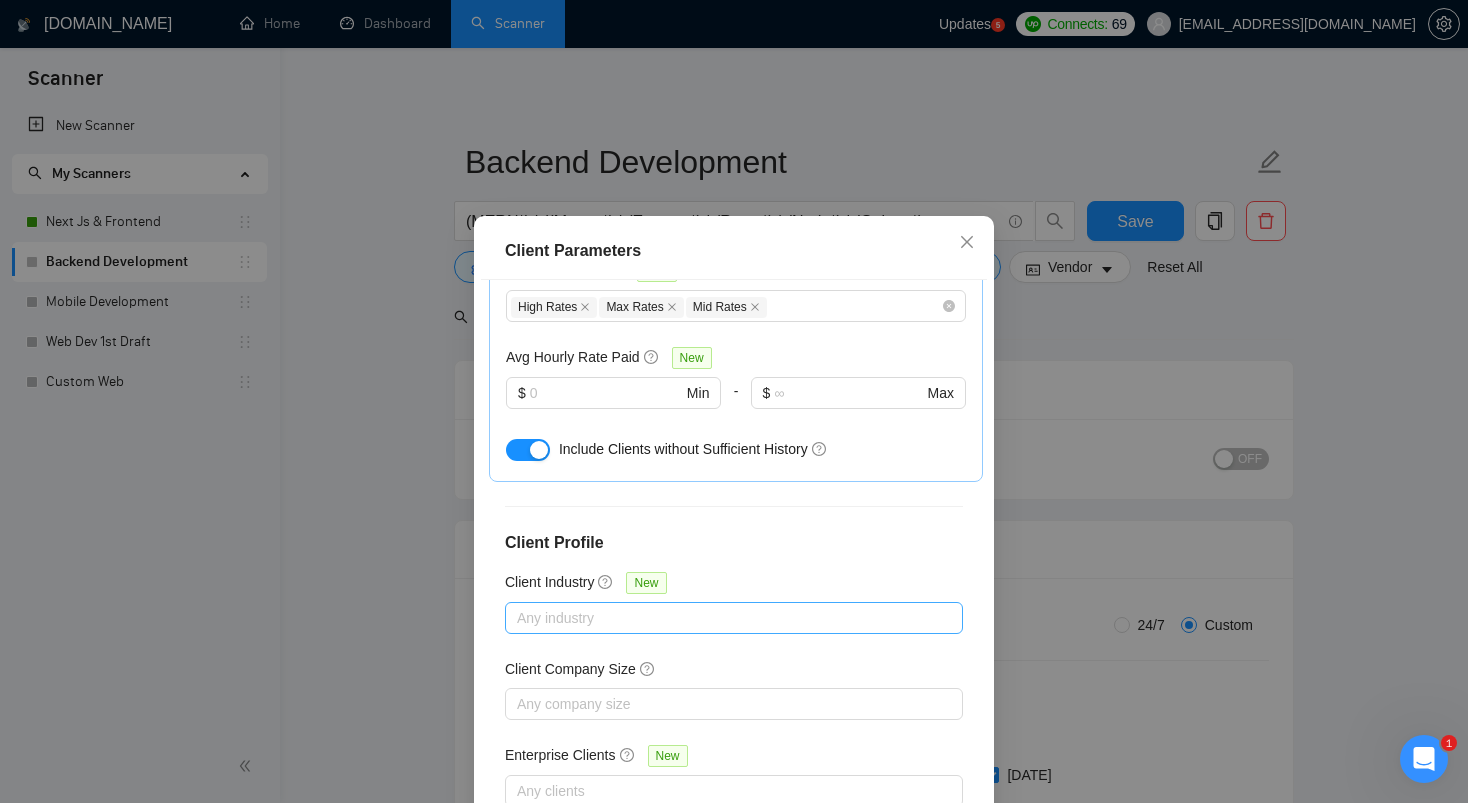click at bounding box center (724, 618) 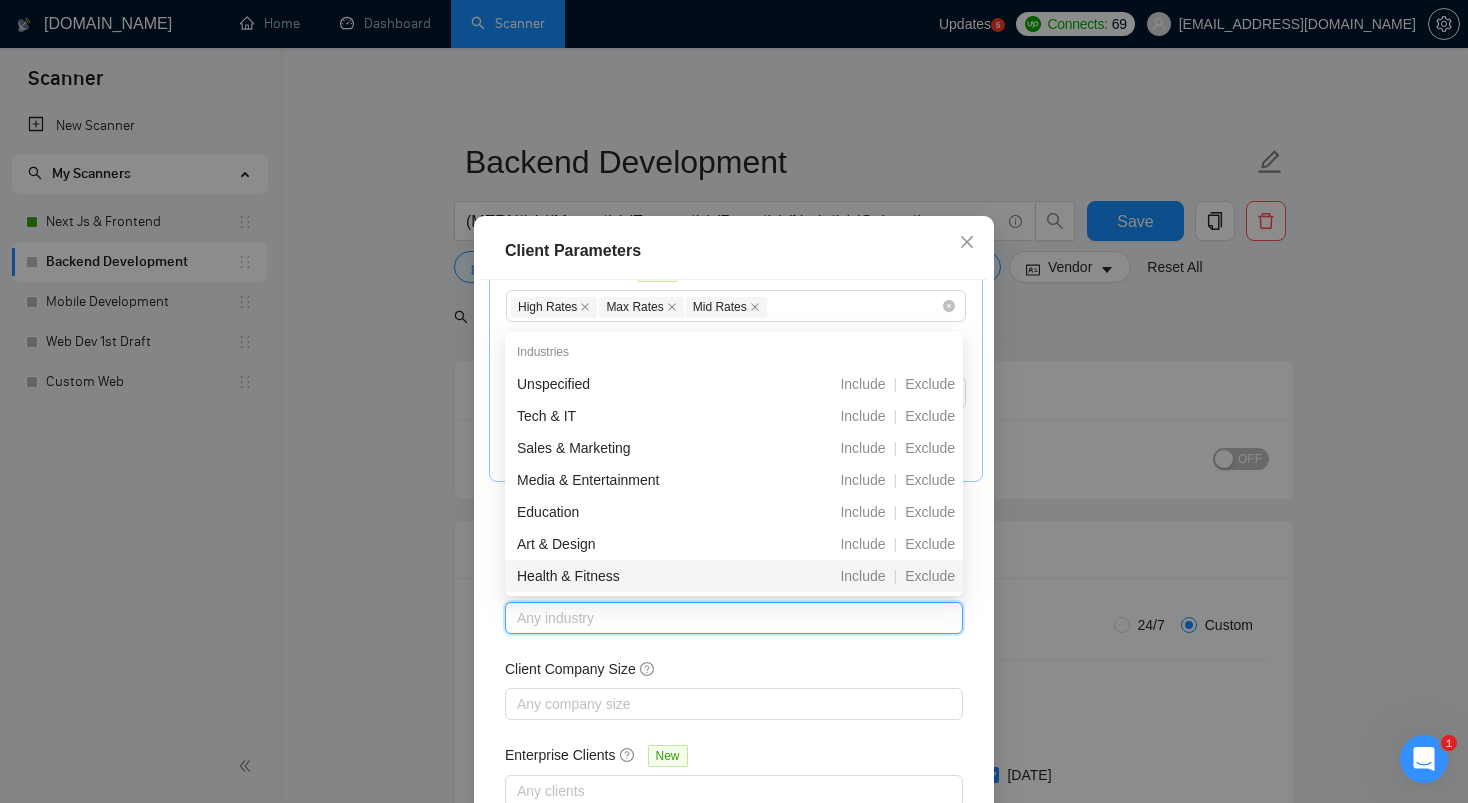 click on "Client Location Include Client Countries   Select Exclude Client Countries [GEOGRAPHIC_DATA] [GEOGRAPHIC_DATA] [GEOGRAPHIC_DATA] [GEOGRAPHIC_DATA] [GEOGRAPHIC_DATA]   Client Rating Client Min Average Feedback Include clients with no feedback Client Payment Details Payment Verified Hire Rate Stats   Client Total Spent $ 500 Min - $ Max Client Hire Rate New High Rates Max Rates Mid Rates     Avg Hourly Rate Paid New $ Min - $ Max Include Clients without Sufficient History Client Profile Client Industry New   Any industry Client Company Size   Any company size Enterprise Clients New   Any clients" at bounding box center [734, 561] 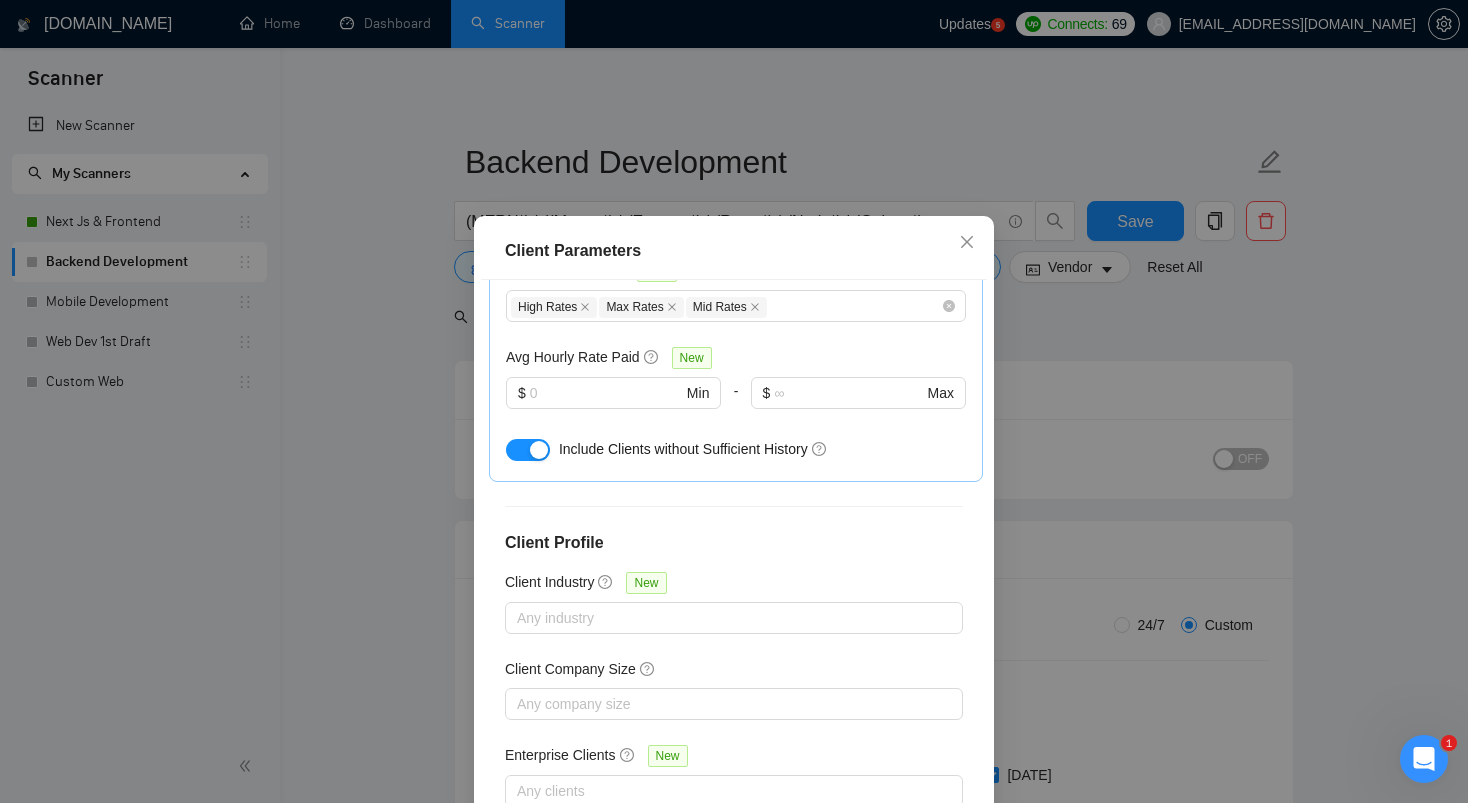 scroll, scrollTop: 712, scrollLeft: 0, axis: vertical 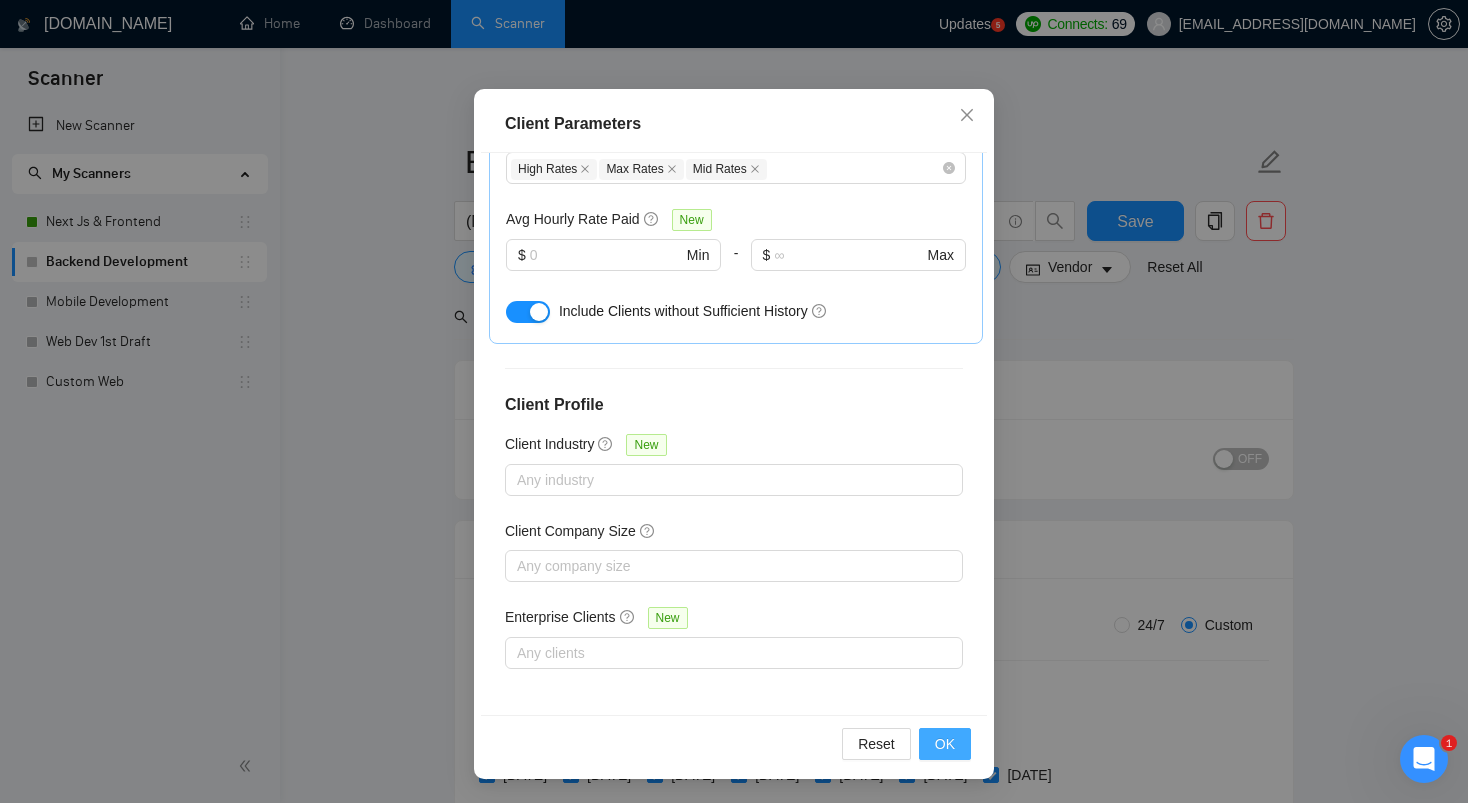 click on "OK" at bounding box center (945, 744) 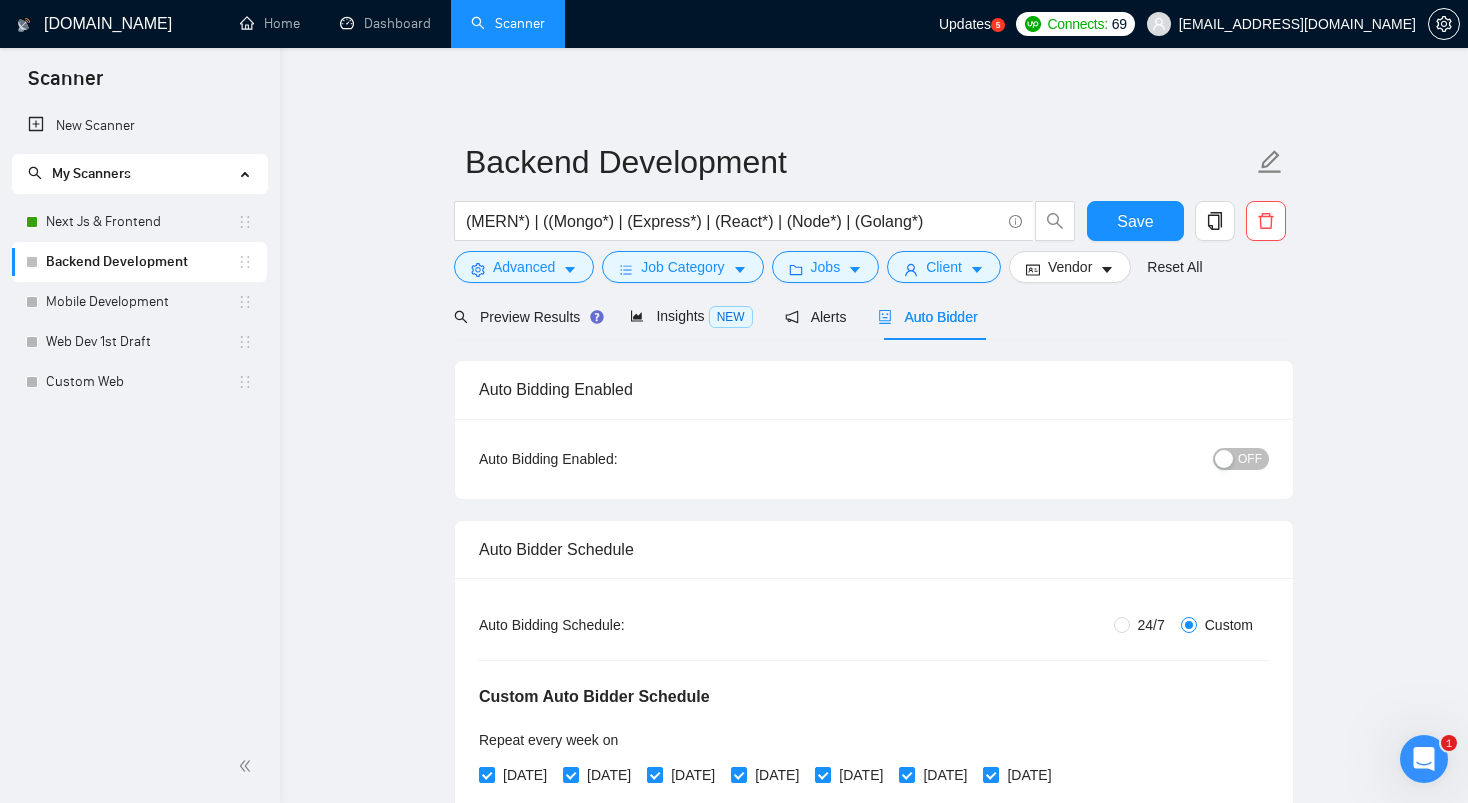 scroll, scrollTop: 31, scrollLeft: 0, axis: vertical 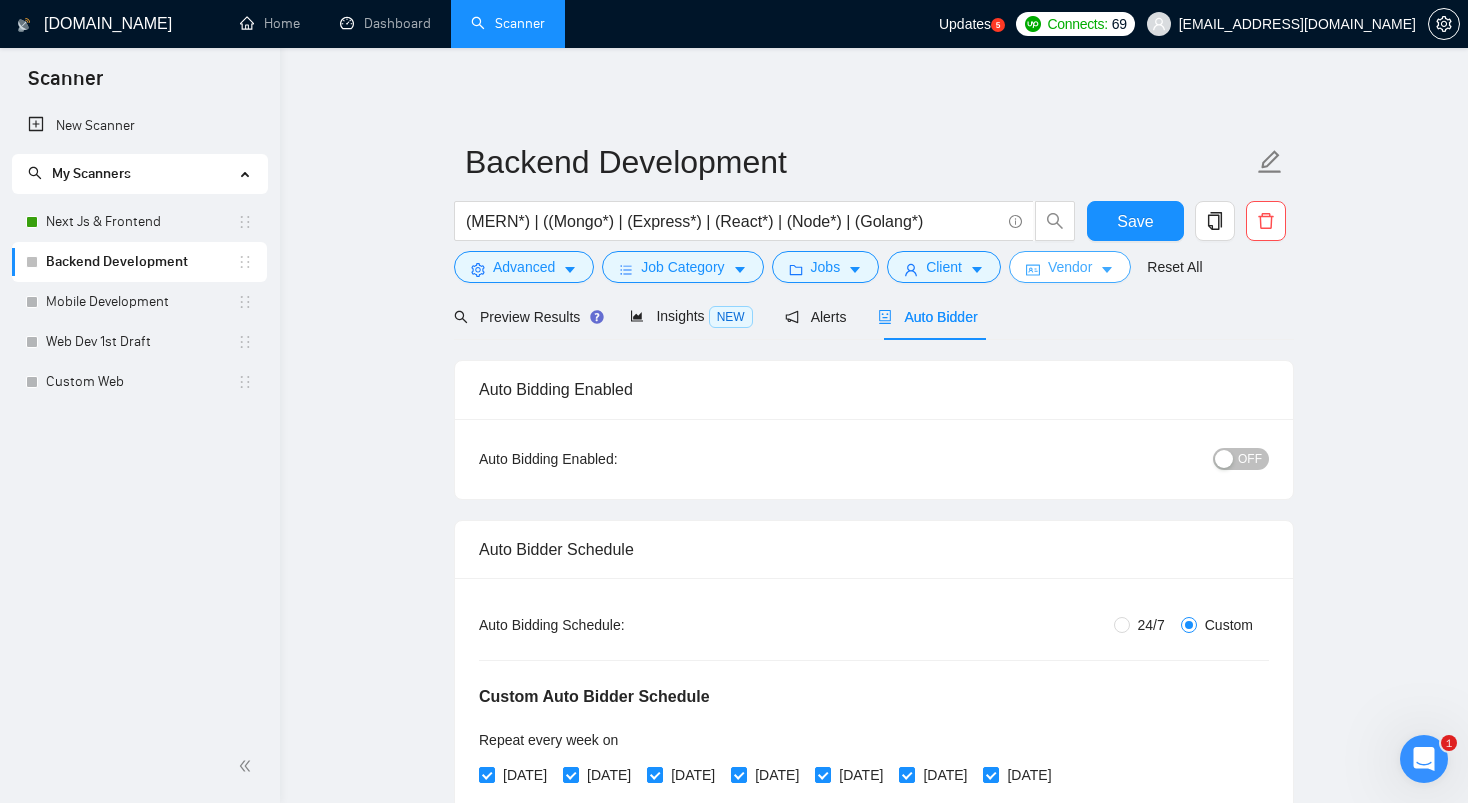 click on "Vendor" at bounding box center (1070, 267) 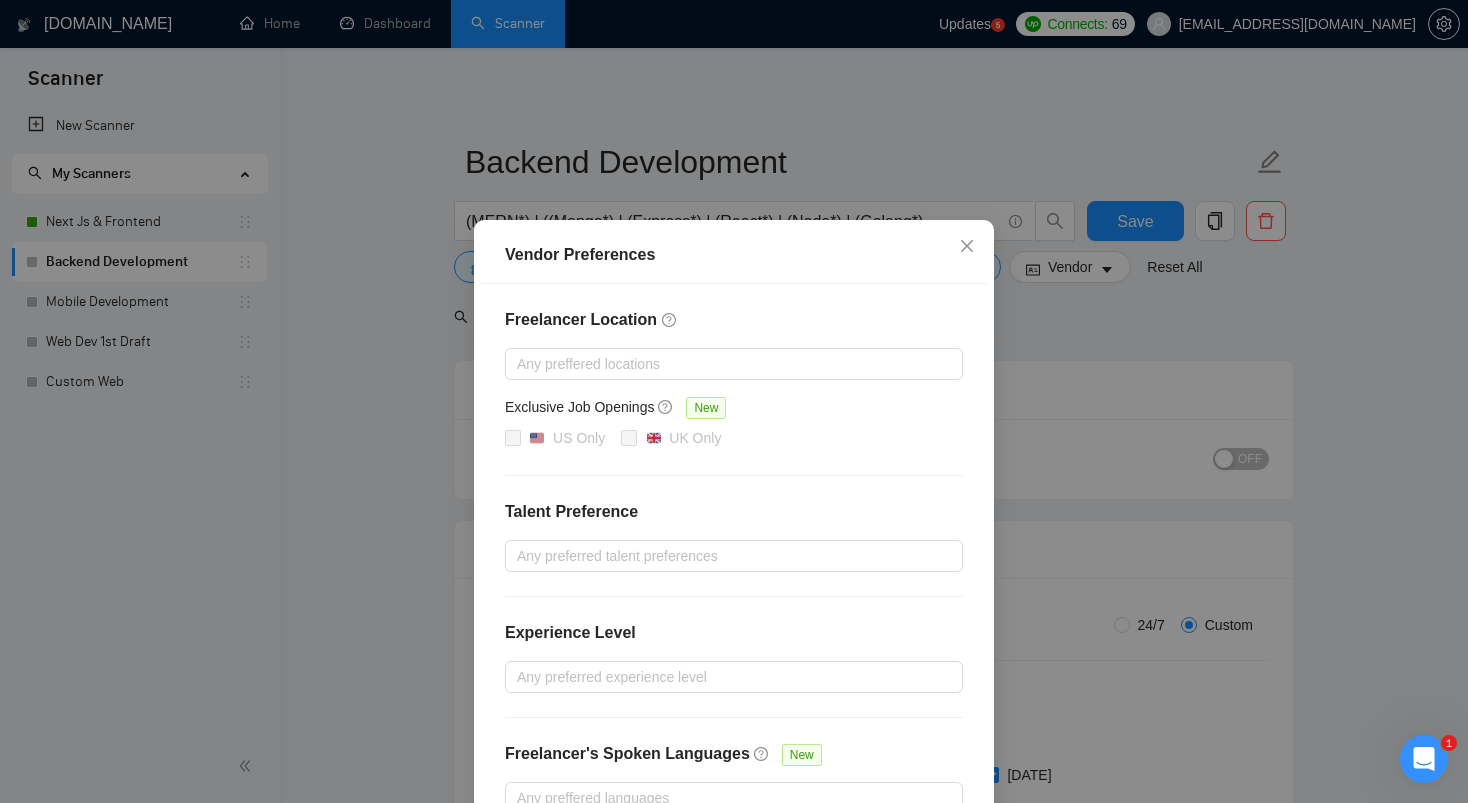 click on "Freelancer Location" at bounding box center (734, 320) 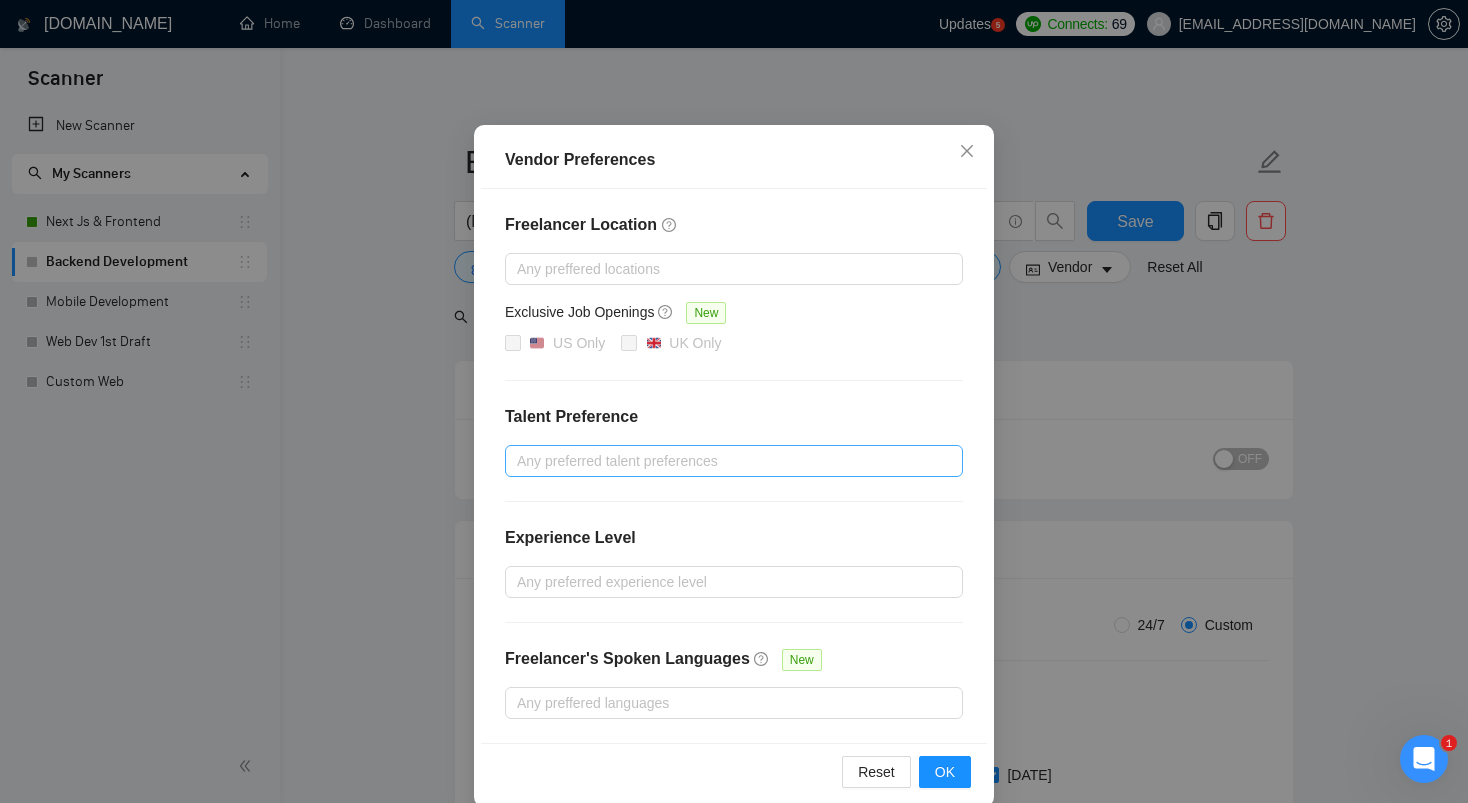 scroll, scrollTop: 122, scrollLeft: 0, axis: vertical 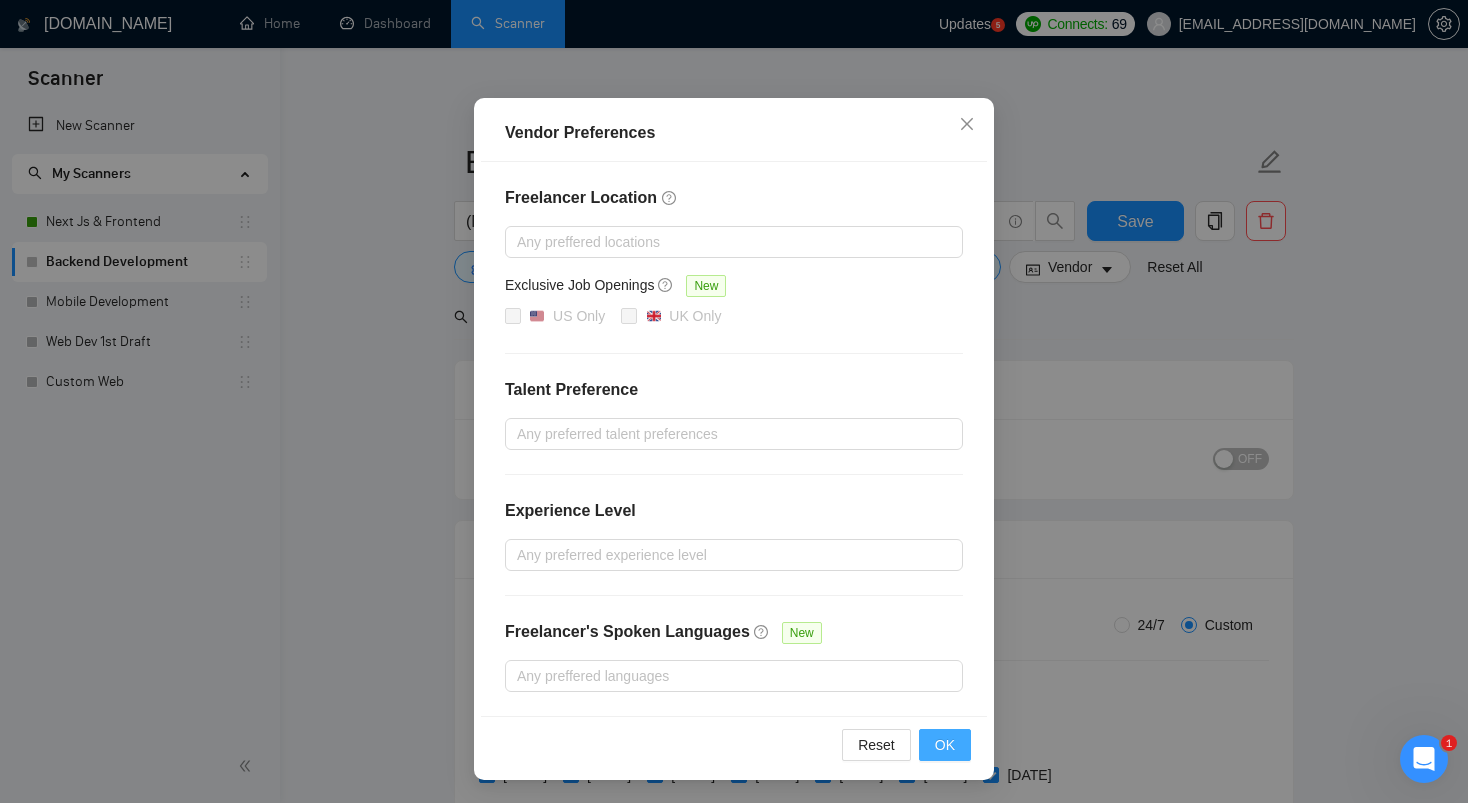 click on "OK" at bounding box center (945, 745) 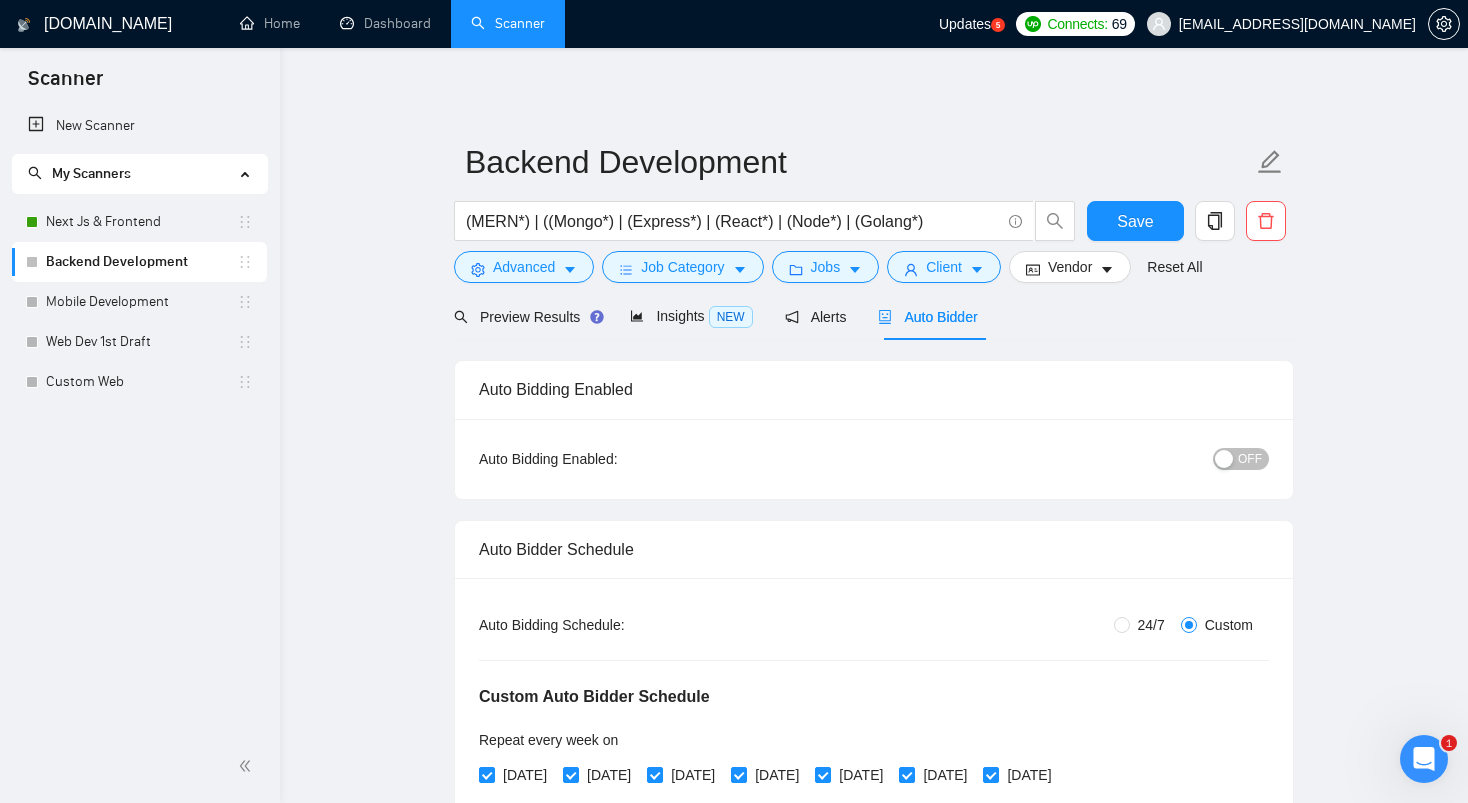 scroll, scrollTop: 22, scrollLeft: 0, axis: vertical 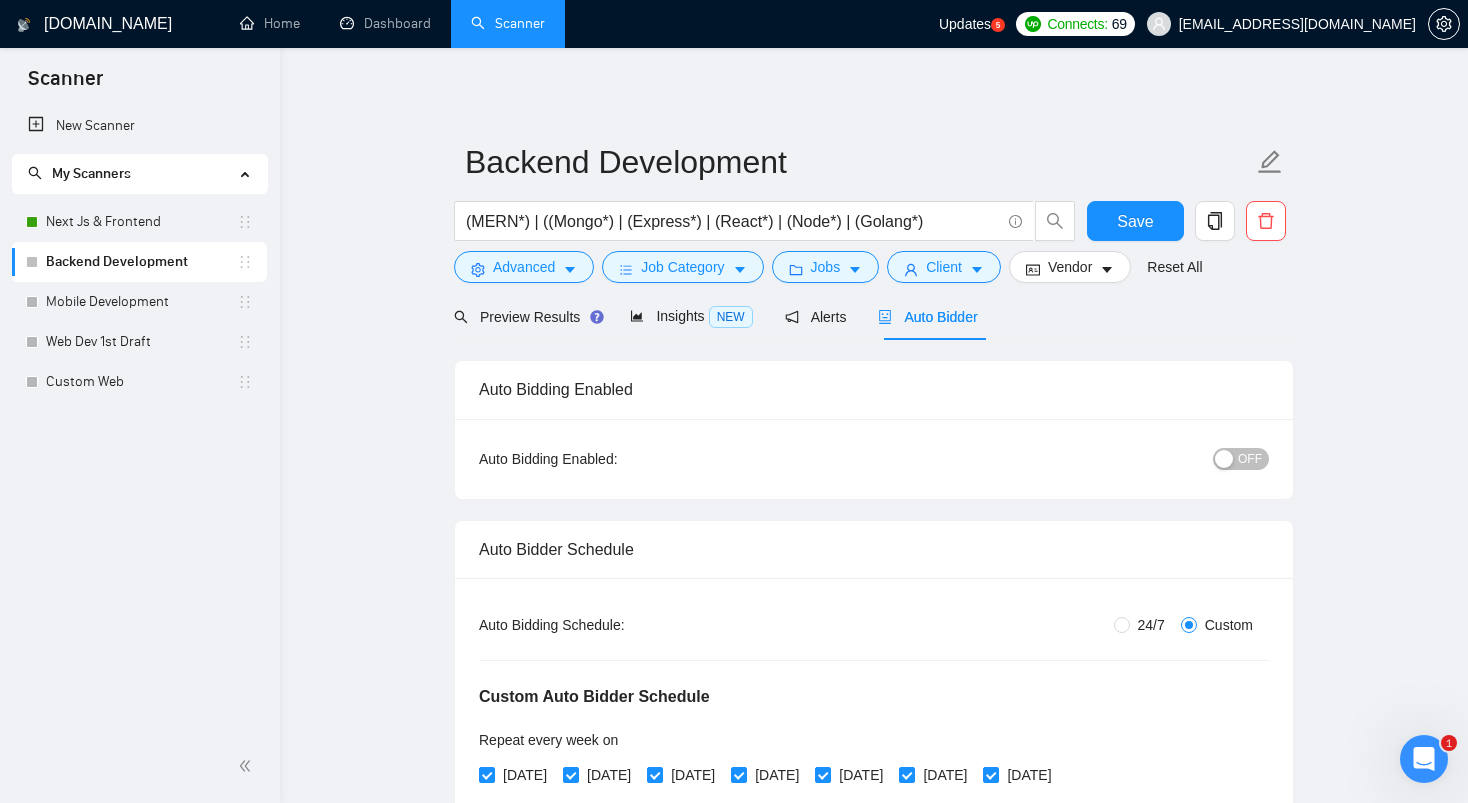 click on "Preview Results Insights NEW Alerts Auto Bidder" at bounding box center (874, 316) 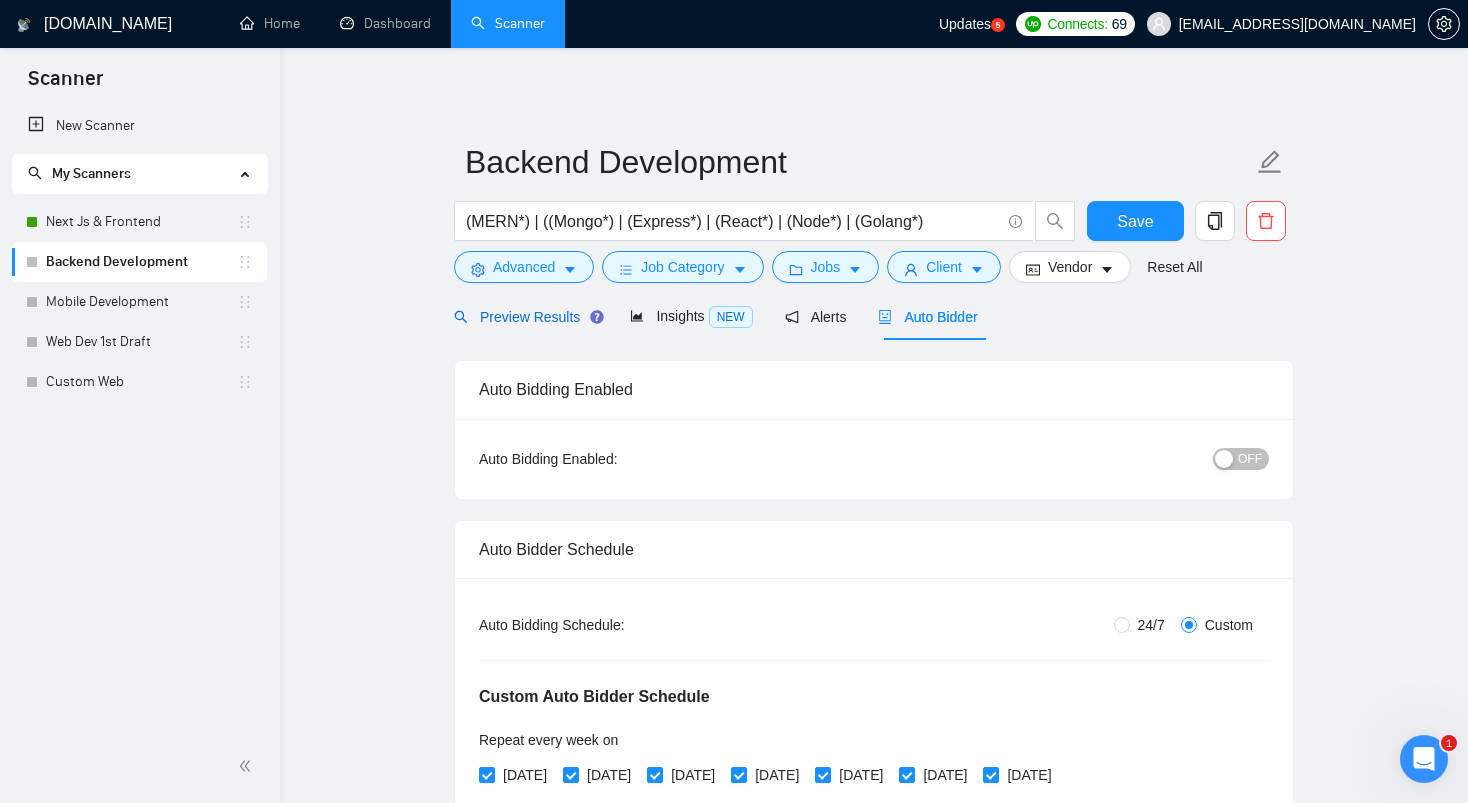click on "Preview Results" at bounding box center [526, 317] 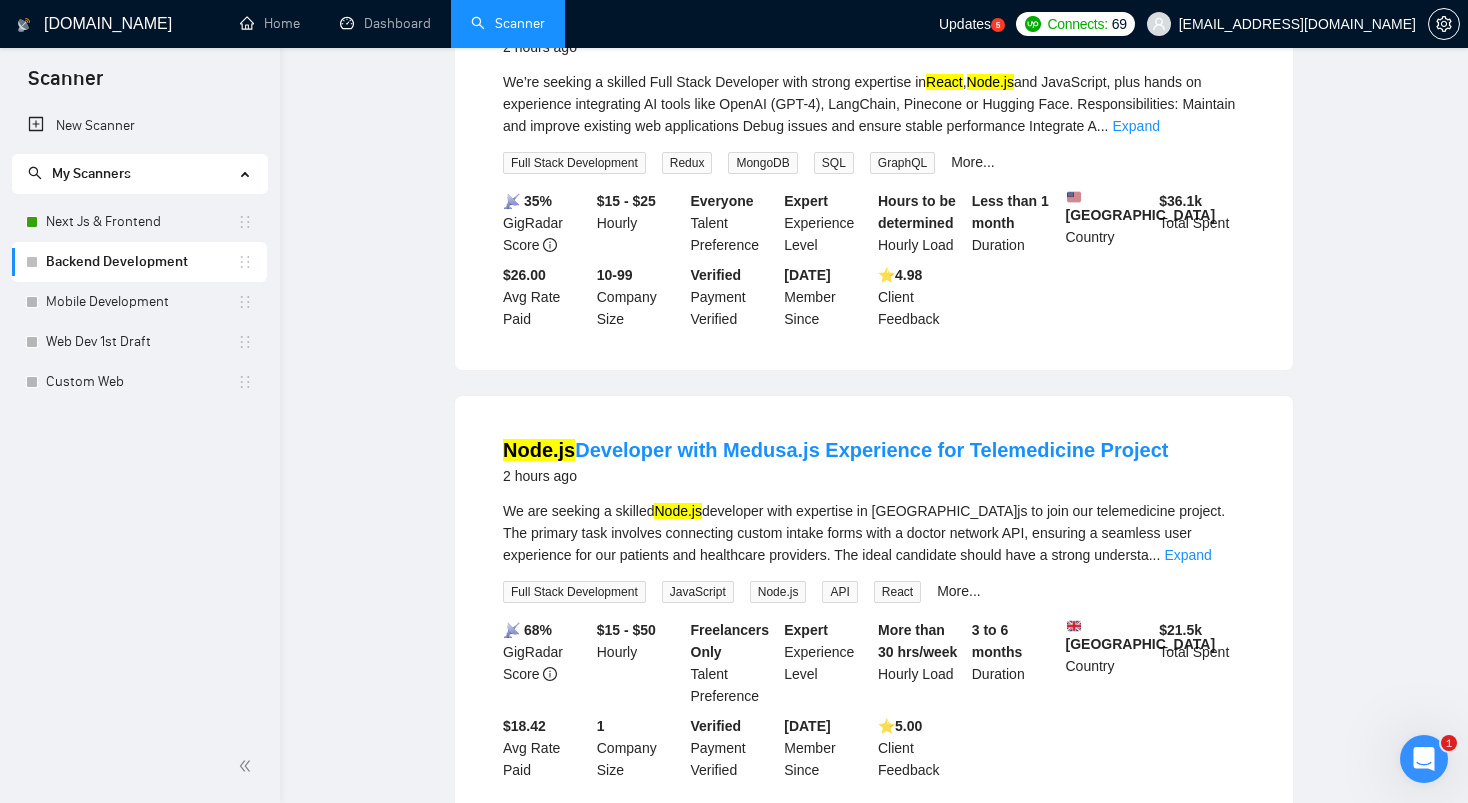 scroll, scrollTop: 0, scrollLeft: 0, axis: both 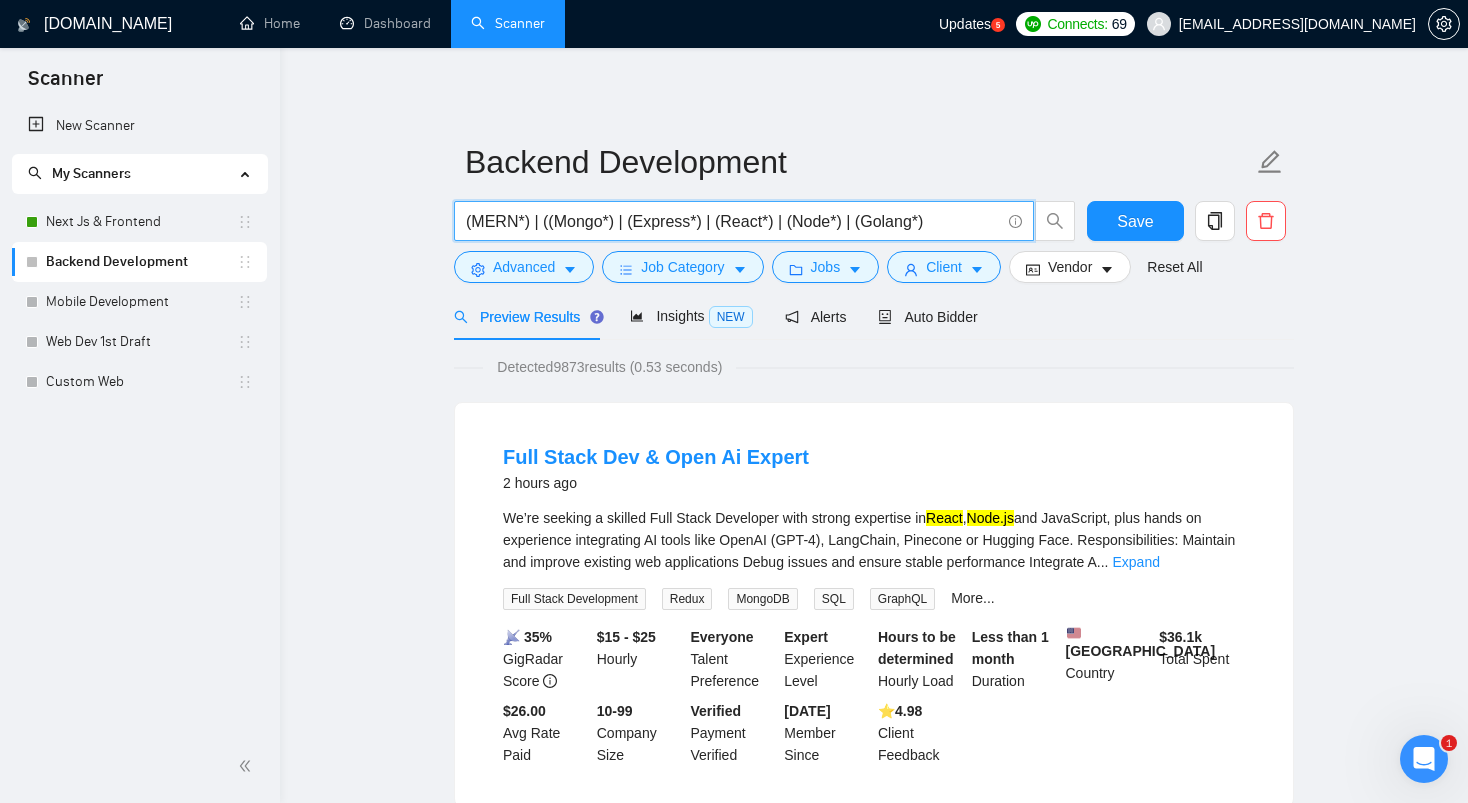 click on "(MERN*) | ((Mongo*) | (Express*) | (React*) | (Node*) | (Golang*)" at bounding box center [733, 221] 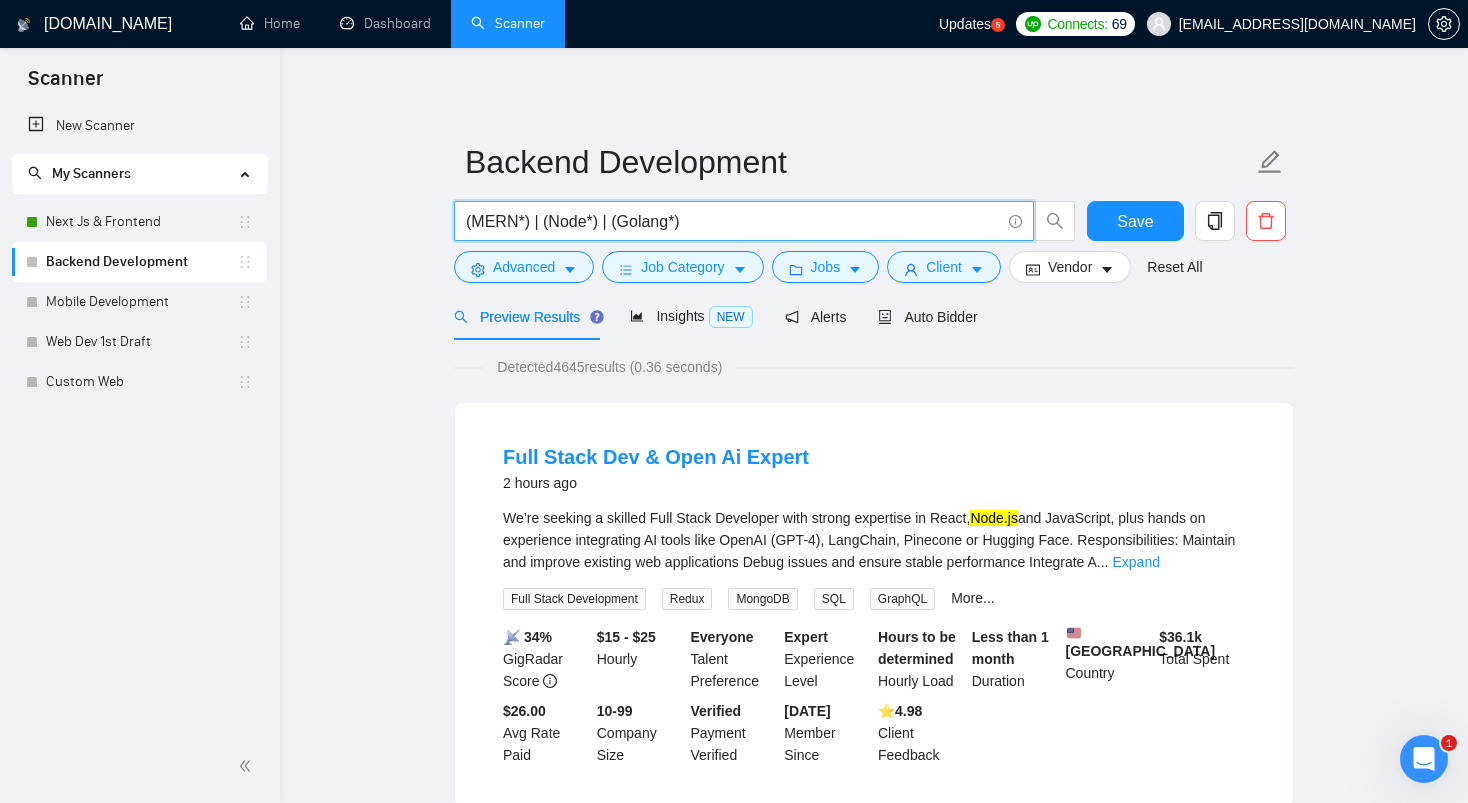 paste on "| (Golang*)" 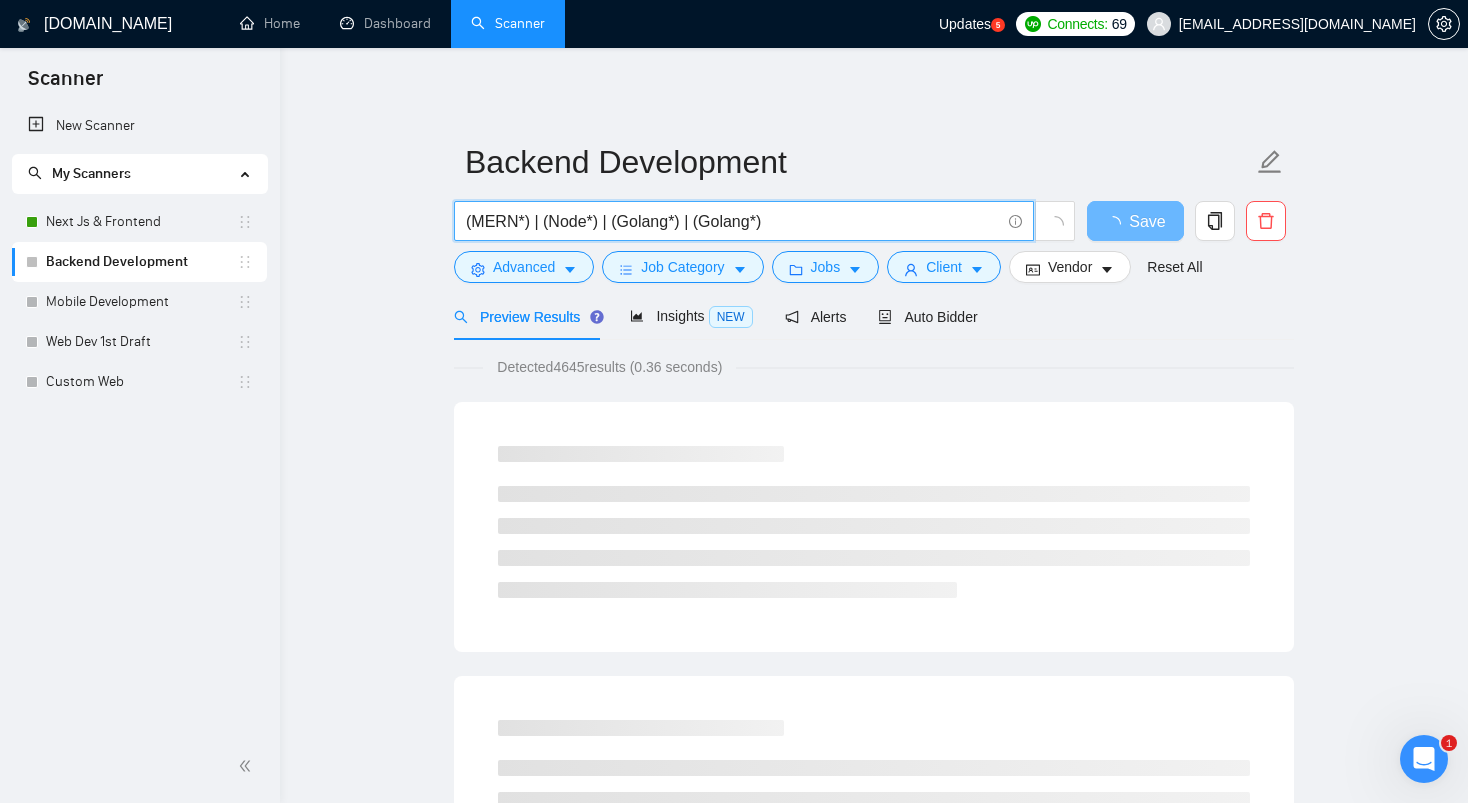 click on "(MERN*) | (Node*) | (Golang*) | (Golang*)" at bounding box center (733, 221) 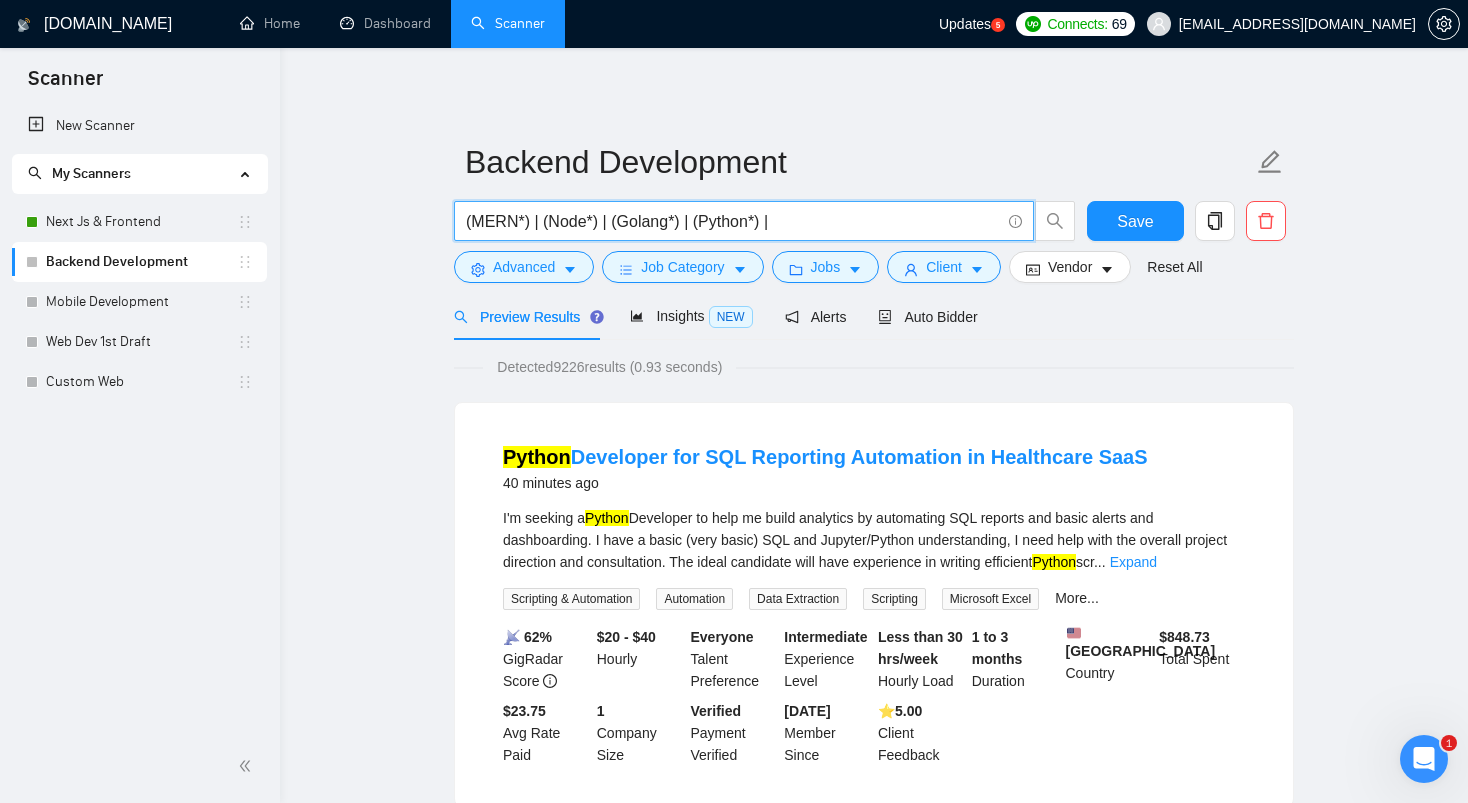 paste on "(Python*)" 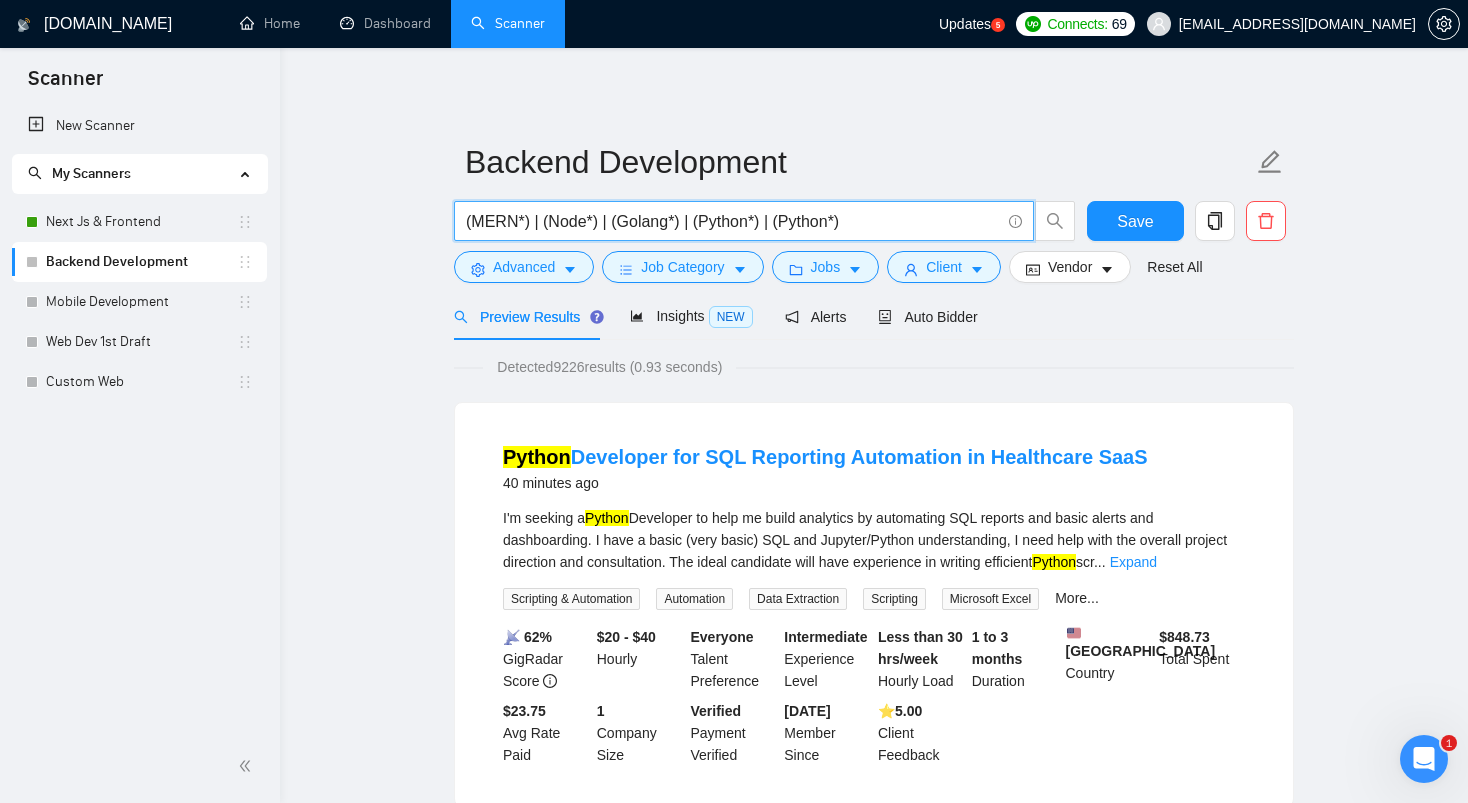 click on "(MERN*) | (Node*) | (Golang*) | (Python*) | (Python*)" at bounding box center [733, 221] 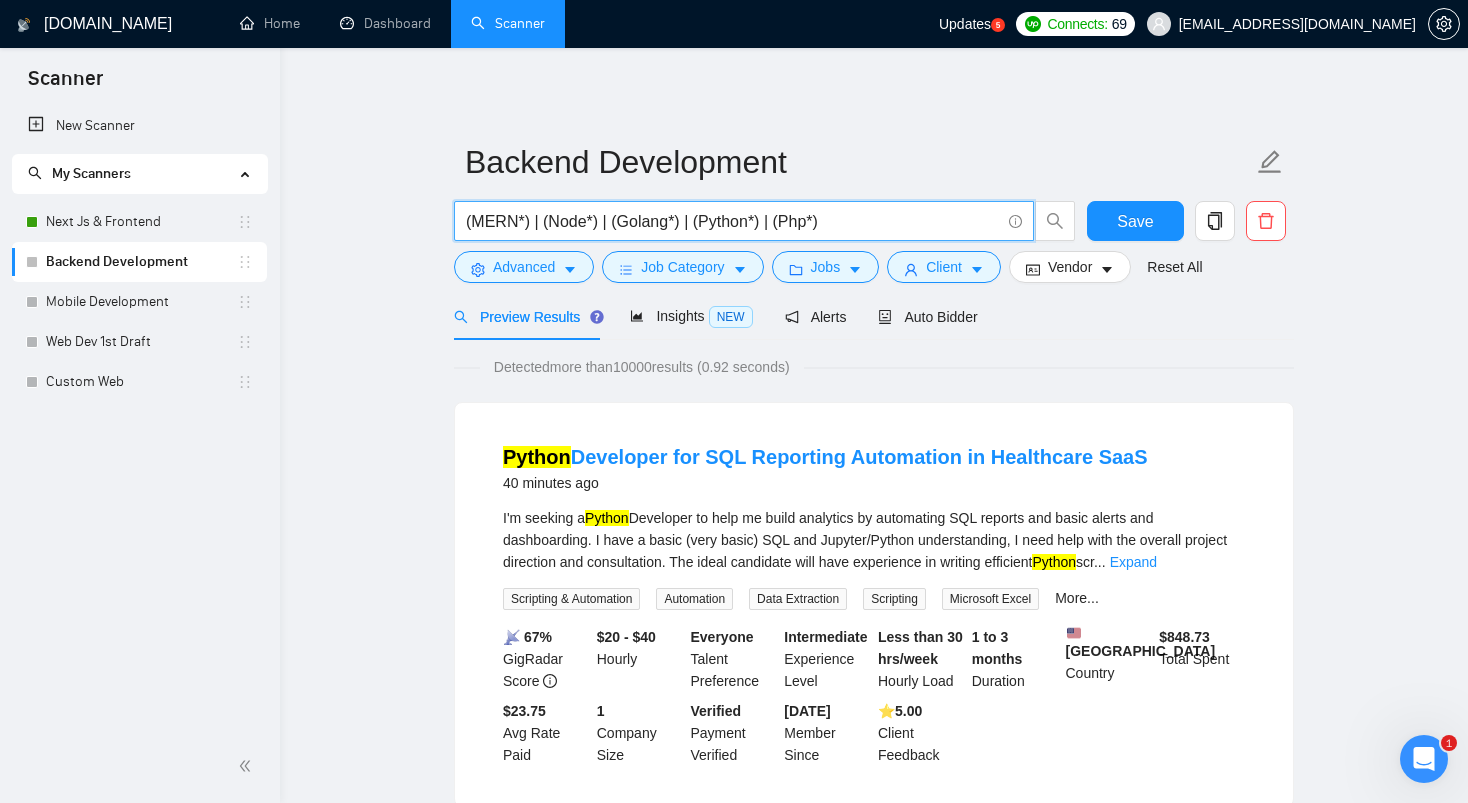 click on "(MERN*) | (Node*) | (Golang*) | (Python*) | (Php*)" at bounding box center [733, 221] 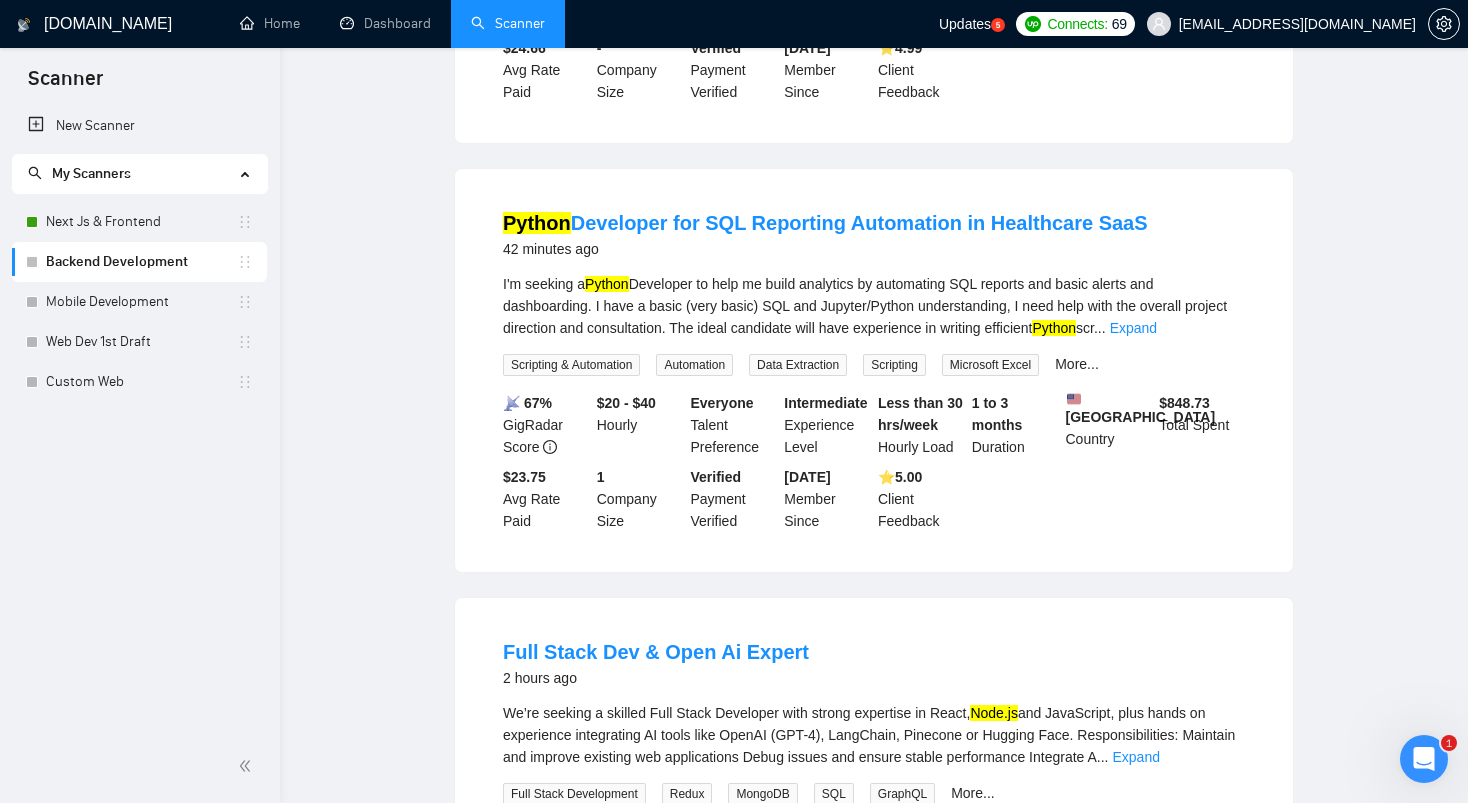 scroll, scrollTop: 0, scrollLeft: 0, axis: both 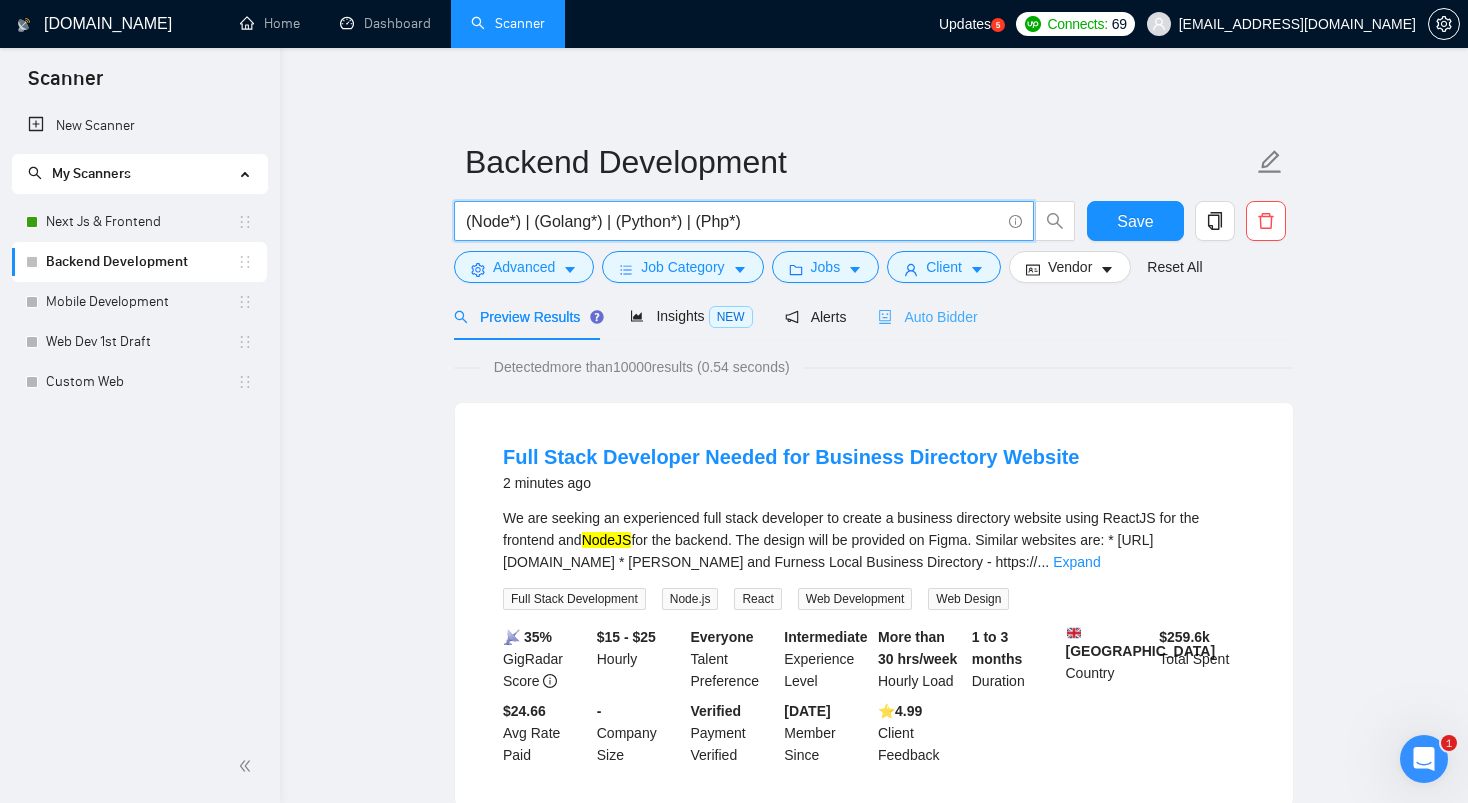 type on "(Node*) | (Golang*) | (Python*) | (Php*)" 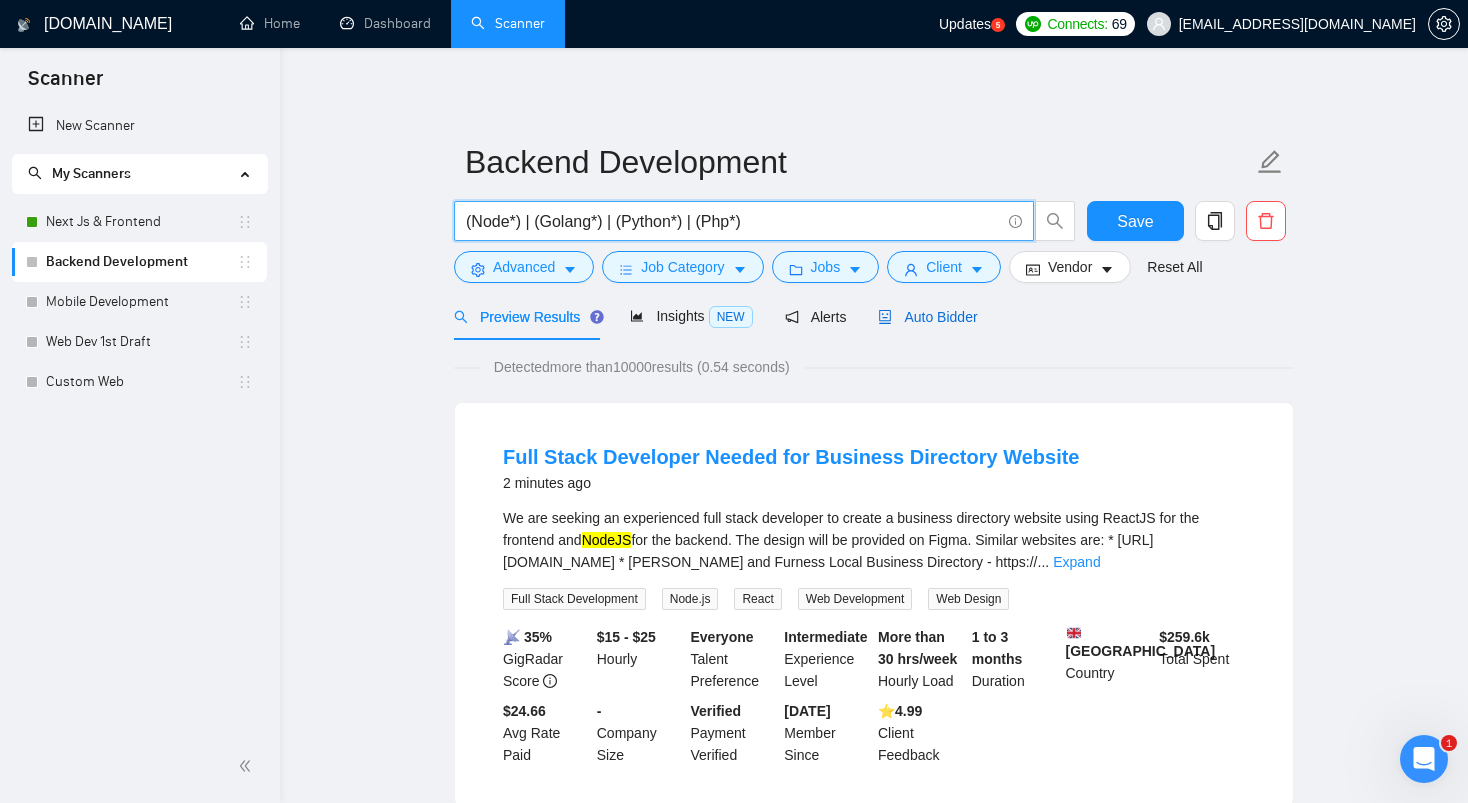 click on "Auto Bidder" at bounding box center [927, 317] 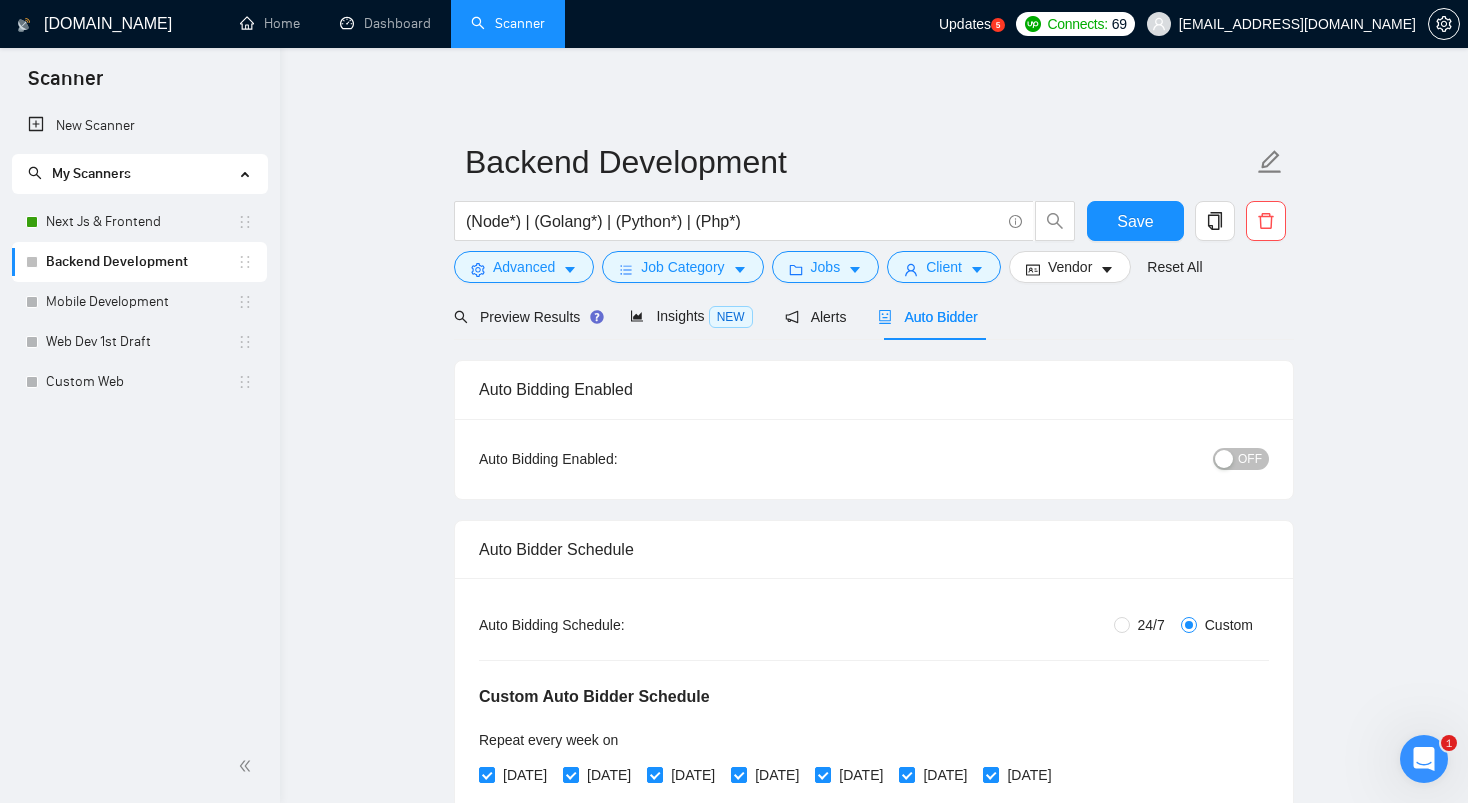 type 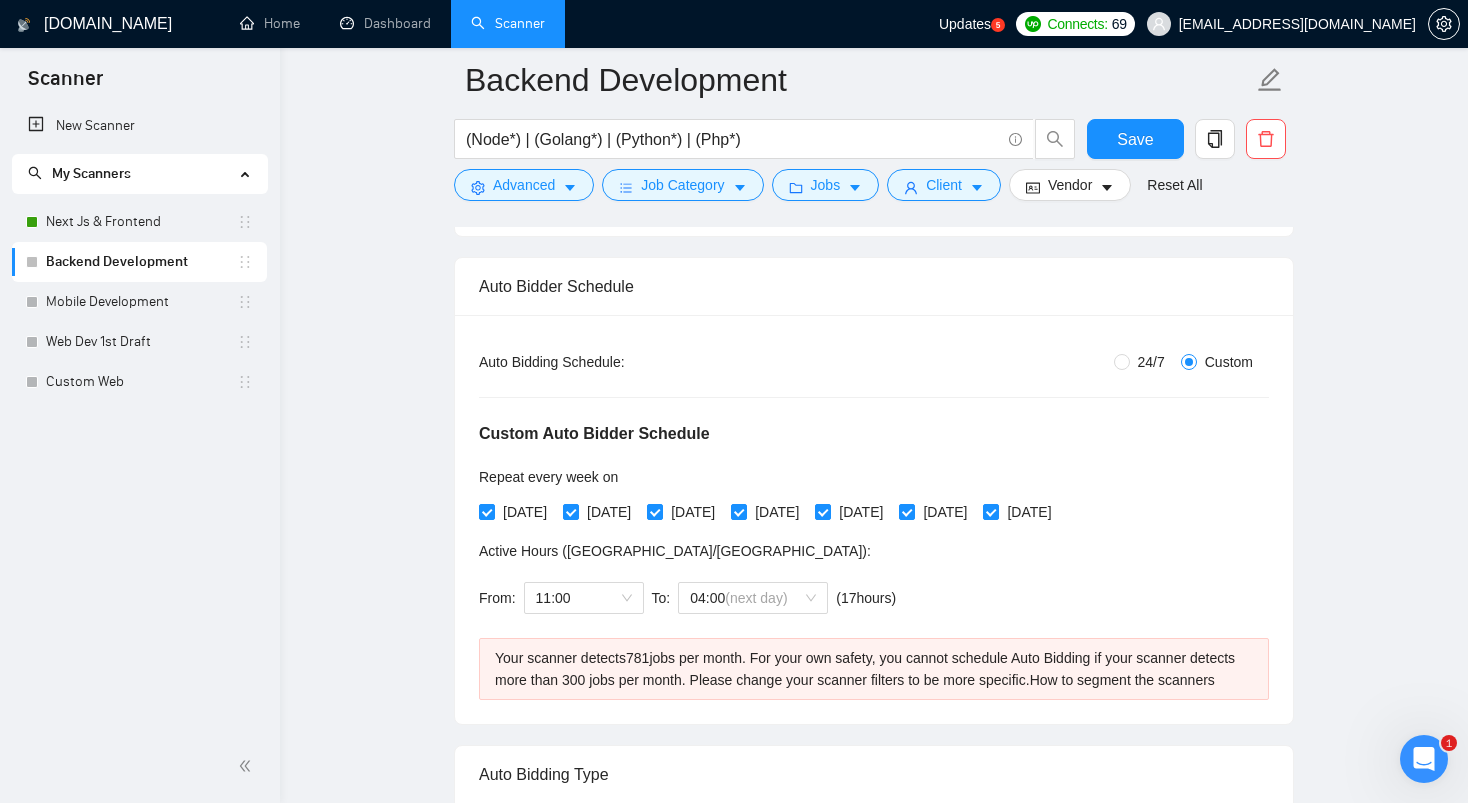 scroll, scrollTop: 283, scrollLeft: 0, axis: vertical 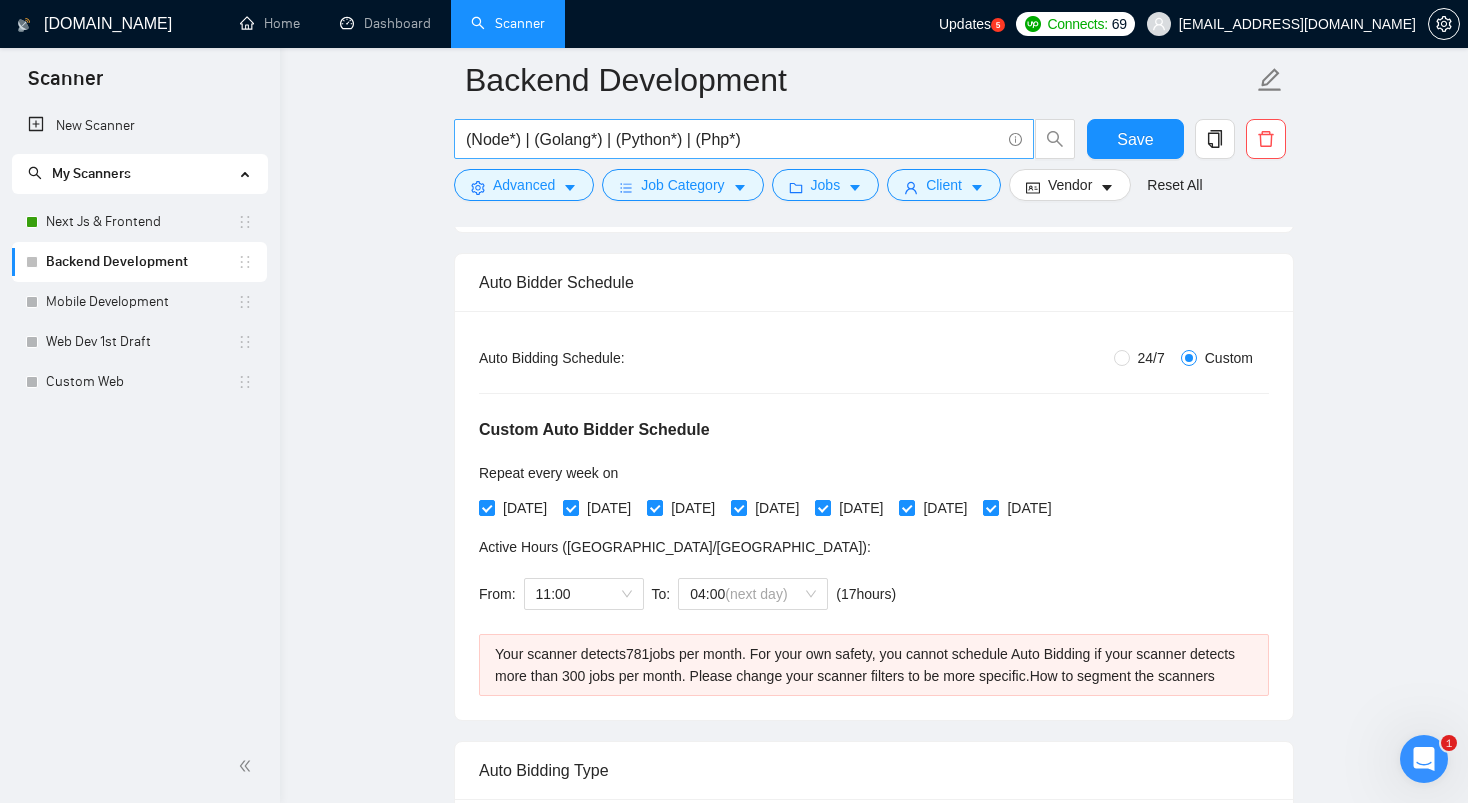 click on "(Node*) | (Golang*) | (Python*) | (Php*)" at bounding box center (733, 139) 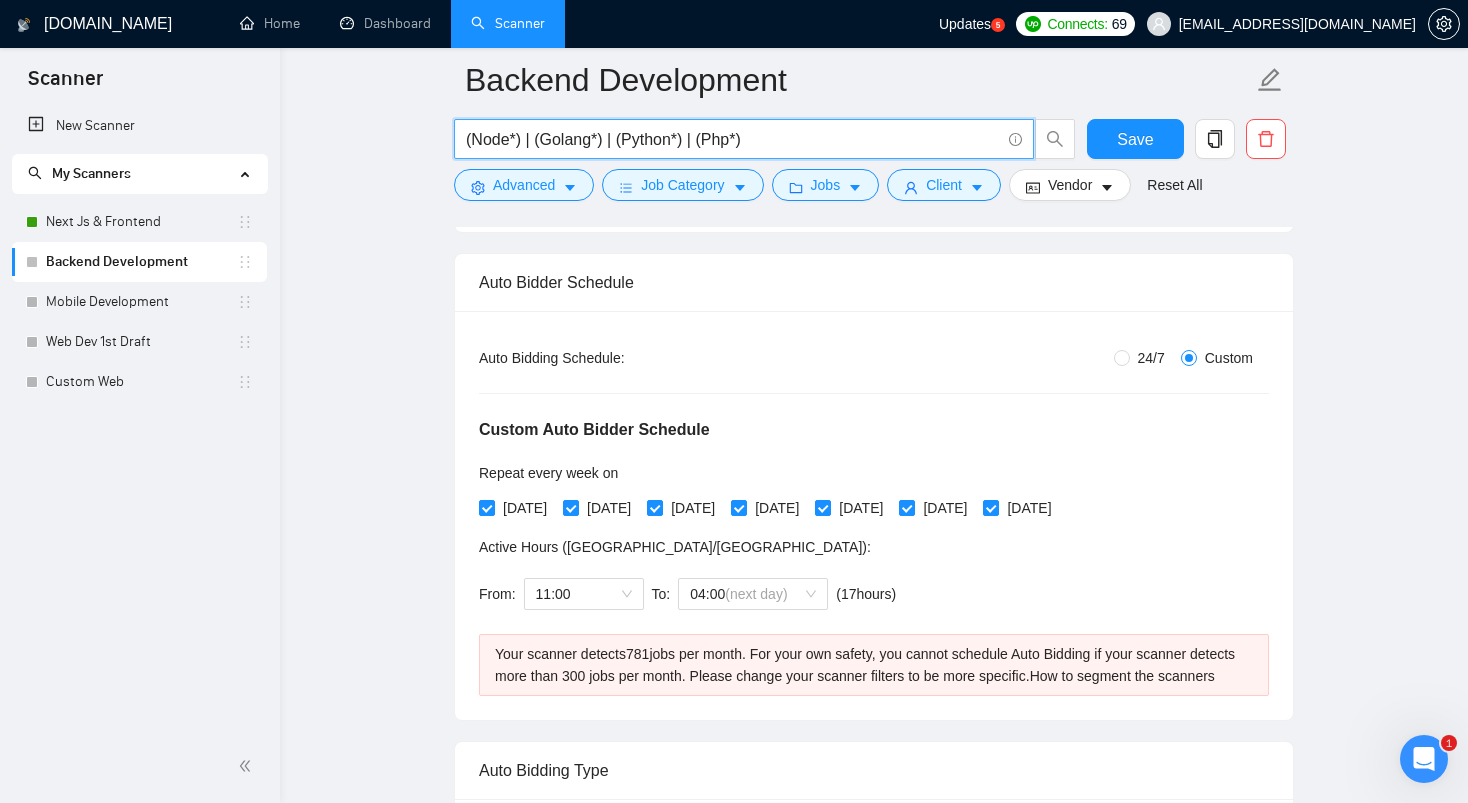 click on "(Node*) | (Golang*) | (Python*) | (Php*)" at bounding box center (733, 139) 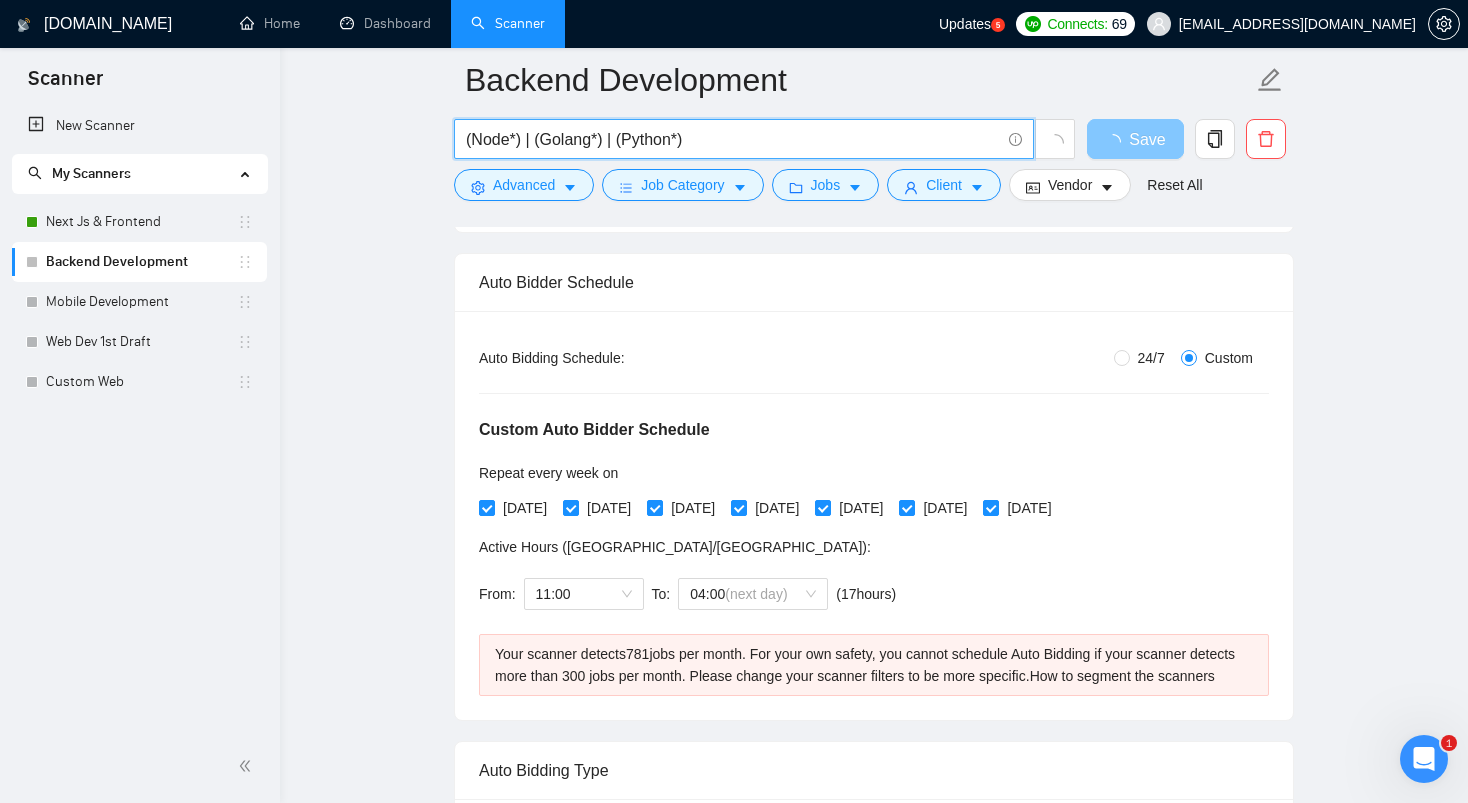 type on "(Node*) | (Golang*) | (Python*)" 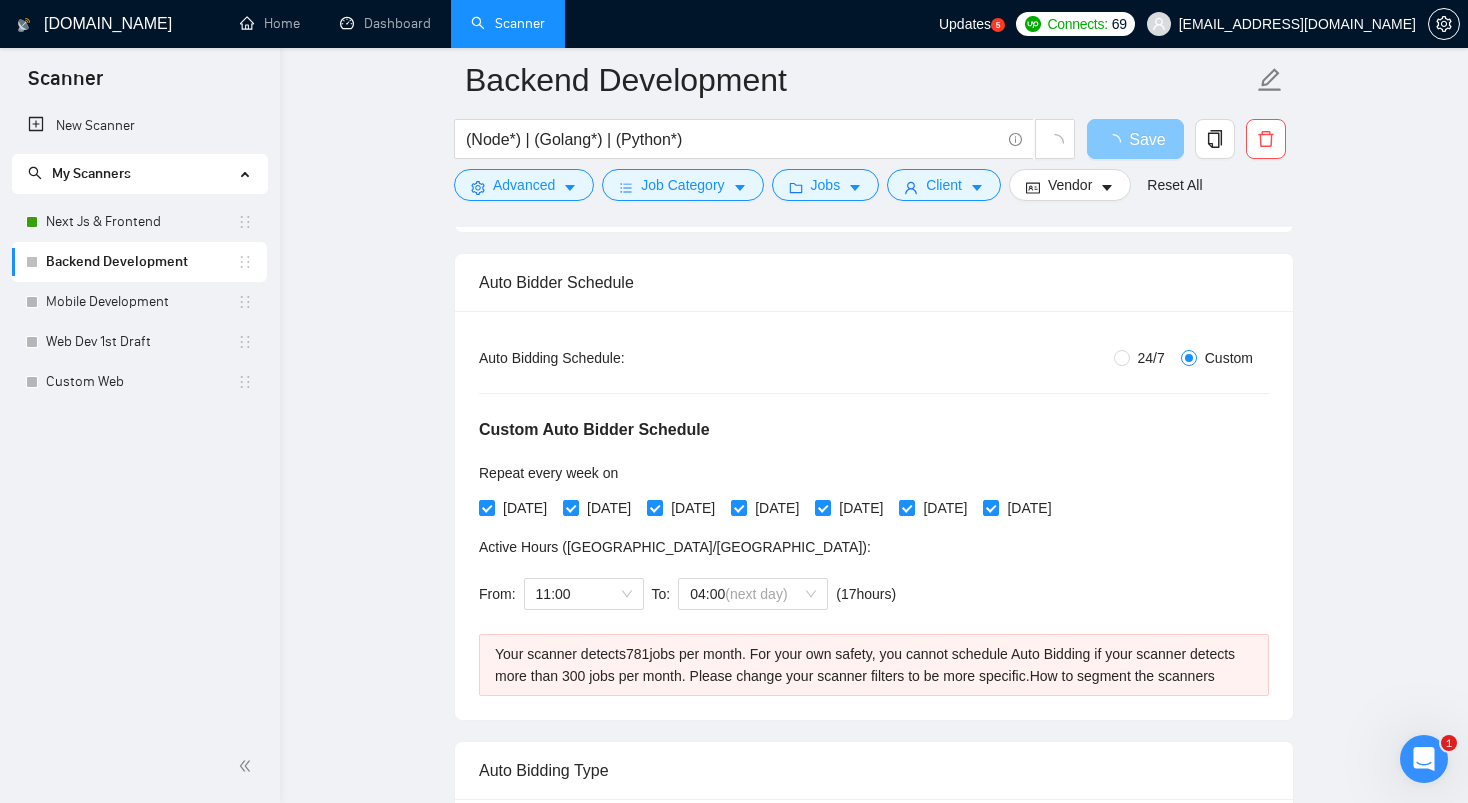 type 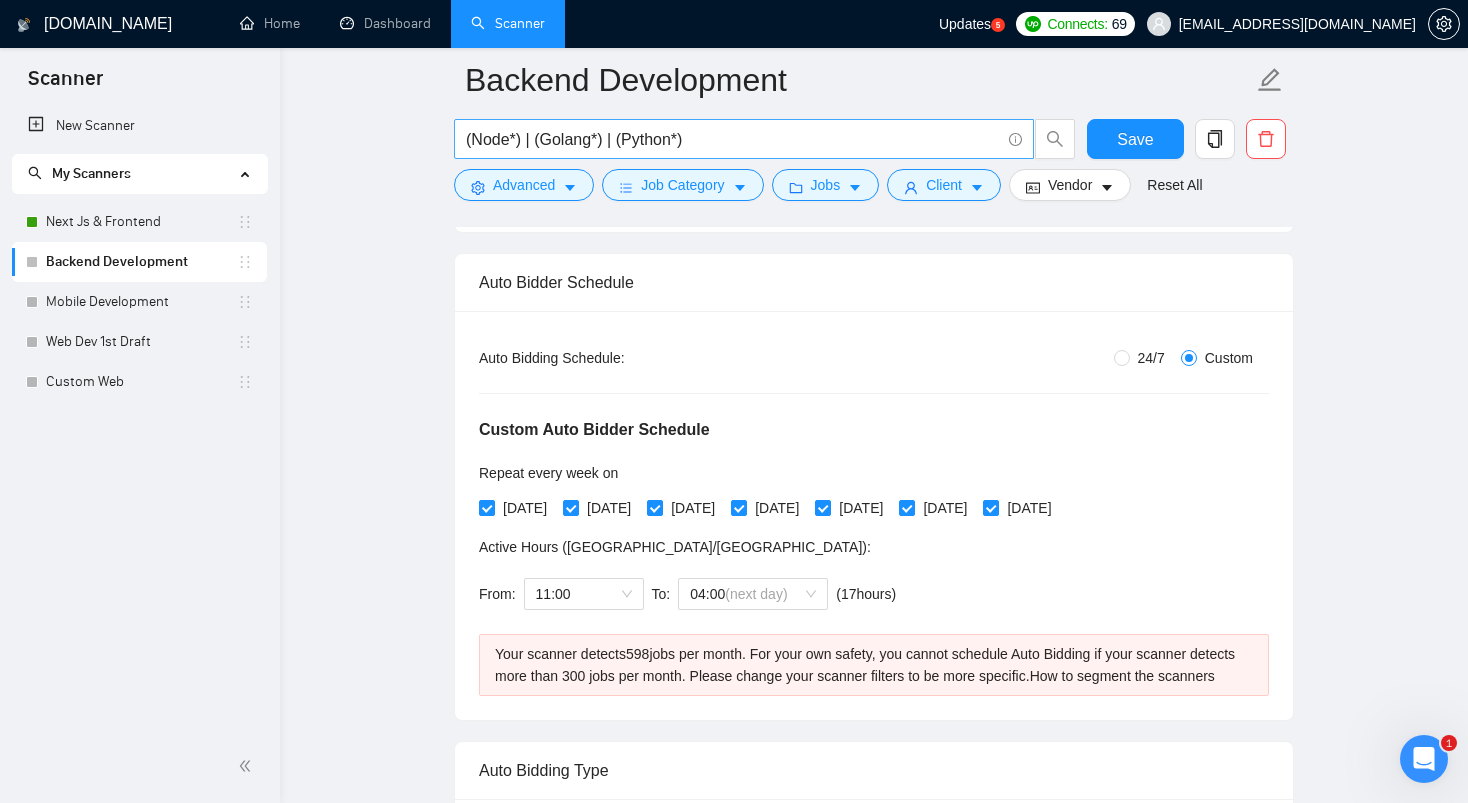 click on "(Node*) | (Golang*) | (Python*)" at bounding box center (733, 139) 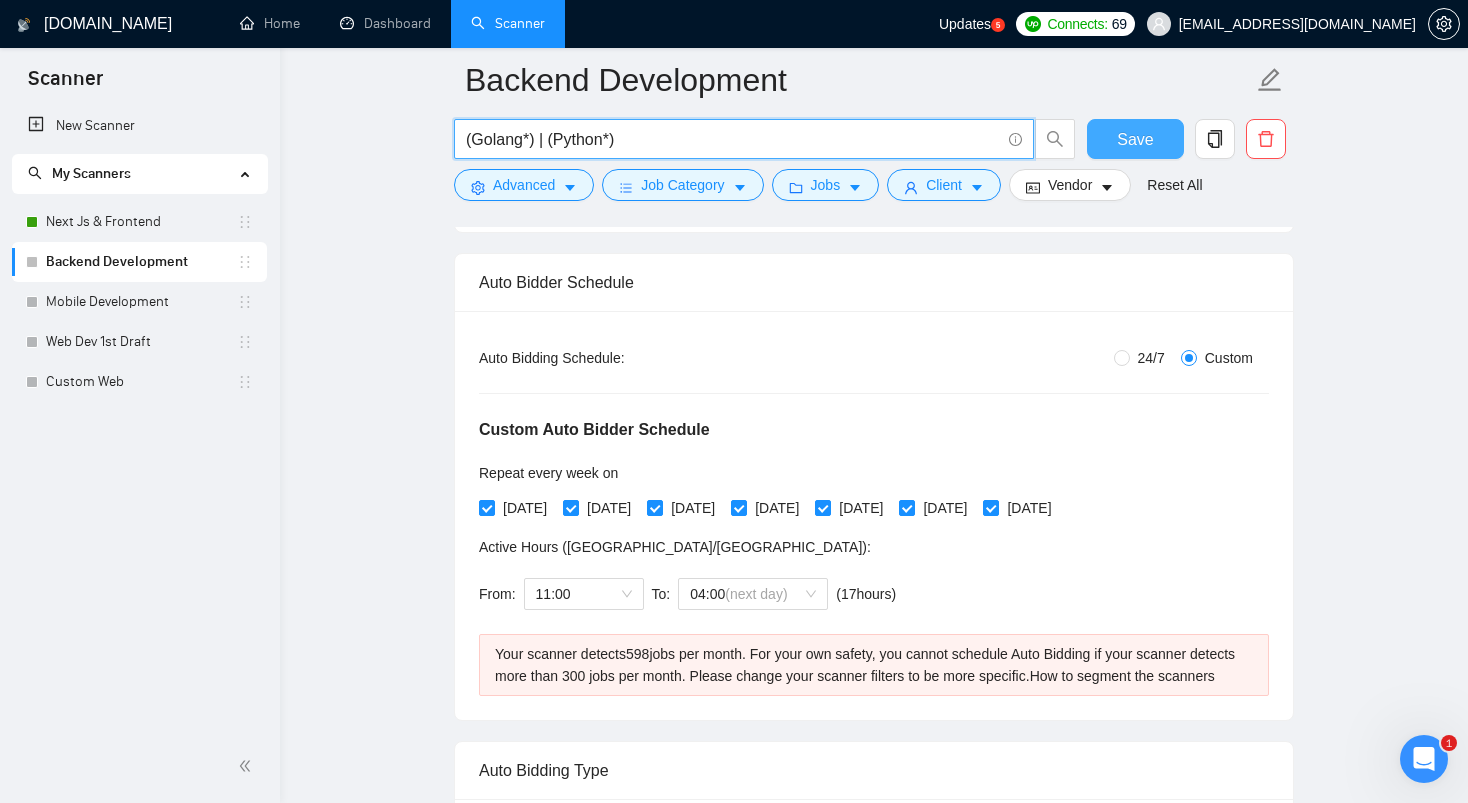 type on "(Golang*) | (Python*)" 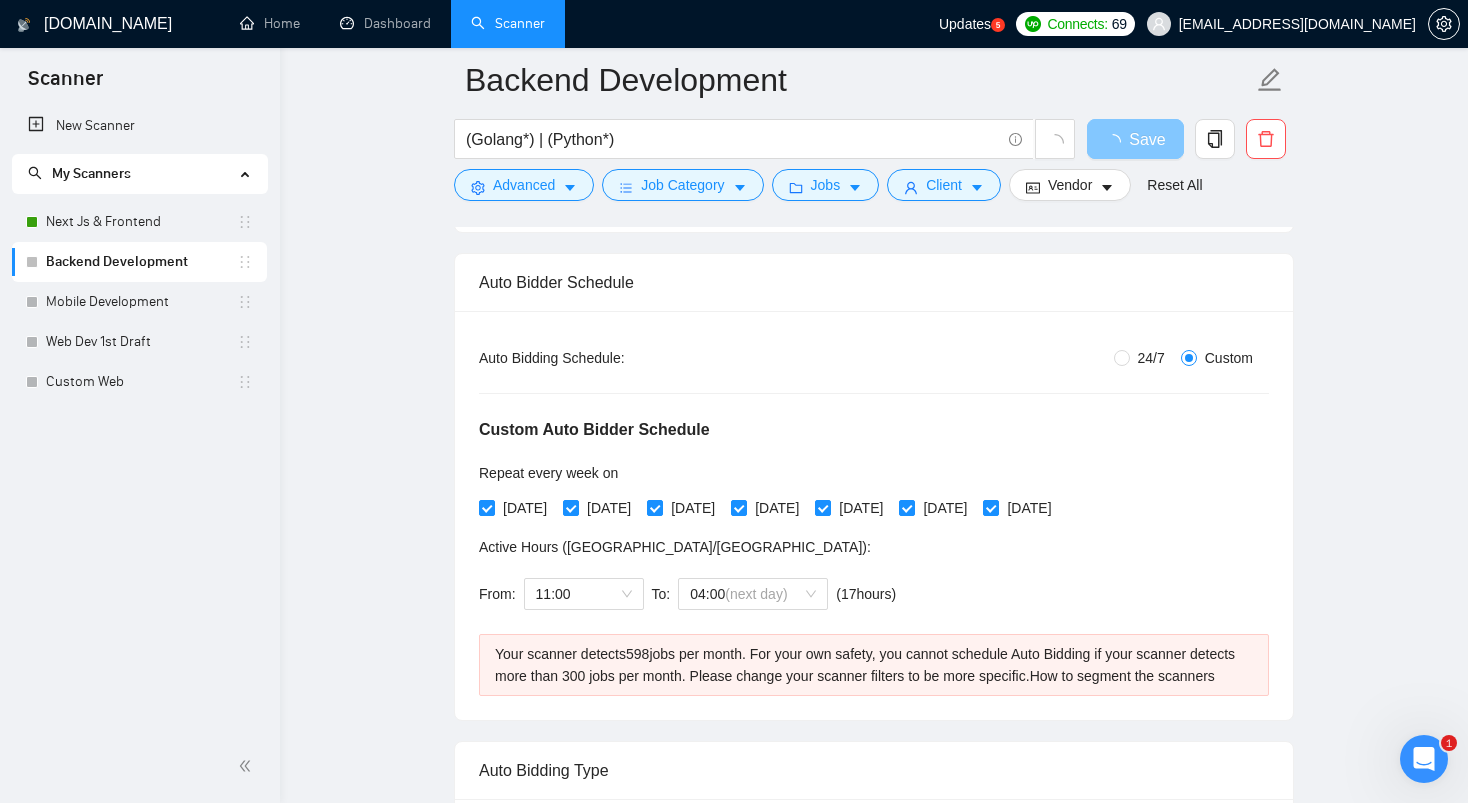 click on "Save" at bounding box center [1135, 139] 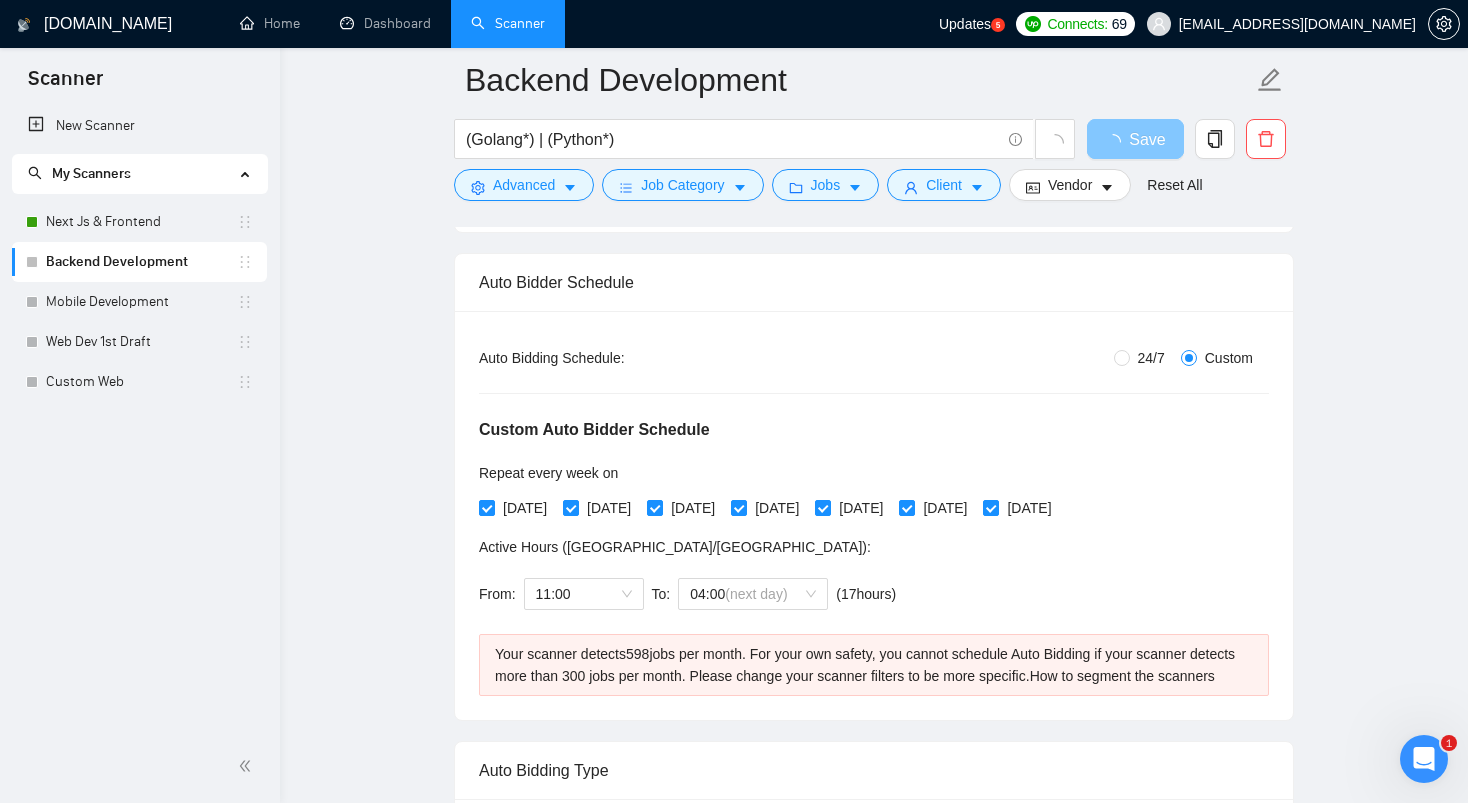 type 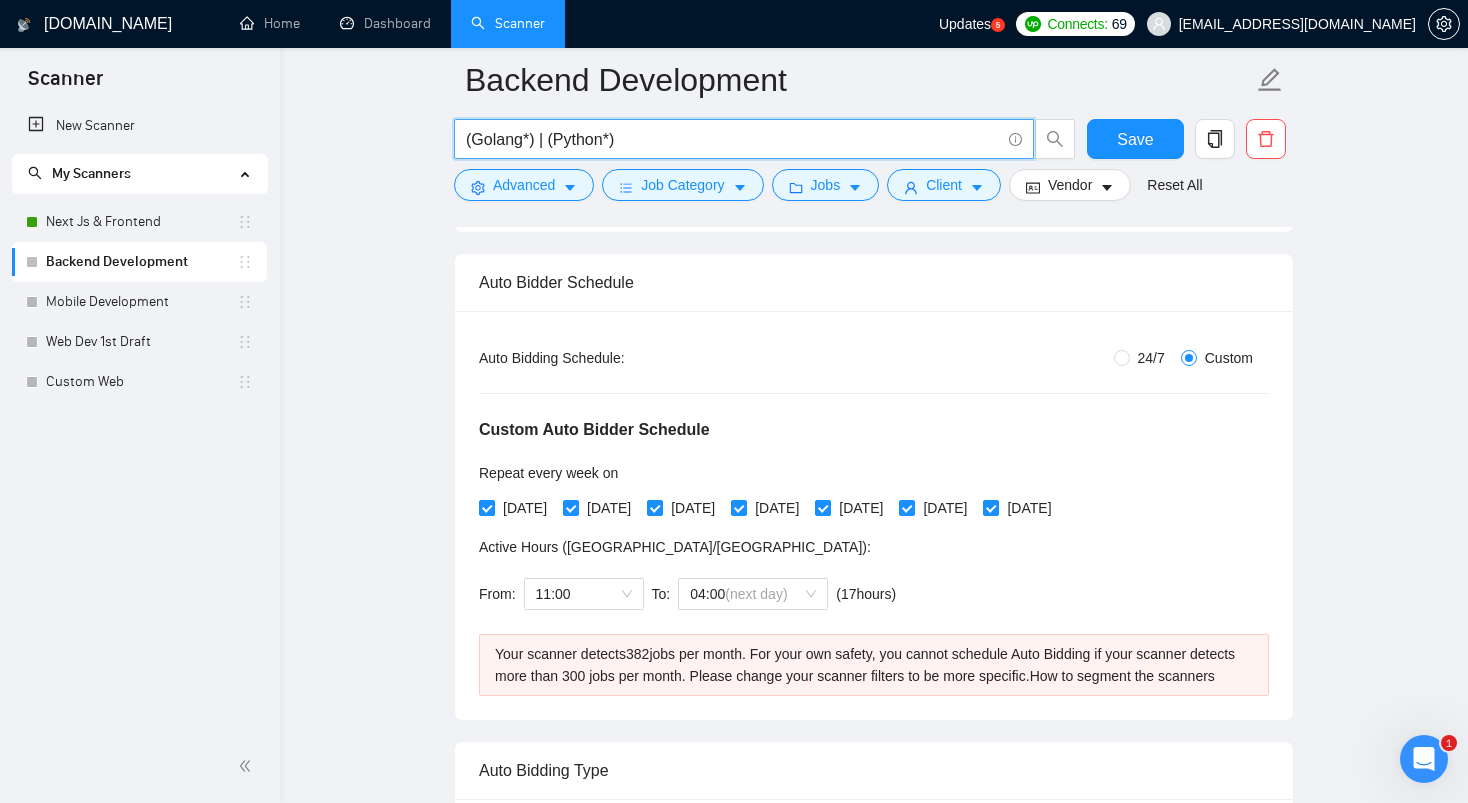 click on "(Golang*) | (Python*)" at bounding box center (733, 139) 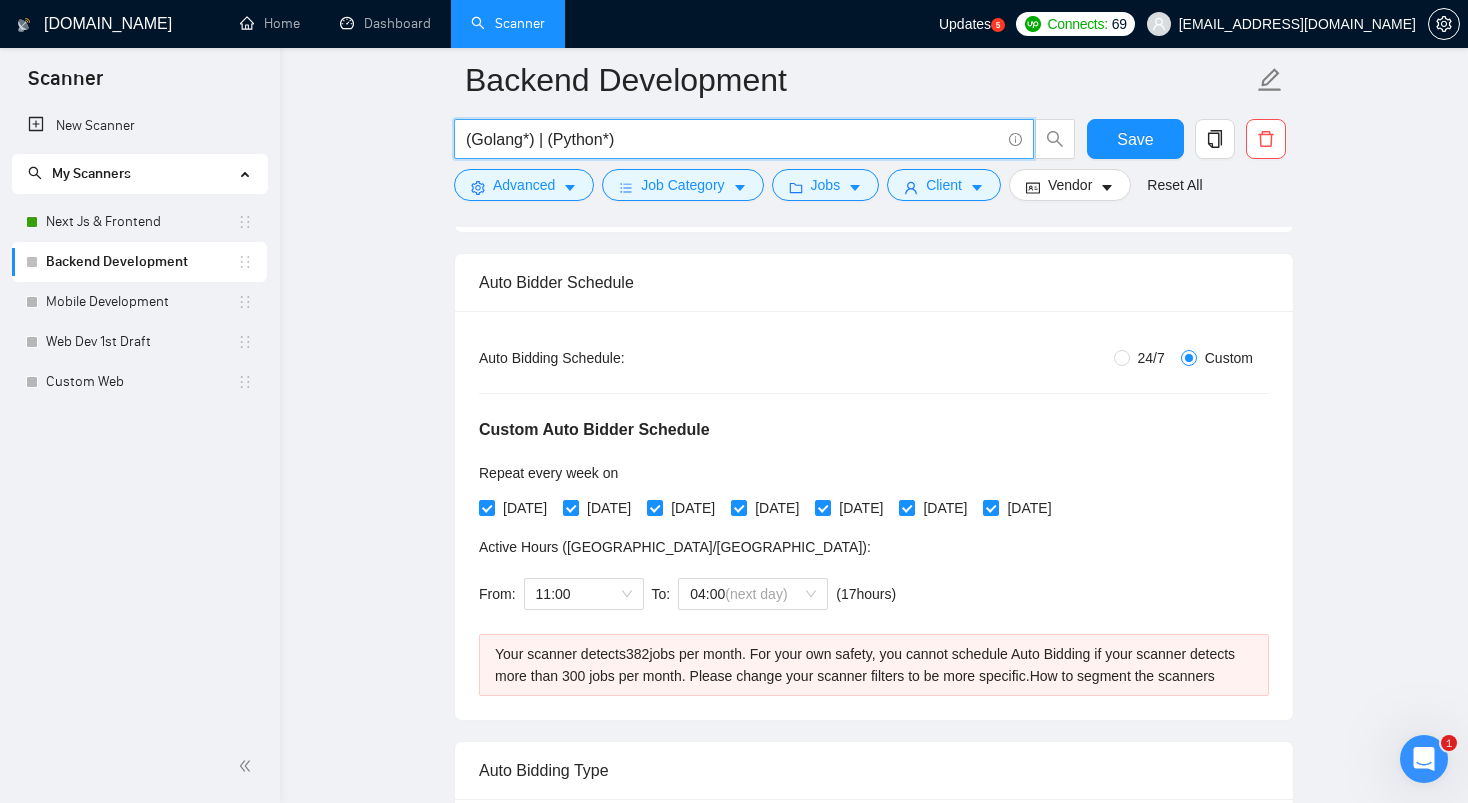 click on "(Golang*) | (Python*)" at bounding box center (733, 139) 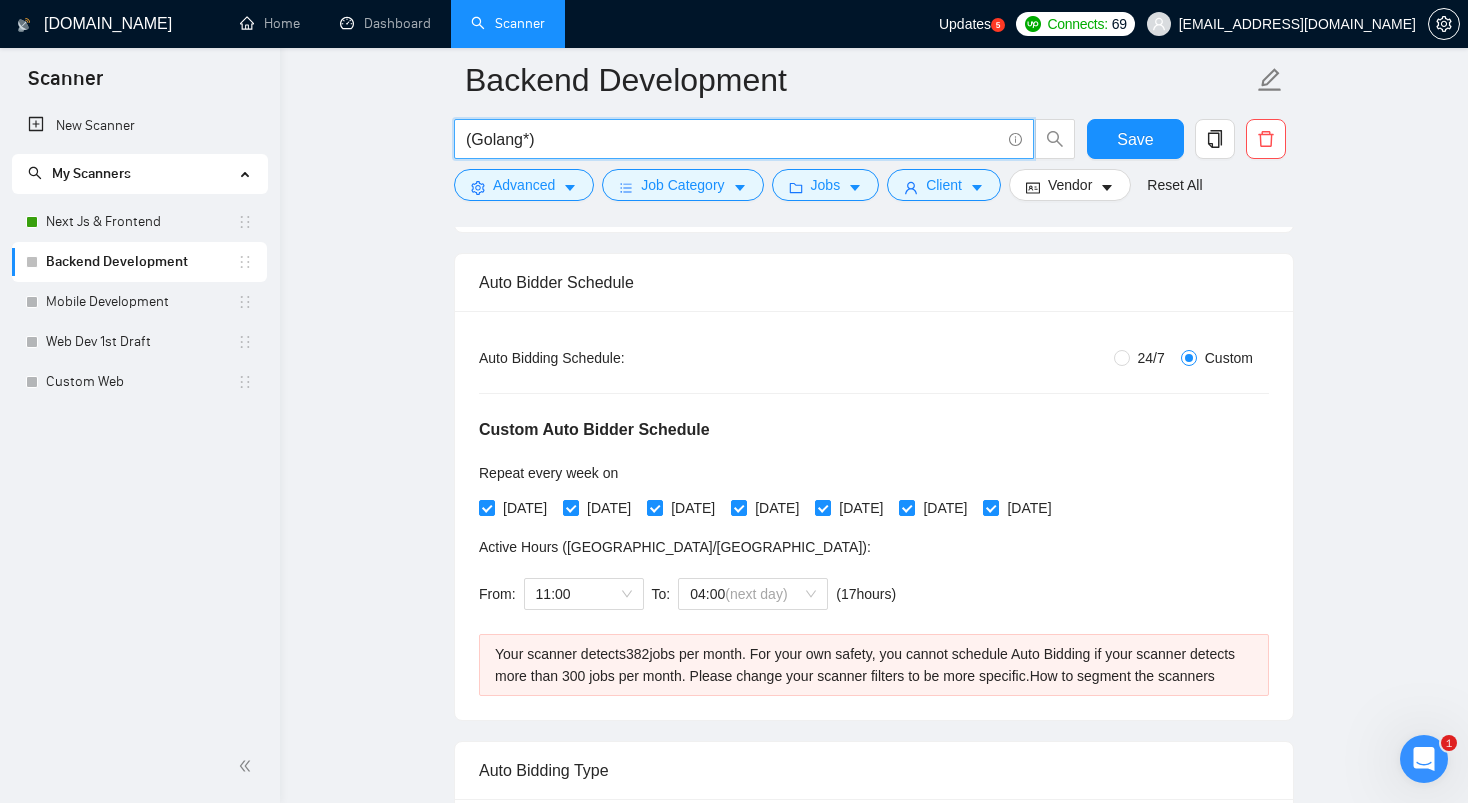 type on "(Golang*)" 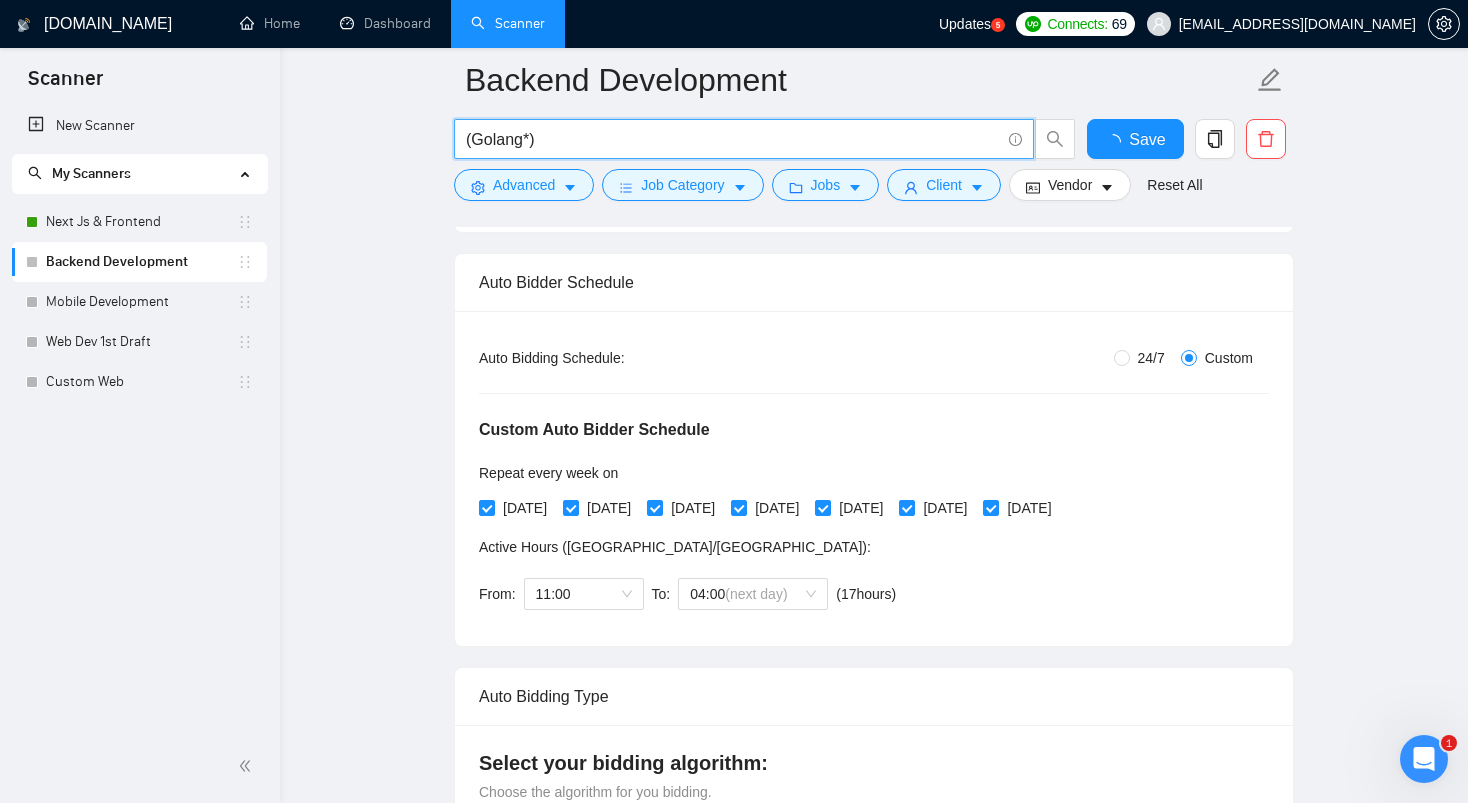 type 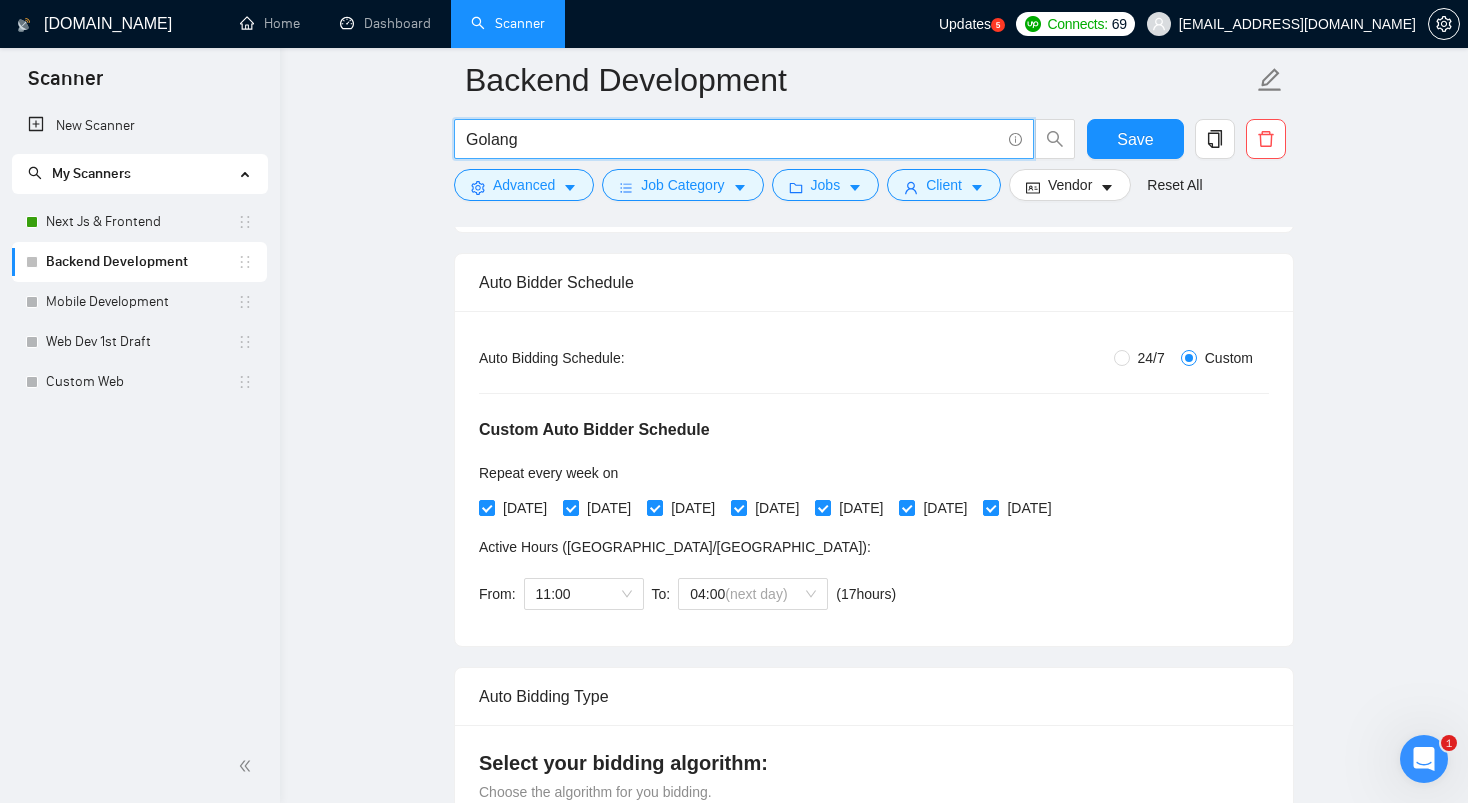 type on "Golang" 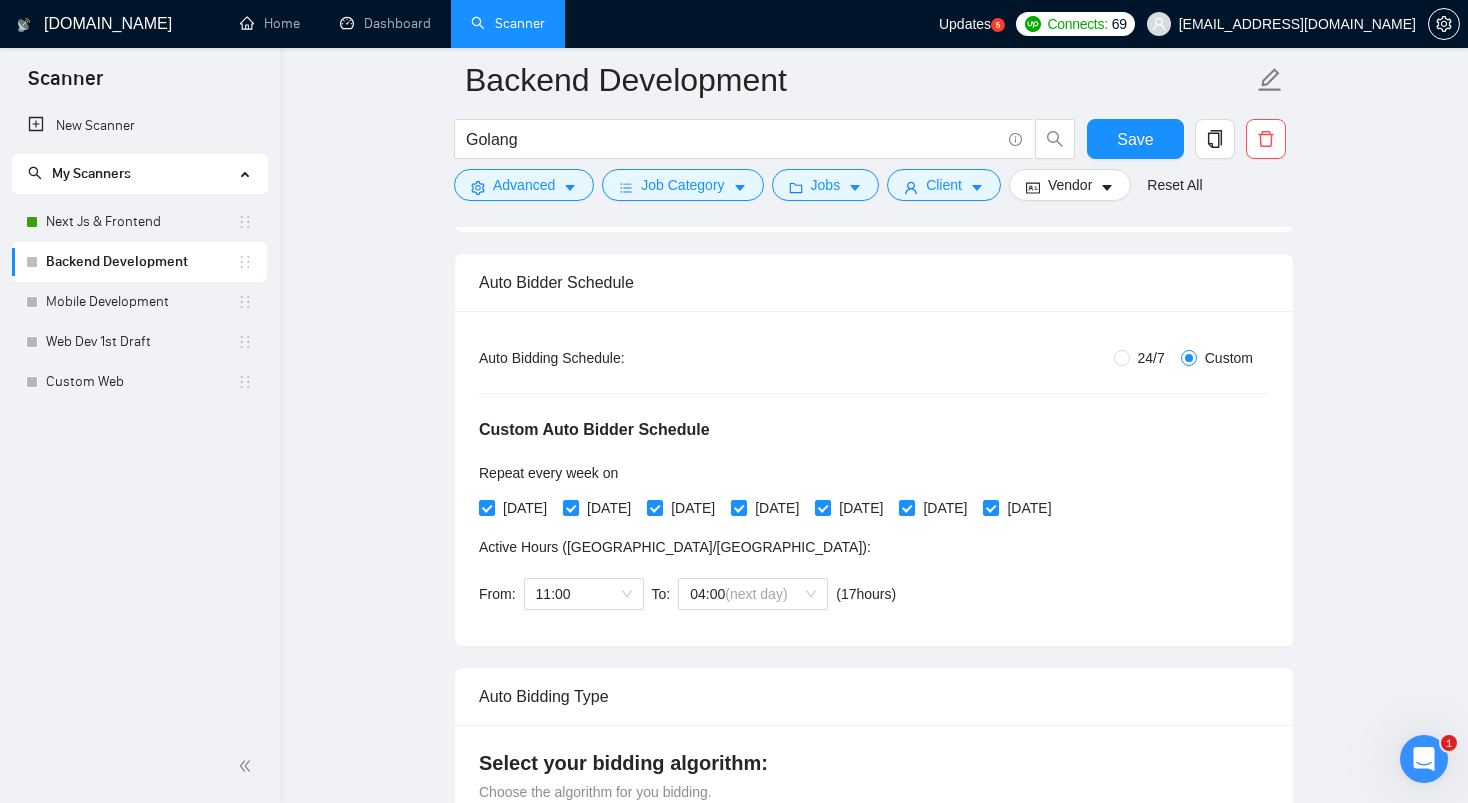 click 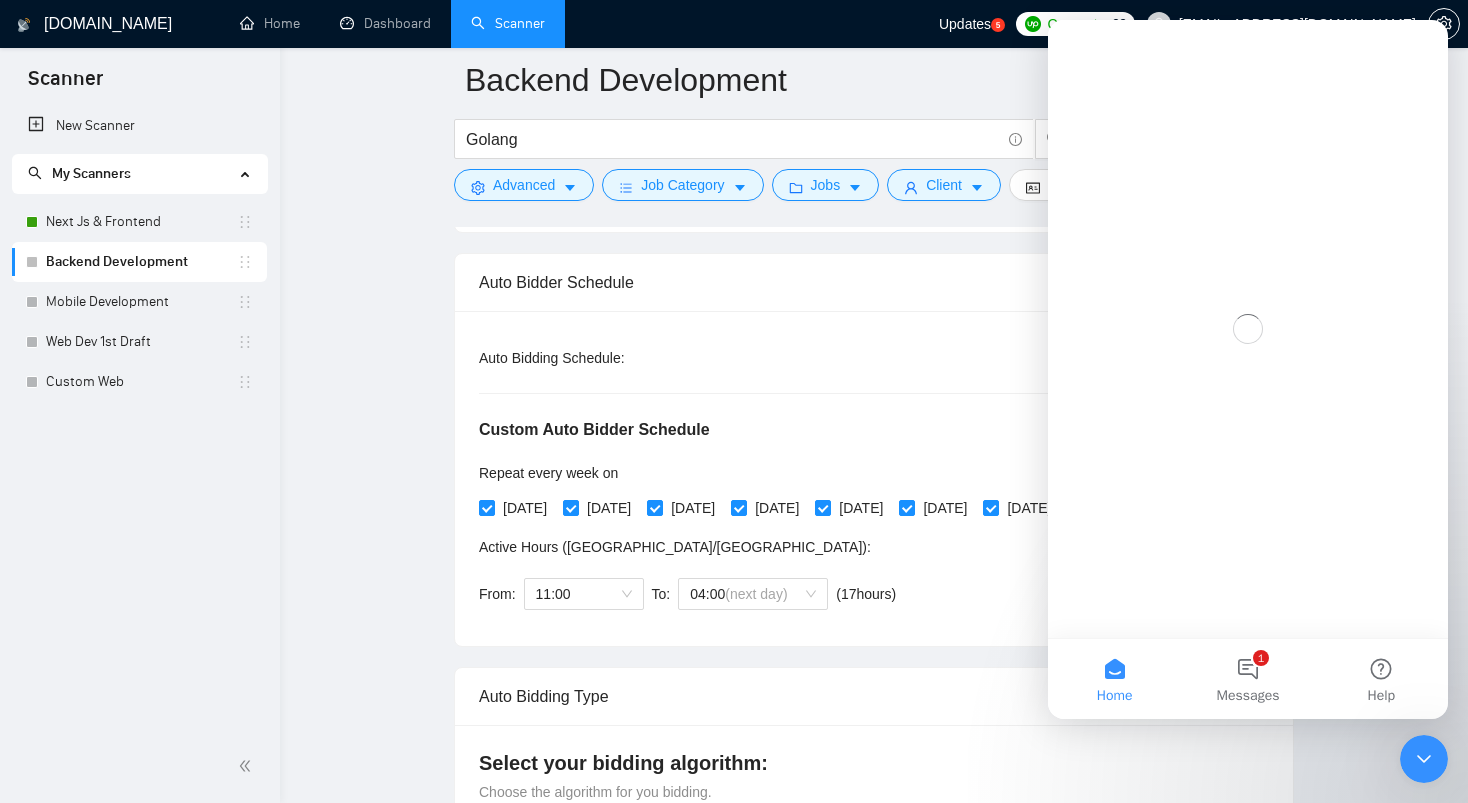 scroll, scrollTop: 0, scrollLeft: 0, axis: both 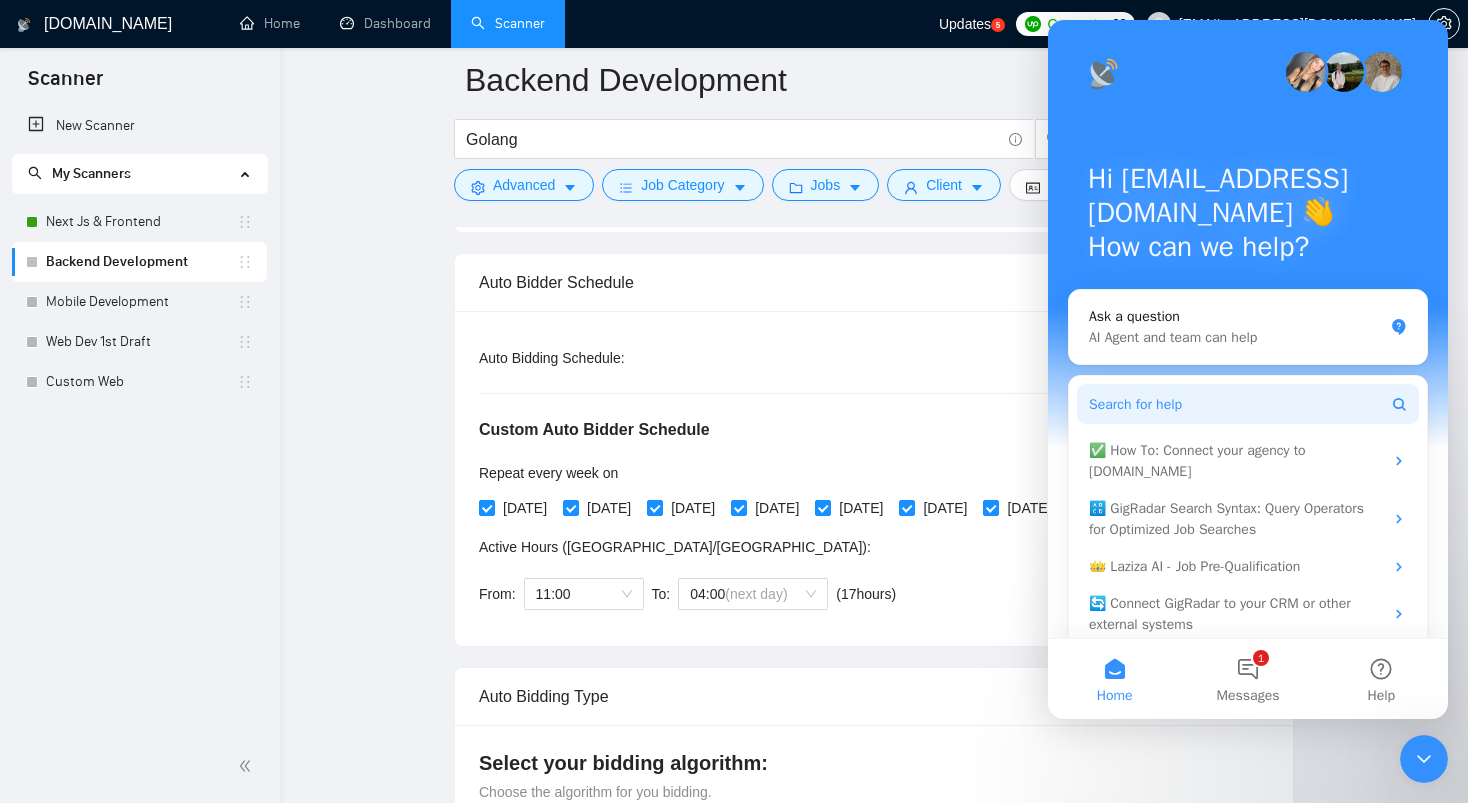 click on "Search for help" at bounding box center (1135, 404) 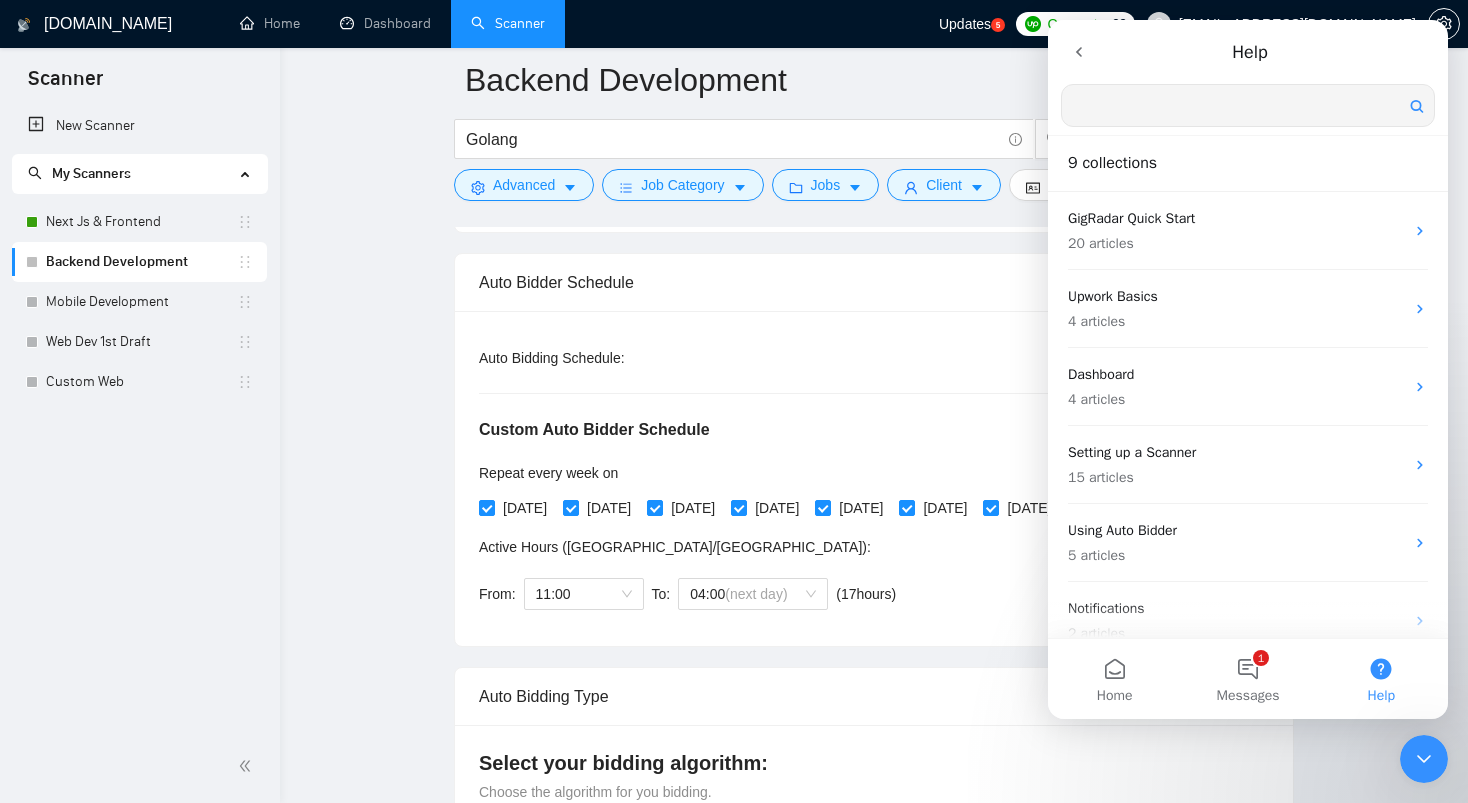 scroll, scrollTop: 0, scrollLeft: 0, axis: both 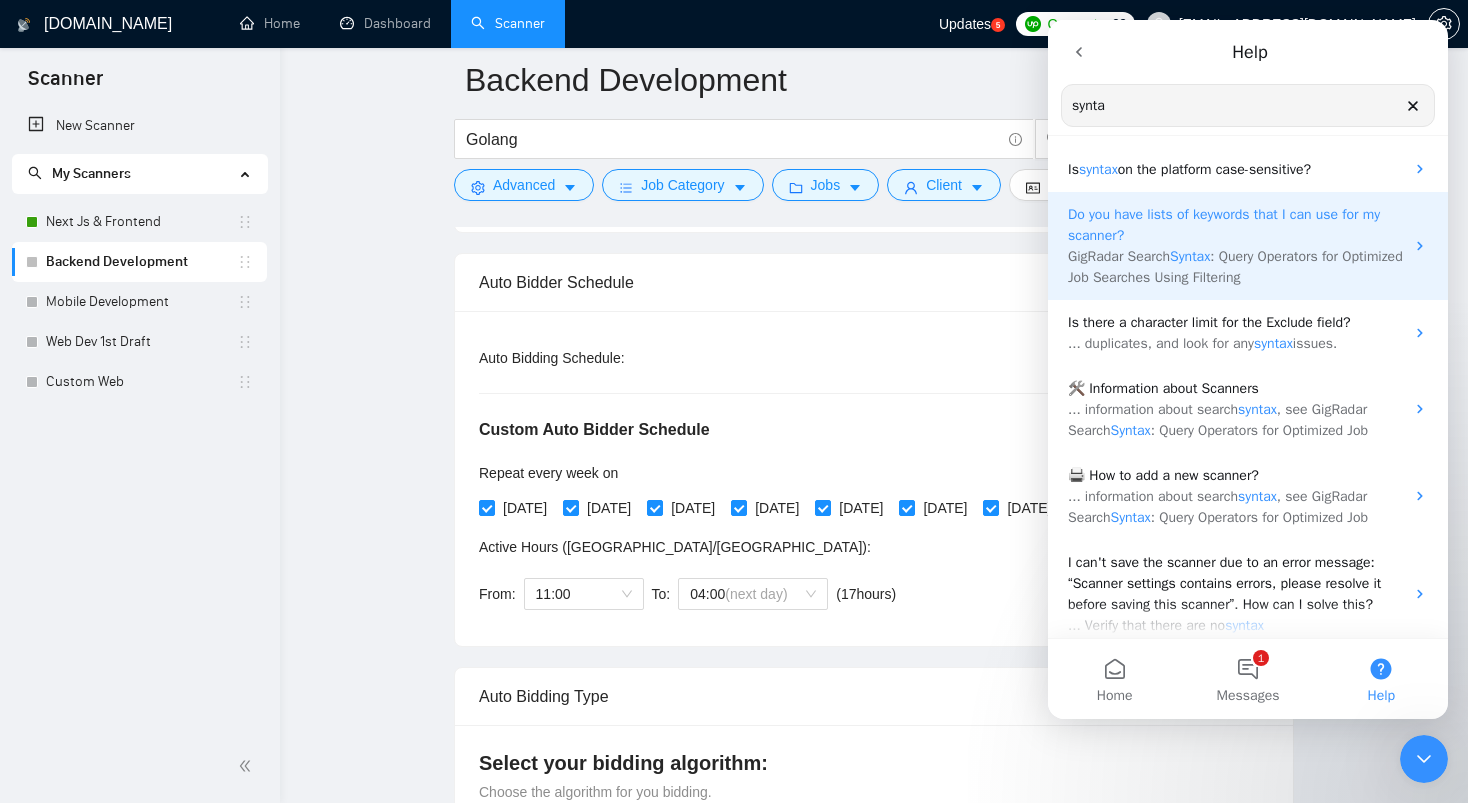 type on "synta" 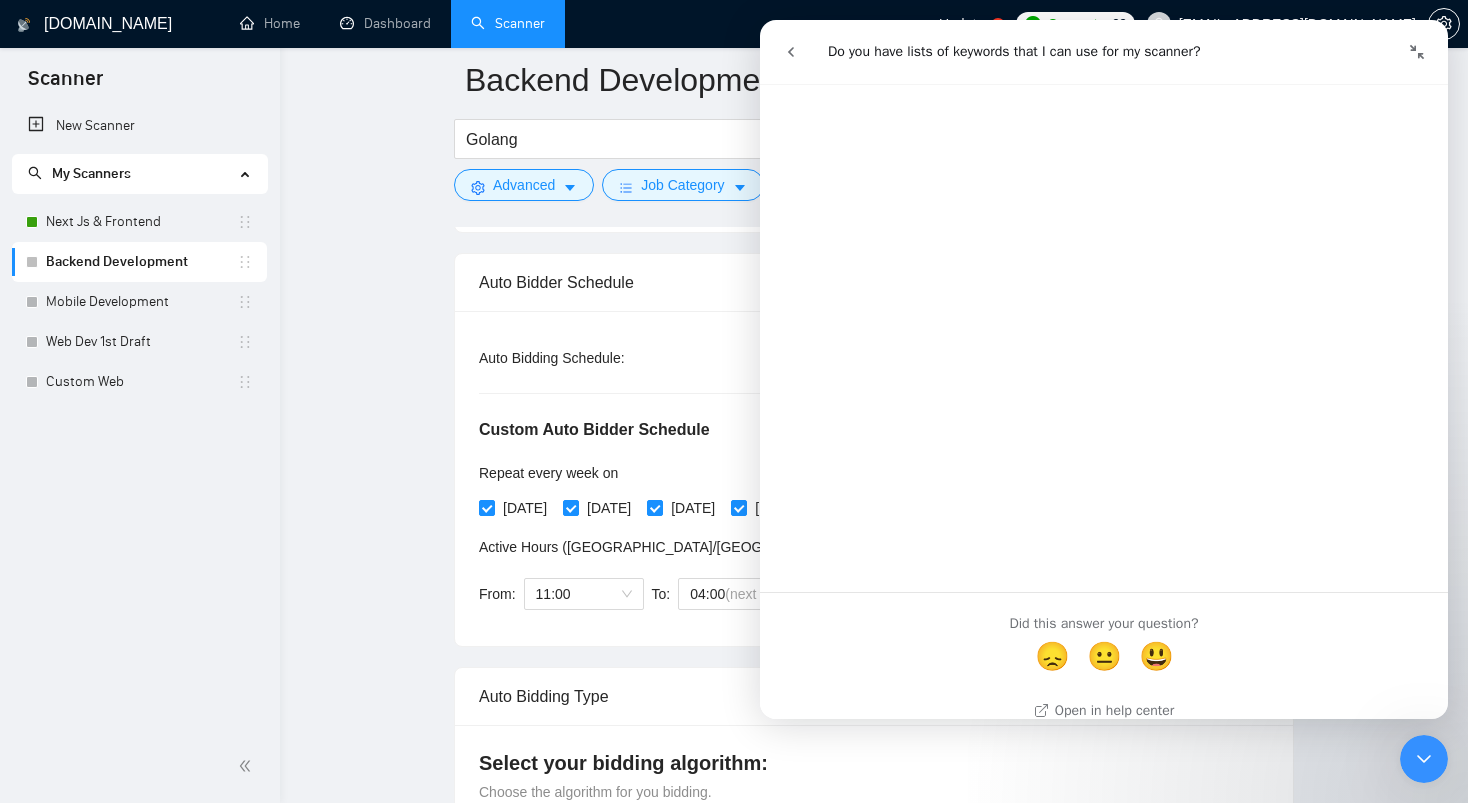scroll, scrollTop: 607, scrollLeft: 0, axis: vertical 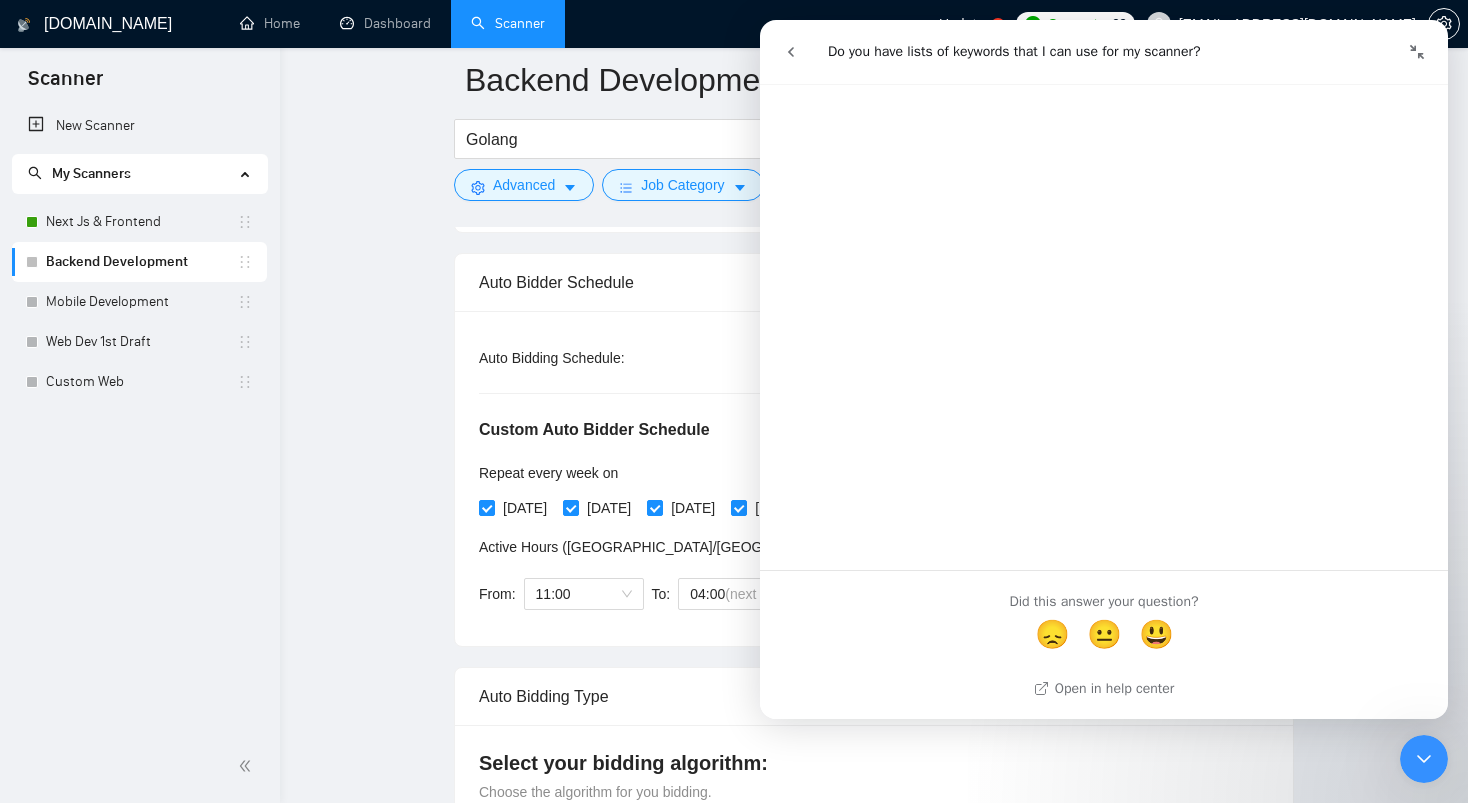 click 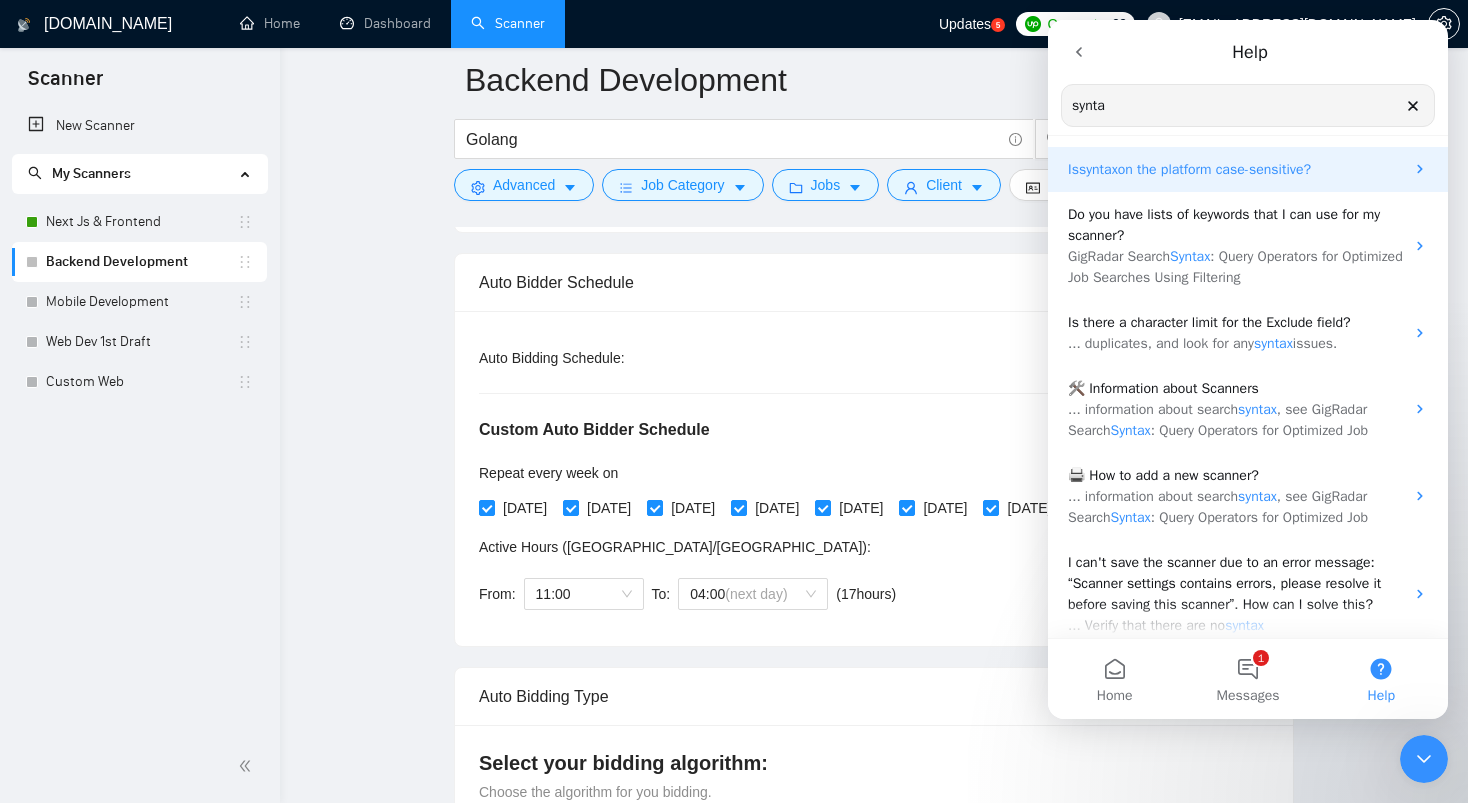 click on "on the platform case-sensitive?" at bounding box center [1214, 169] 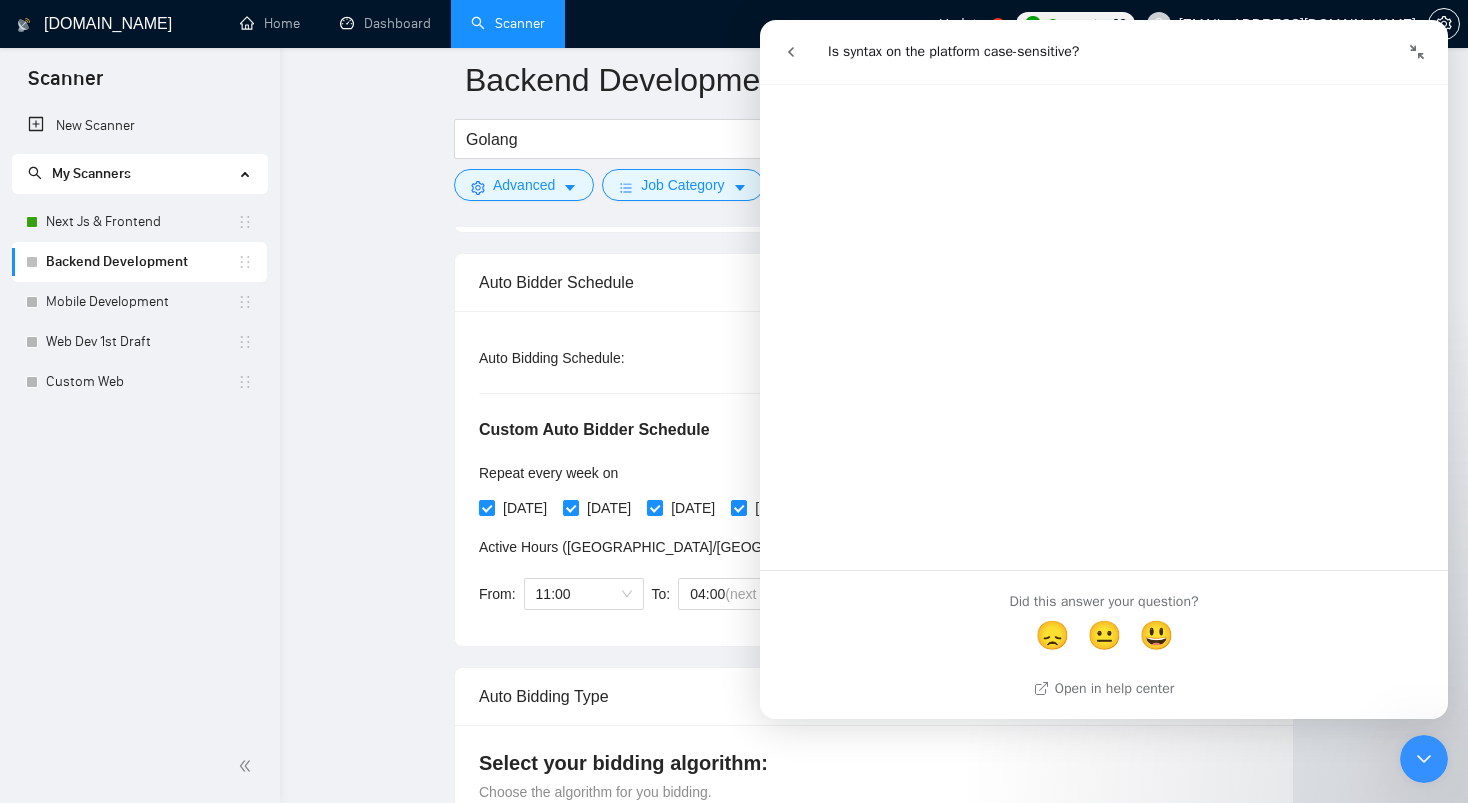 scroll, scrollTop: 0, scrollLeft: 0, axis: both 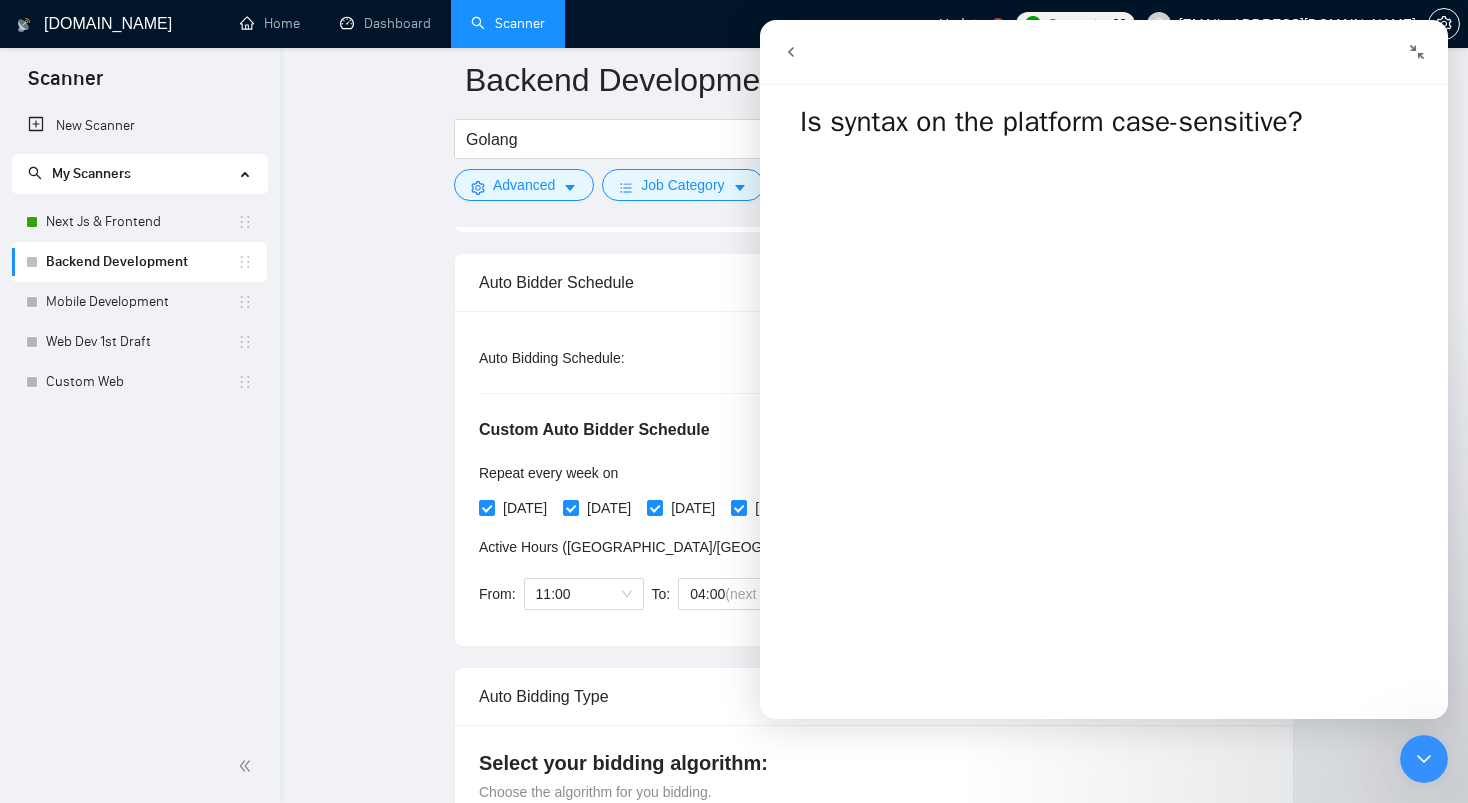 click 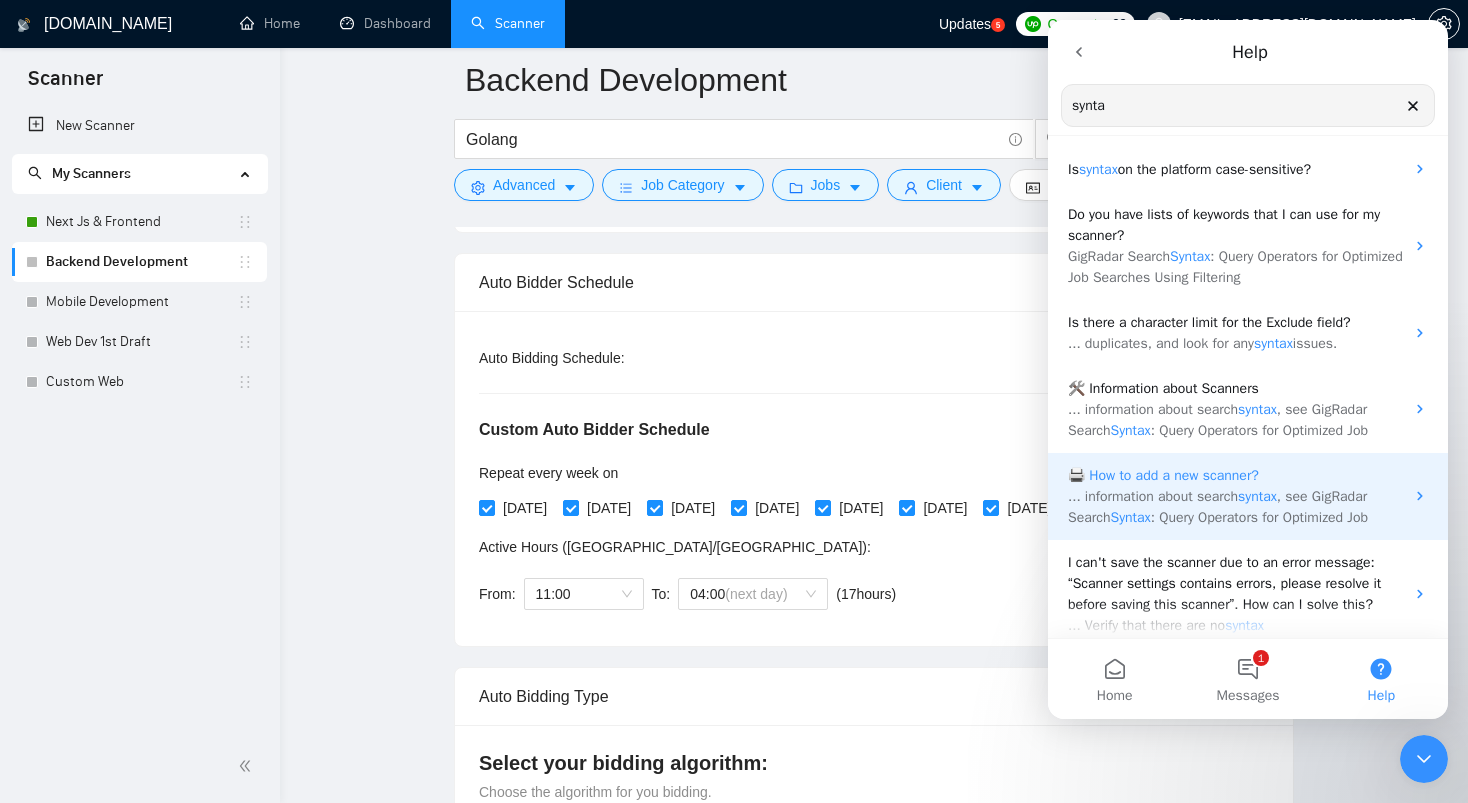 click on "... information about search" at bounding box center (1153, 496) 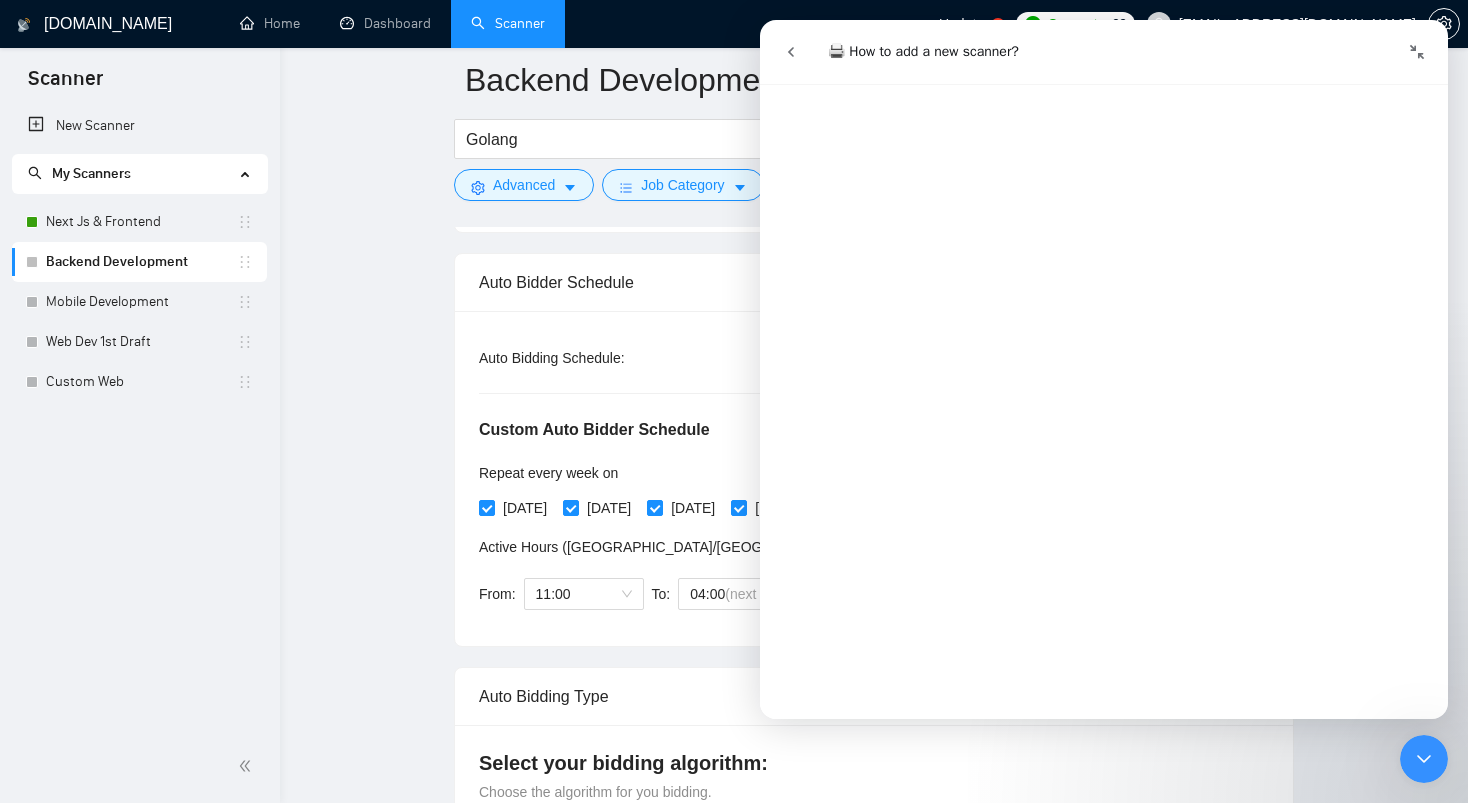 scroll, scrollTop: 268, scrollLeft: 0, axis: vertical 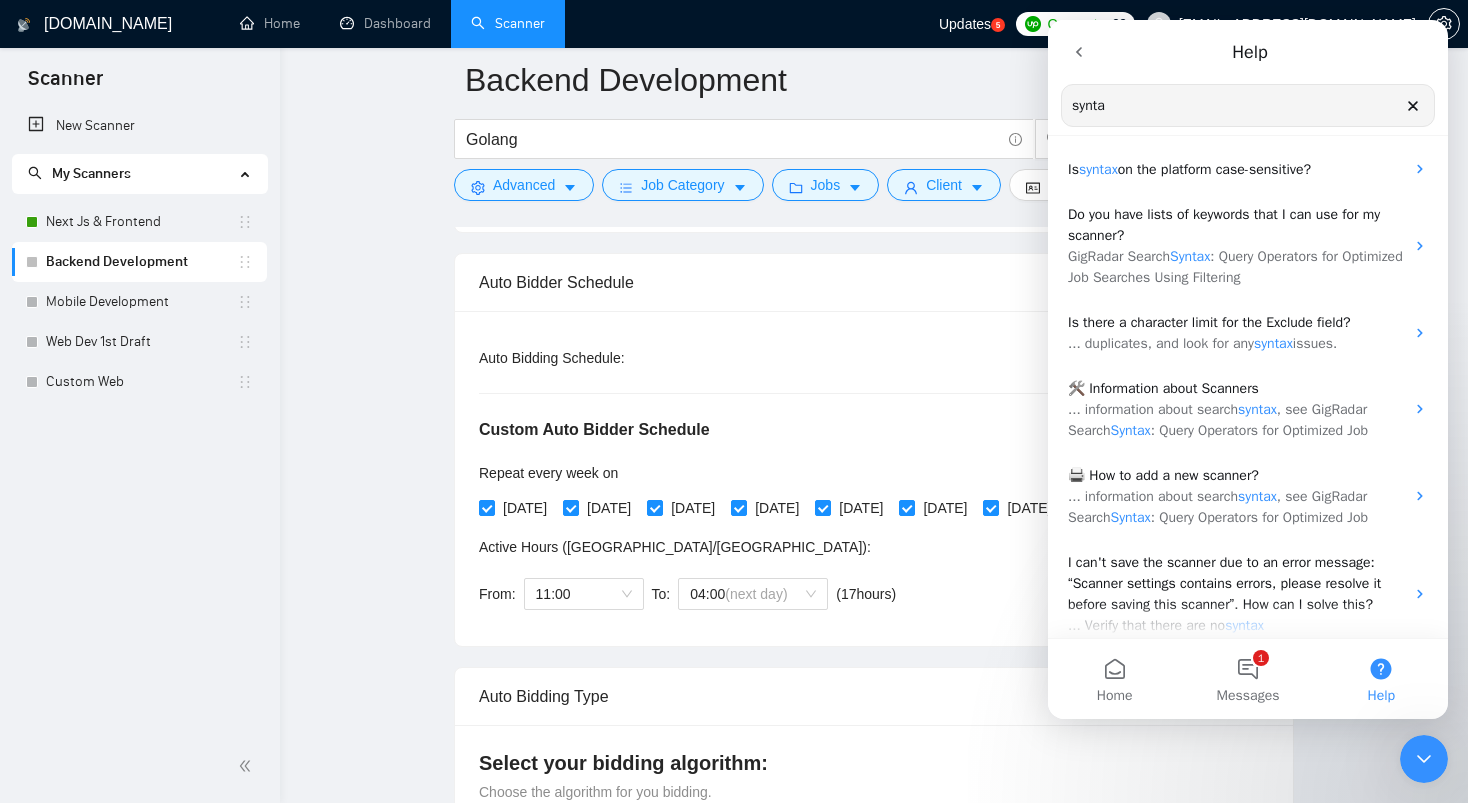 click on "synta" at bounding box center (1248, 105) 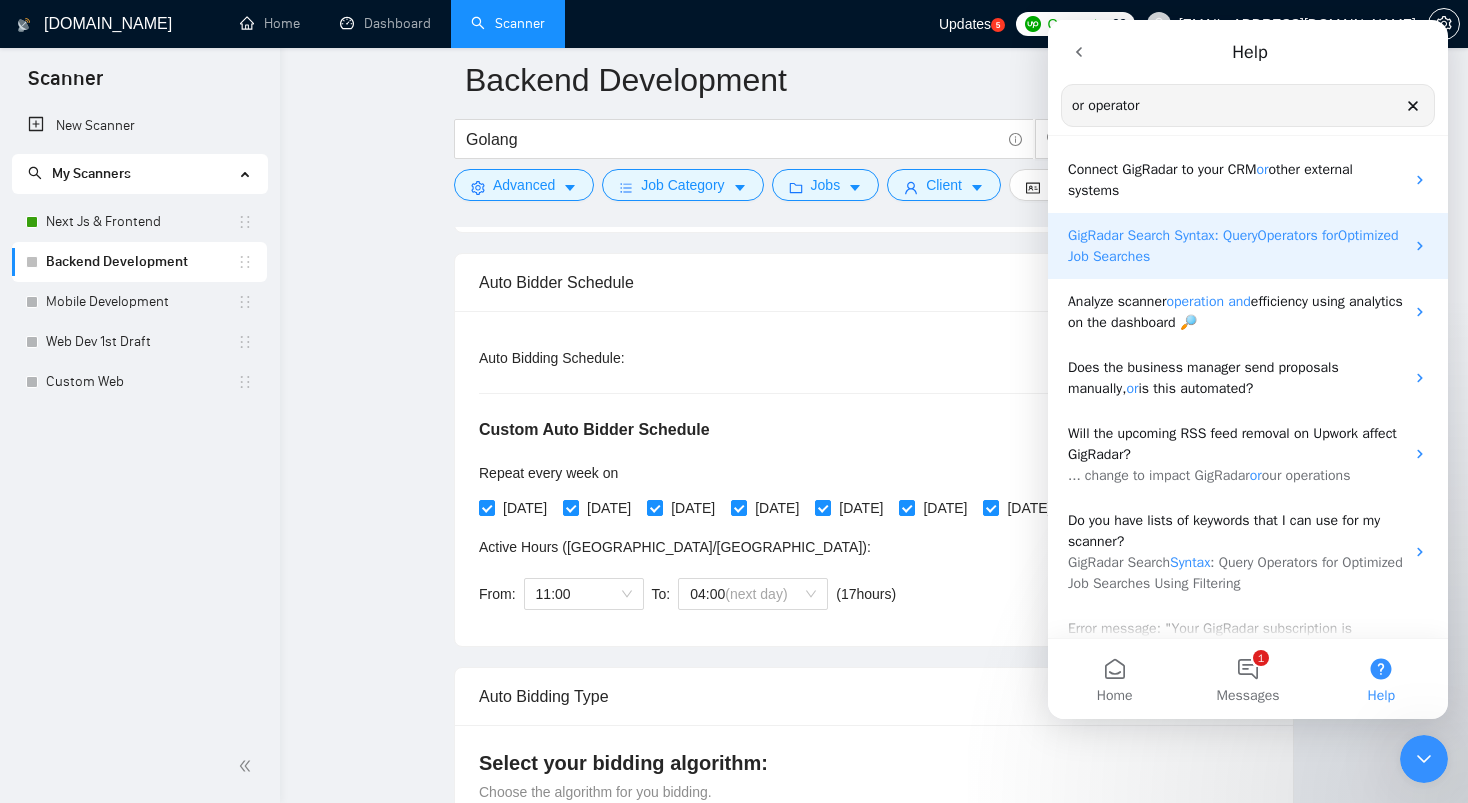 type on "or operator" 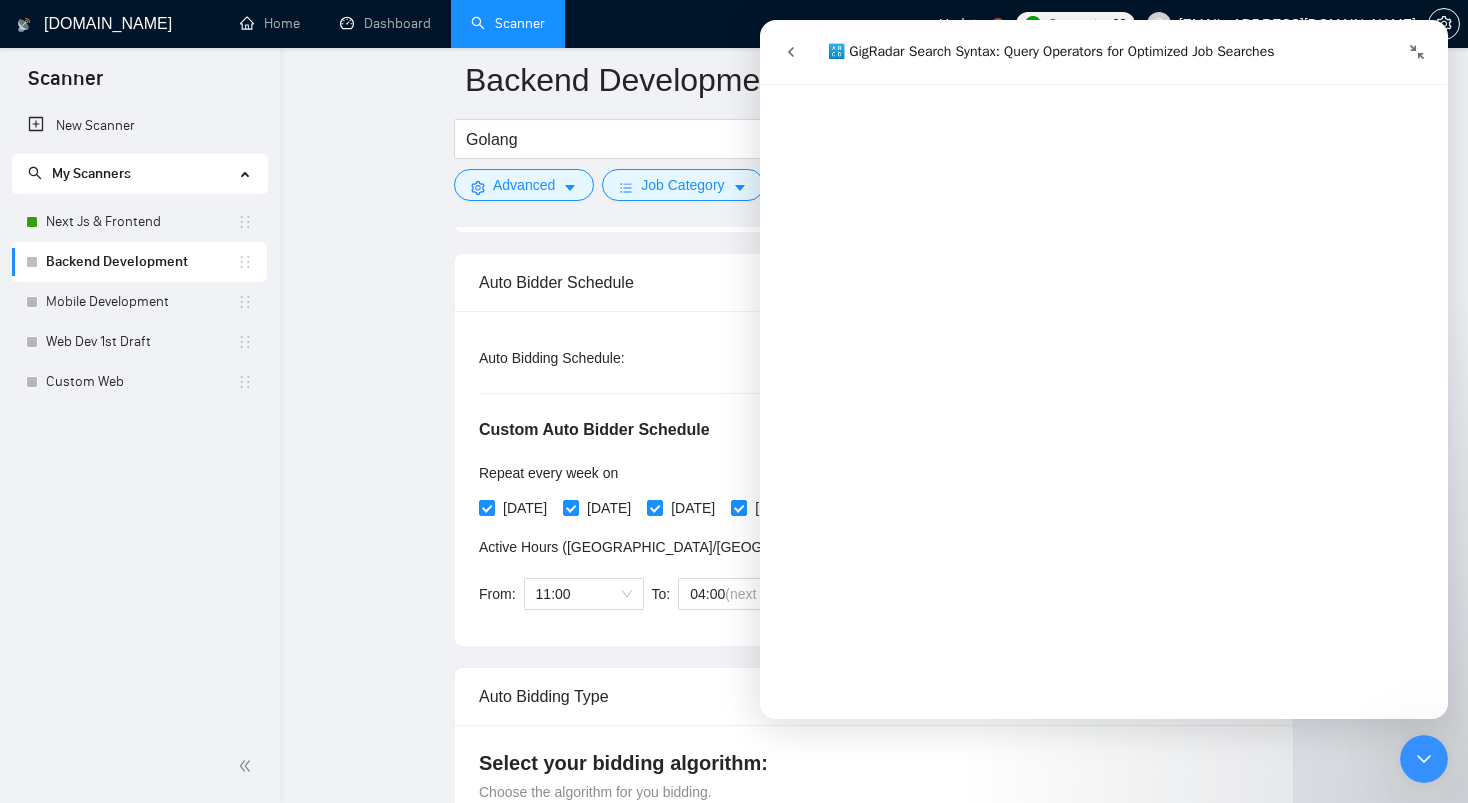 scroll, scrollTop: 5180, scrollLeft: 0, axis: vertical 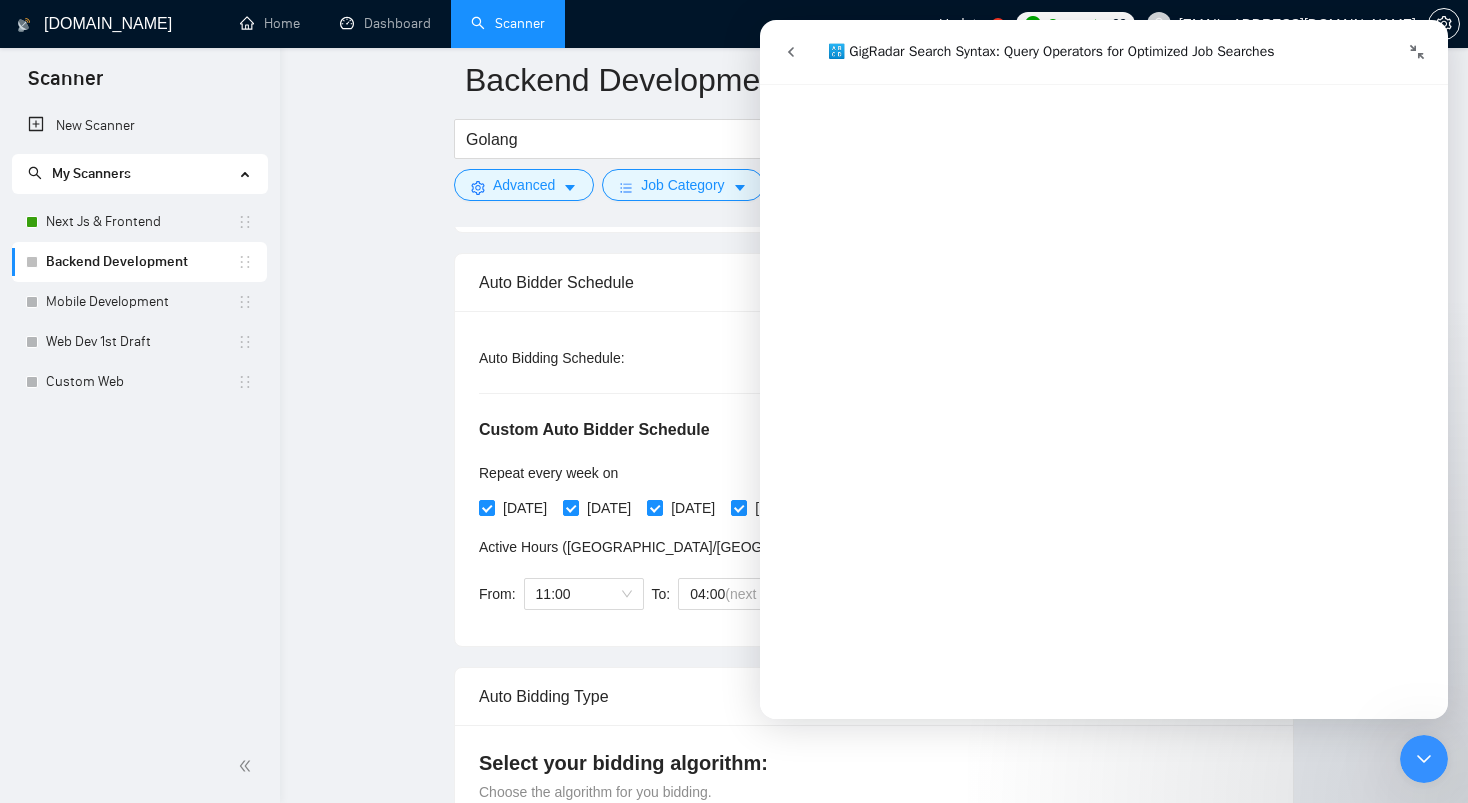 click 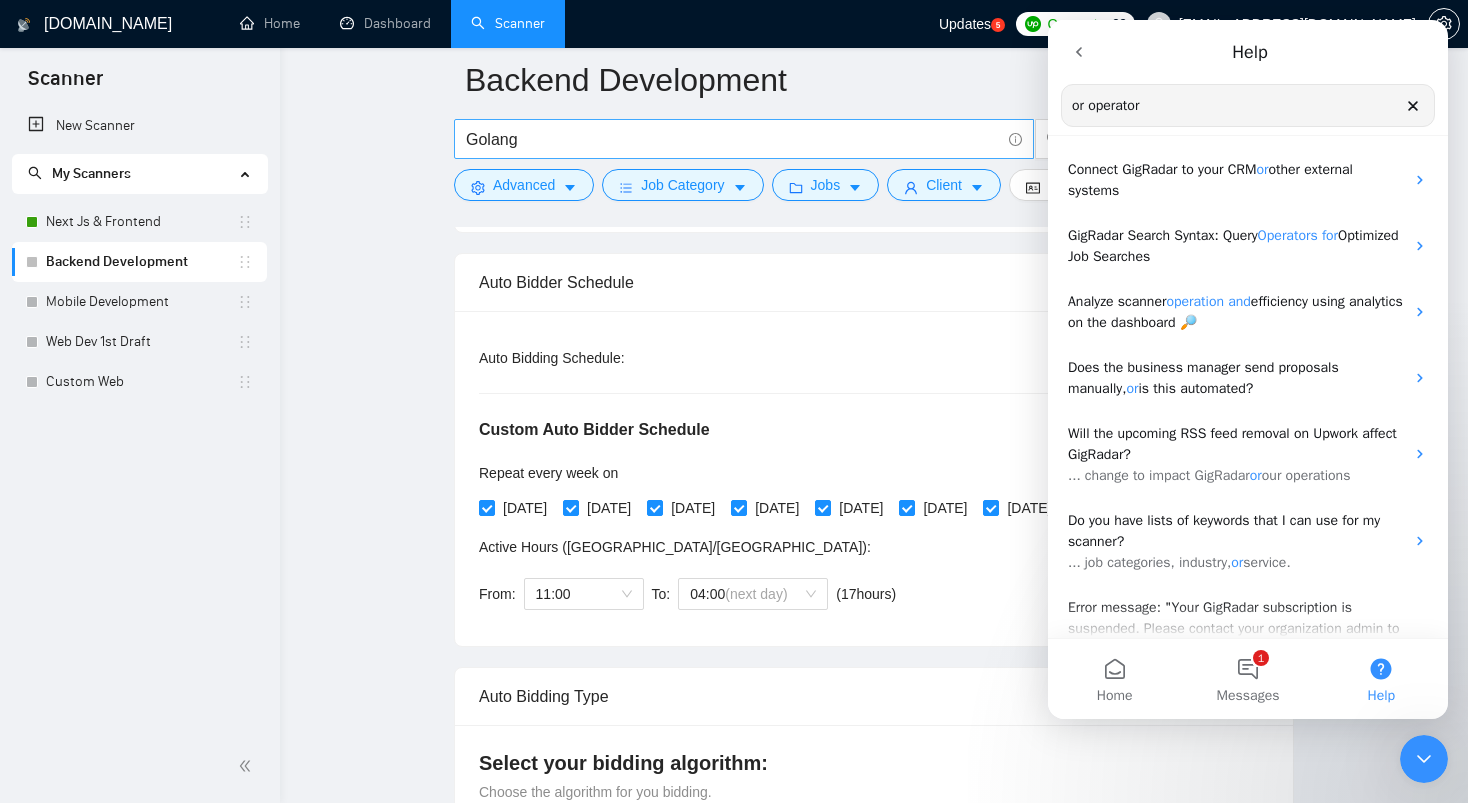 click on "Golang" at bounding box center [733, 139] 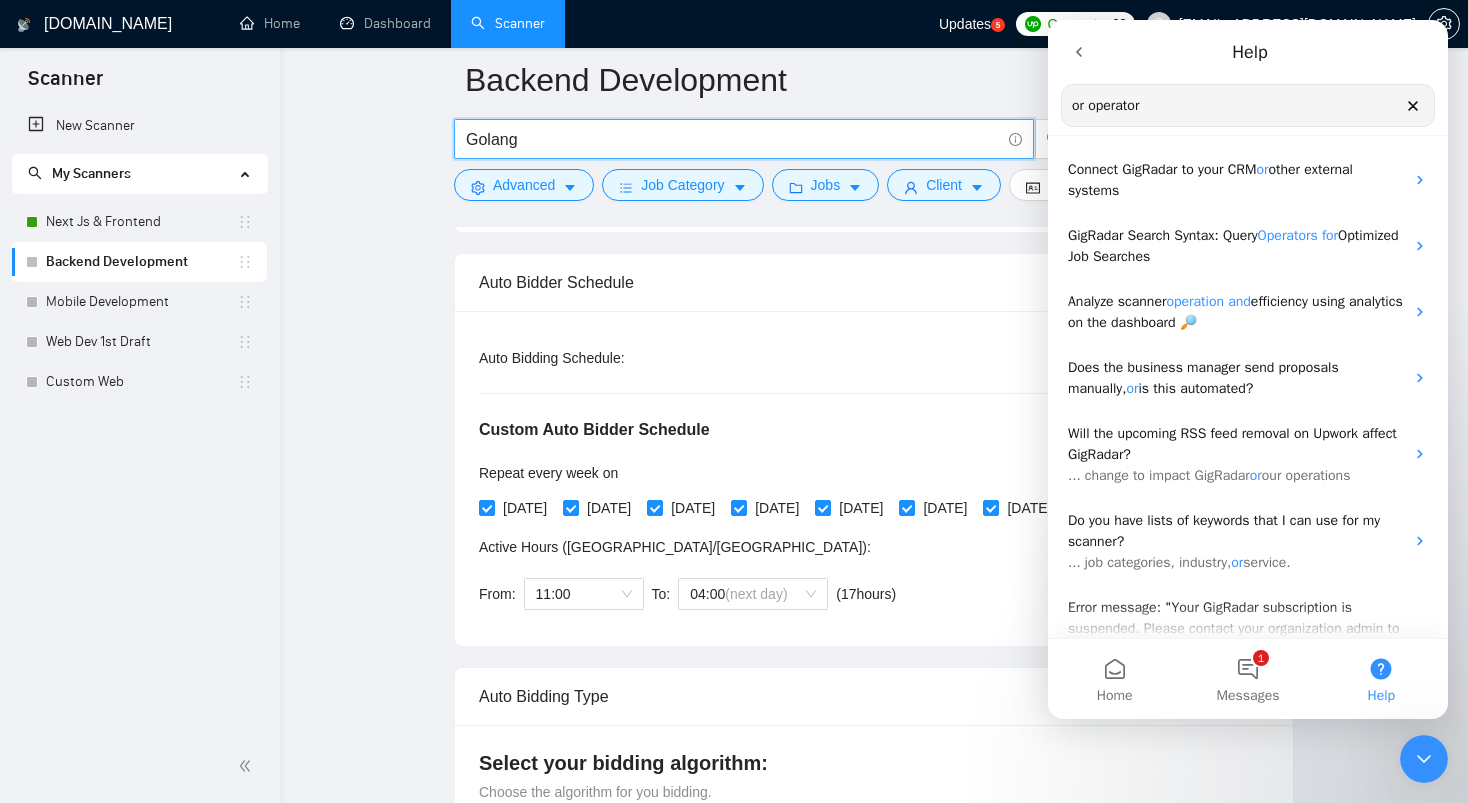 click on "Golang" at bounding box center (733, 139) 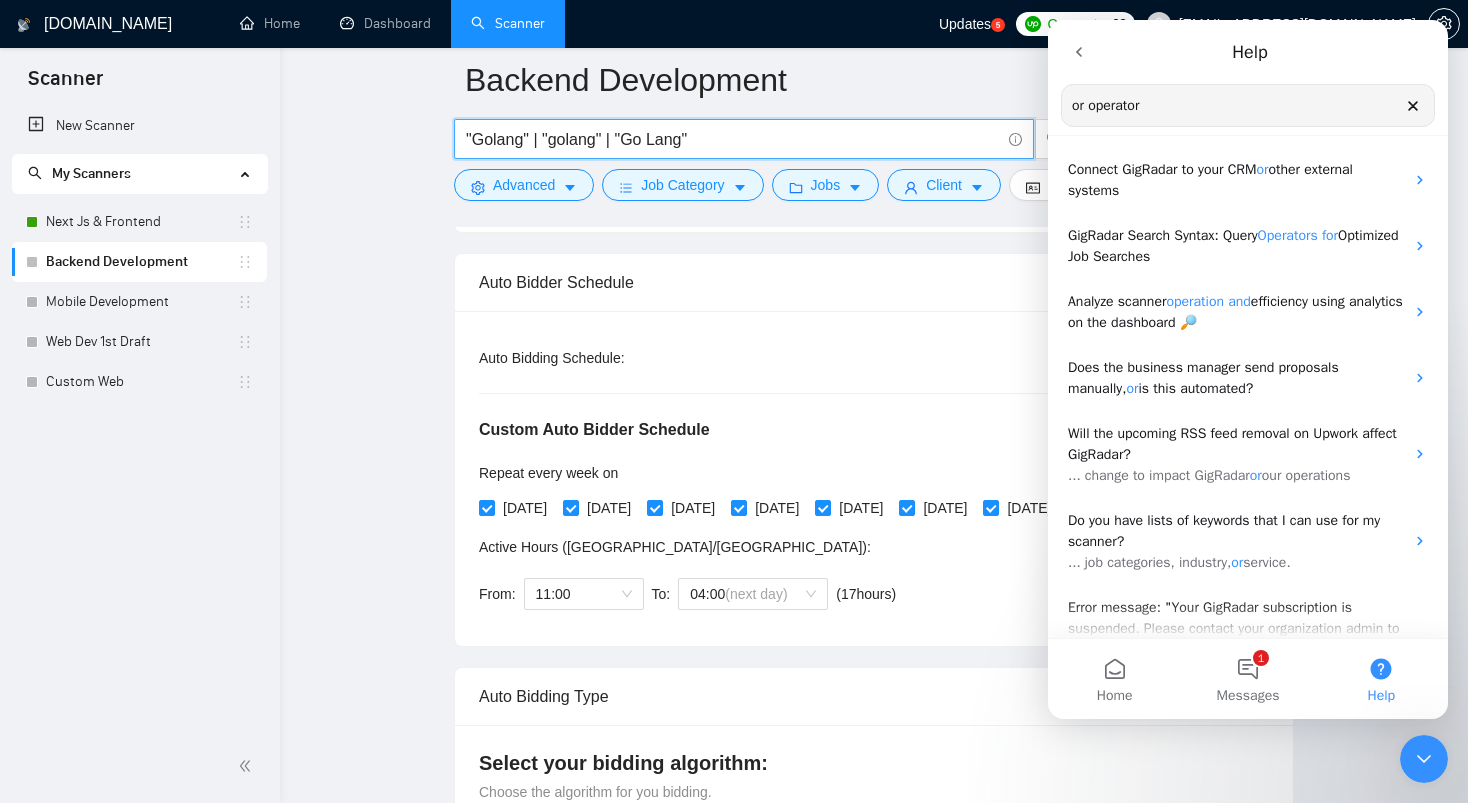 type on ""Golang" | "golang" | "Go Lang"" 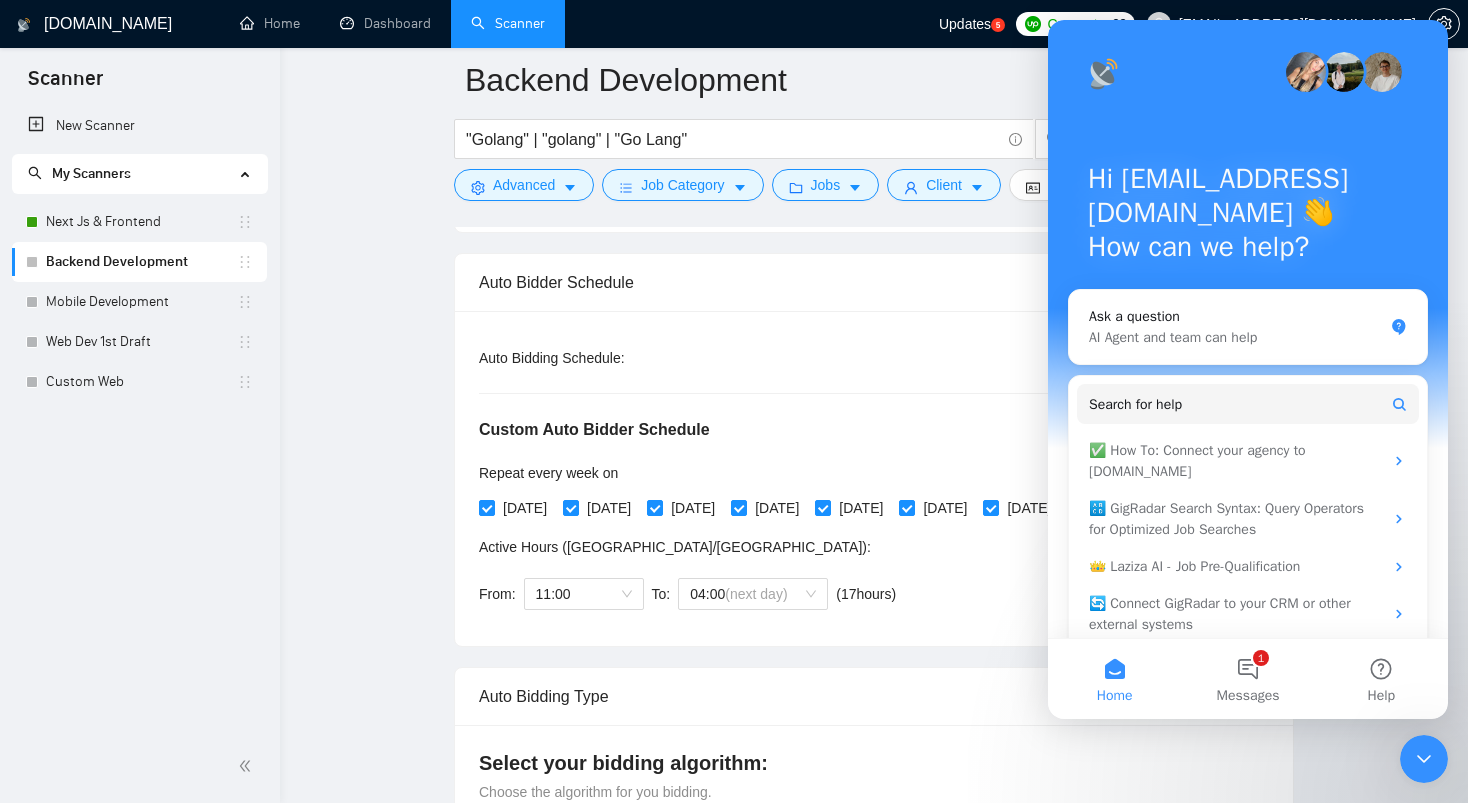 click 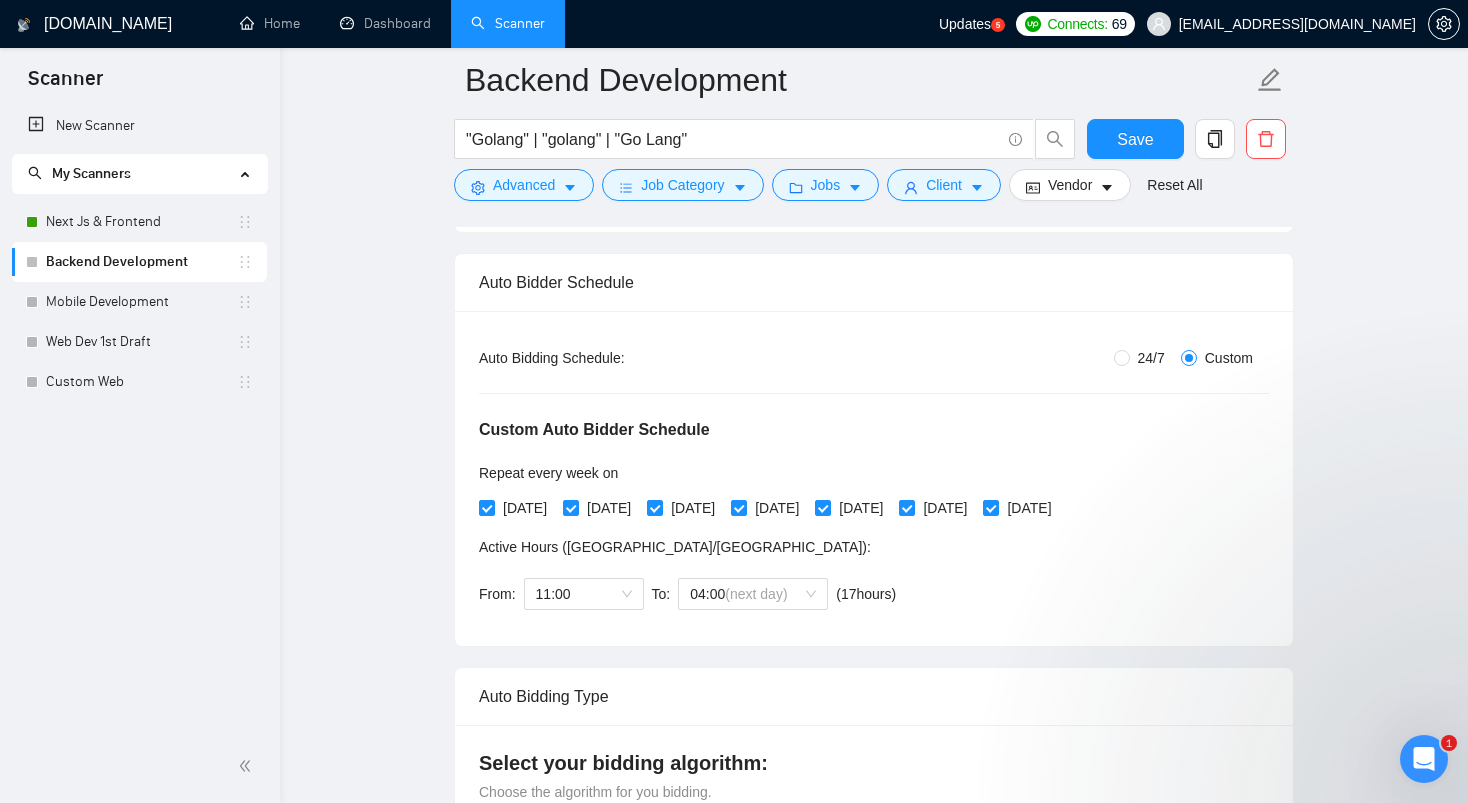 scroll, scrollTop: 0, scrollLeft: 0, axis: both 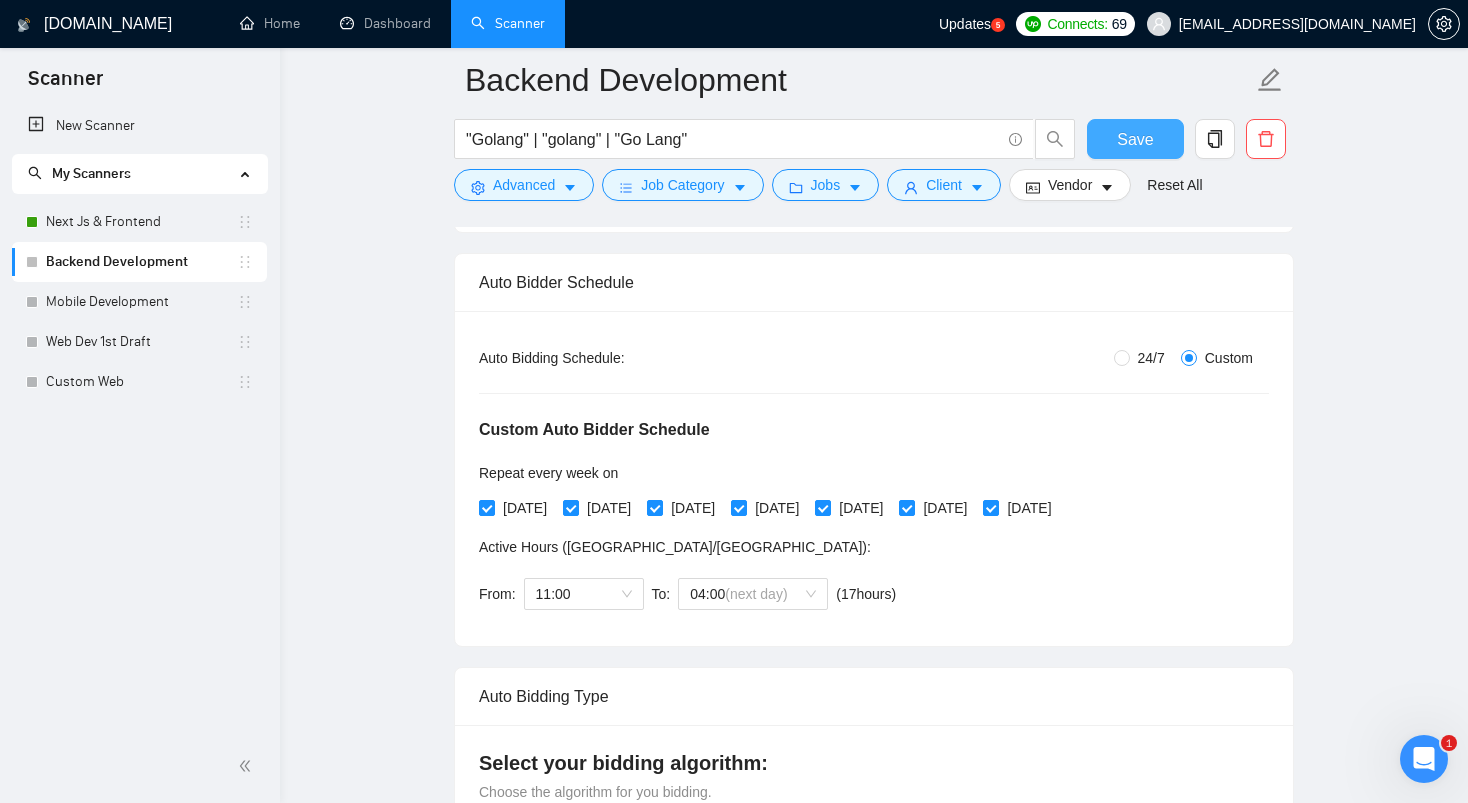 click on "Save" at bounding box center (1135, 139) 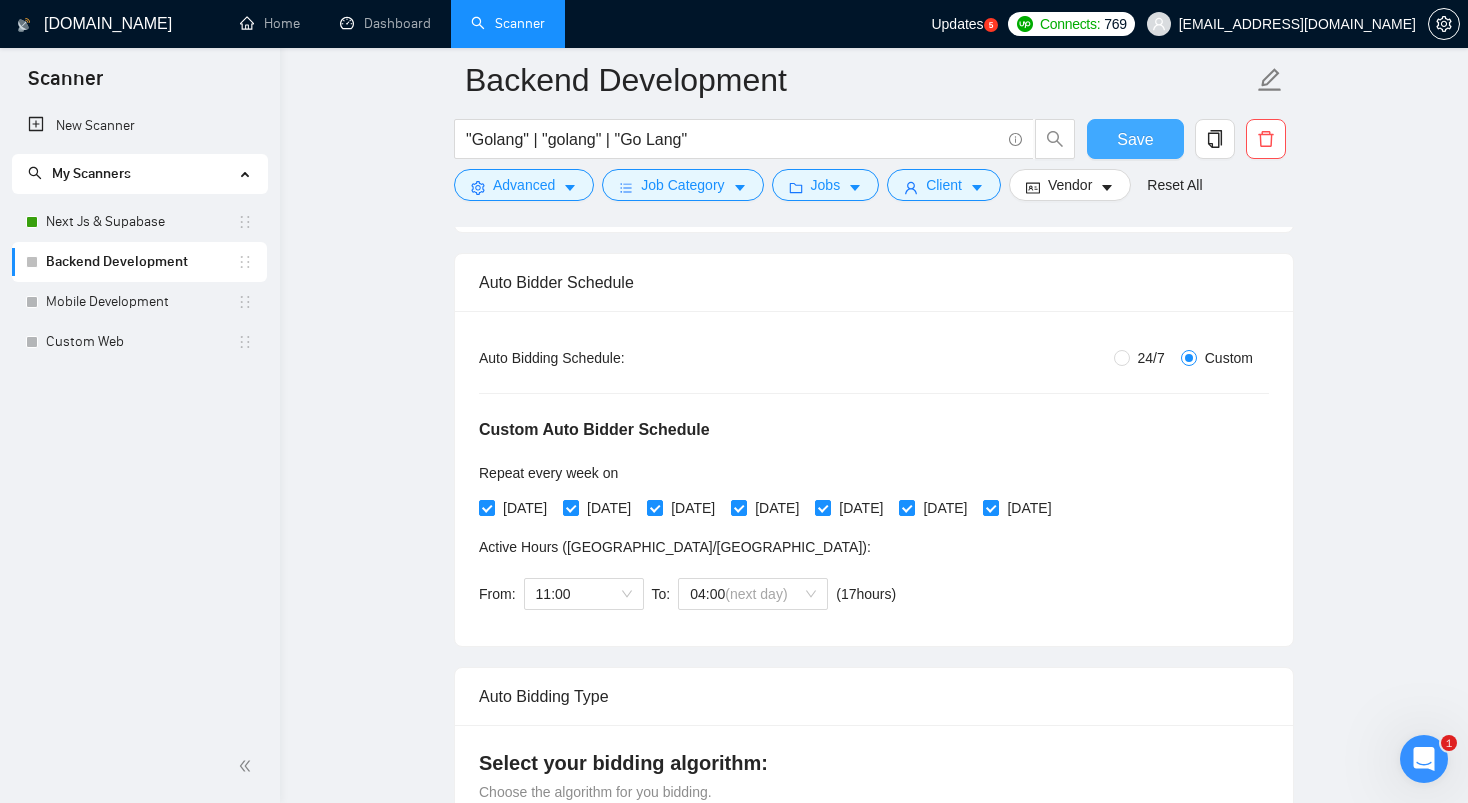 type 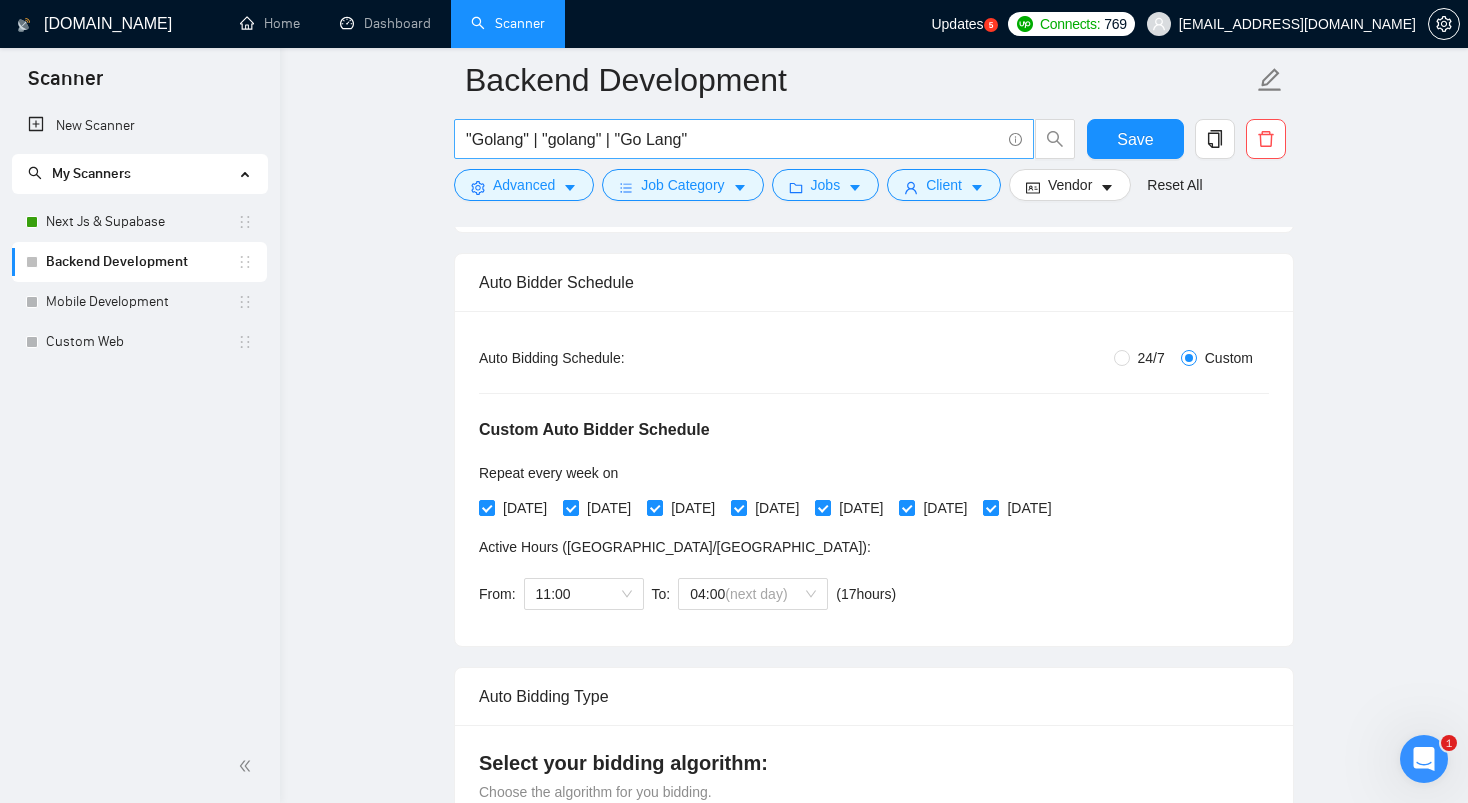 click on ""Golang" | "golang" | "Go Lang"" at bounding box center (733, 139) 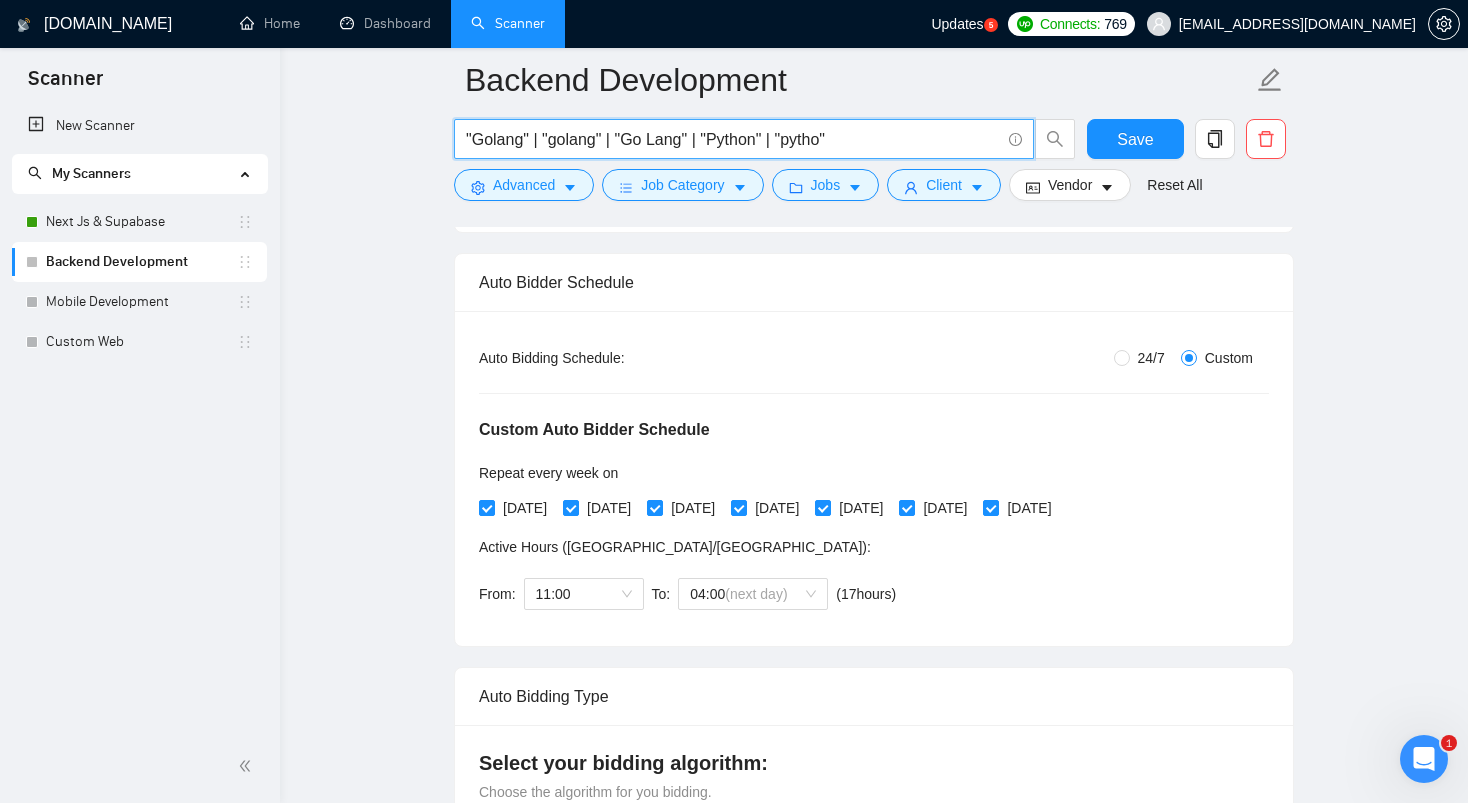 type on ""Golang" | "golang" | "Go Lang" | "Python" | "python"" 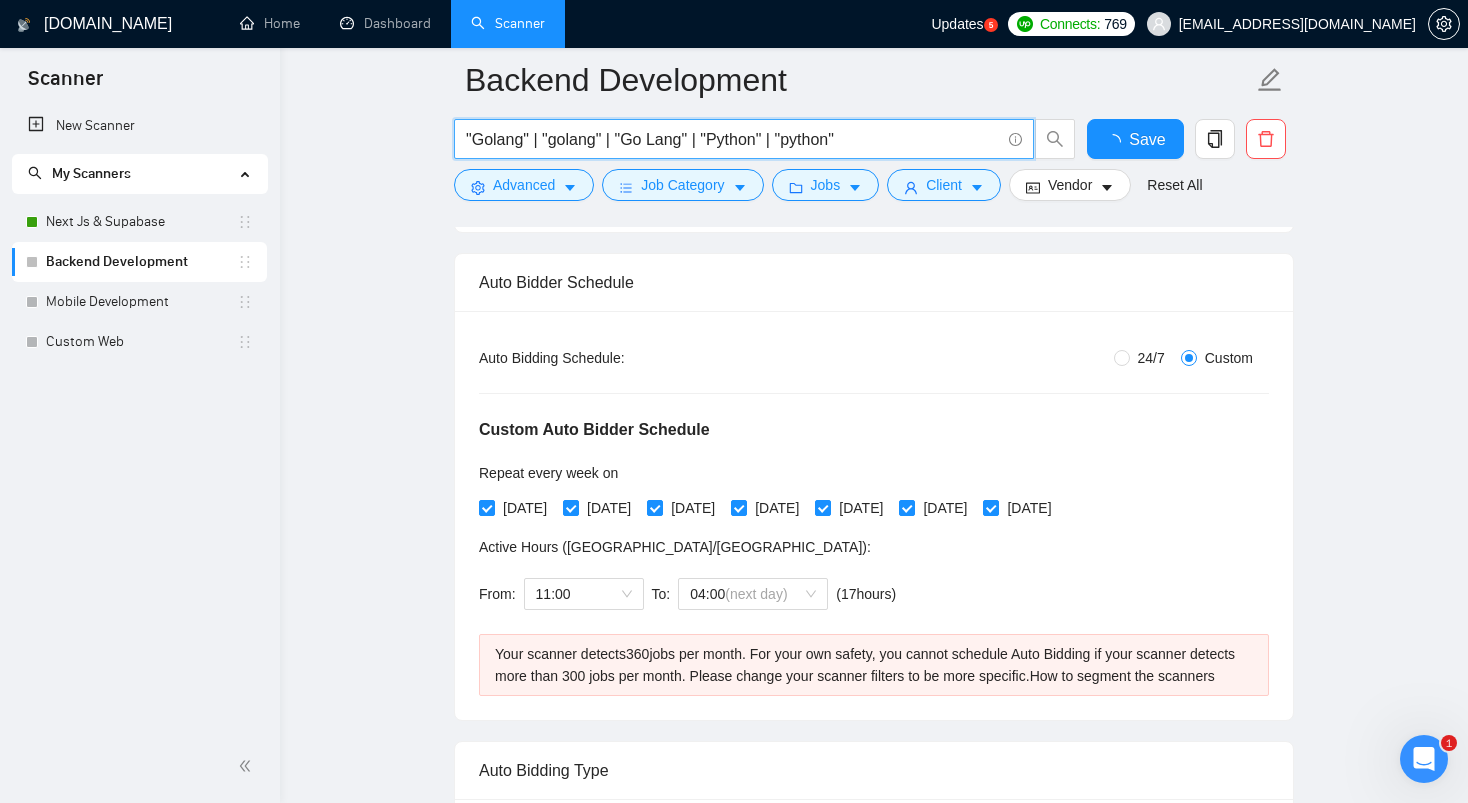 type 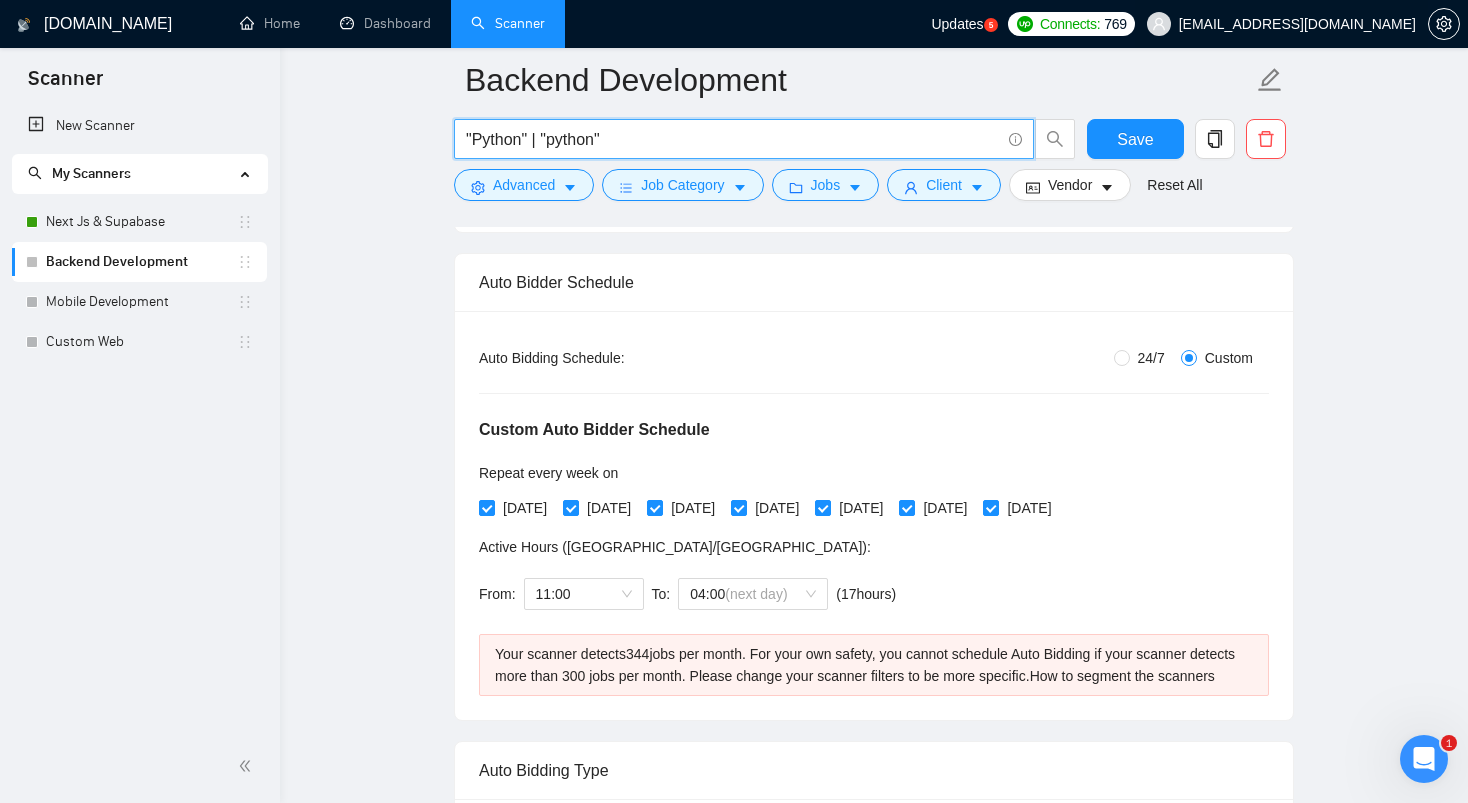type on ""Python" | "python"" 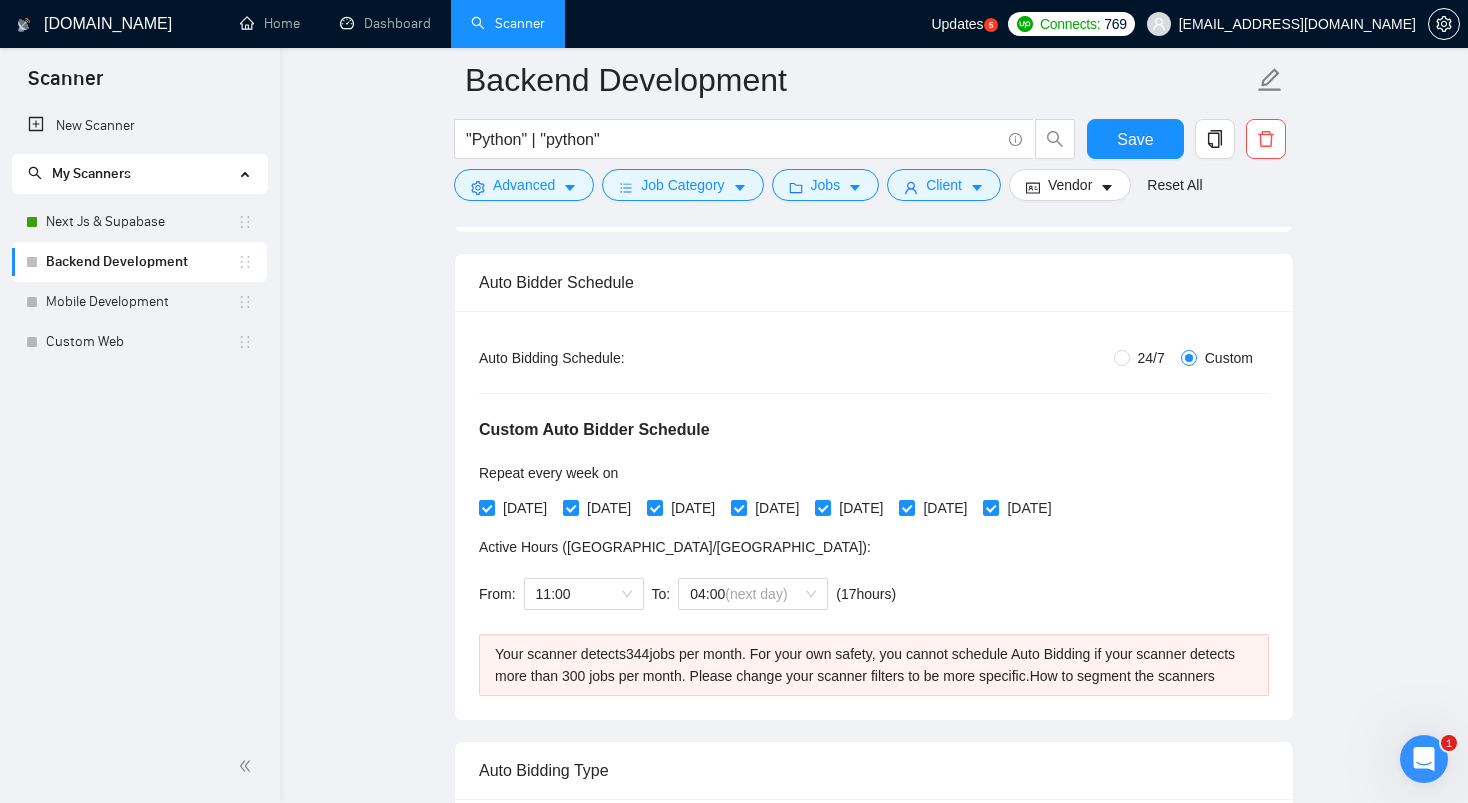 click 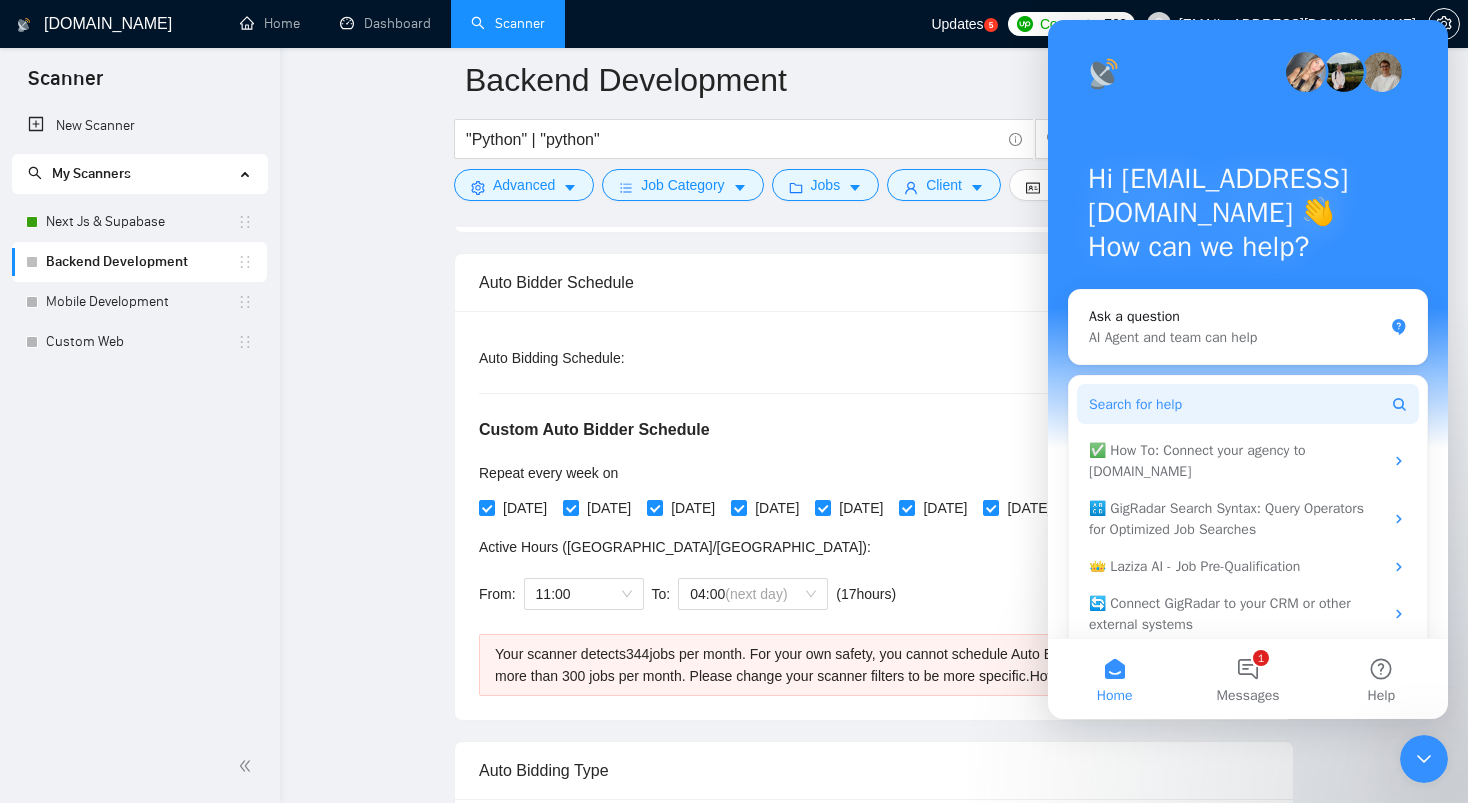 click on "Search for help" at bounding box center (1135, 404) 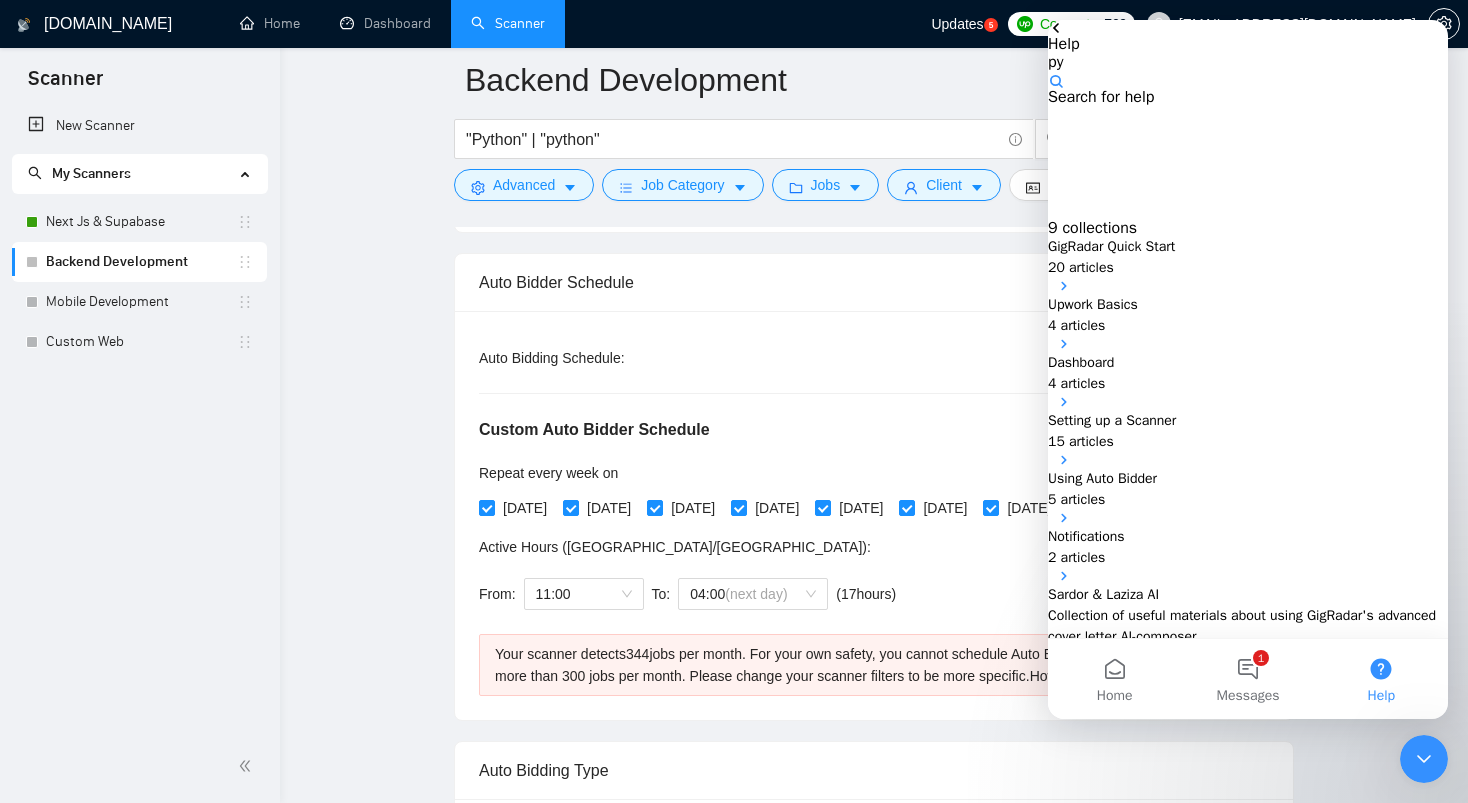 type on "p" 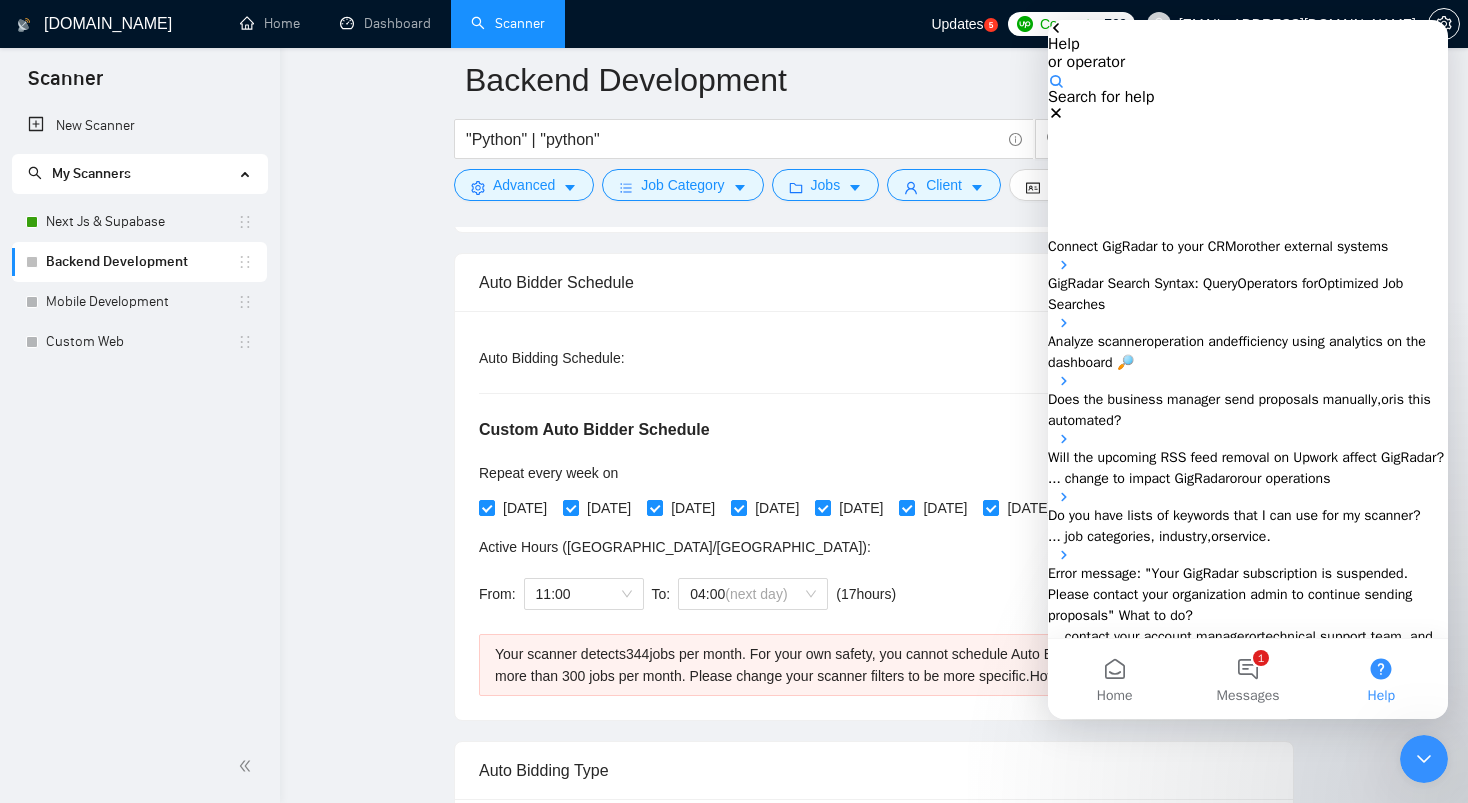 type on "or operator" 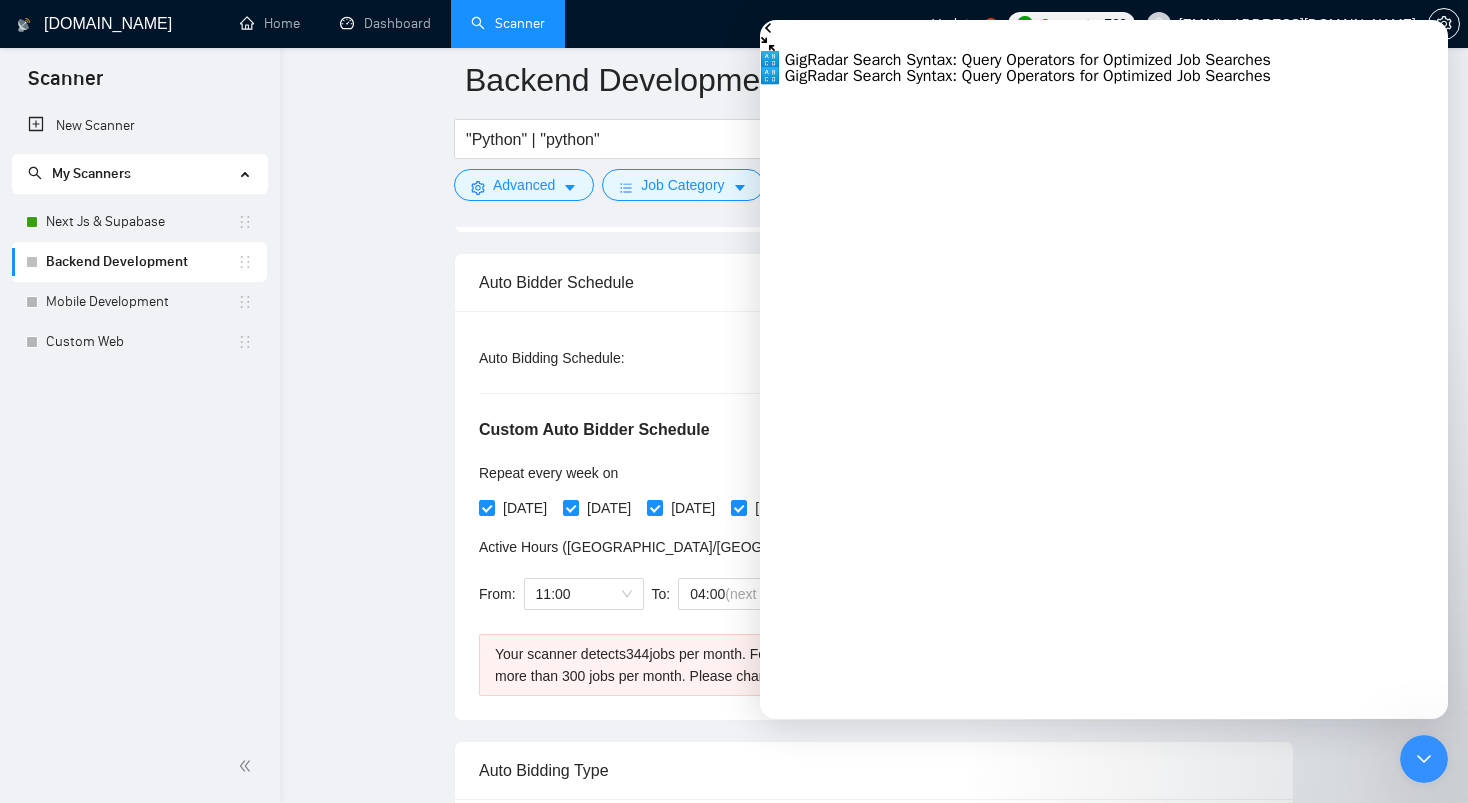 scroll, scrollTop: 3507, scrollLeft: 0, axis: vertical 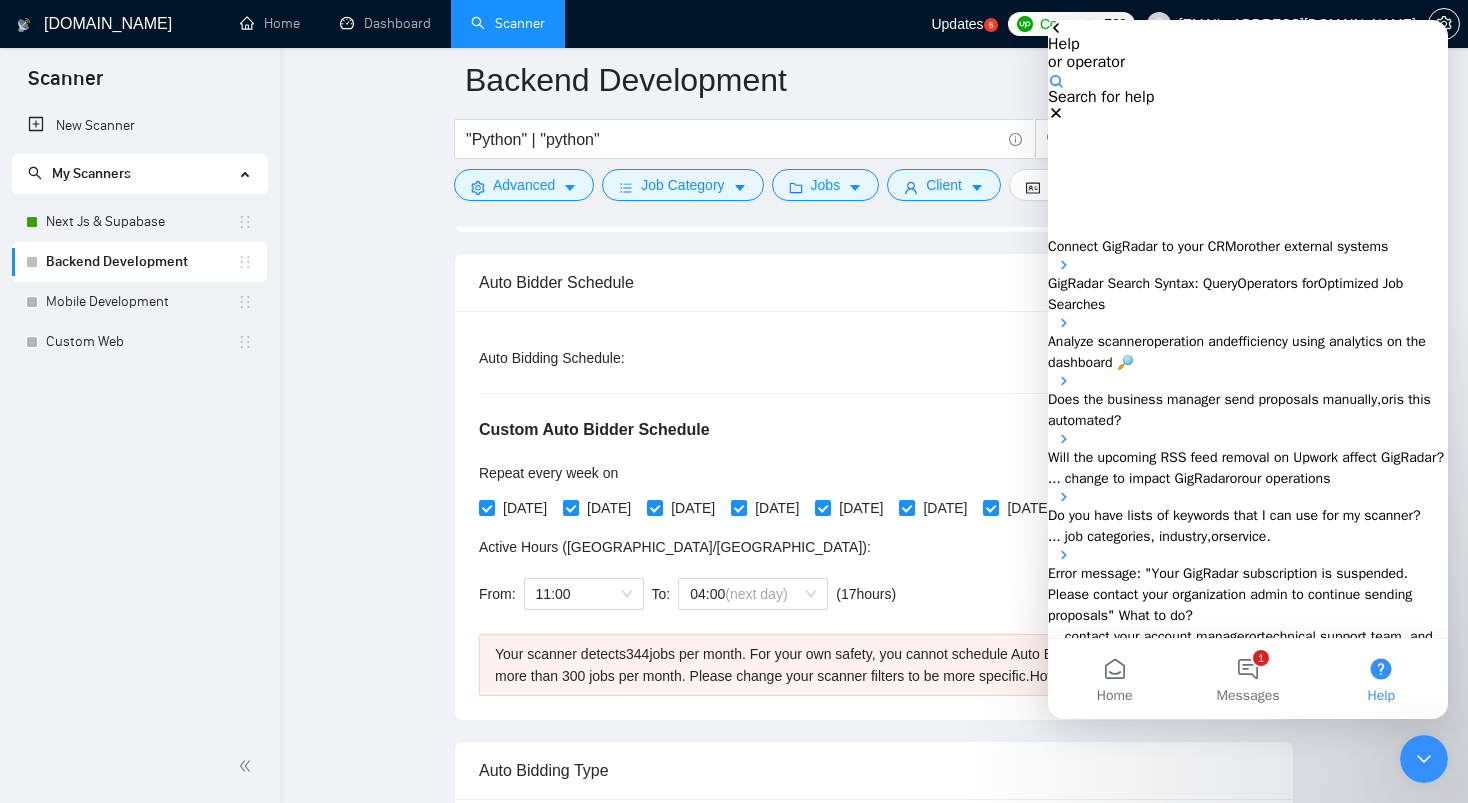 click 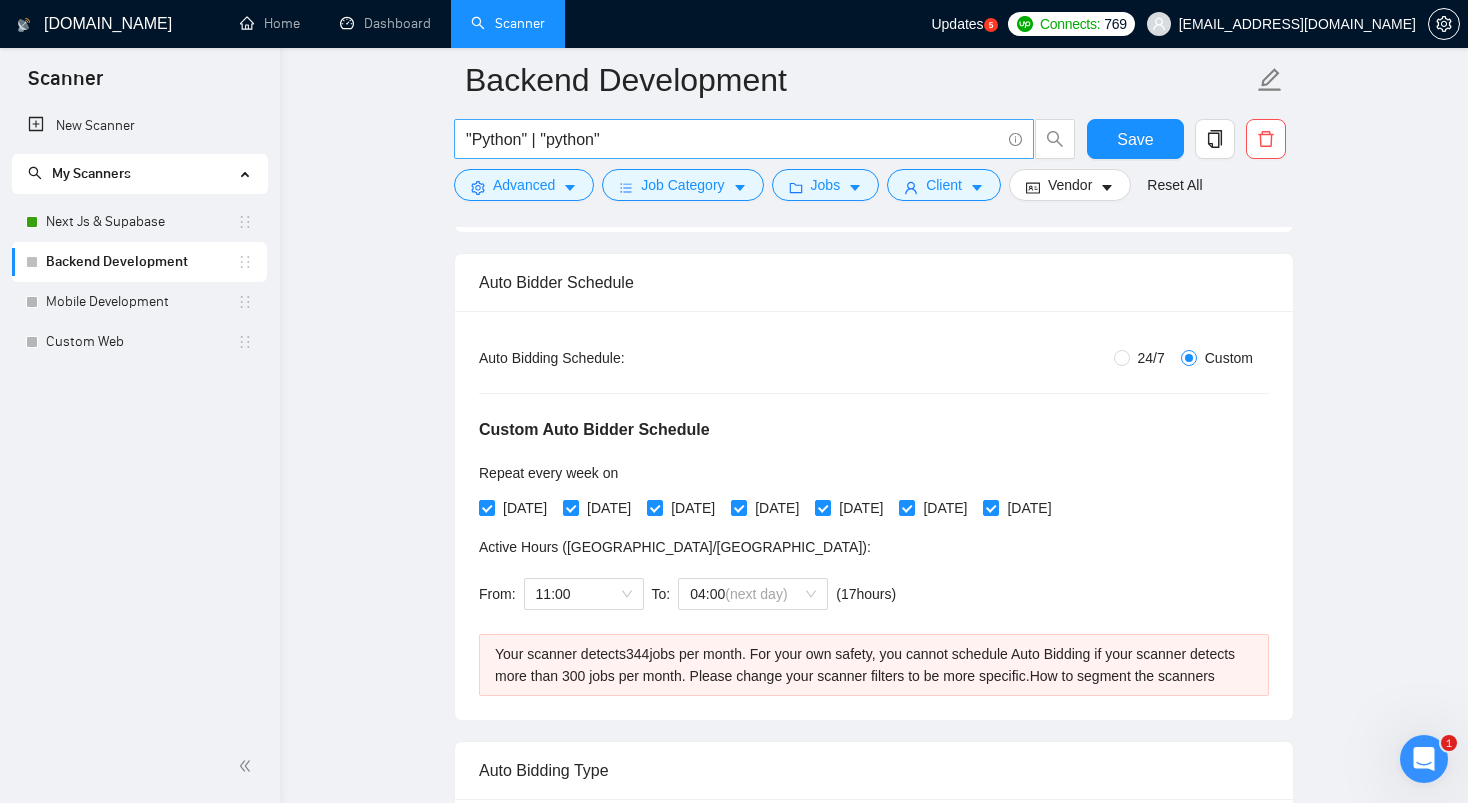 click on ""Python" | "python"" at bounding box center (733, 139) 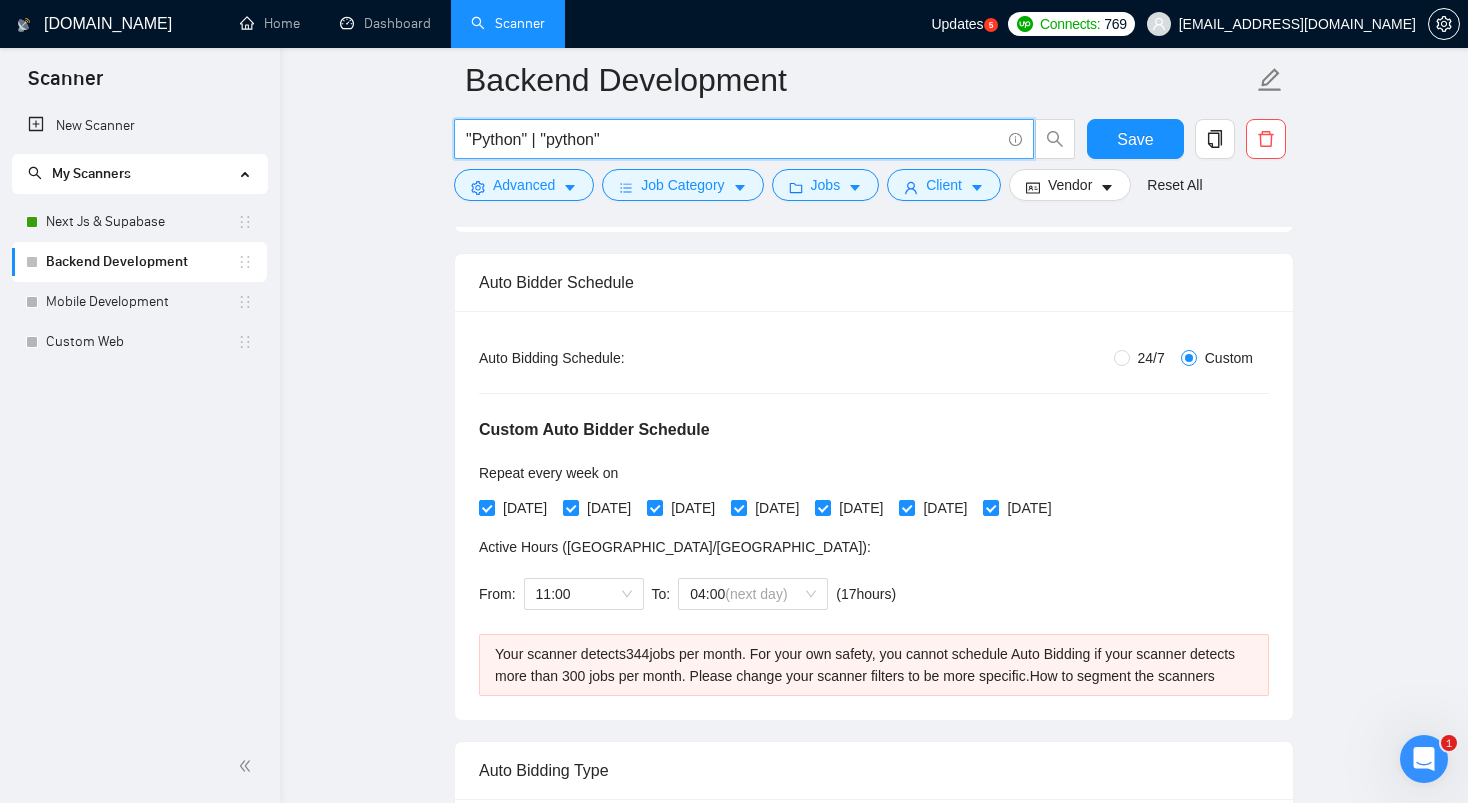 click on ""Python" | "python"" at bounding box center [733, 139] 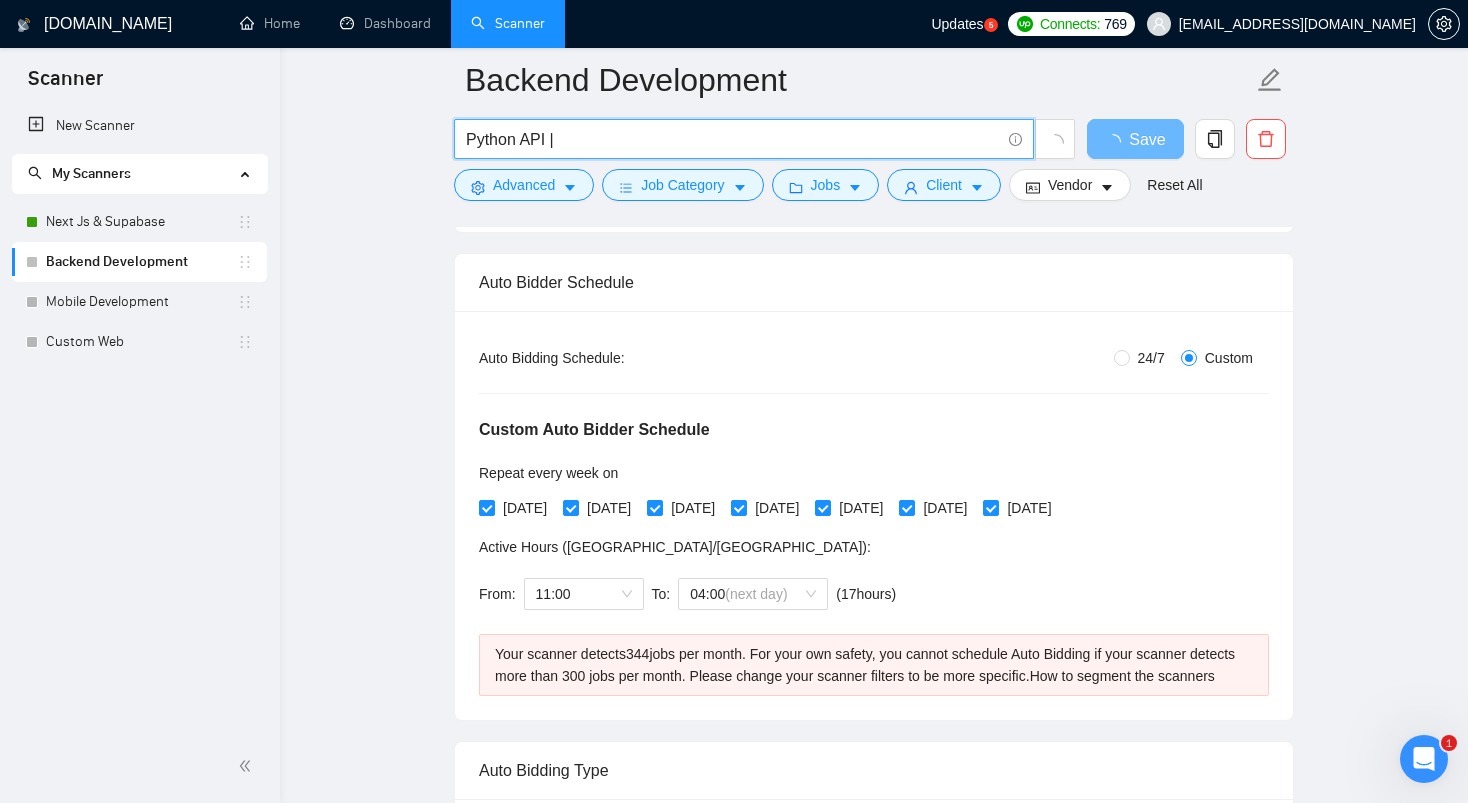 type on "Python API |" 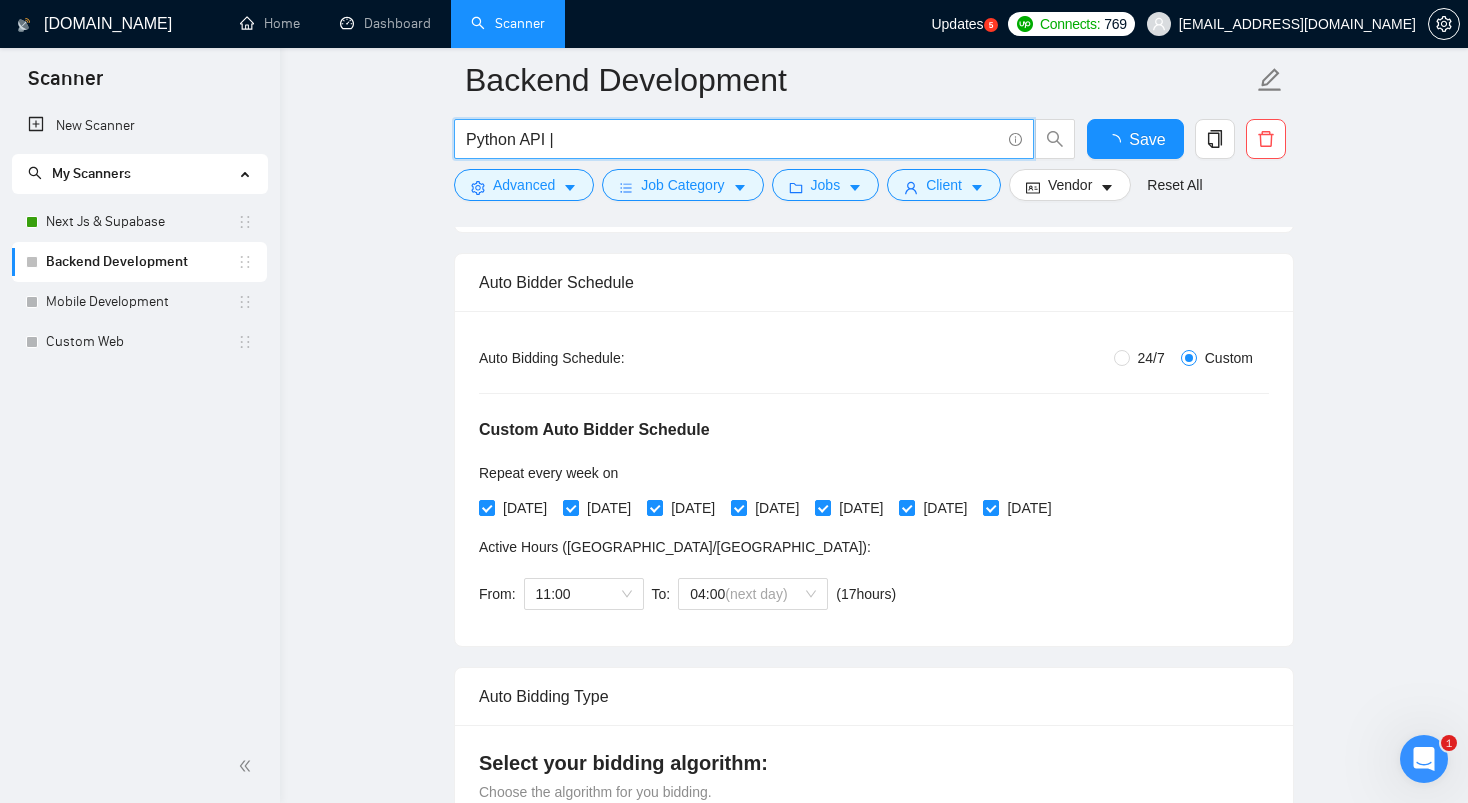 type 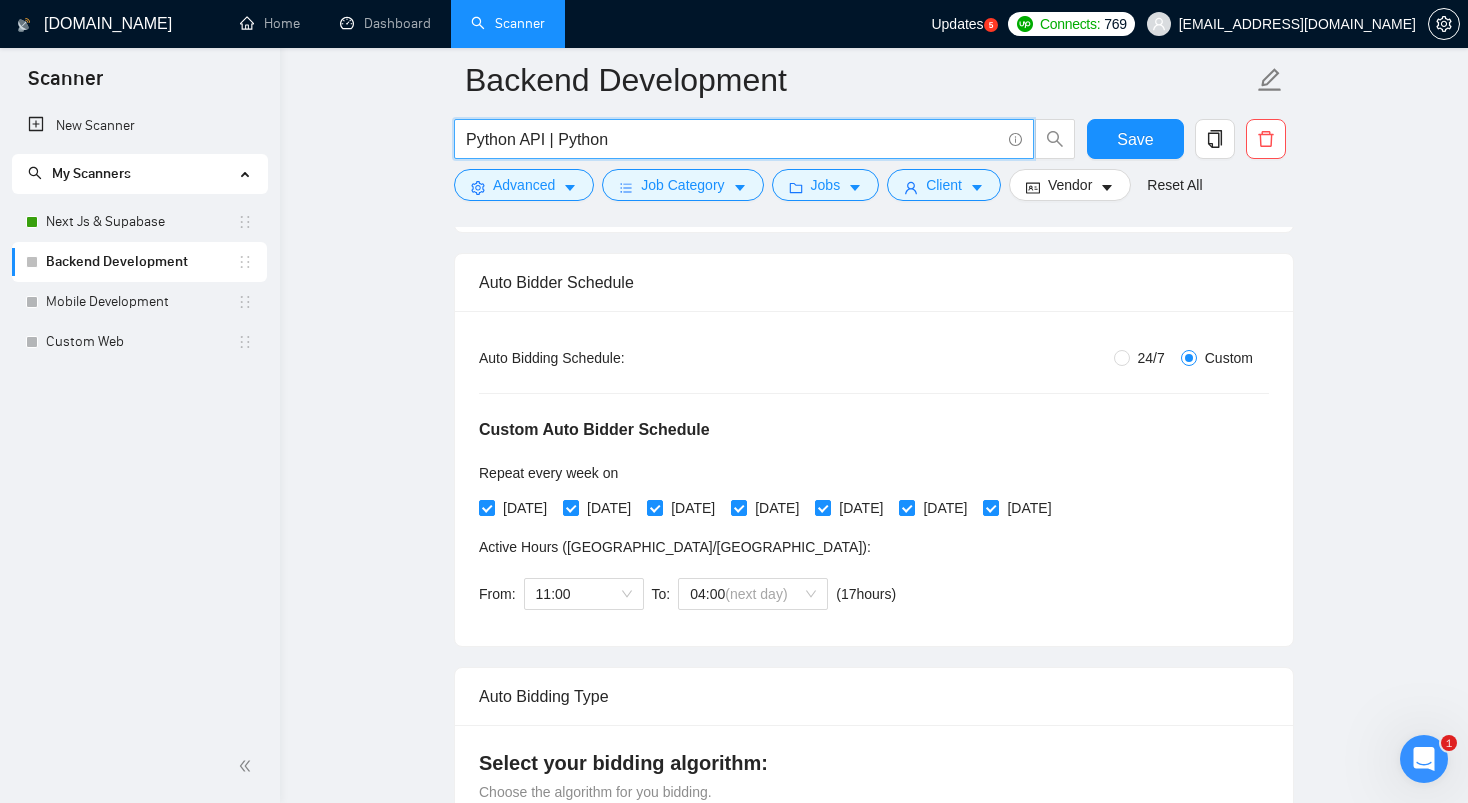 type on "Python API | Python" 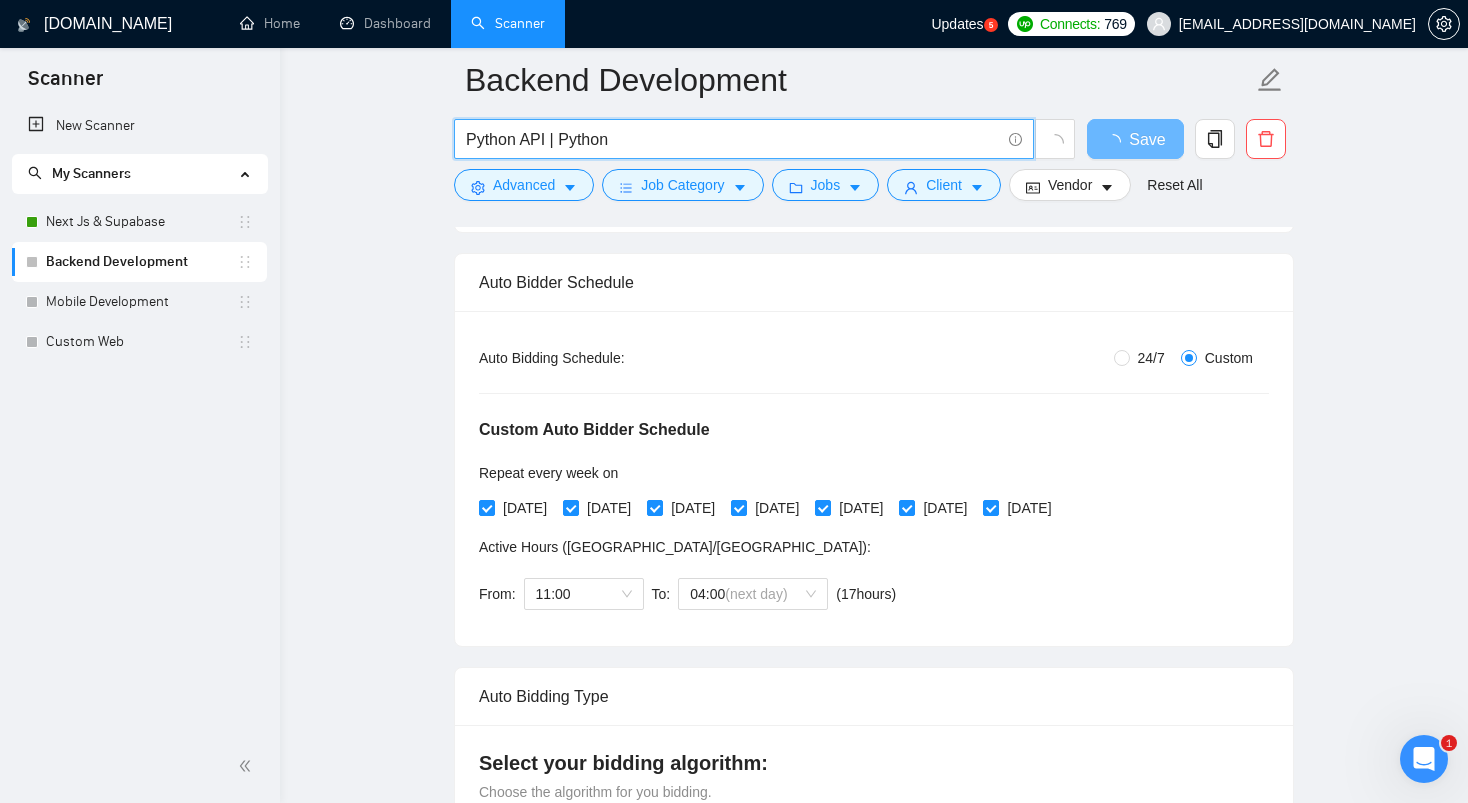 type 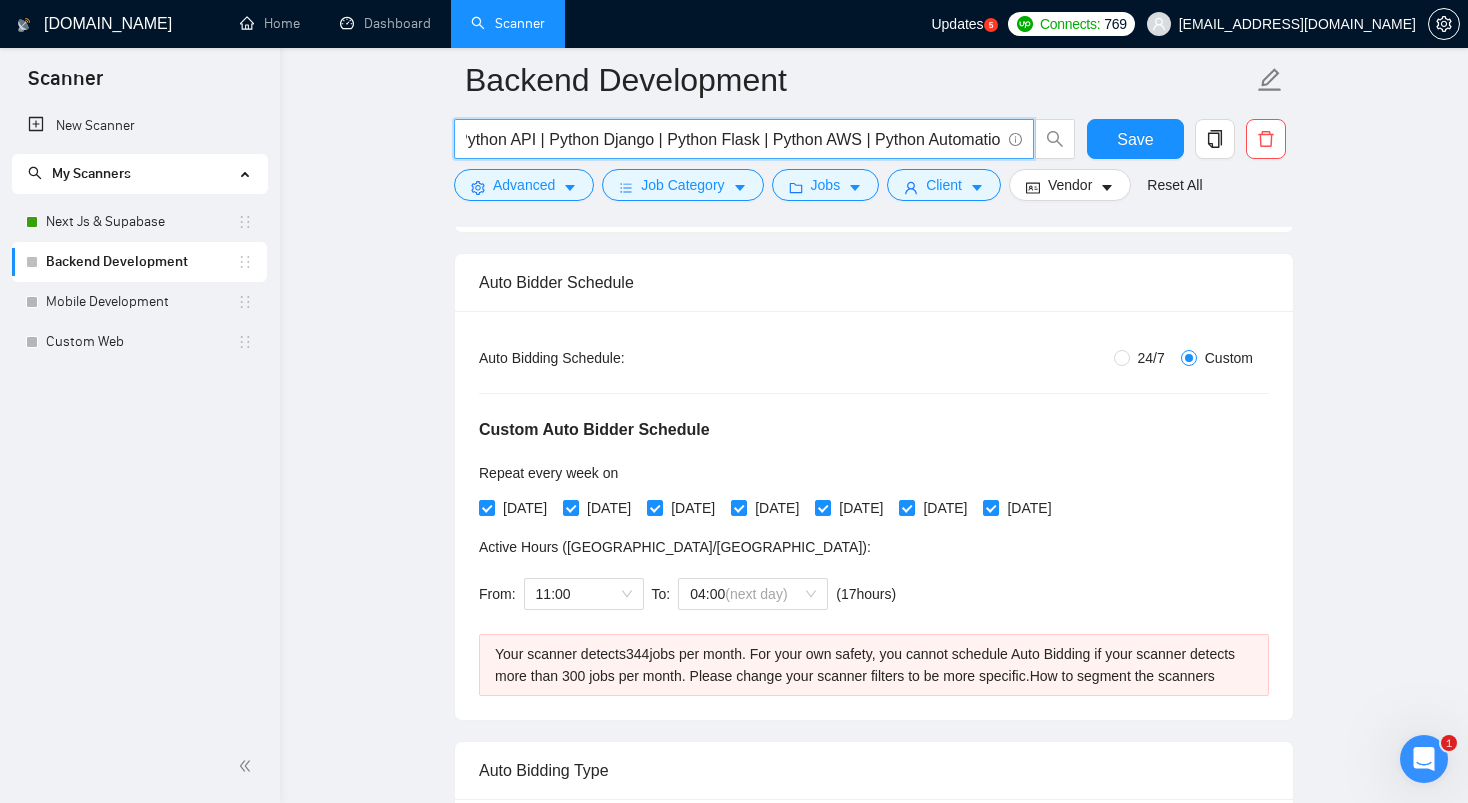 type on "Python API | Python Django | Python Flask | Python AWS | Python Automation" 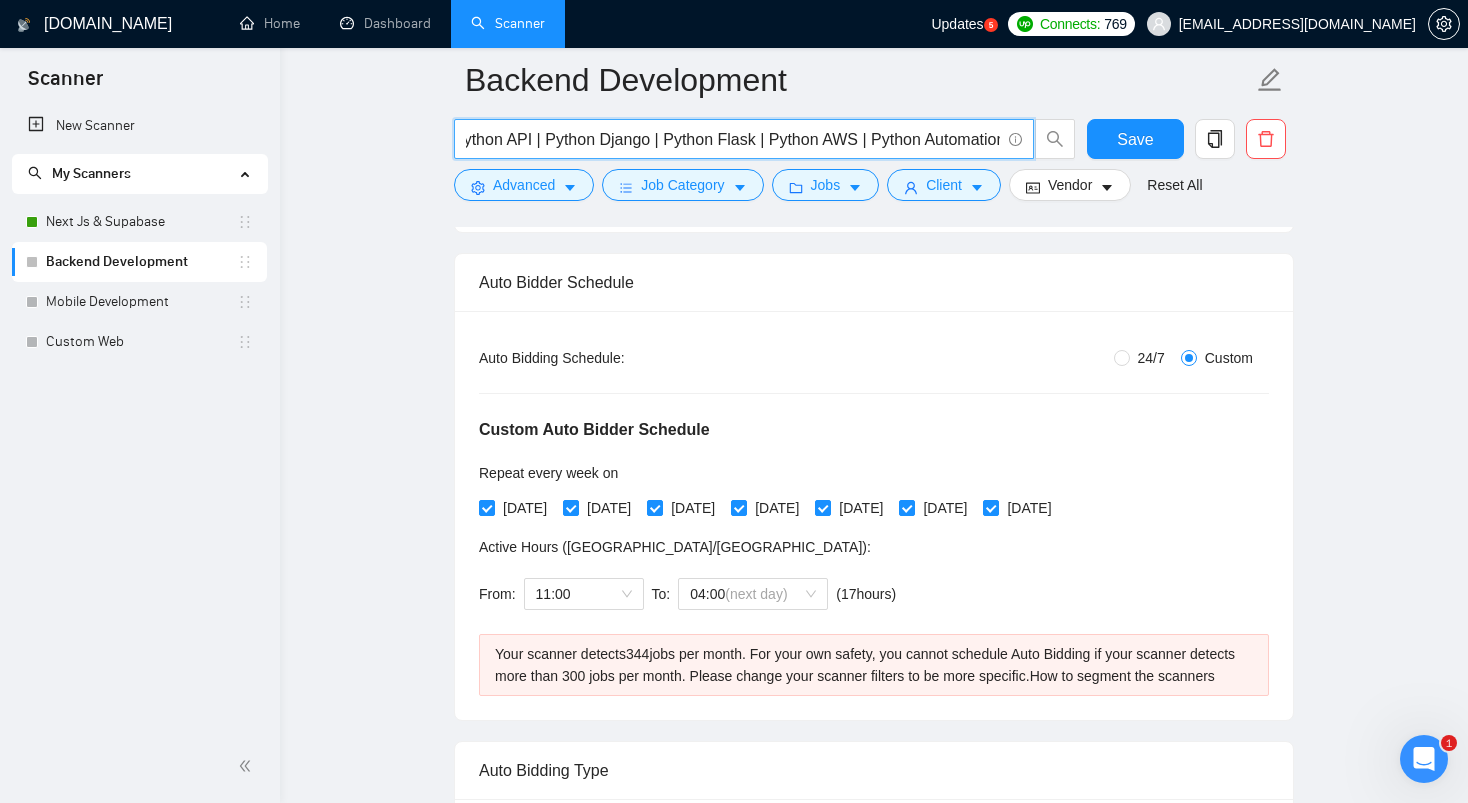 scroll, scrollTop: 0, scrollLeft: 22, axis: horizontal 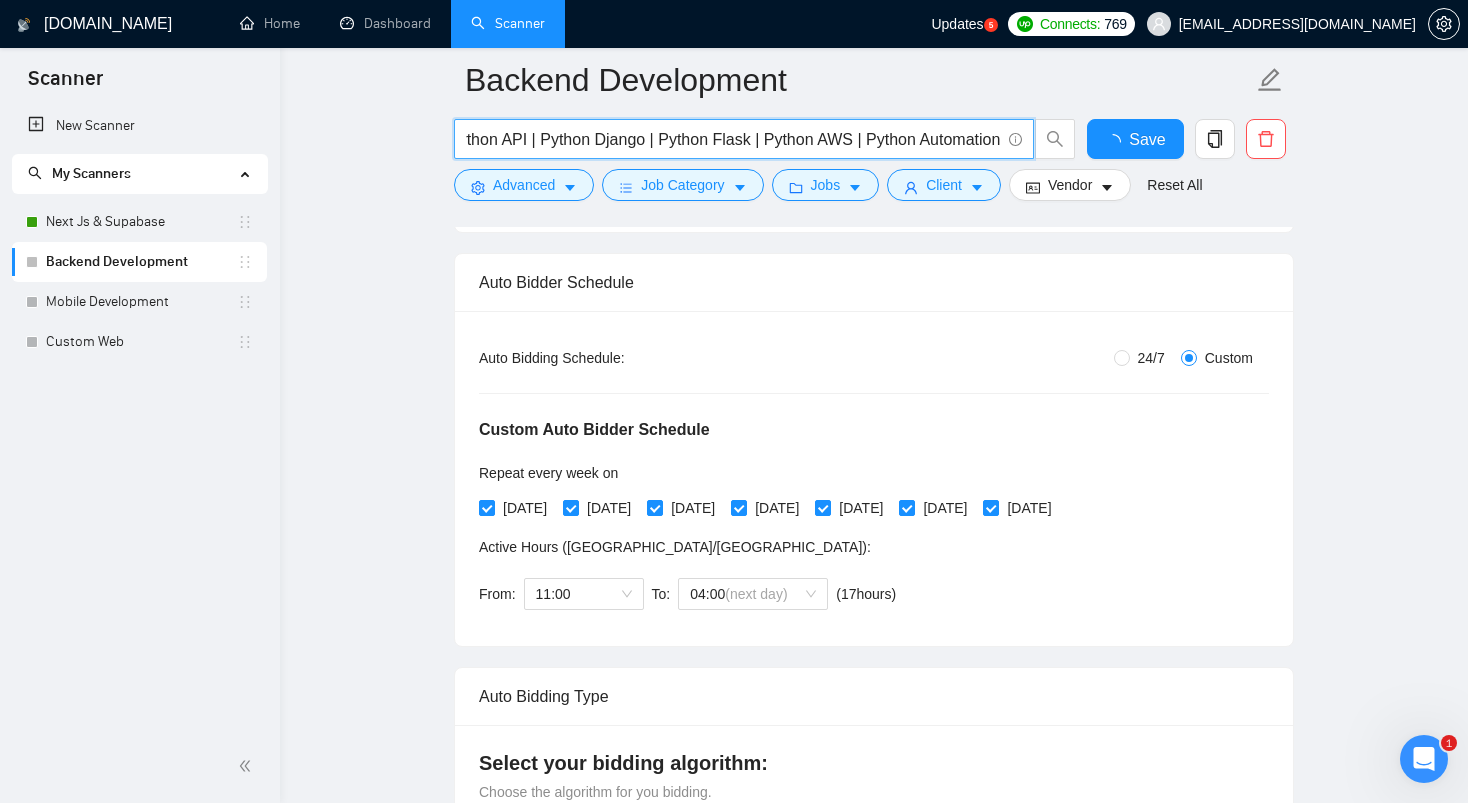 type 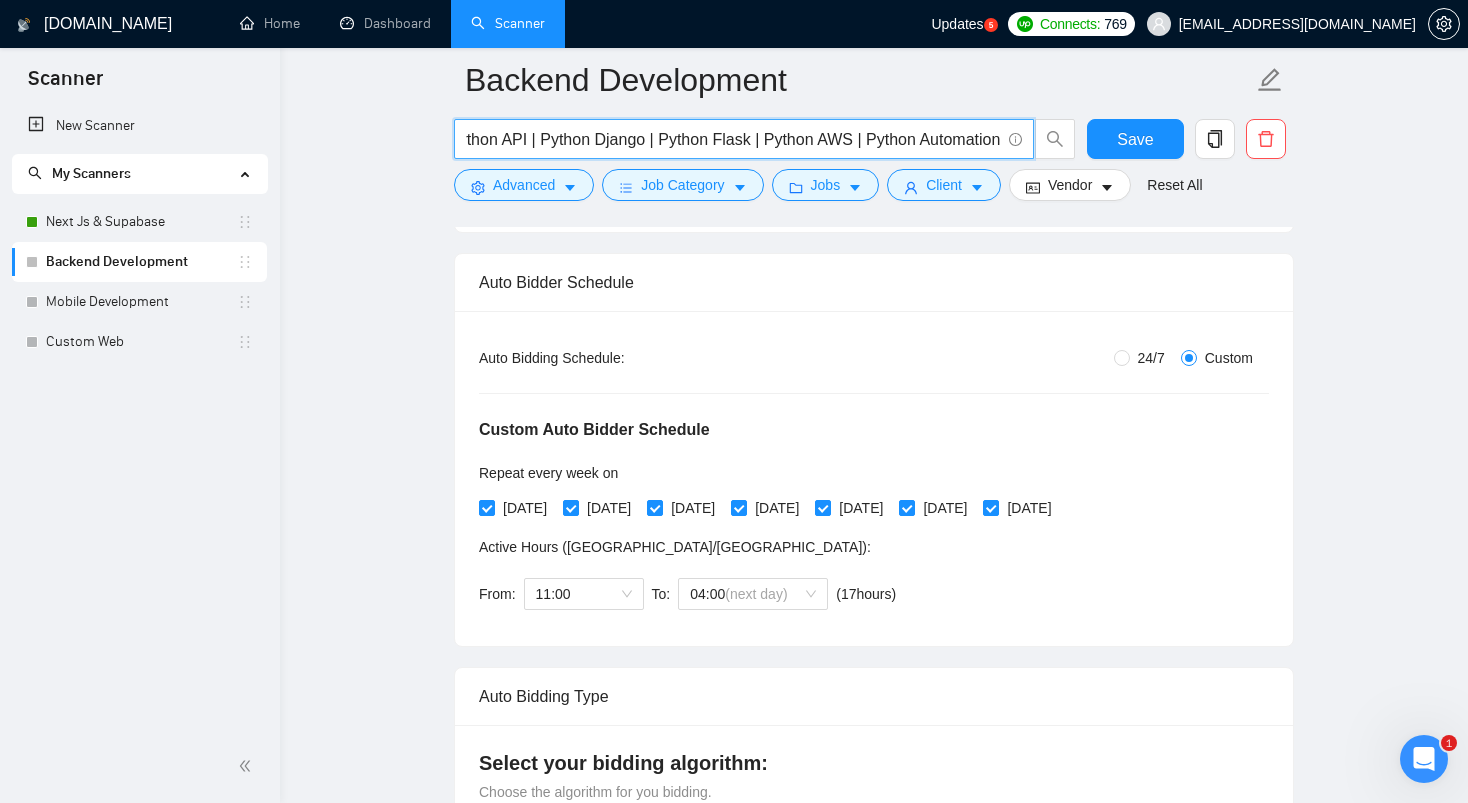click on "Python API | Python Django | Python Flask | Python AWS | Python Automation" at bounding box center [733, 139] 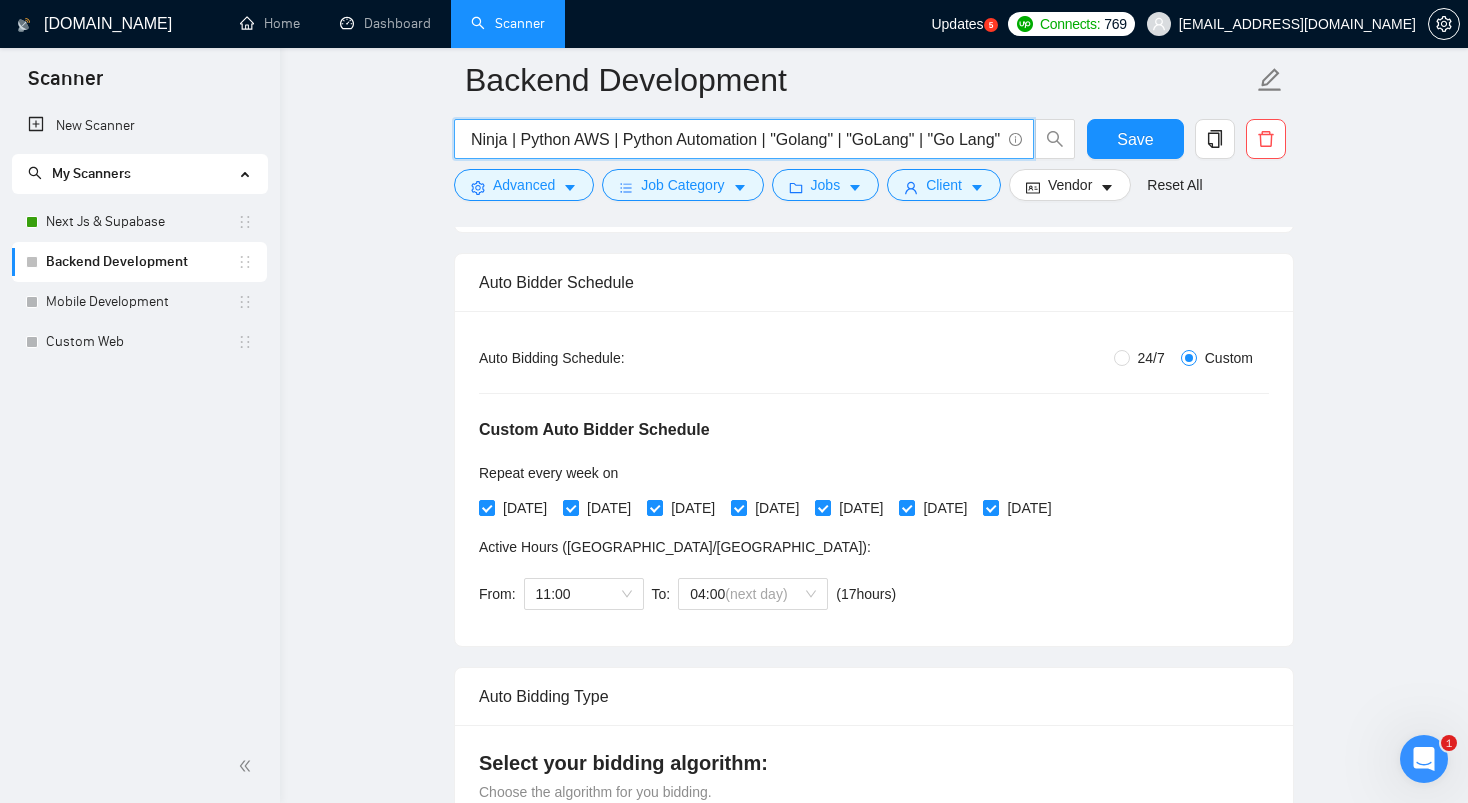 scroll, scrollTop: 0, scrollLeft: 376, axis: horizontal 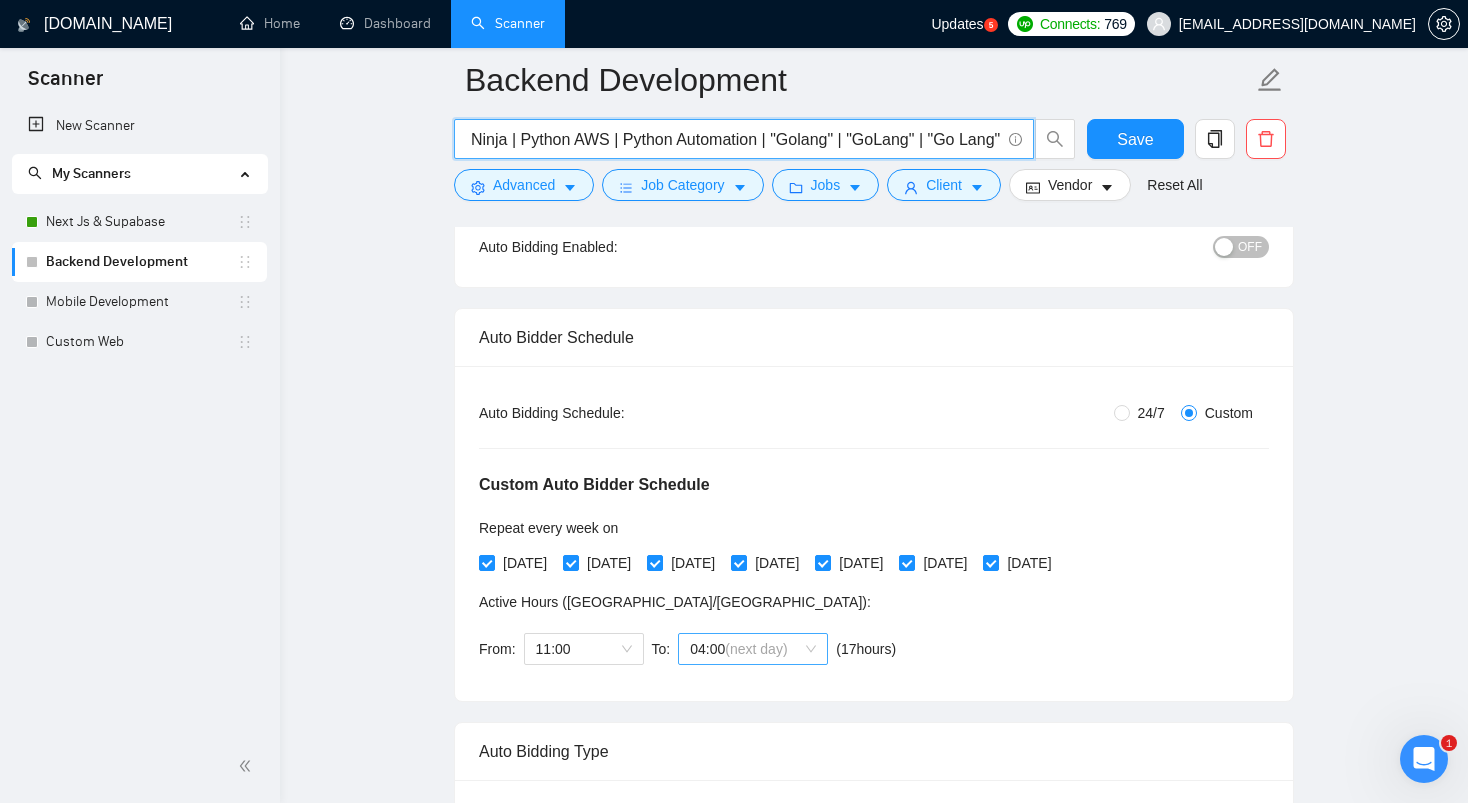 click on "04:00  (next day)" at bounding box center [753, 649] 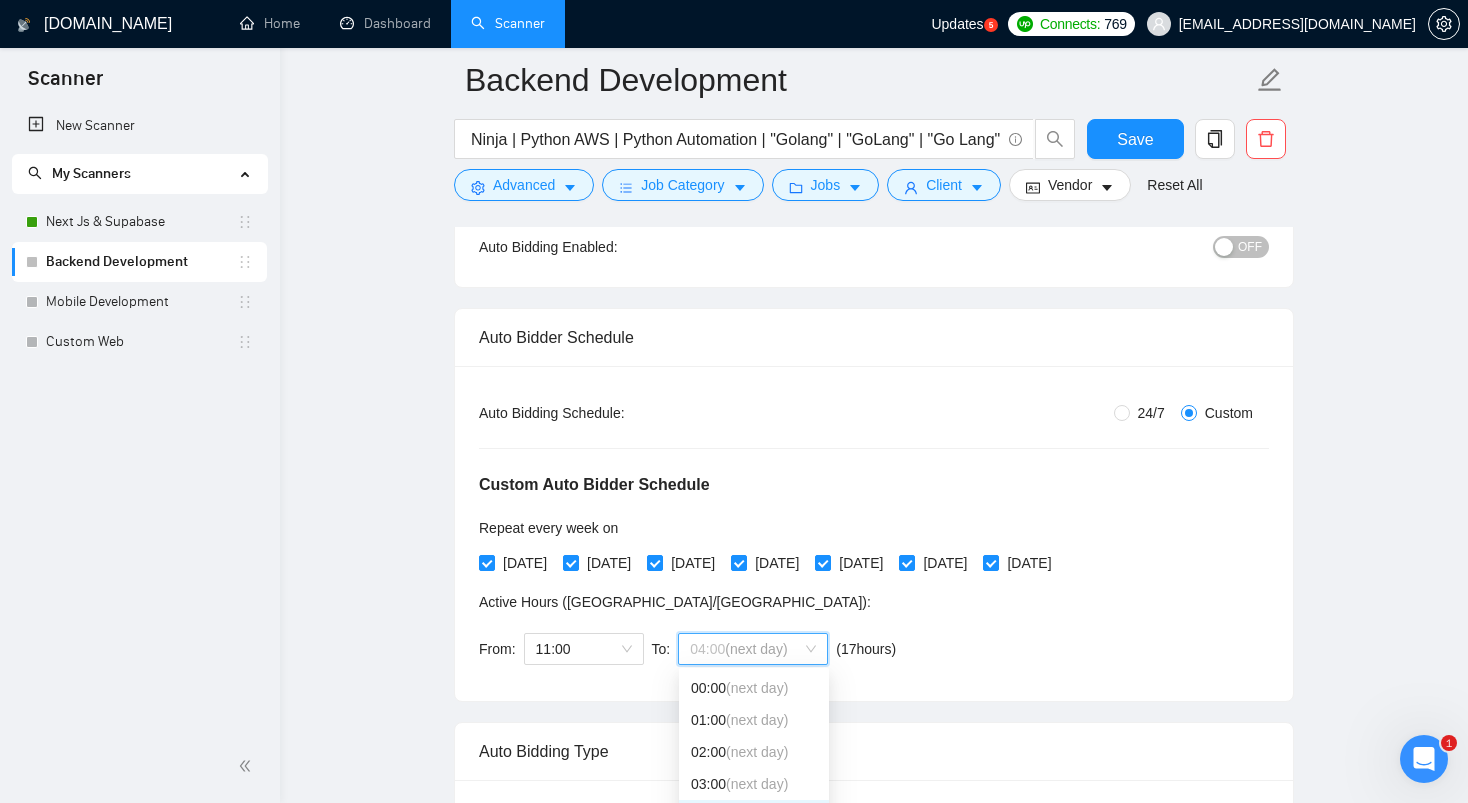 scroll, scrollTop: 0, scrollLeft: 0, axis: both 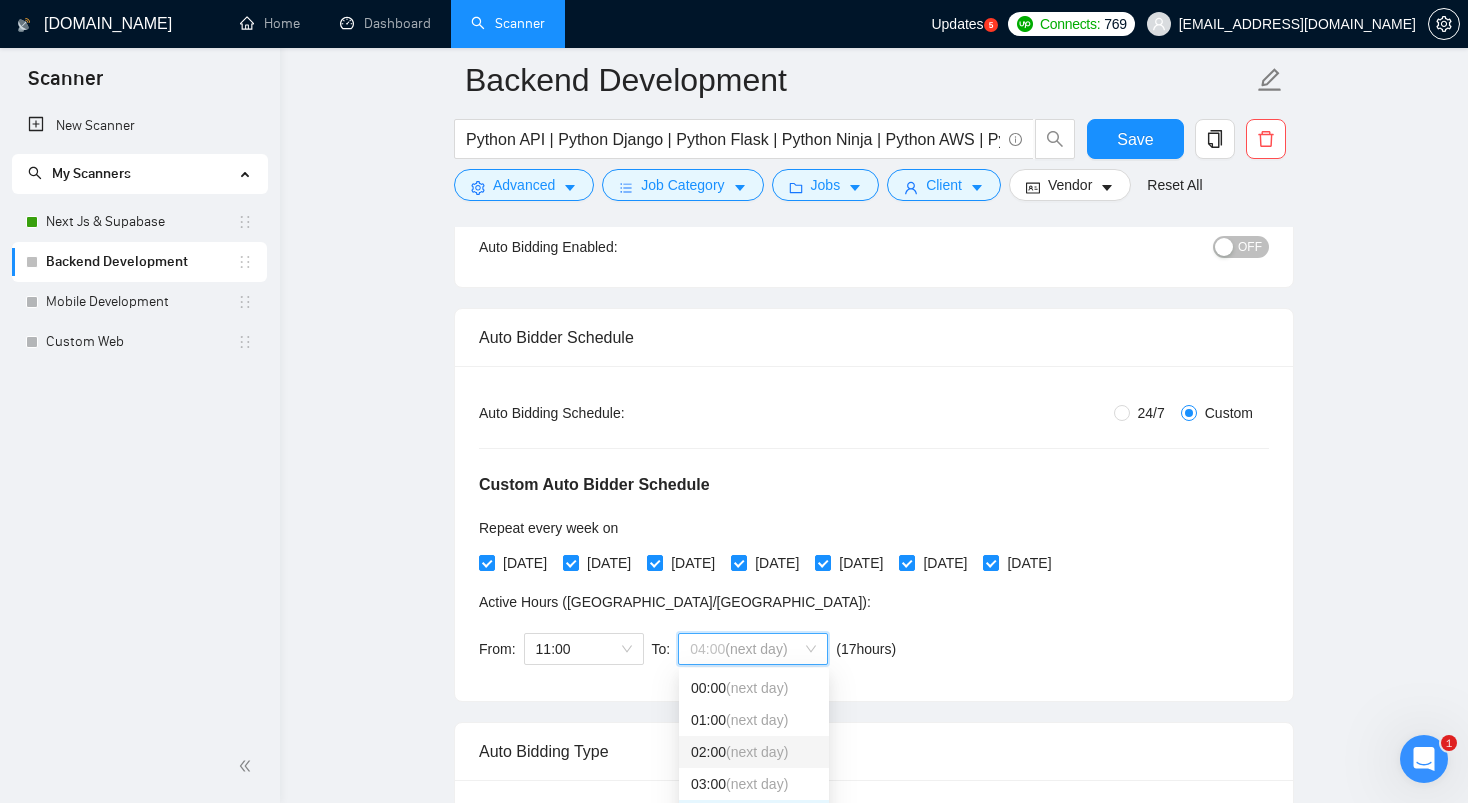 click on "02:00  (next day)" at bounding box center (754, 752) 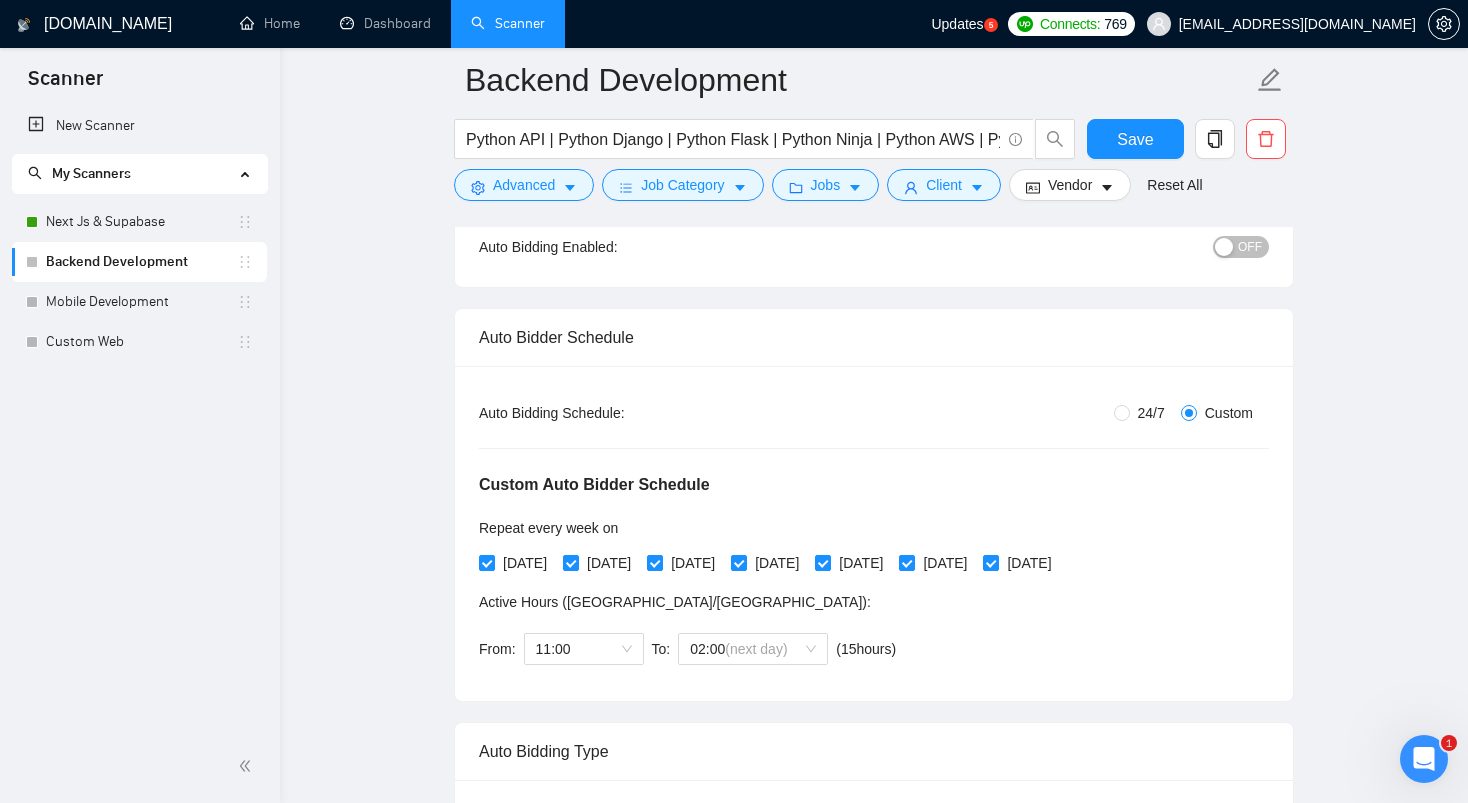 click on "Custom Auto Bidder Schedule Repeat every week [DATE] [DATE] [DATE] [DATE] [DATE] [DATE] [DATE] Active Hours ( [GEOGRAPHIC_DATA]/[GEOGRAPHIC_DATA] ): From: 11:00 To: 02:00  (next day) ( 15  hours) [GEOGRAPHIC_DATA]/[GEOGRAPHIC_DATA]" at bounding box center [874, 550] 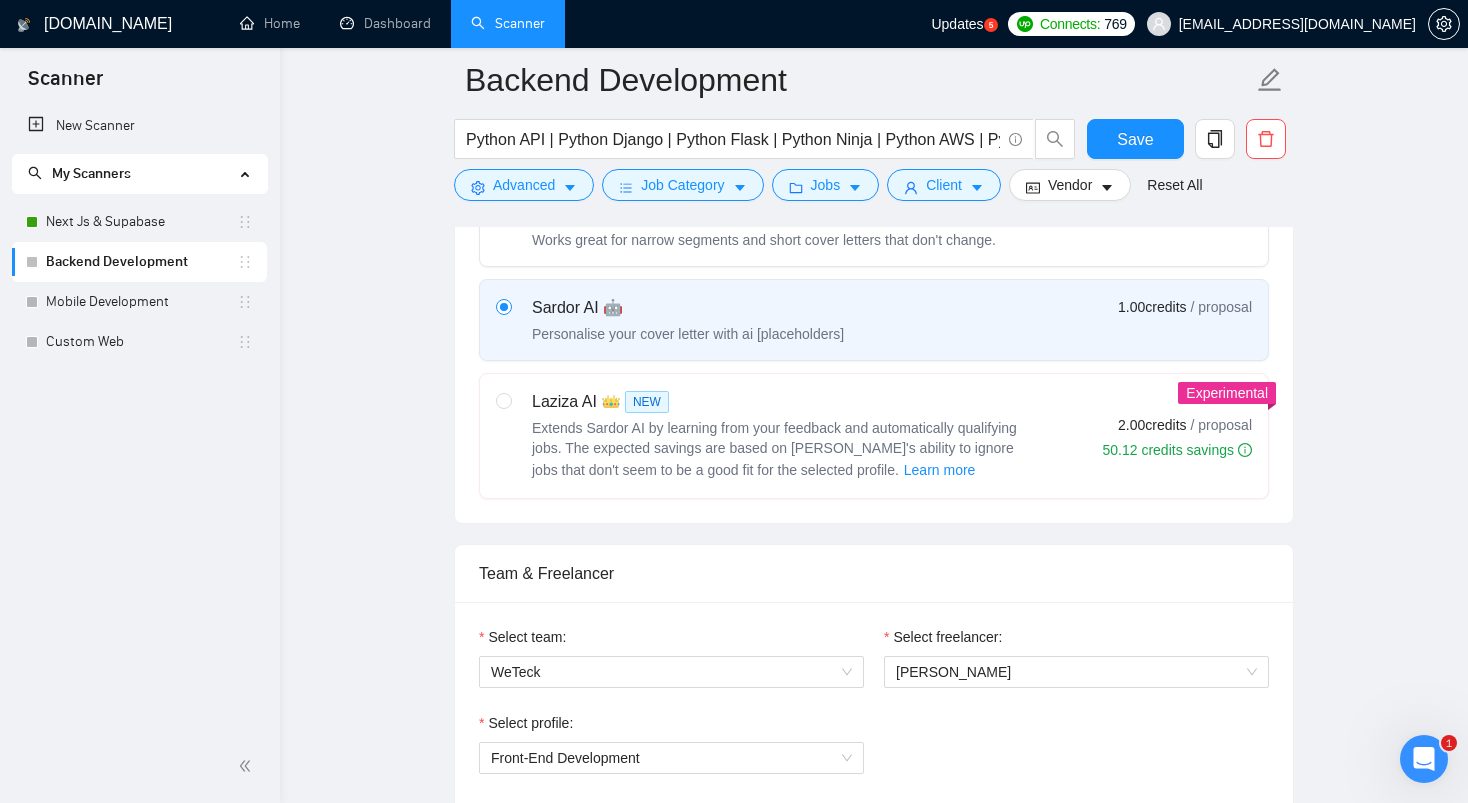 scroll, scrollTop: 1001, scrollLeft: 0, axis: vertical 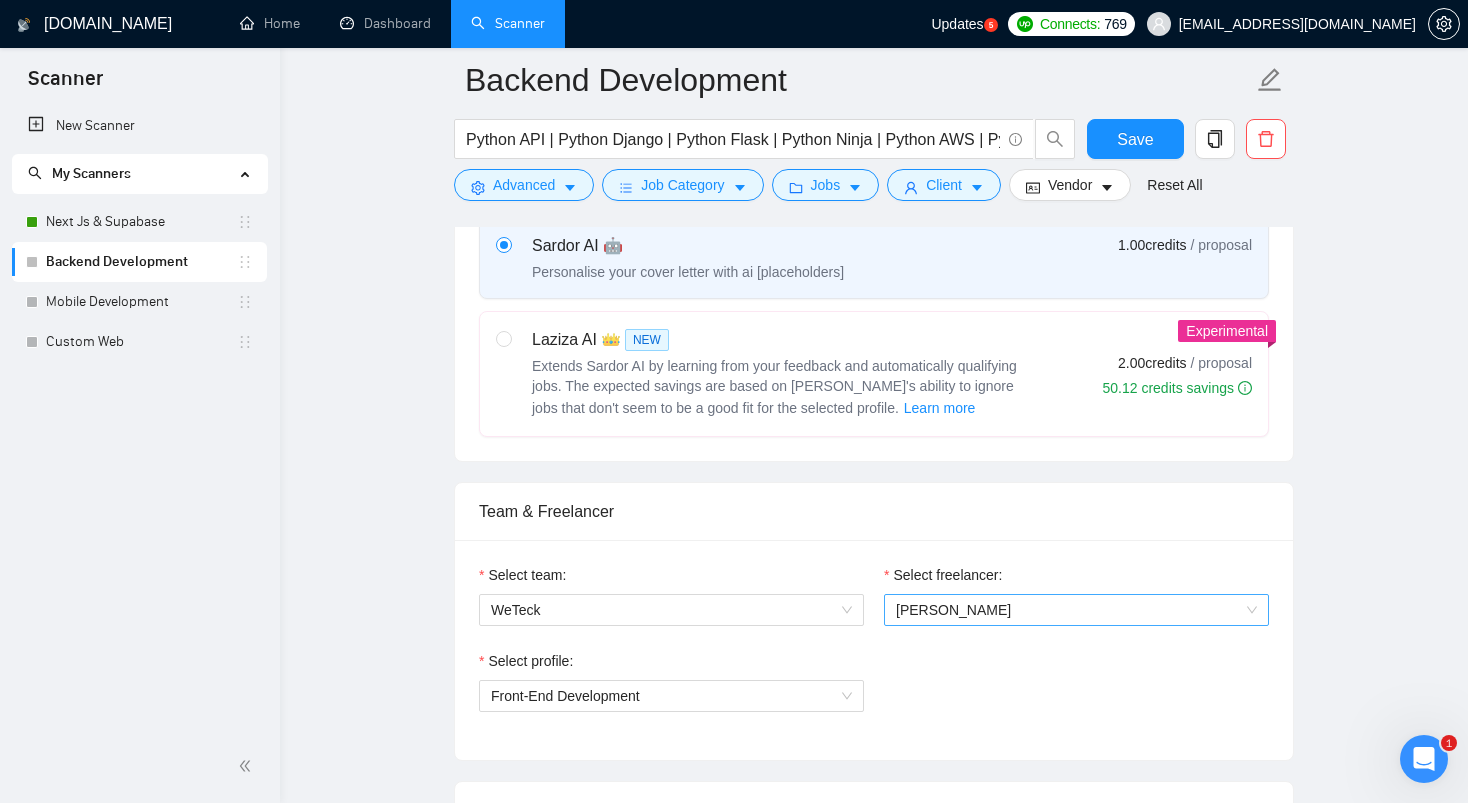 click on "[PERSON_NAME]" at bounding box center (1076, 610) 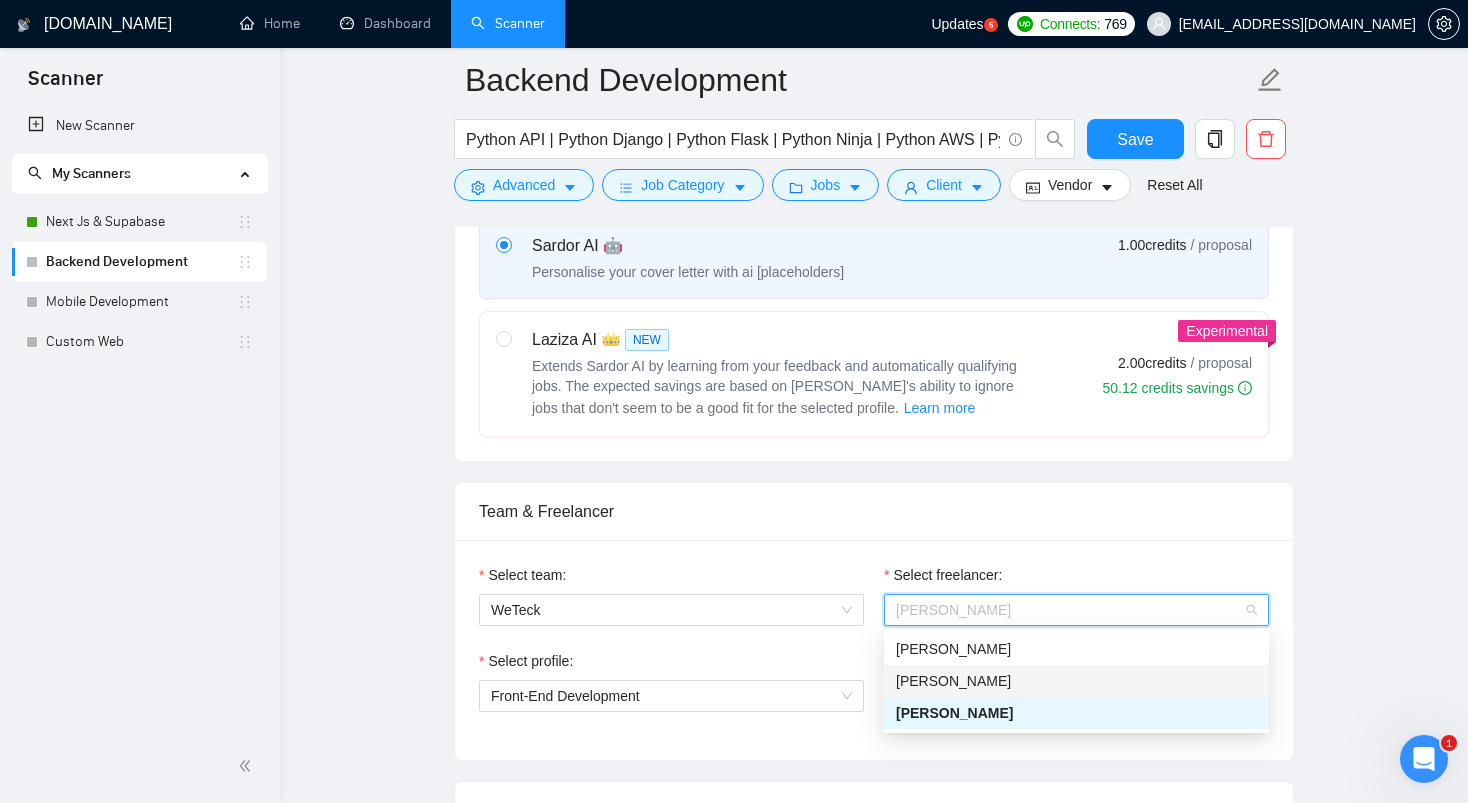 click on "[PERSON_NAME]" at bounding box center [1076, 681] 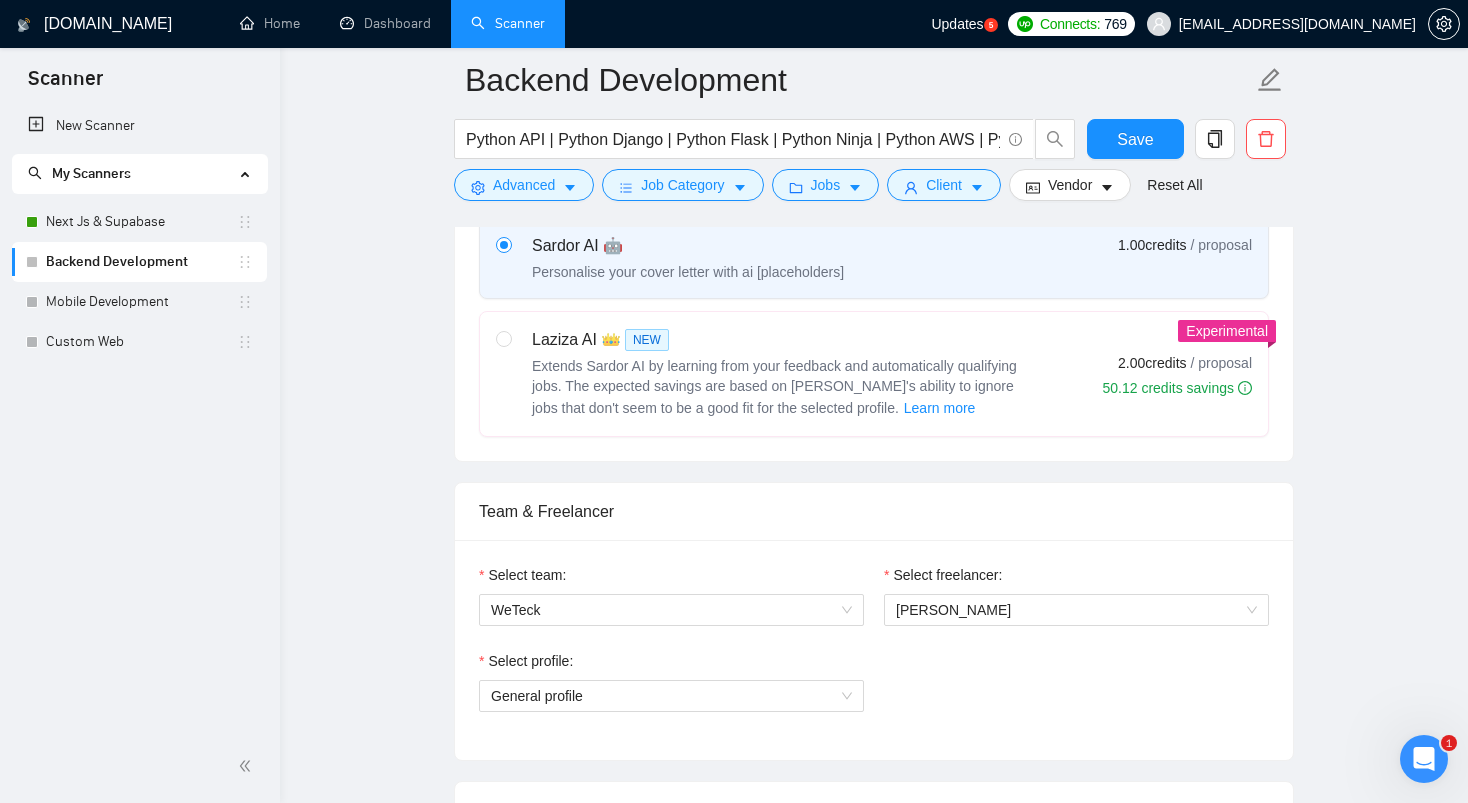 click on "Team & Freelancer" at bounding box center [874, 511] 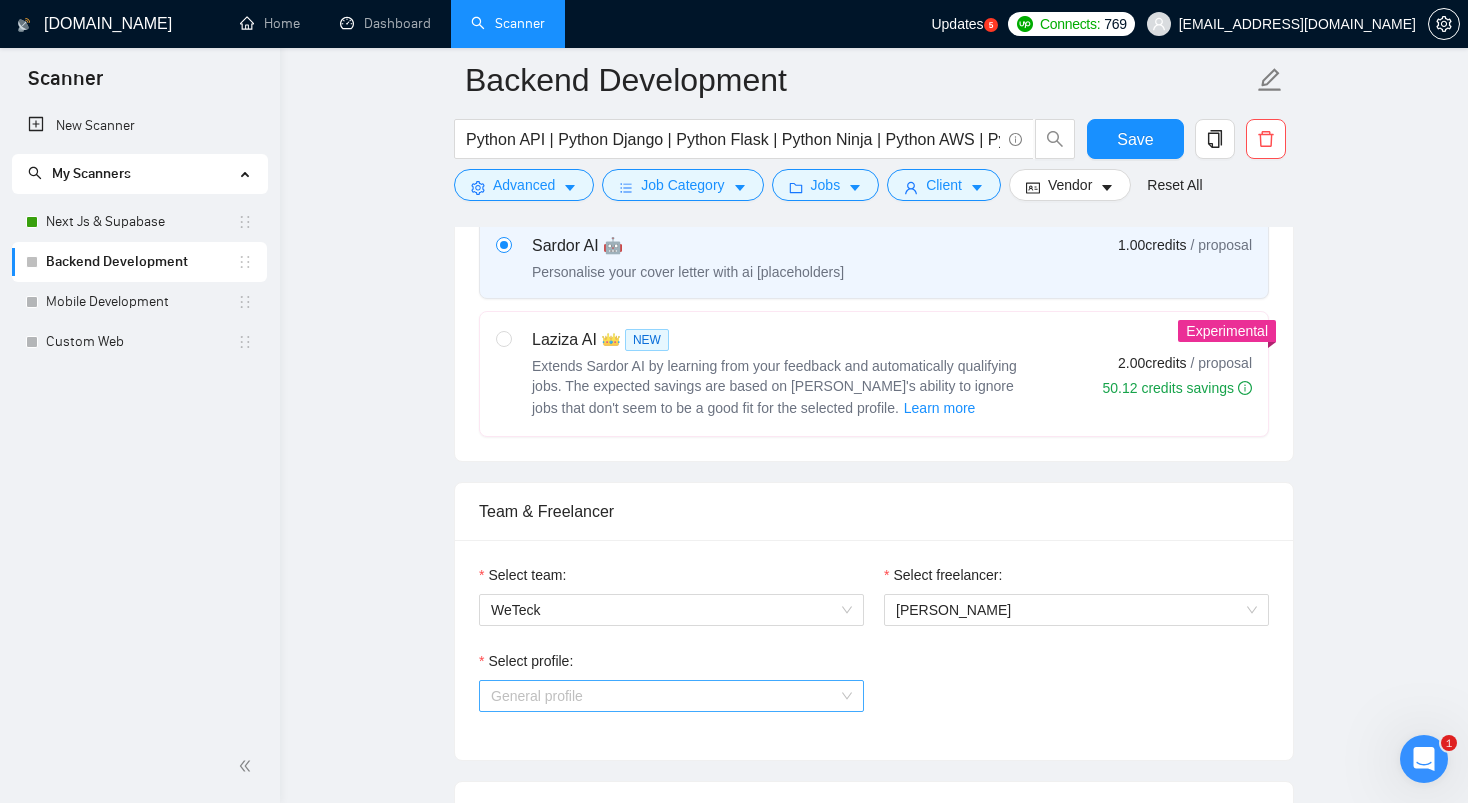 click on "General profile" at bounding box center (671, 696) 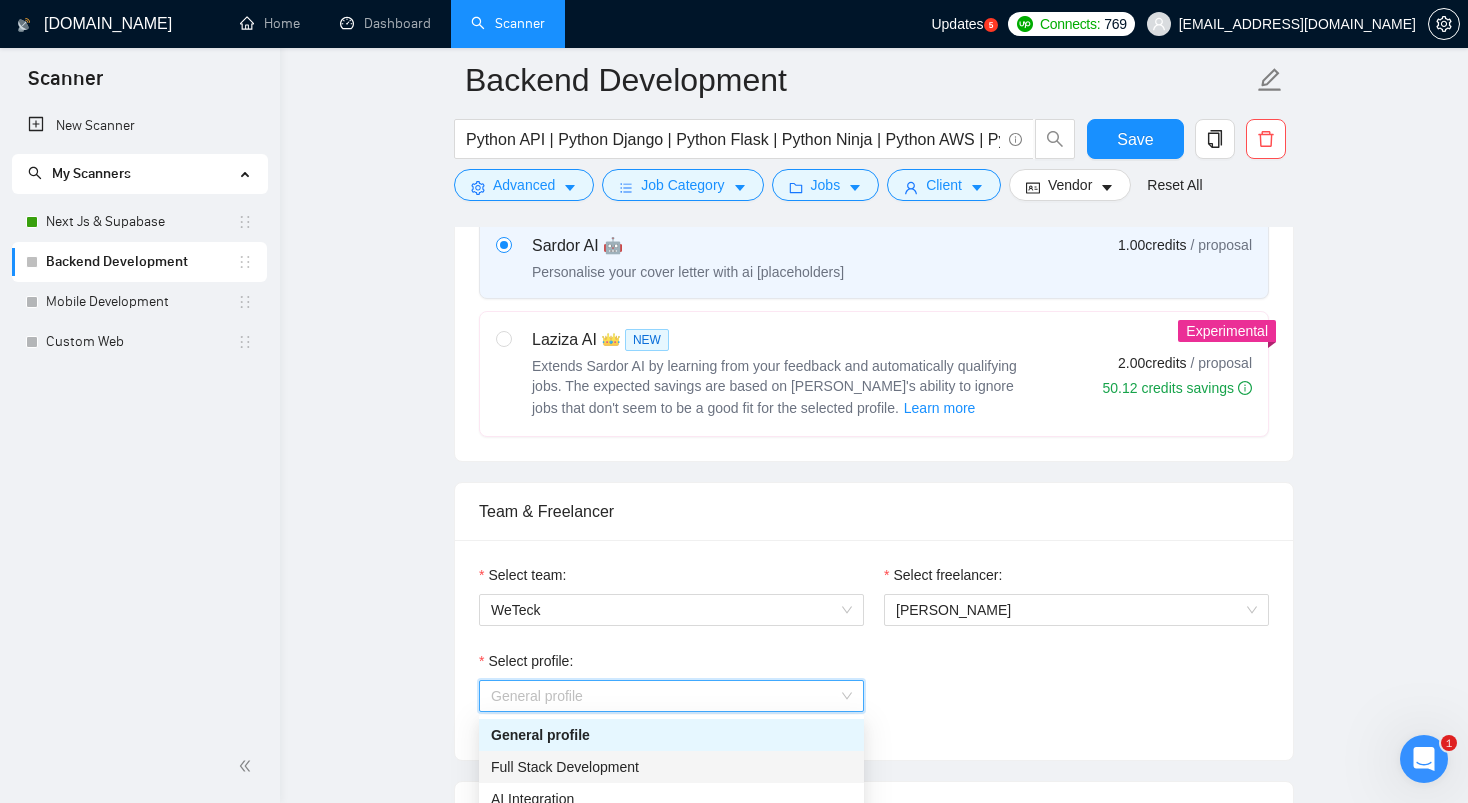 click on "Full Stack Development" at bounding box center [565, 767] 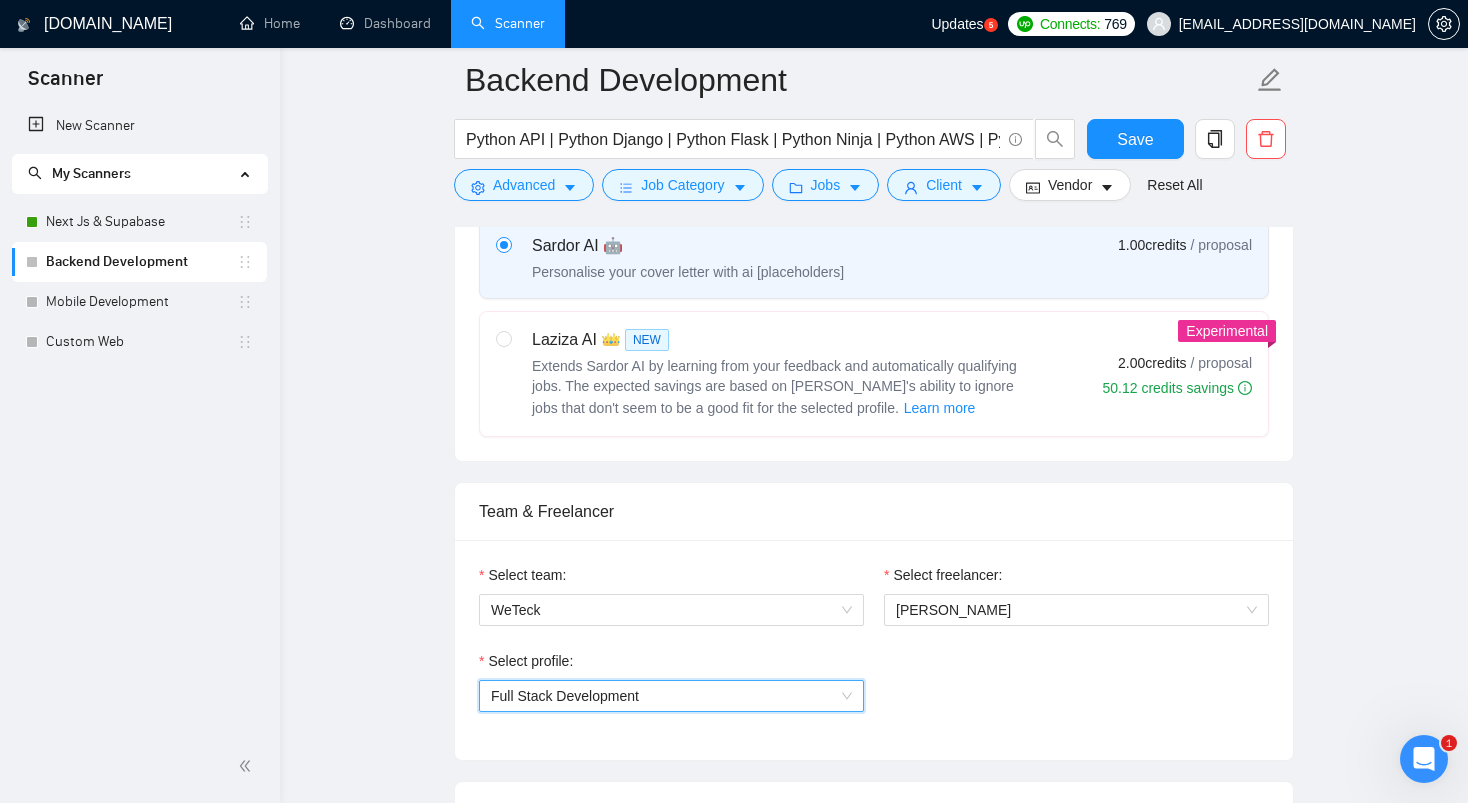 click on "Select freelancer: [PERSON_NAME]" at bounding box center (1076, 607) 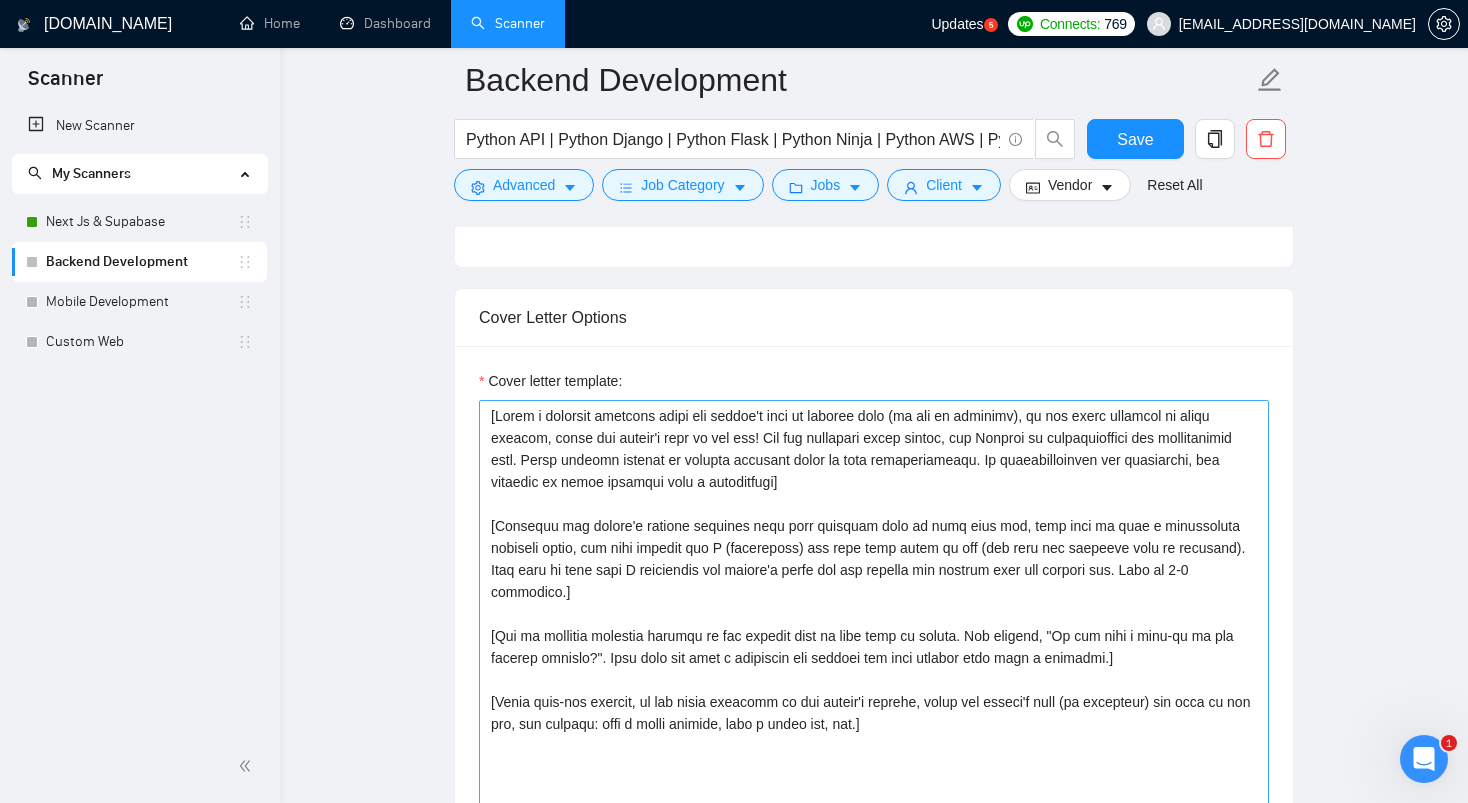 scroll, scrollTop: 1498, scrollLeft: 0, axis: vertical 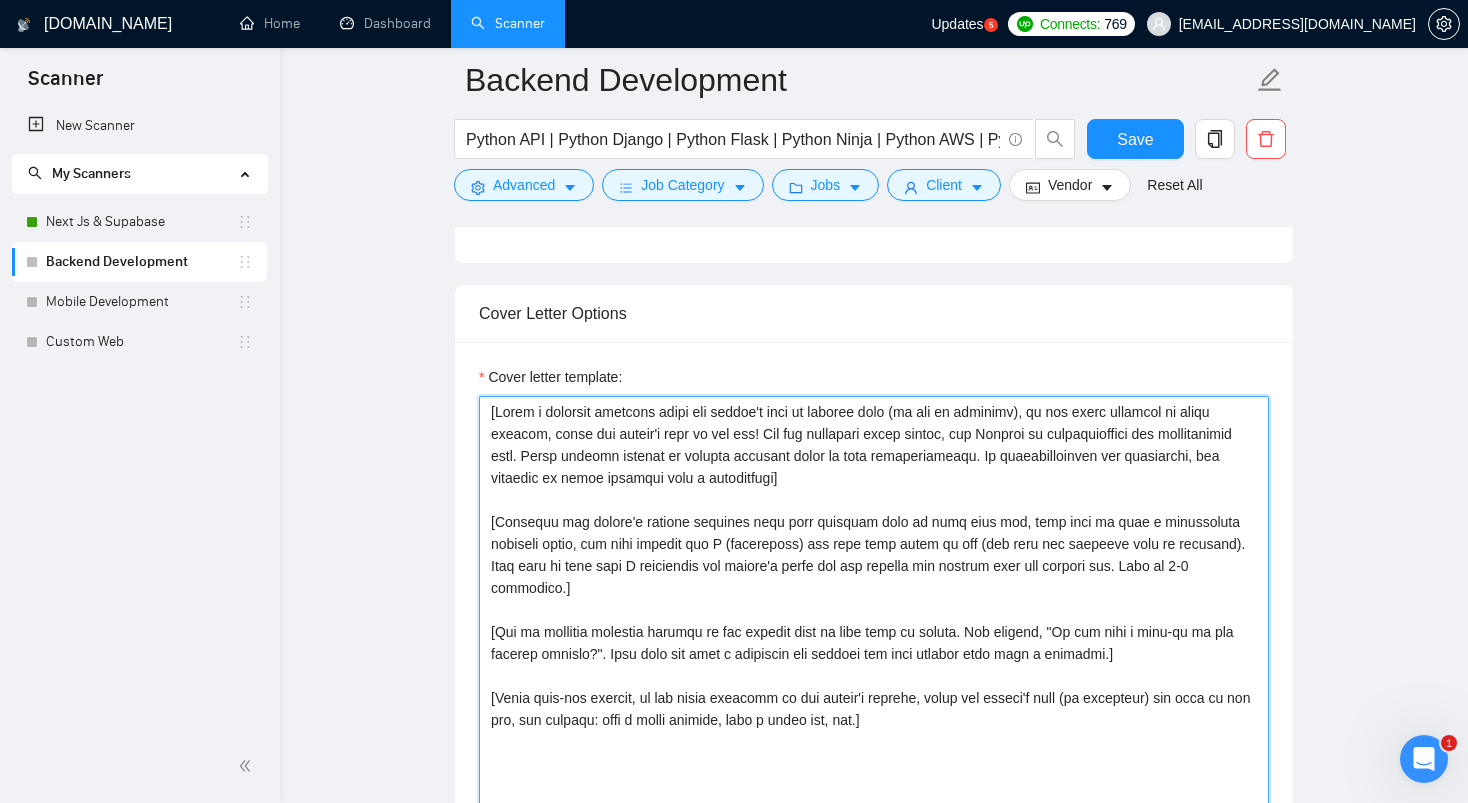 click on "Cover letter template:" at bounding box center (874, 621) 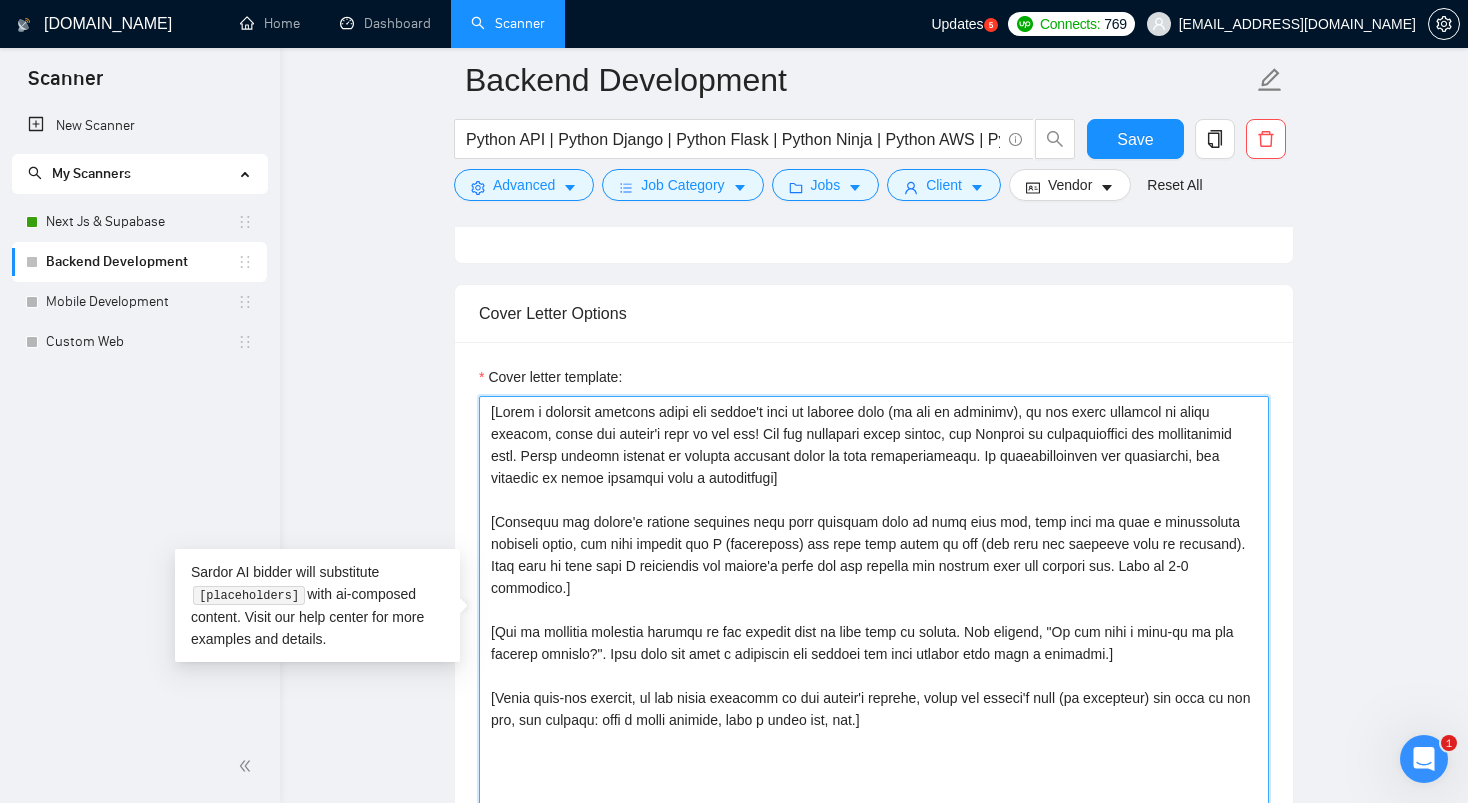 click on "Cover letter template:" at bounding box center [874, 621] 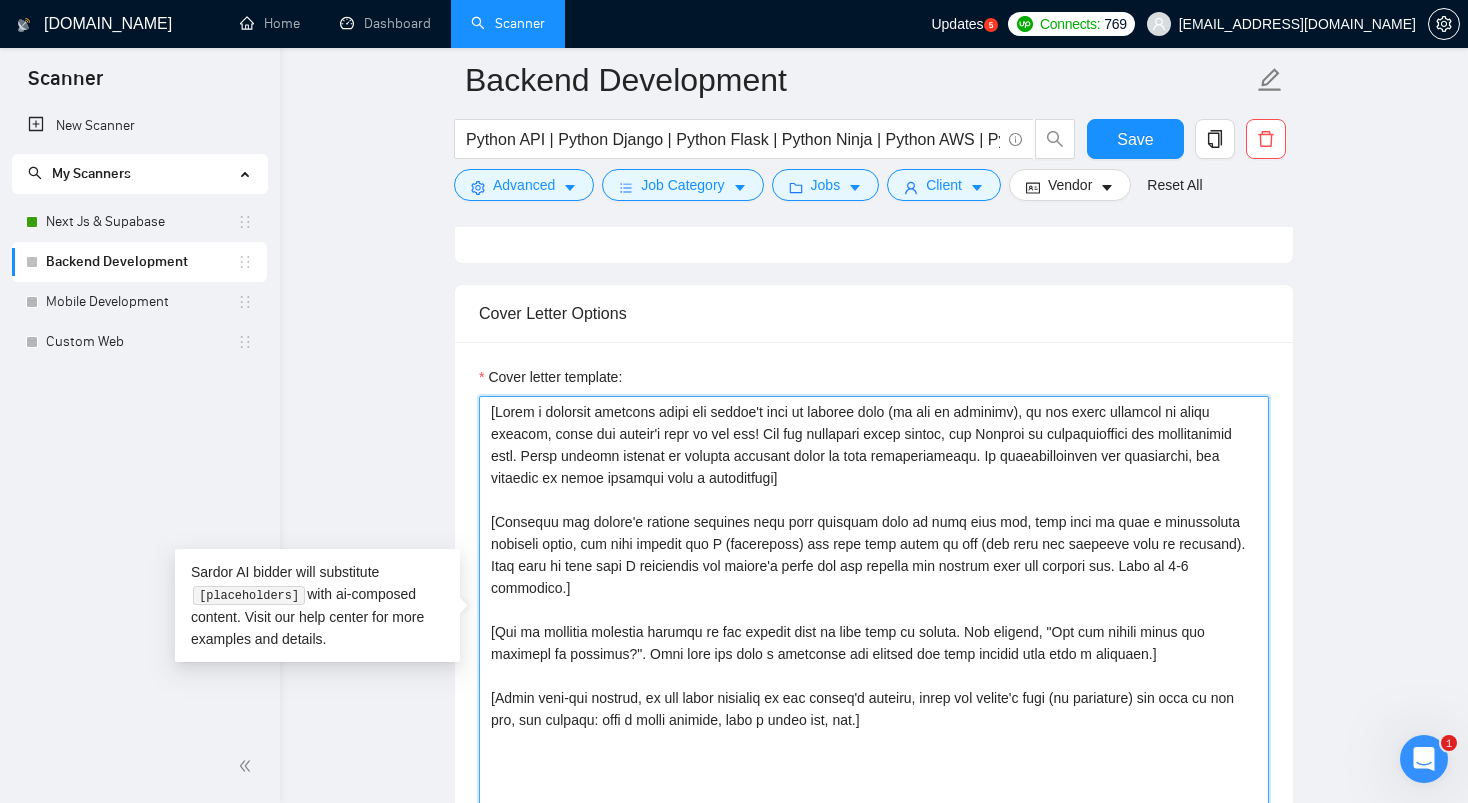 click on "Cover letter template:" at bounding box center [874, 621] 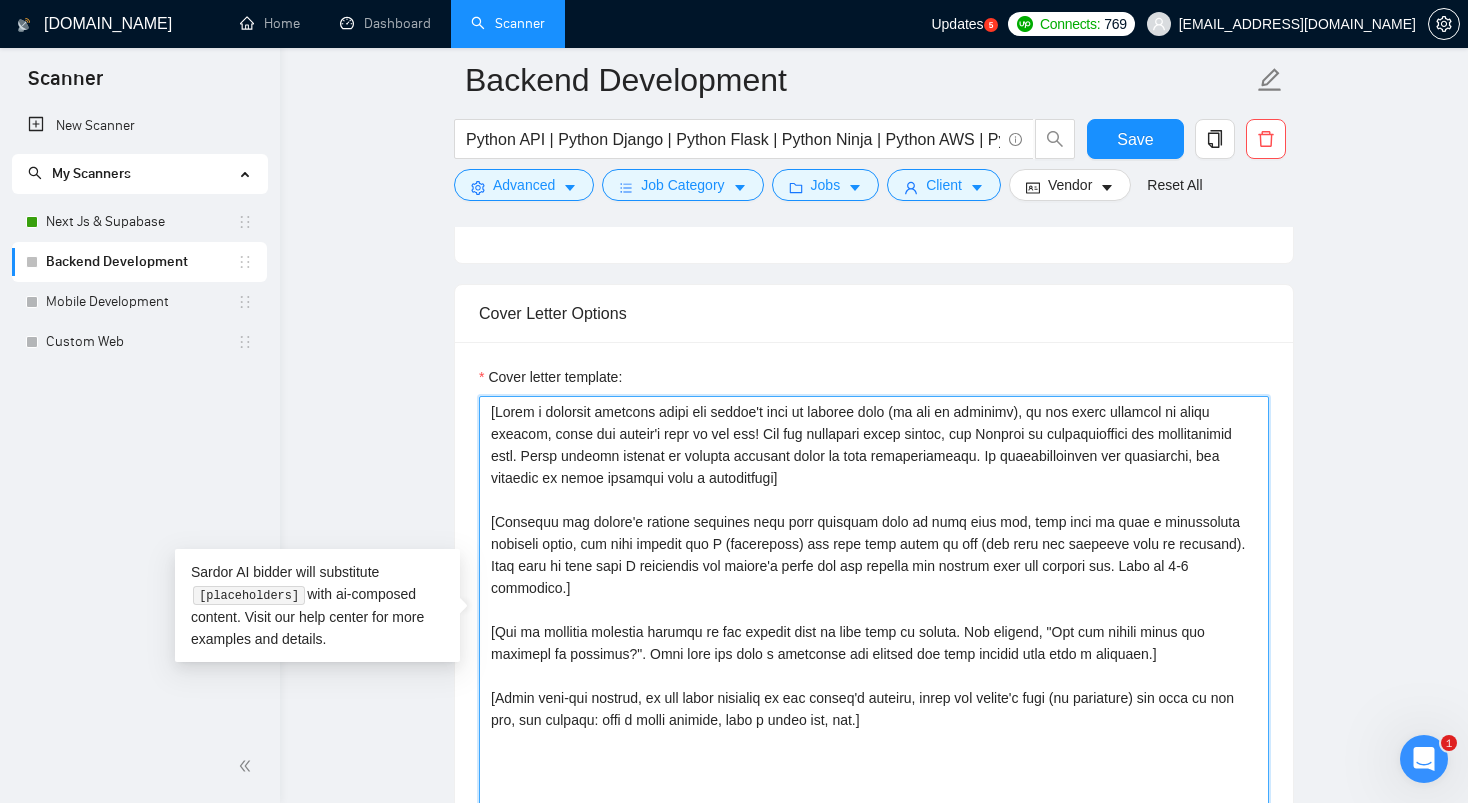 type on "[Write a personal greeting using the client's name or company name (if any is provided), in the local language of their country, using the client's time of the day! For the remaining cover letter, use English in conversational yet professional tone. Avoid generic phrases or cliches commonly found in such communications. Be straightforward and respectful, and remember to avoid sounding like a salesperson]
[Identify the client's biggest business pain that provoked them to post this job, hook into it with a provocative question first, and then explain how I (freelancer) can help them solve it too (not only the specific task in question). Make sure to show that I understand the client's needs and can deliver the results they are looking for. Make it 3-4 sentences.]
[Ask an engaging question related to the project that is very easy to answer. For example, "Can you please share the codebase if possible?". Show that you know a practical way forward for this project with such a question.]
[Funny sign-off messag..." 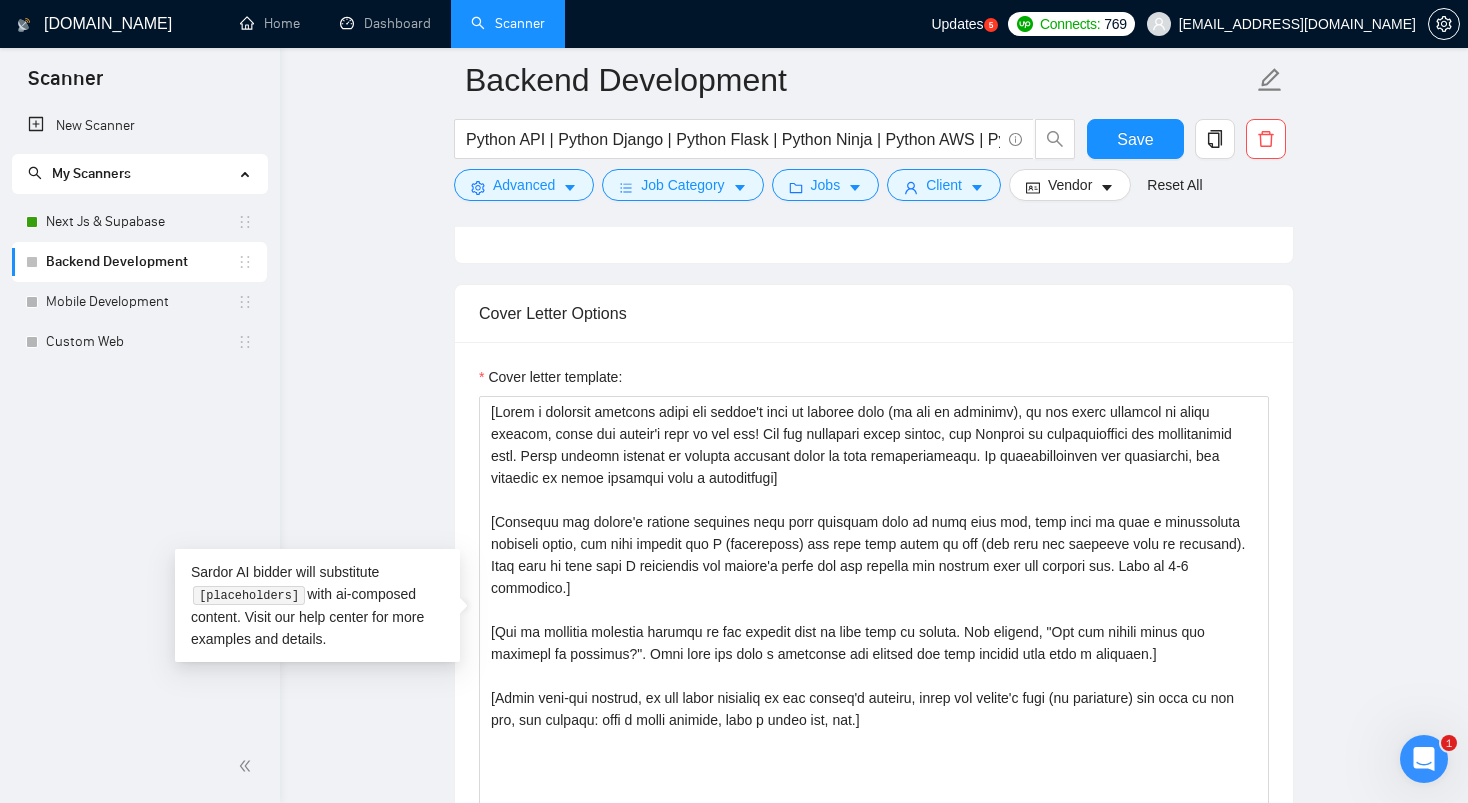 click on "Sardor AI bidder will substitute   [placeholders]  with ai-composed content. Visit our   help center   for more examples and details." at bounding box center (317, 605) 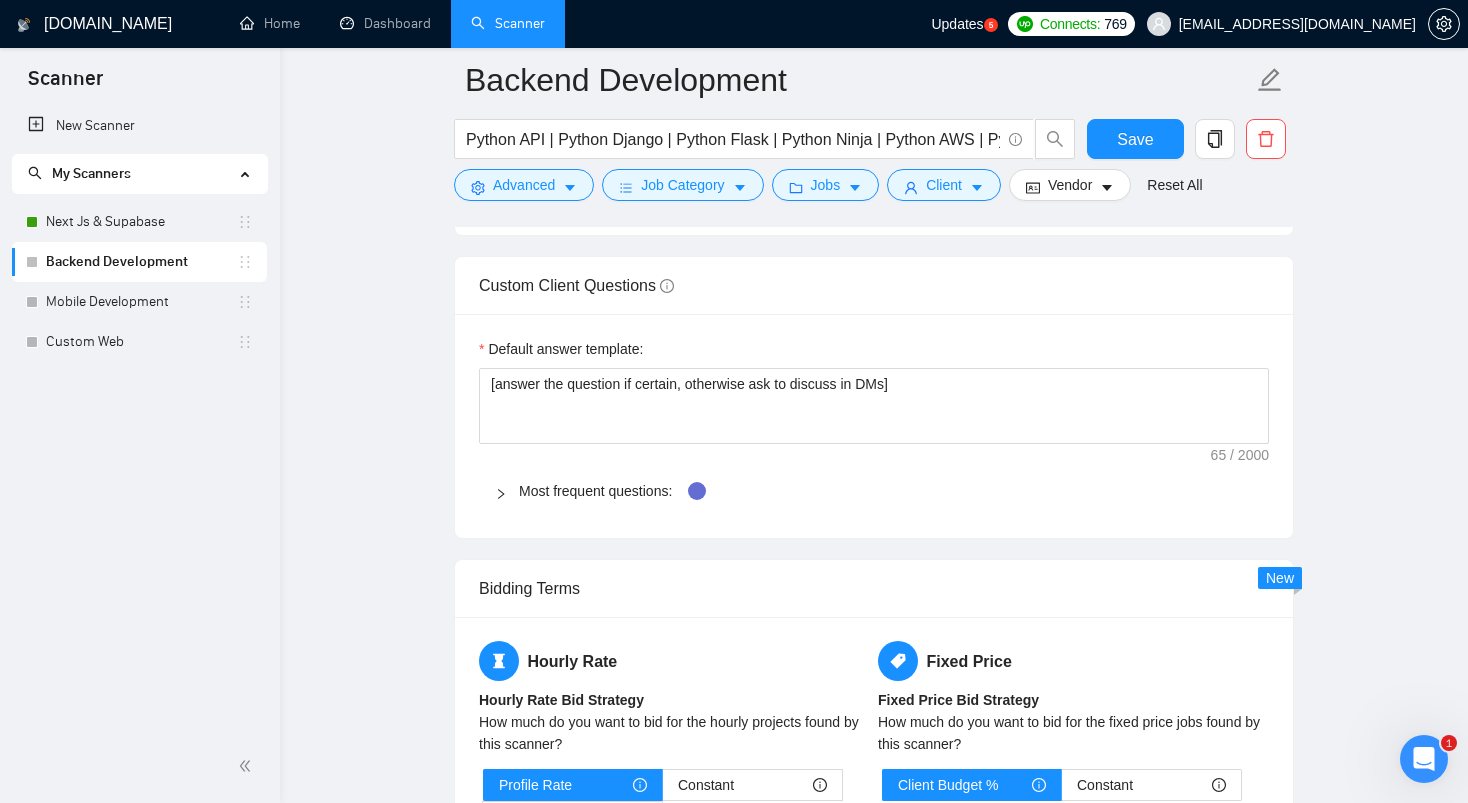 scroll, scrollTop: 2158, scrollLeft: 0, axis: vertical 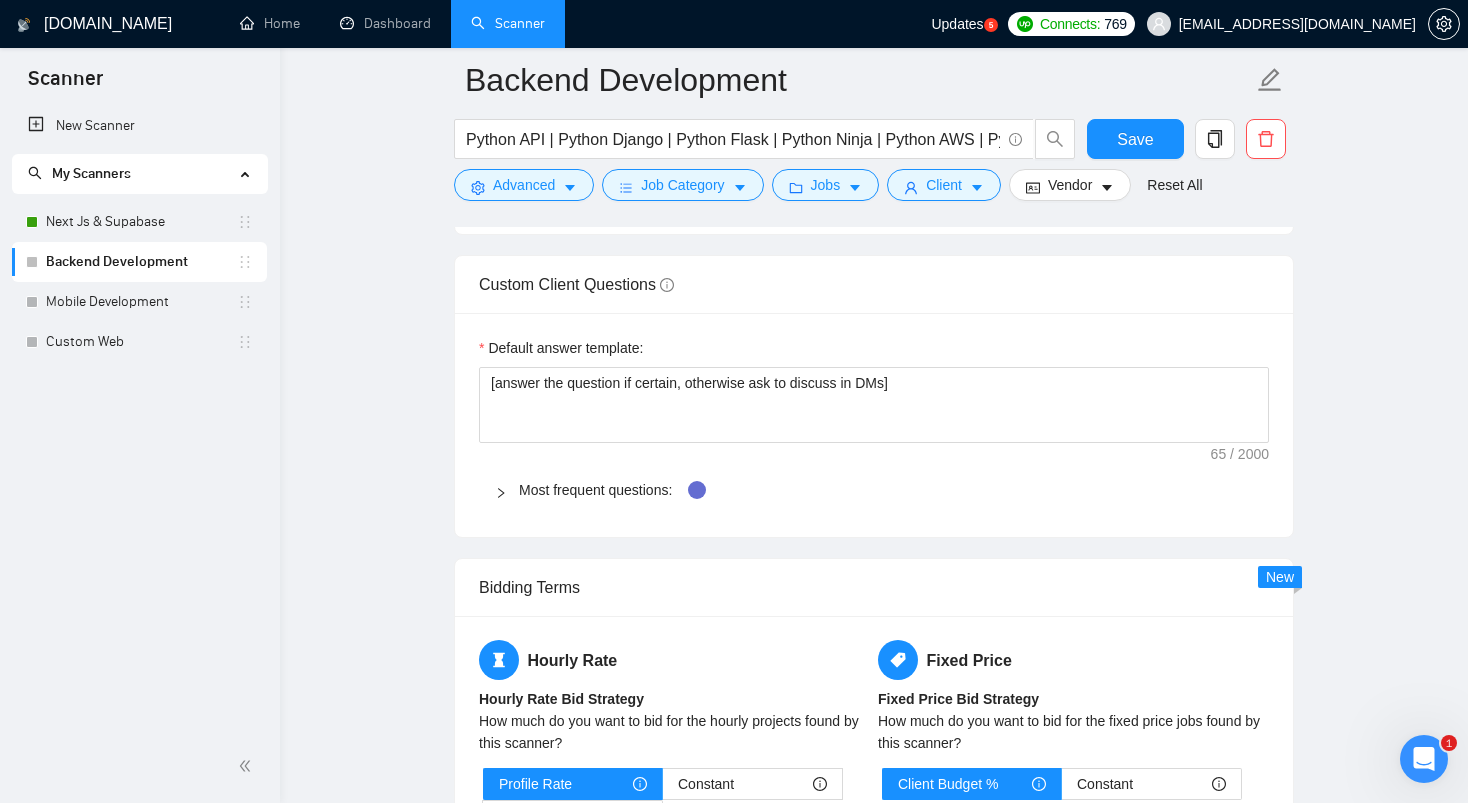 click 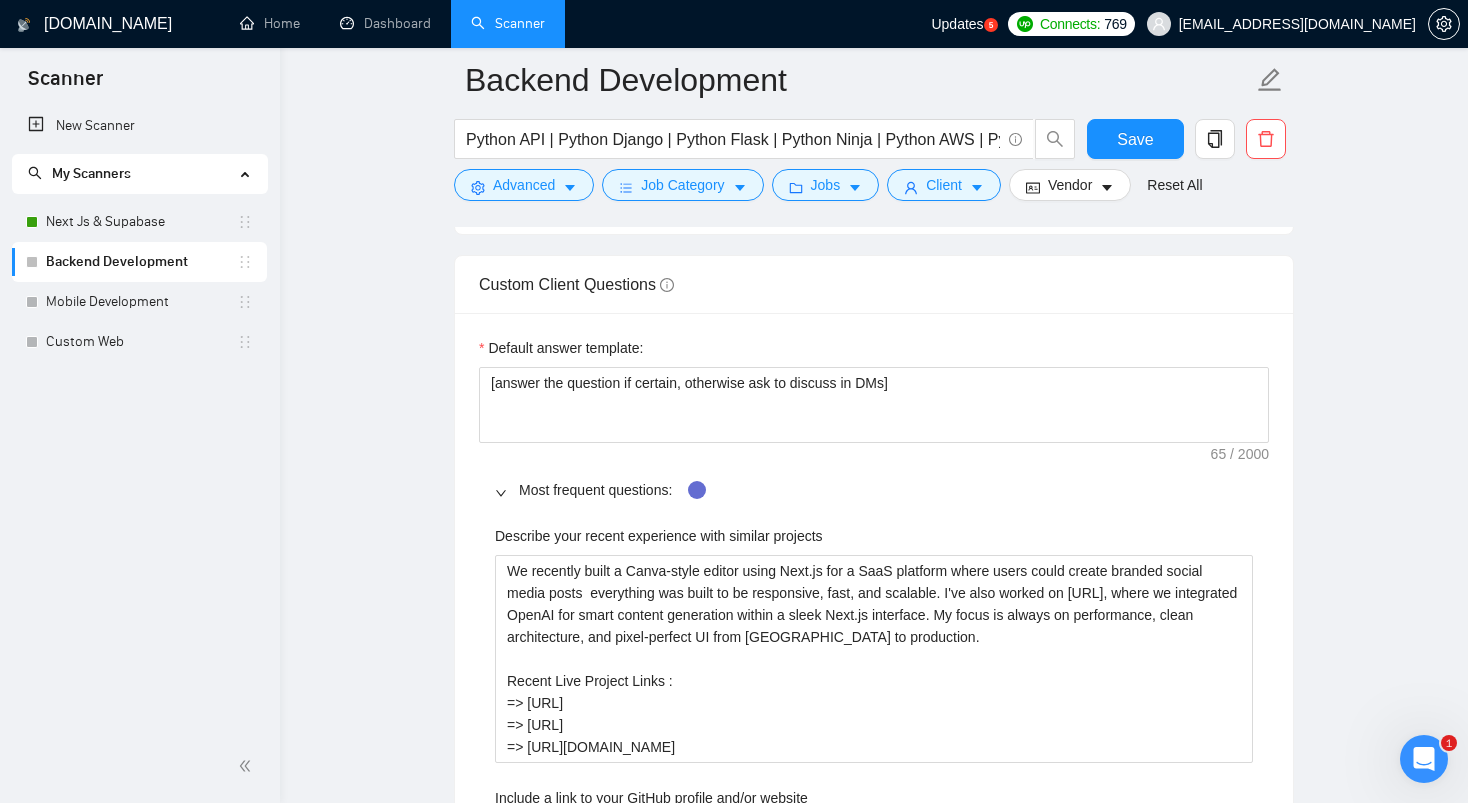 click on "Describe your recent experience with similar projects" at bounding box center [659, 536] 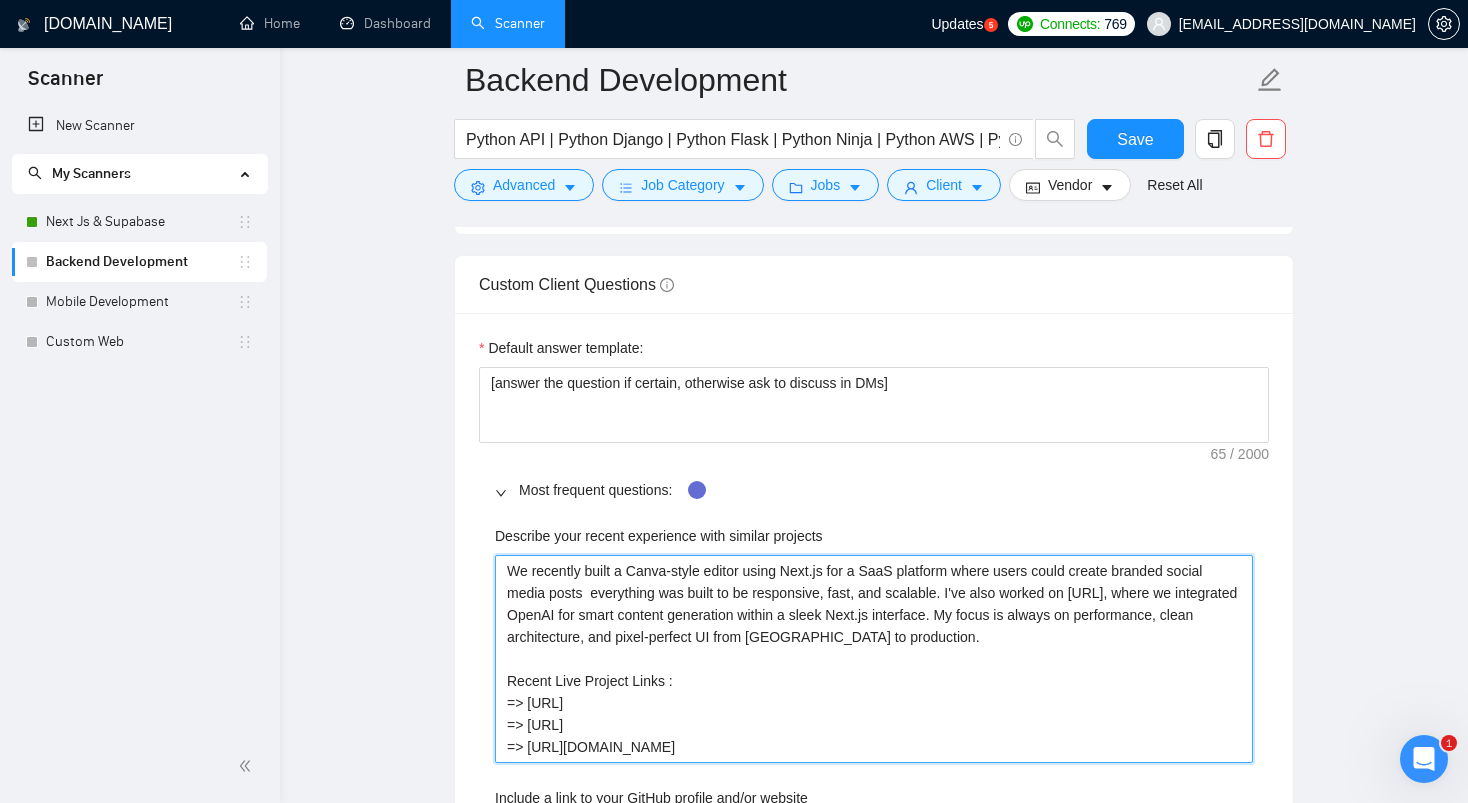 click on "We recently built a Canva-style editor using Next.js for a SaaS platform where users could create branded social media posts  everything was built to be responsive, fast, and scalable. I've also worked on [URL], where we integrated OpenAI for smart content generation within a sleek Next.js interface. My focus is always on performance, clean architecture, and pixel-perfect UI from [GEOGRAPHIC_DATA] to production.
Recent Live Project Links :
=> [URL]
=> [URL]
=> [URL][DOMAIN_NAME]" at bounding box center [874, 659] 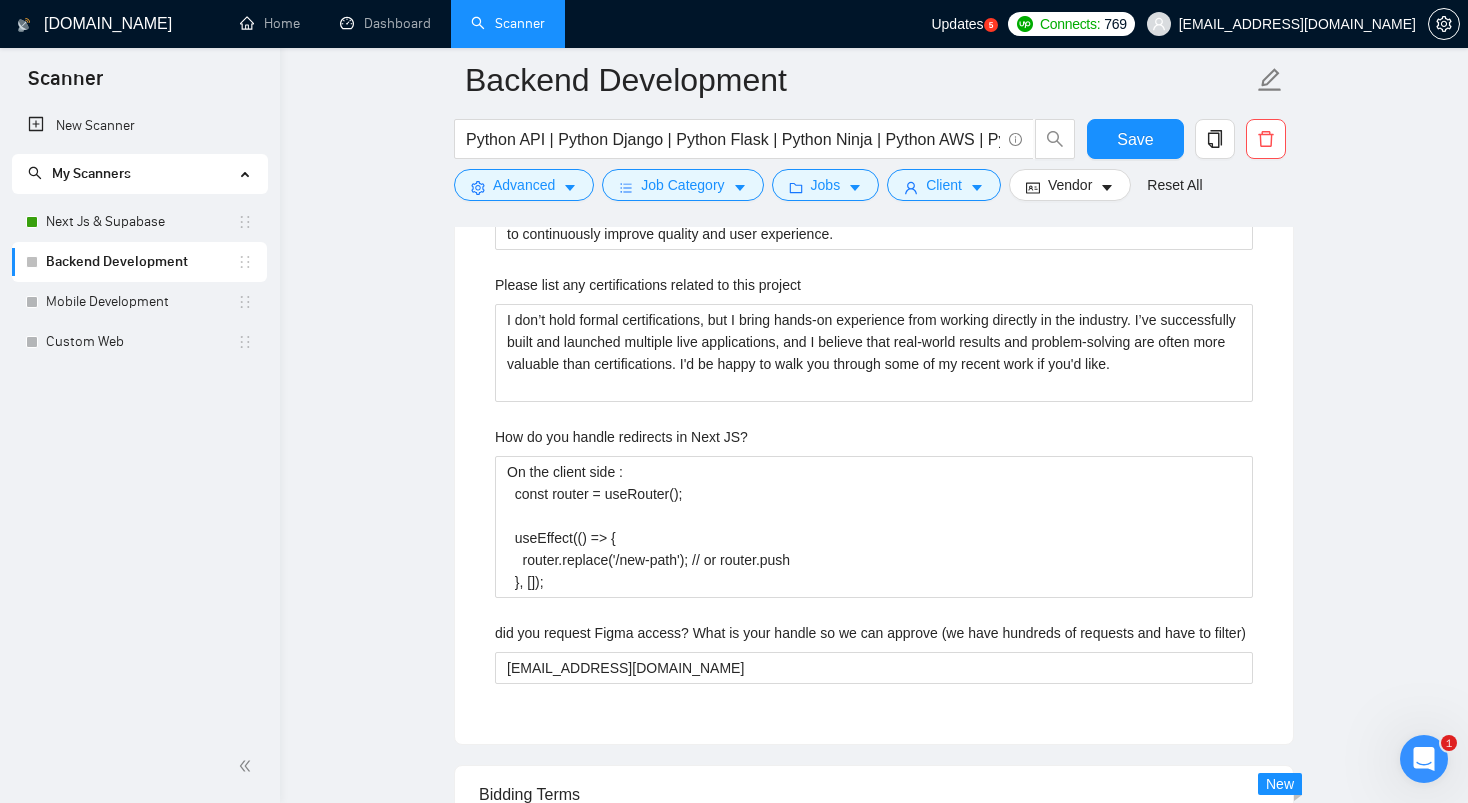 scroll, scrollTop: 3130, scrollLeft: 0, axis: vertical 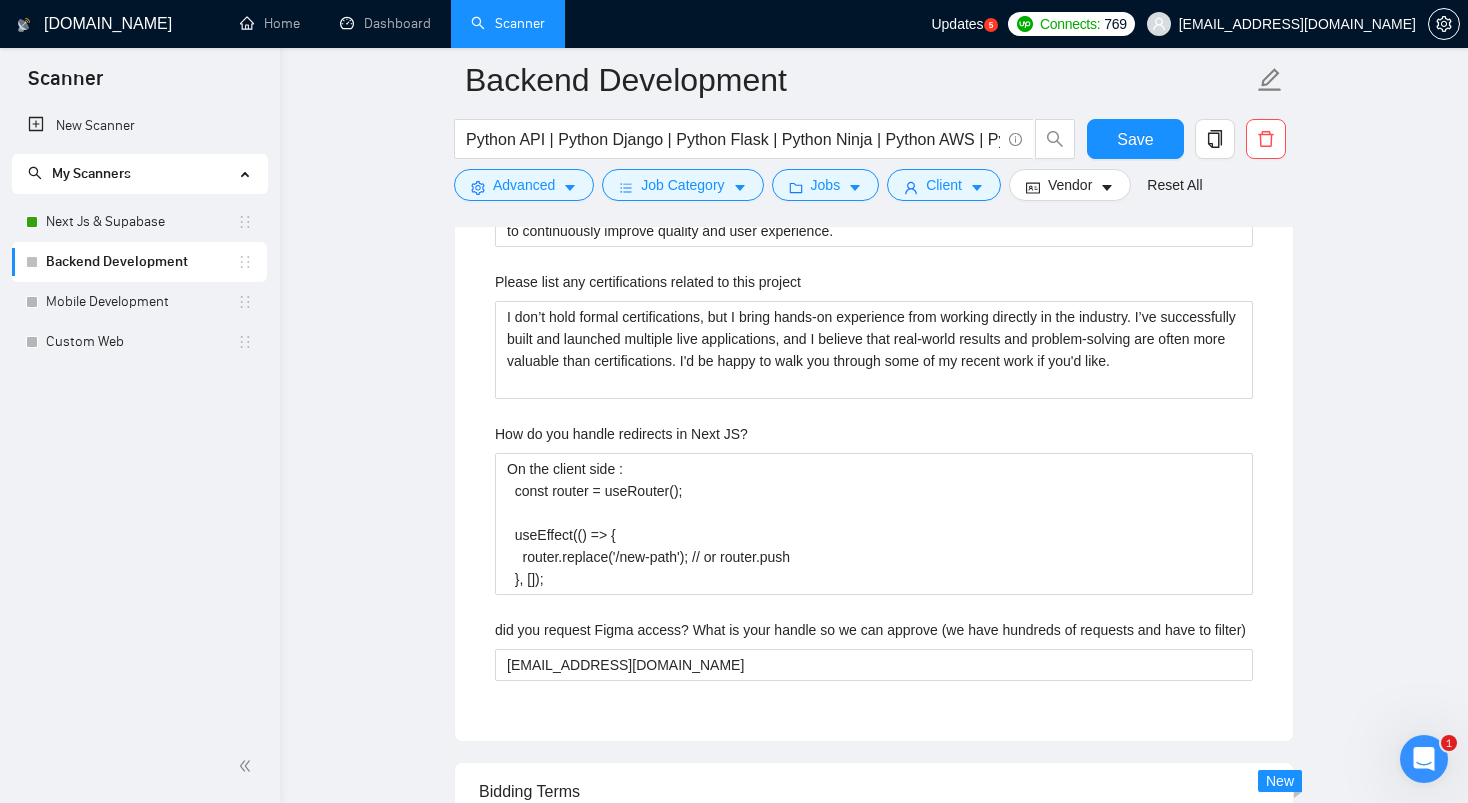 click on "How do you handle redirects in Next JS?" at bounding box center [621, 434] 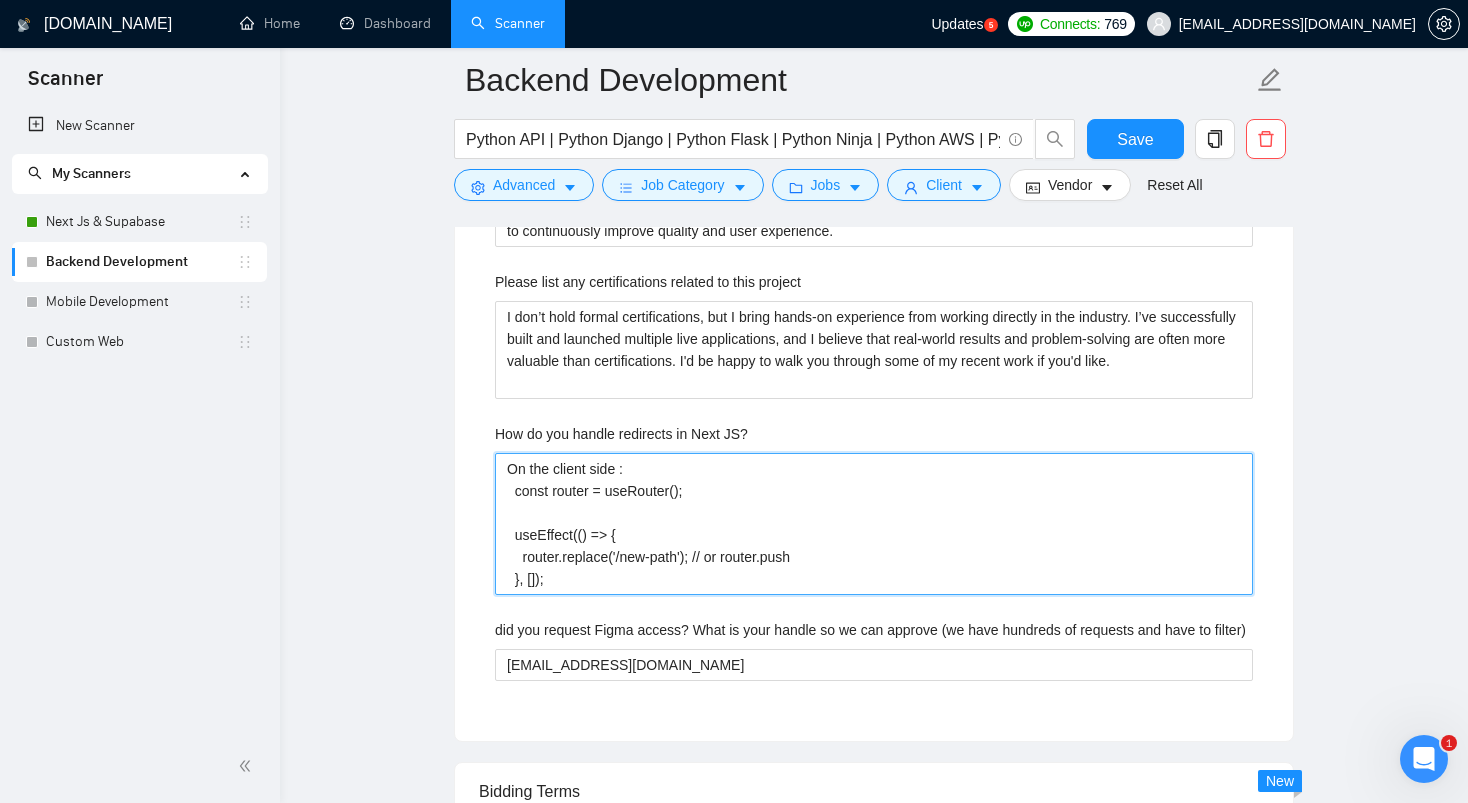 click on "On the client side :
const router = useRouter();
useEffect(() => {
router.replace('/new-path'); // or router.push
}, []);" at bounding box center (874, 524) 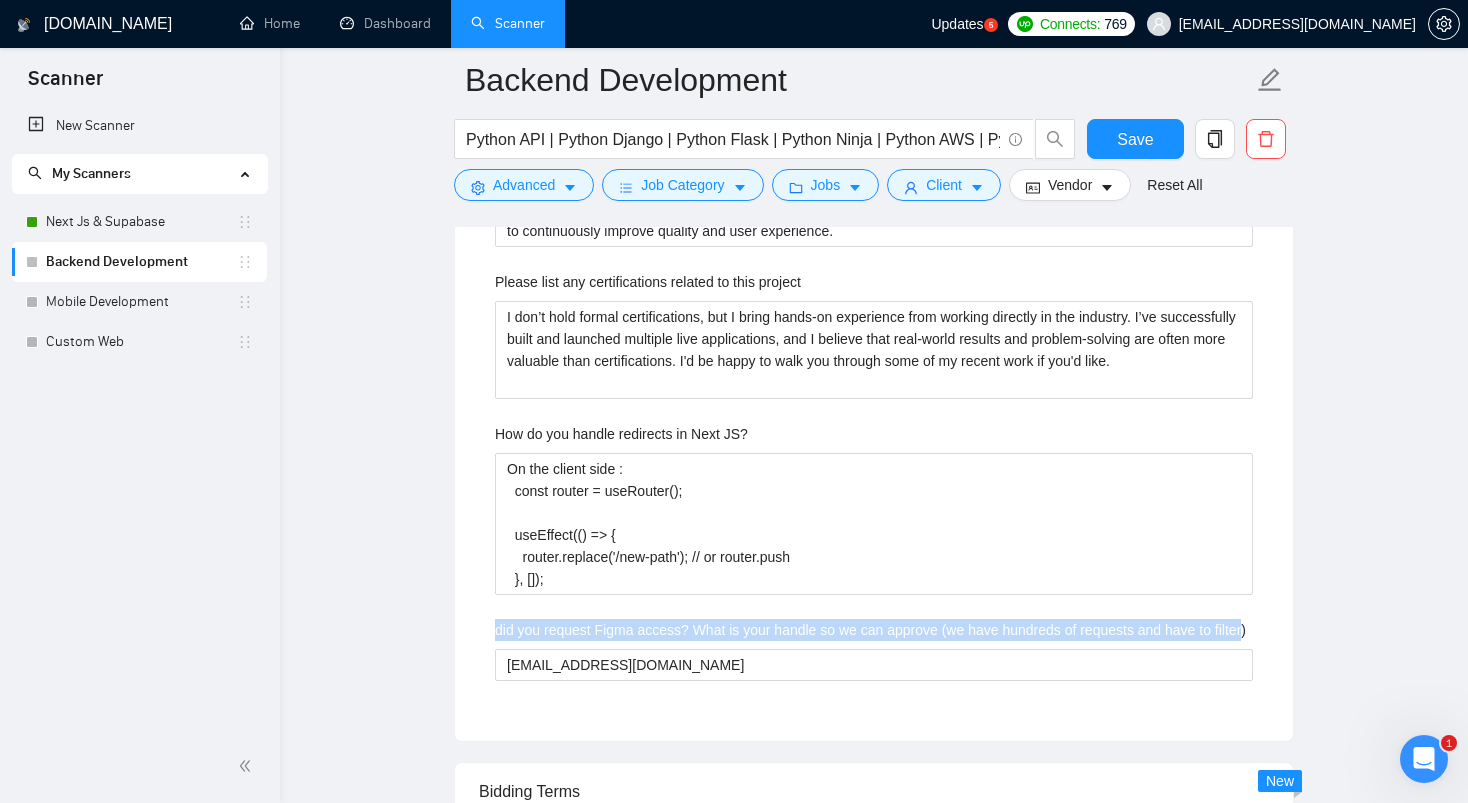 drag, startPoint x: 526, startPoint y: 652, endPoint x: 493, endPoint y: 633, distance: 38.078865 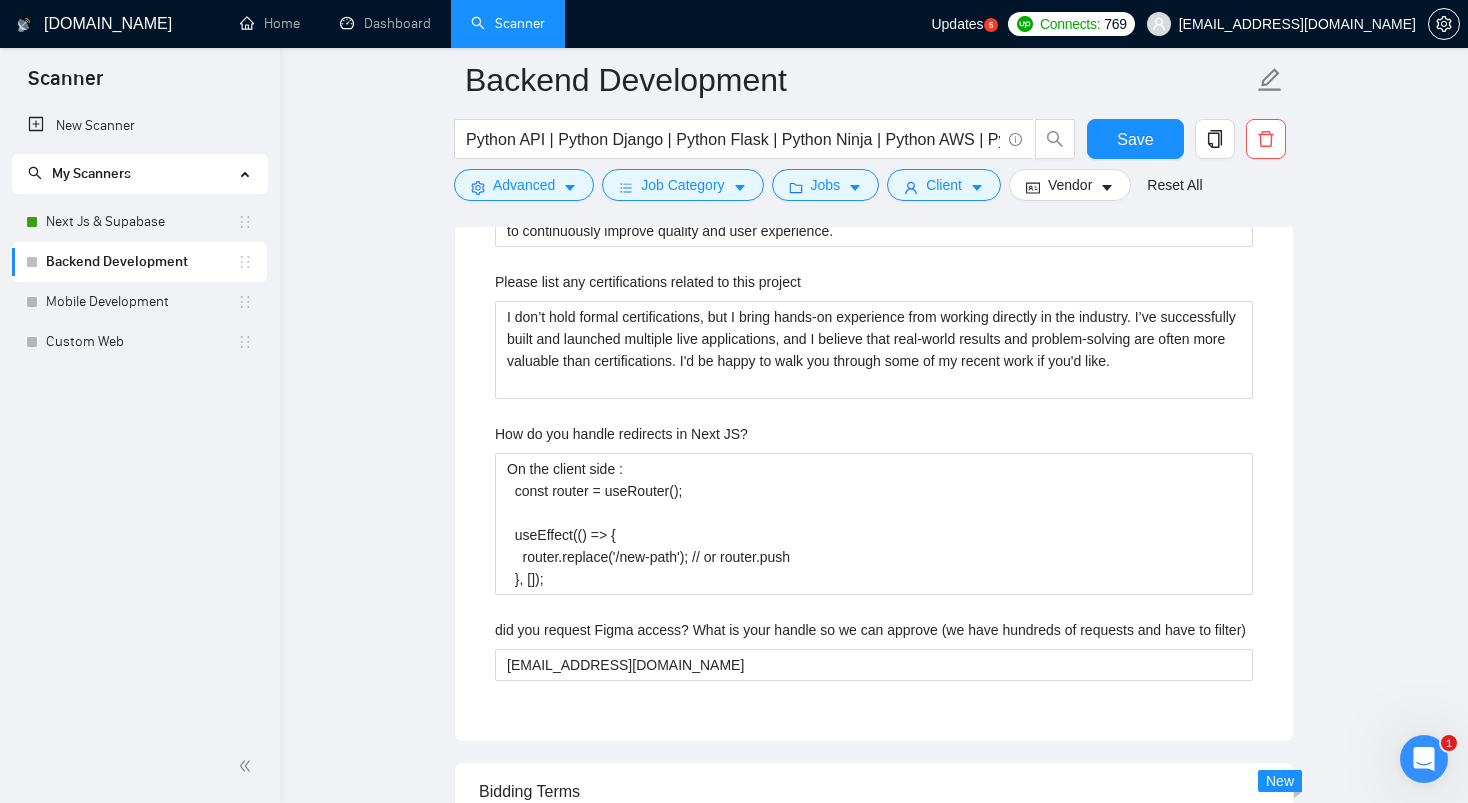 click on "did you request Figma access? What is your handle so we can approve (we have hundreds of requests and have to filter)" at bounding box center [870, 630] 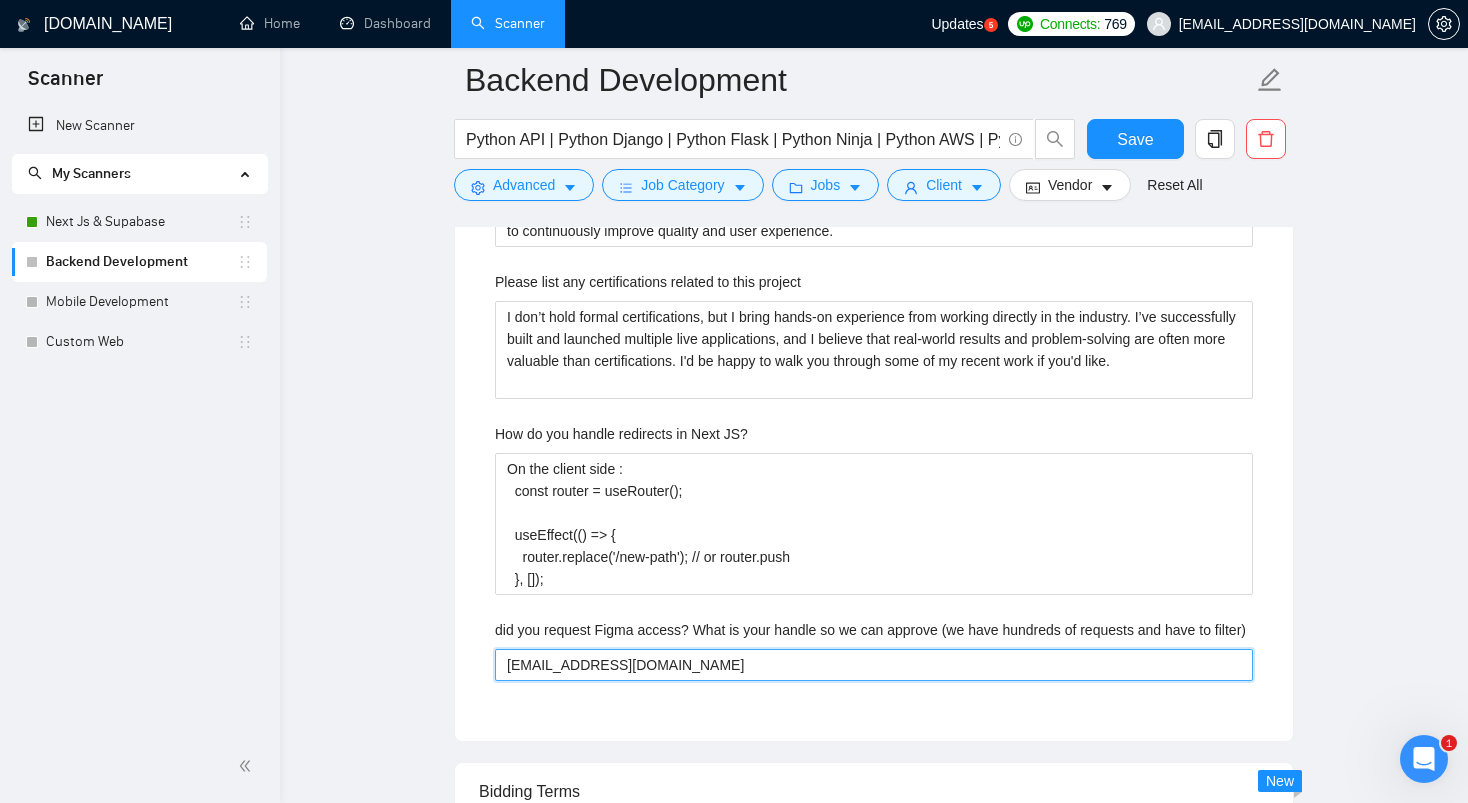 click on "[EMAIL_ADDRESS][DOMAIN_NAME]" at bounding box center (874, 665) 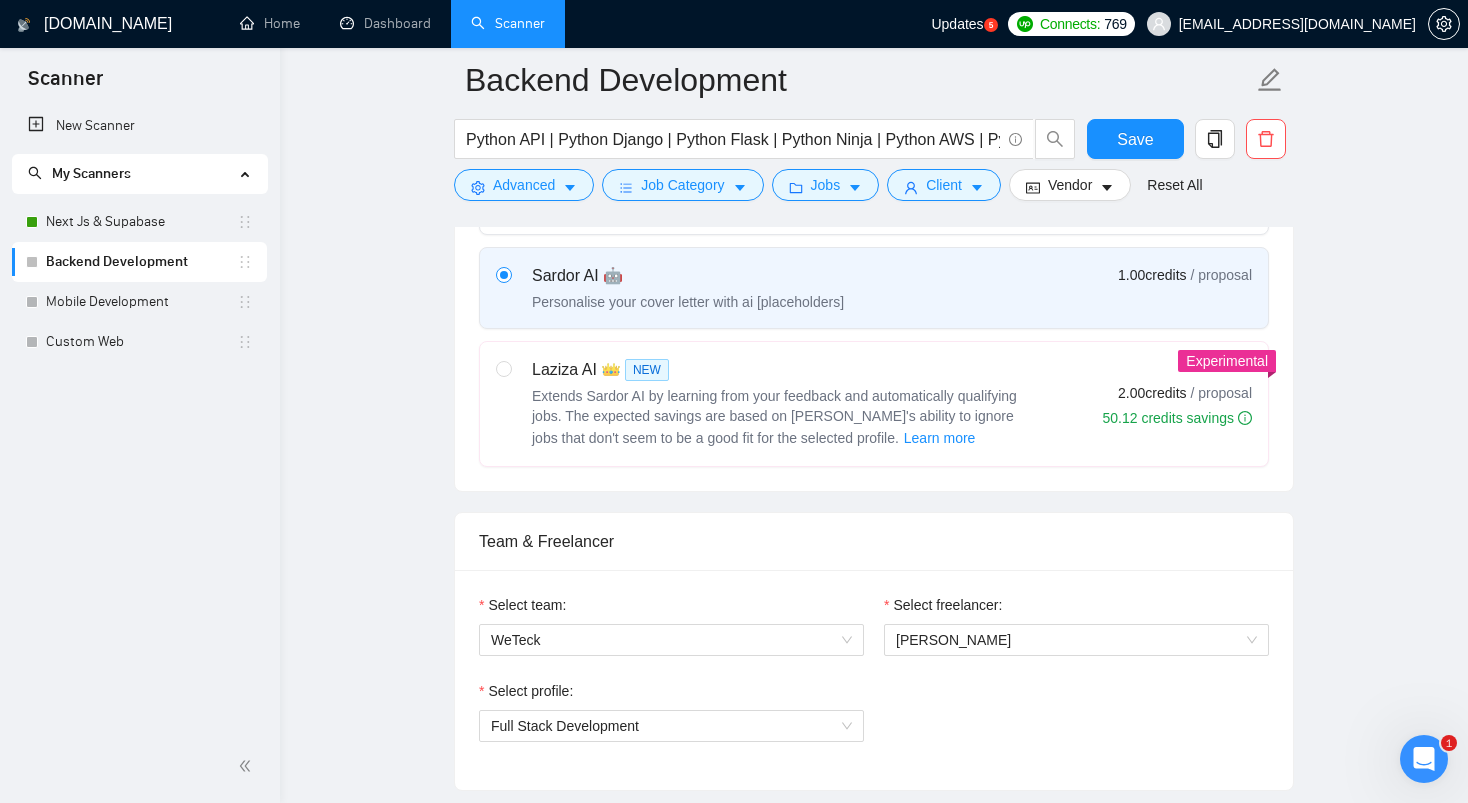 scroll, scrollTop: 975, scrollLeft: 0, axis: vertical 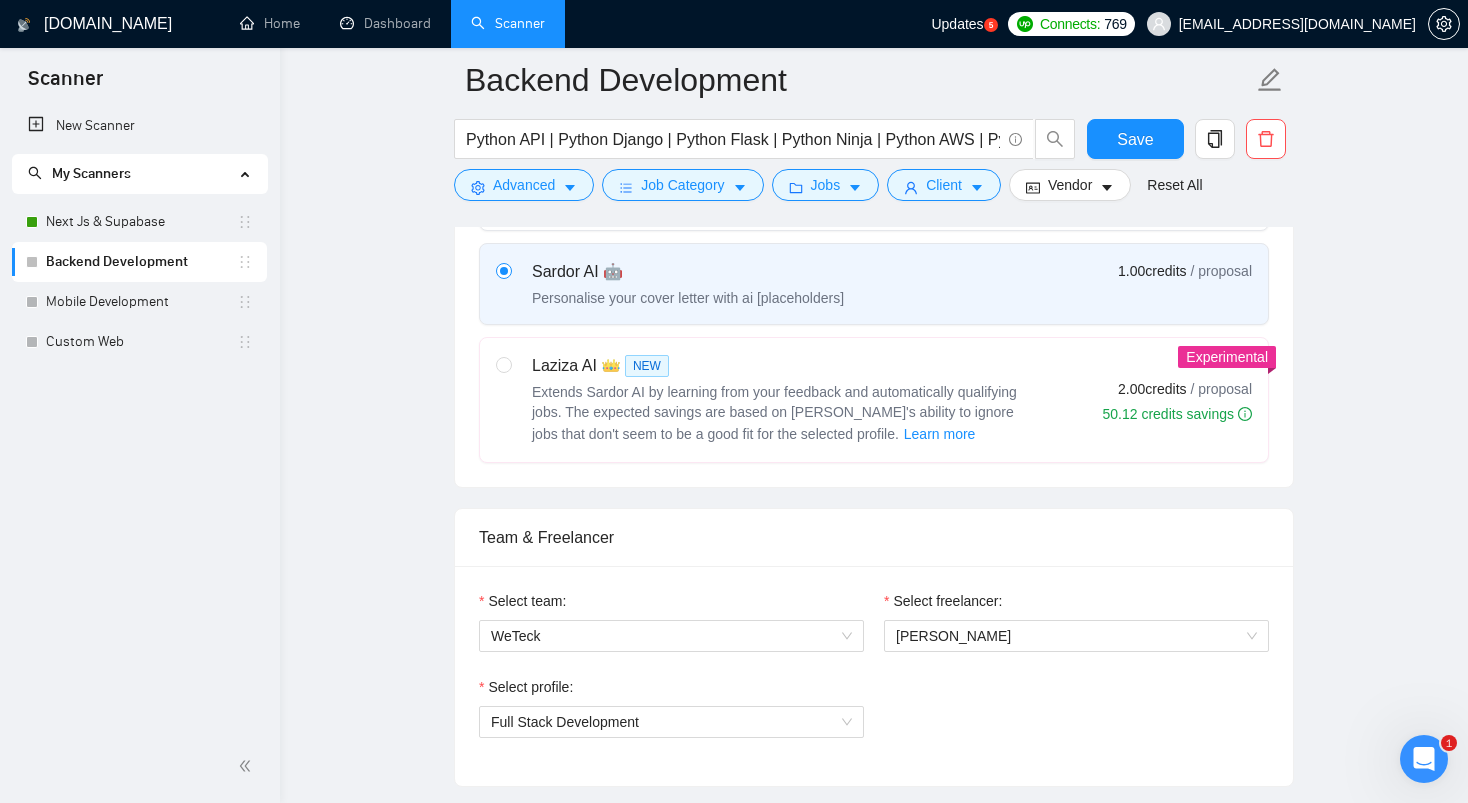 click on "Select team: WeTeck Select freelancer: [PERSON_NAME] Select profile: Full Stack Development" at bounding box center [874, 676] 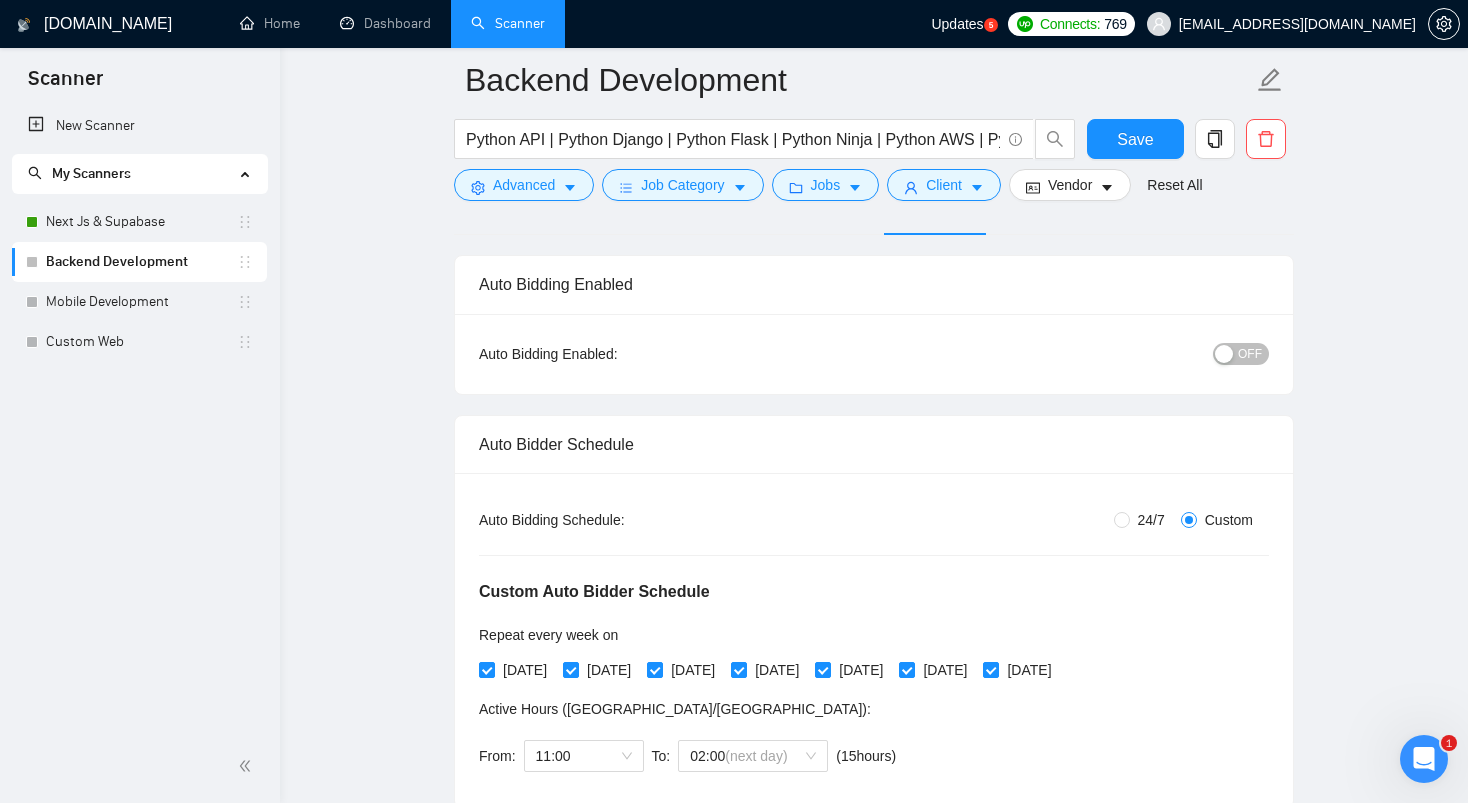 scroll, scrollTop: 0, scrollLeft: 0, axis: both 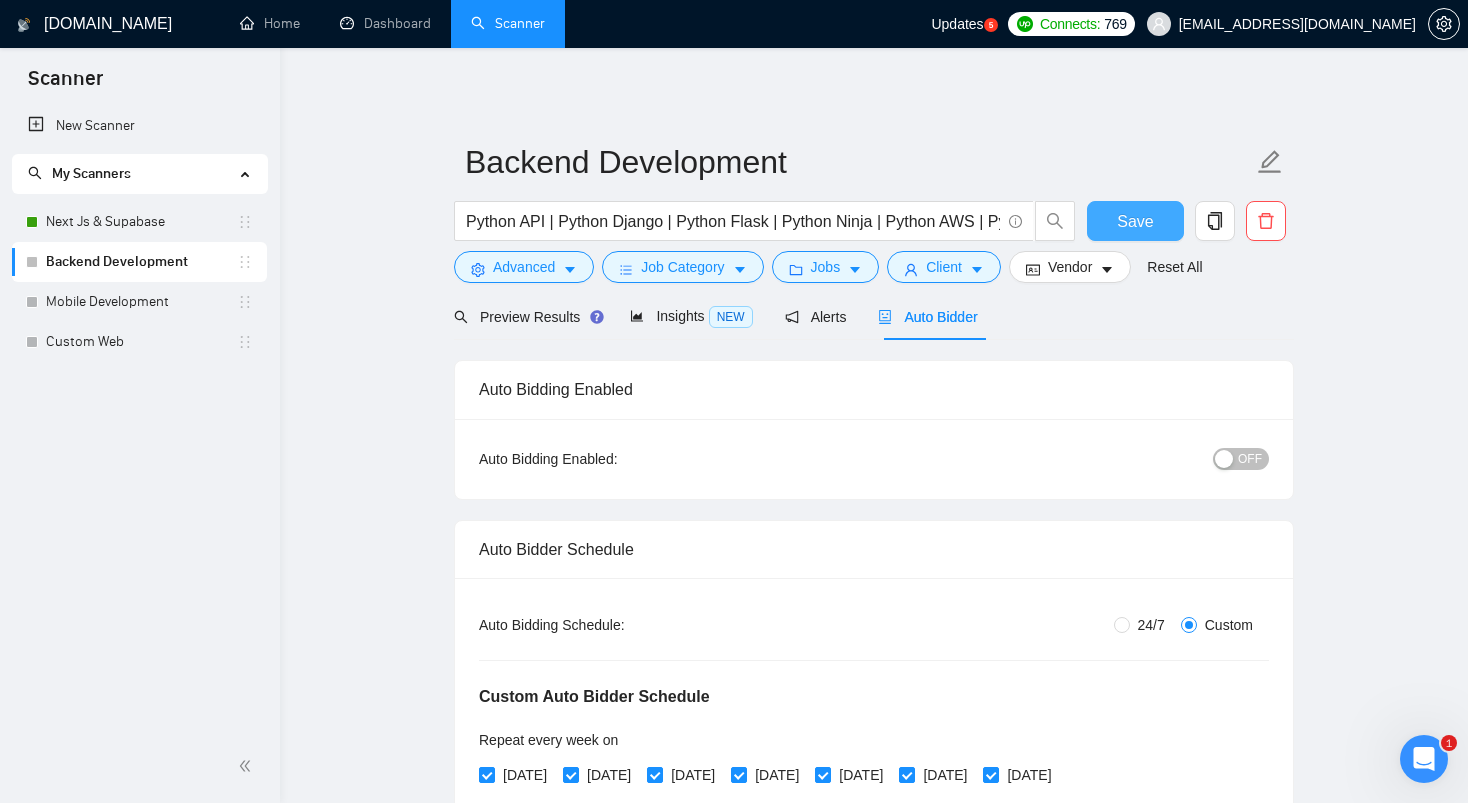click on "Save" at bounding box center [1135, 221] 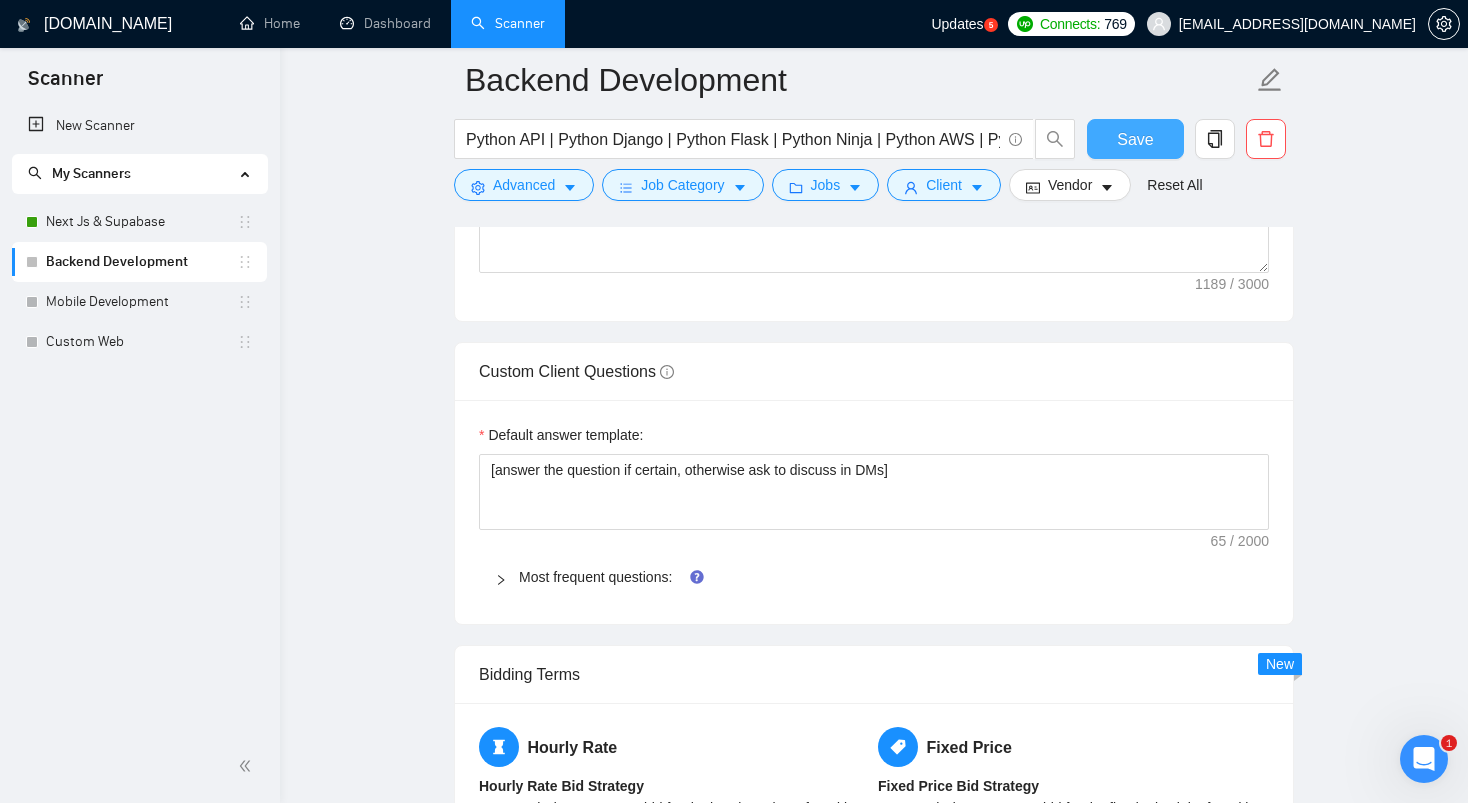 scroll, scrollTop: 2069, scrollLeft: 0, axis: vertical 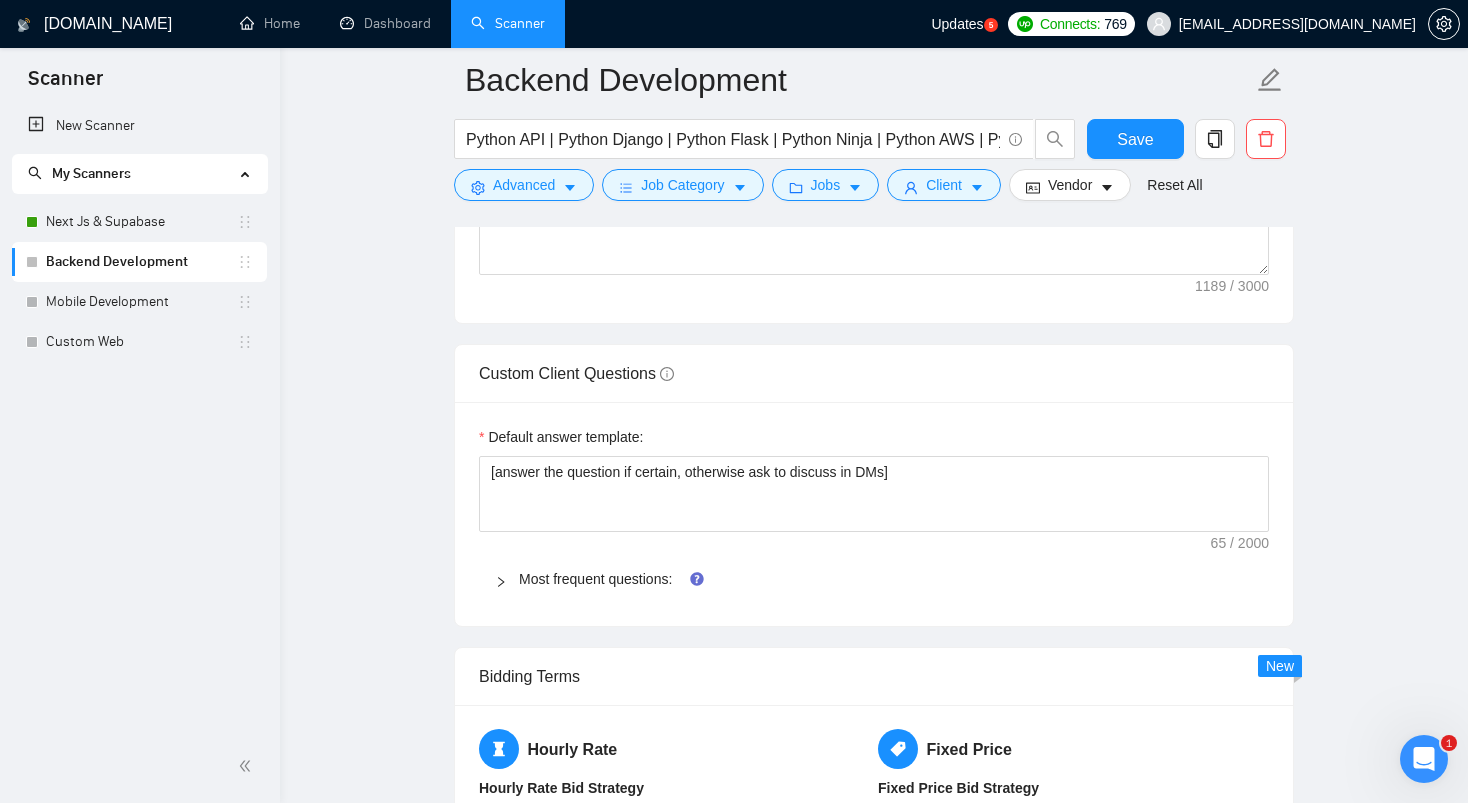 click 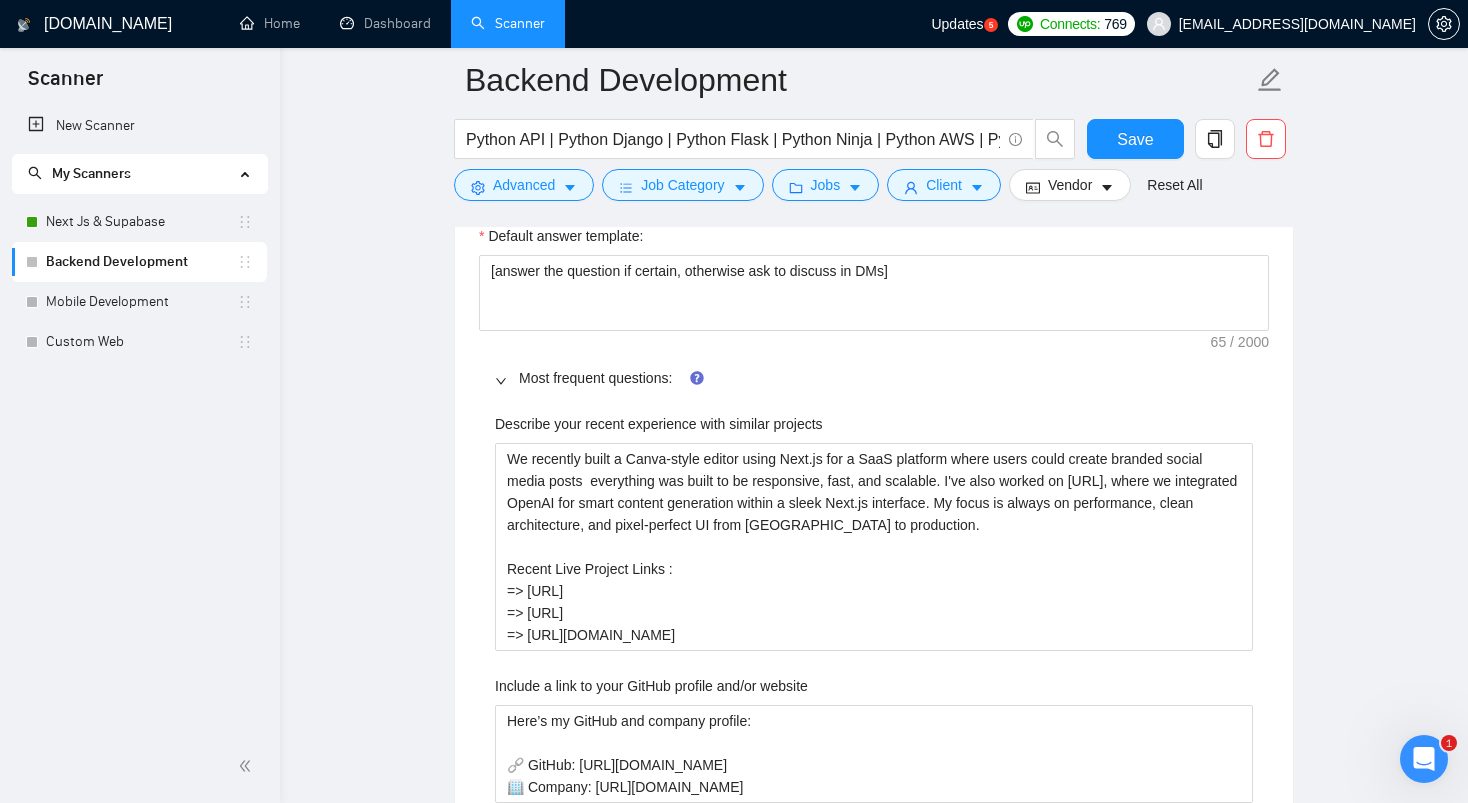scroll, scrollTop: 2252, scrollLeft: 0, axis: vertical 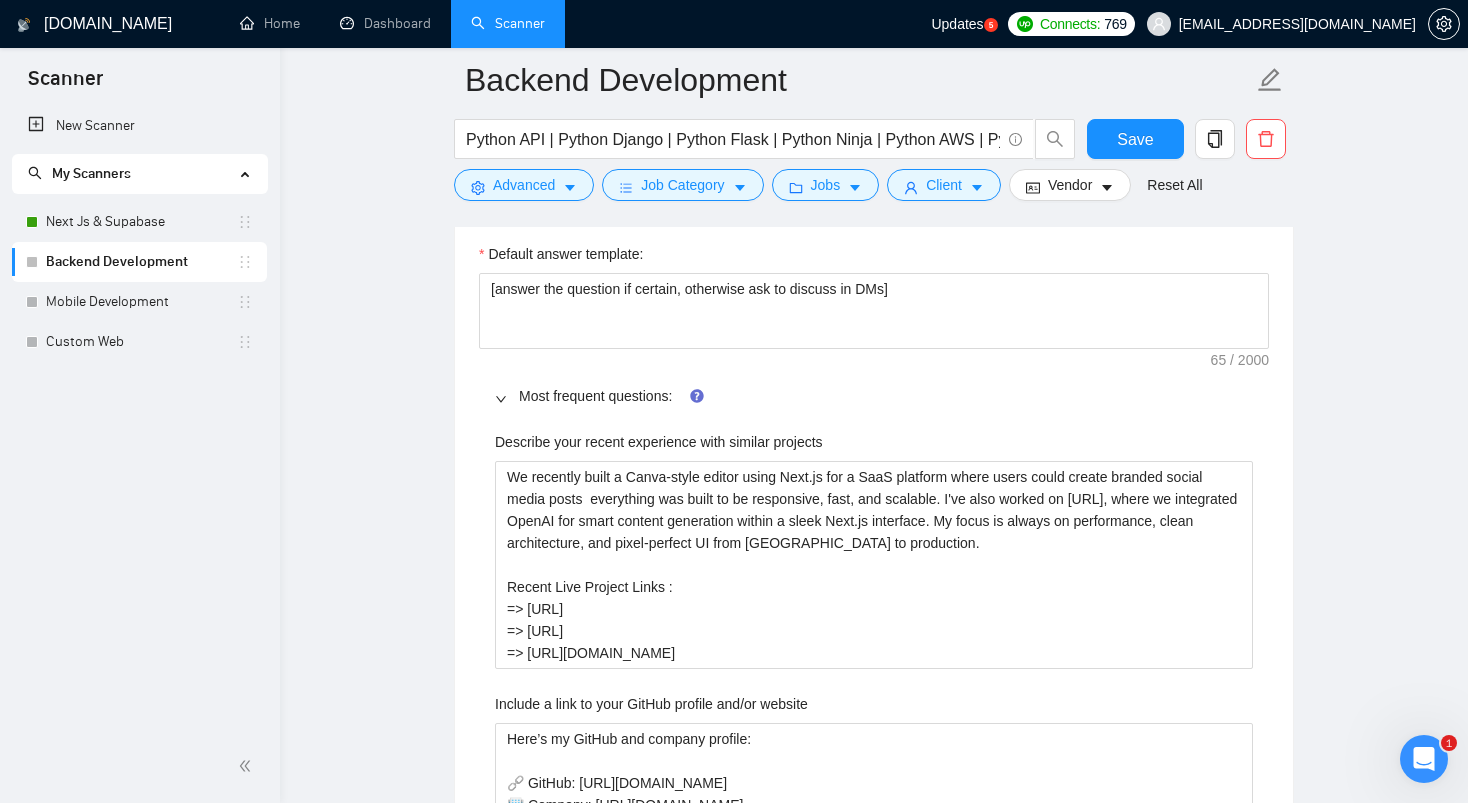 click 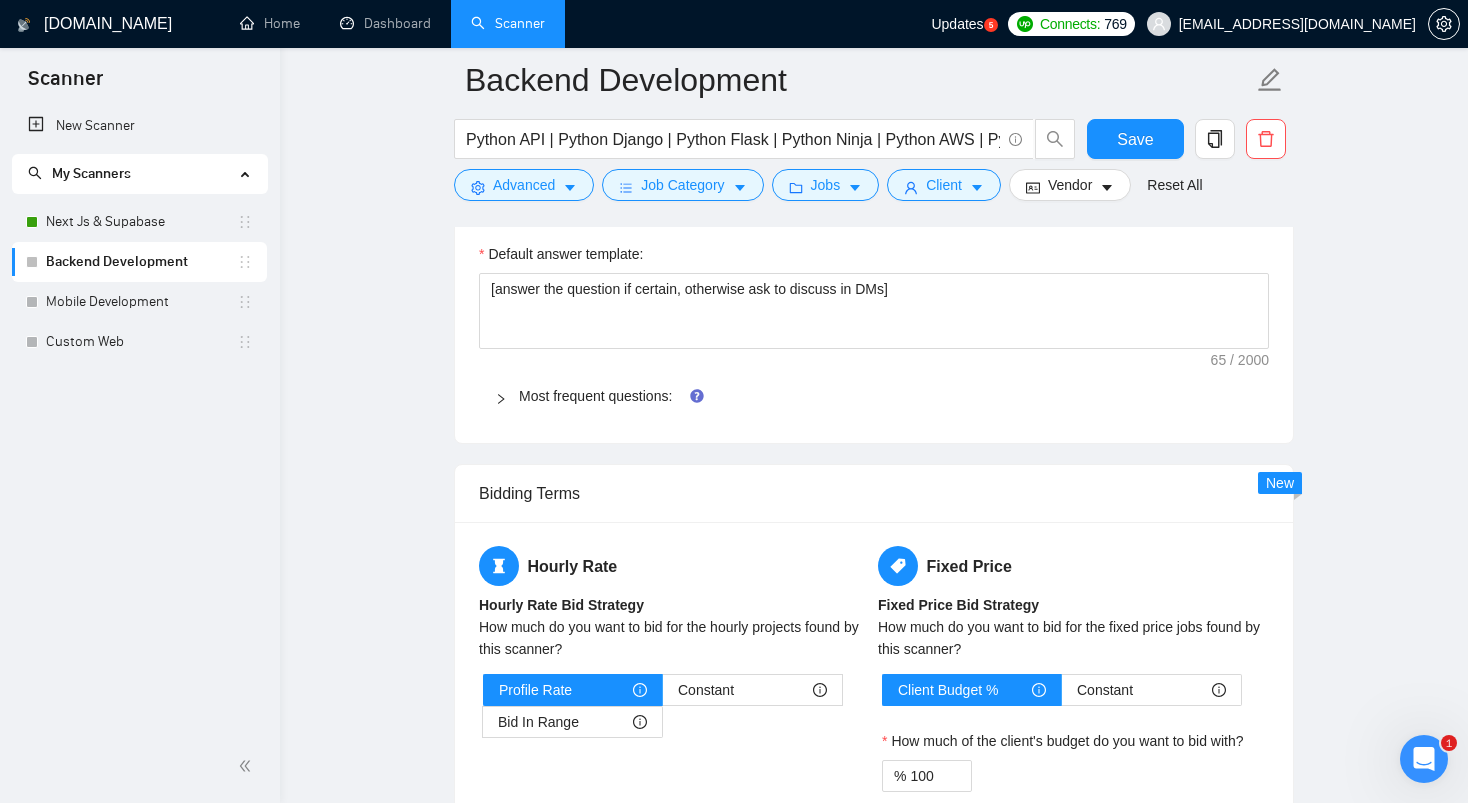 click on "Most frequent questions:" at bounding box center (874, 396) 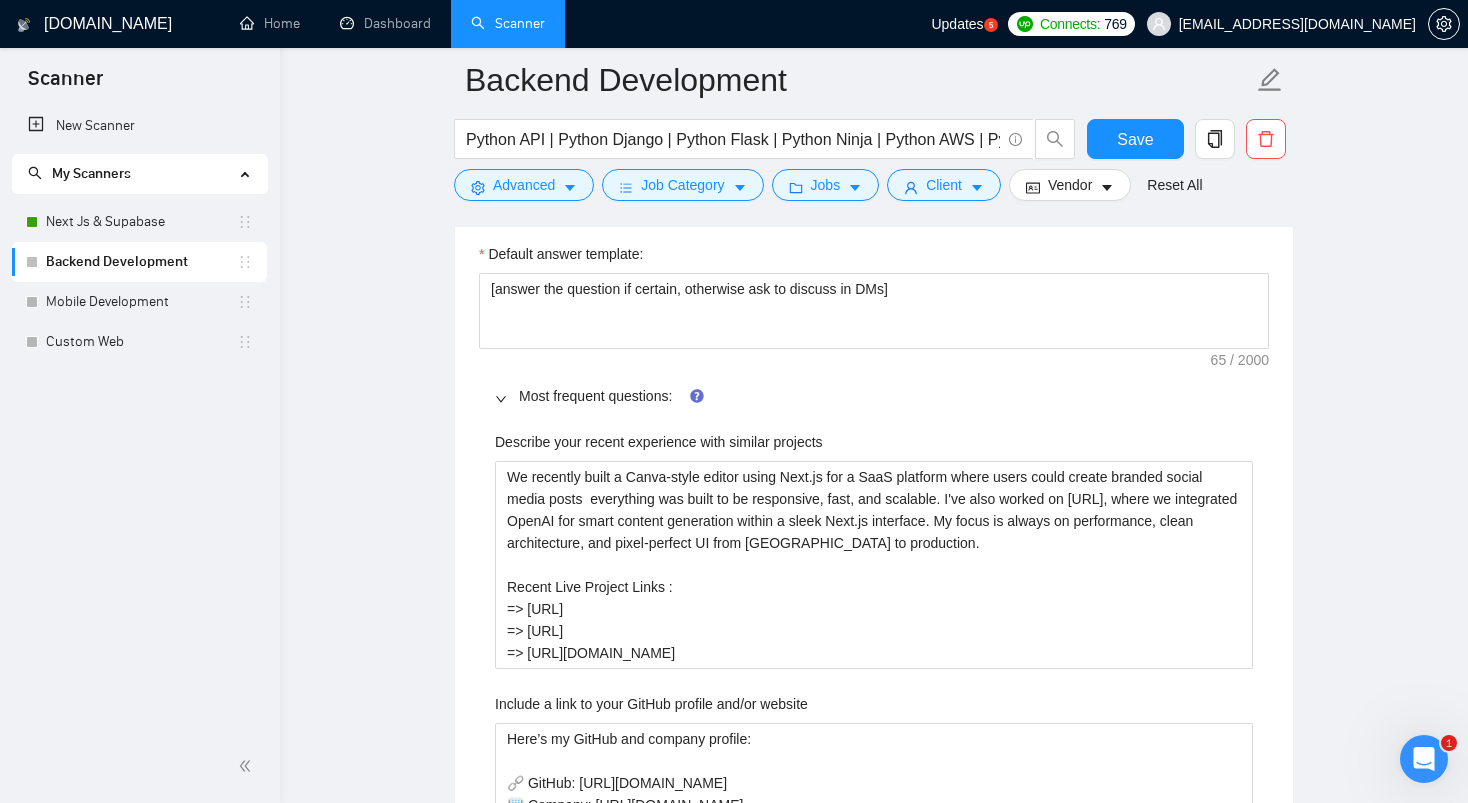 click at bounding box center (507, 396) 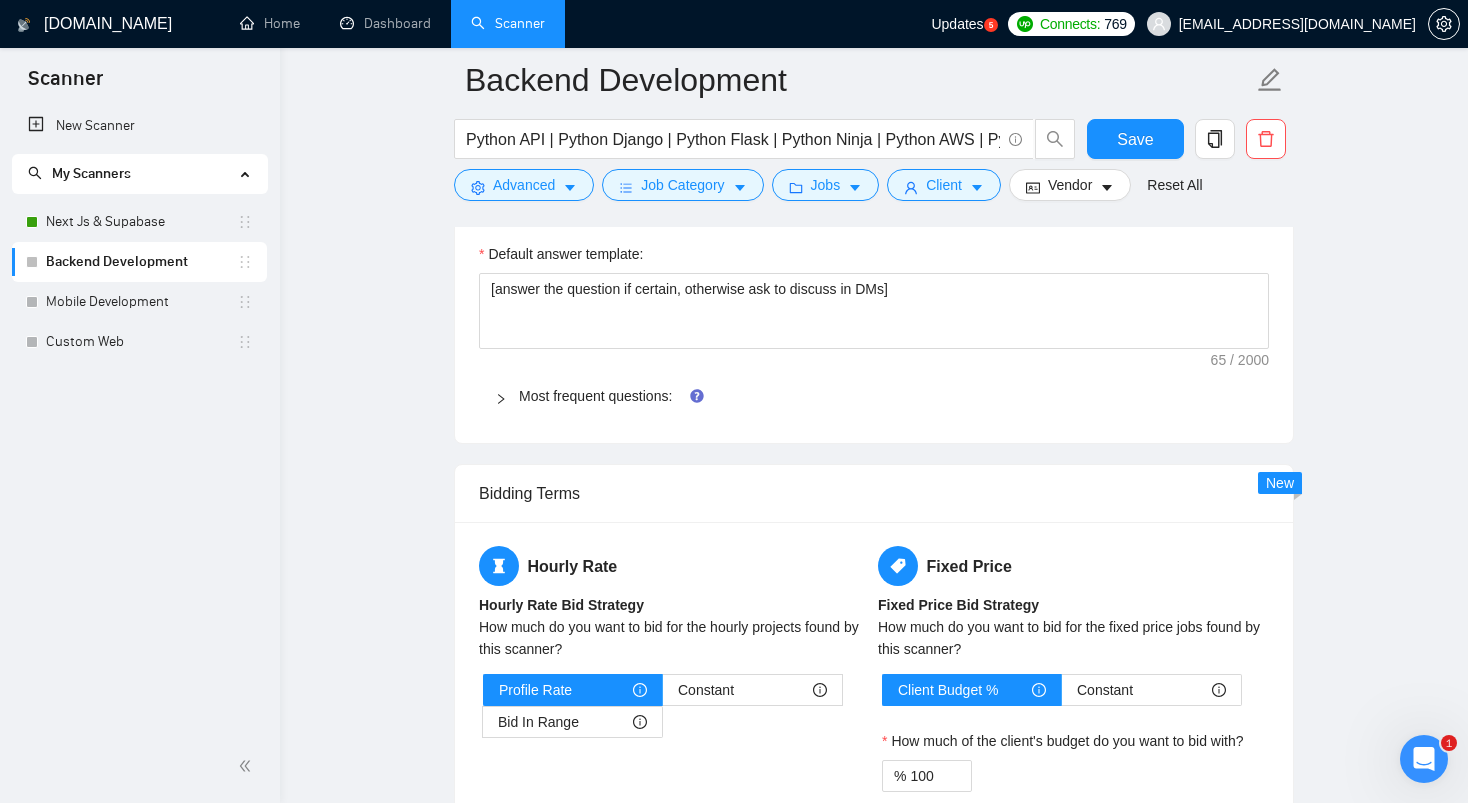 type 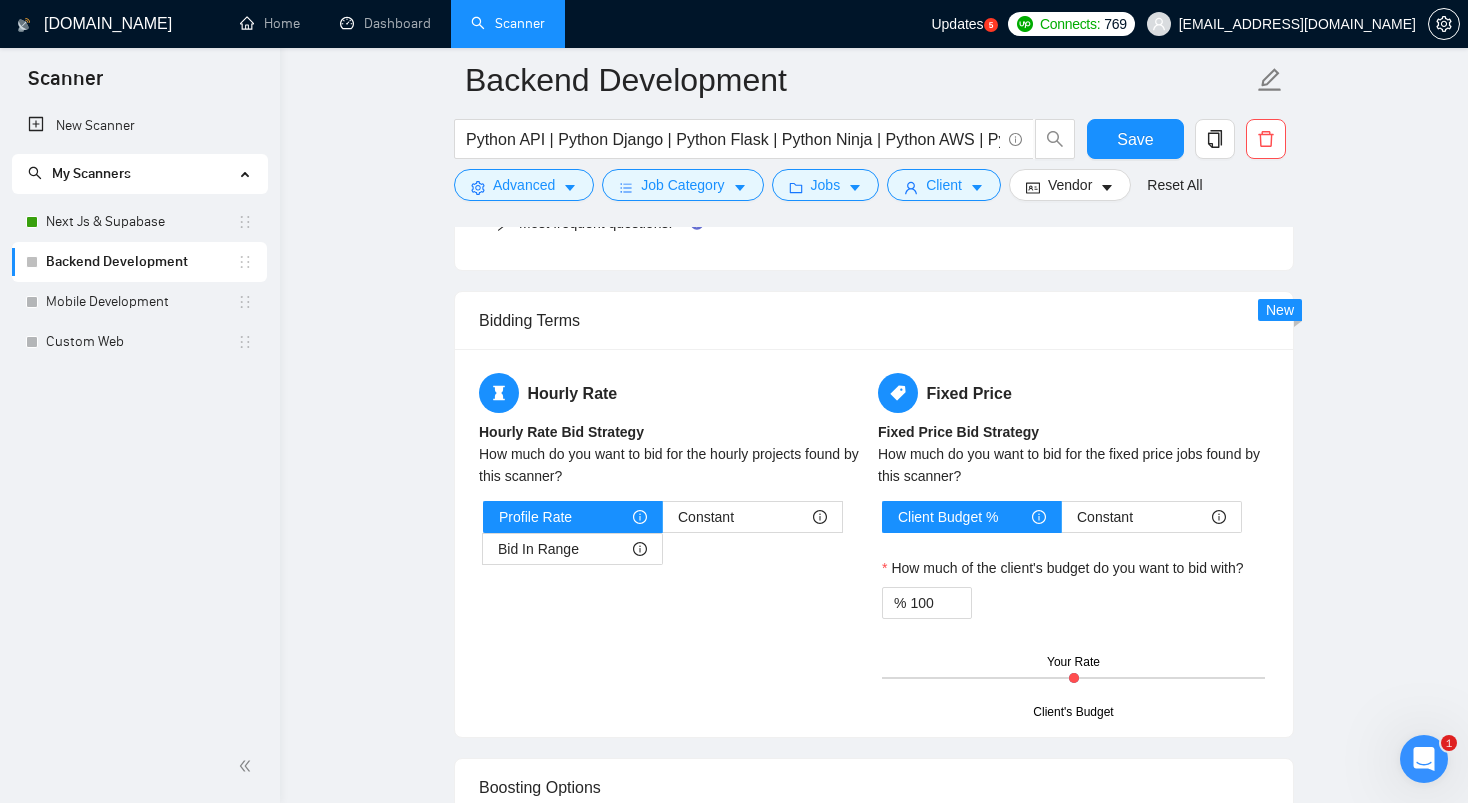 scroll, scrollTop: 2426, scrollLeft: 0, axis: vertical 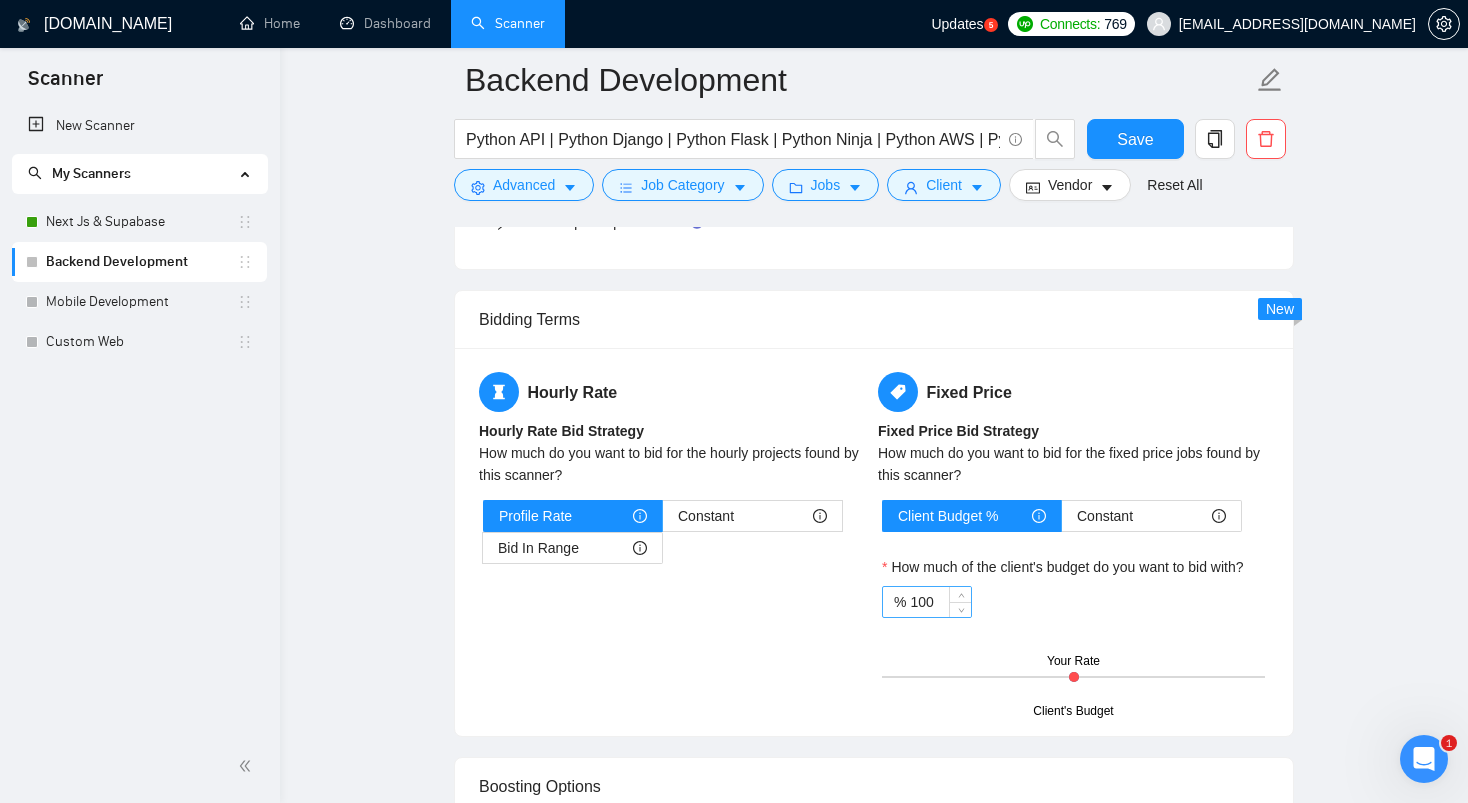 click on "100" at bounding box center [940, 602] 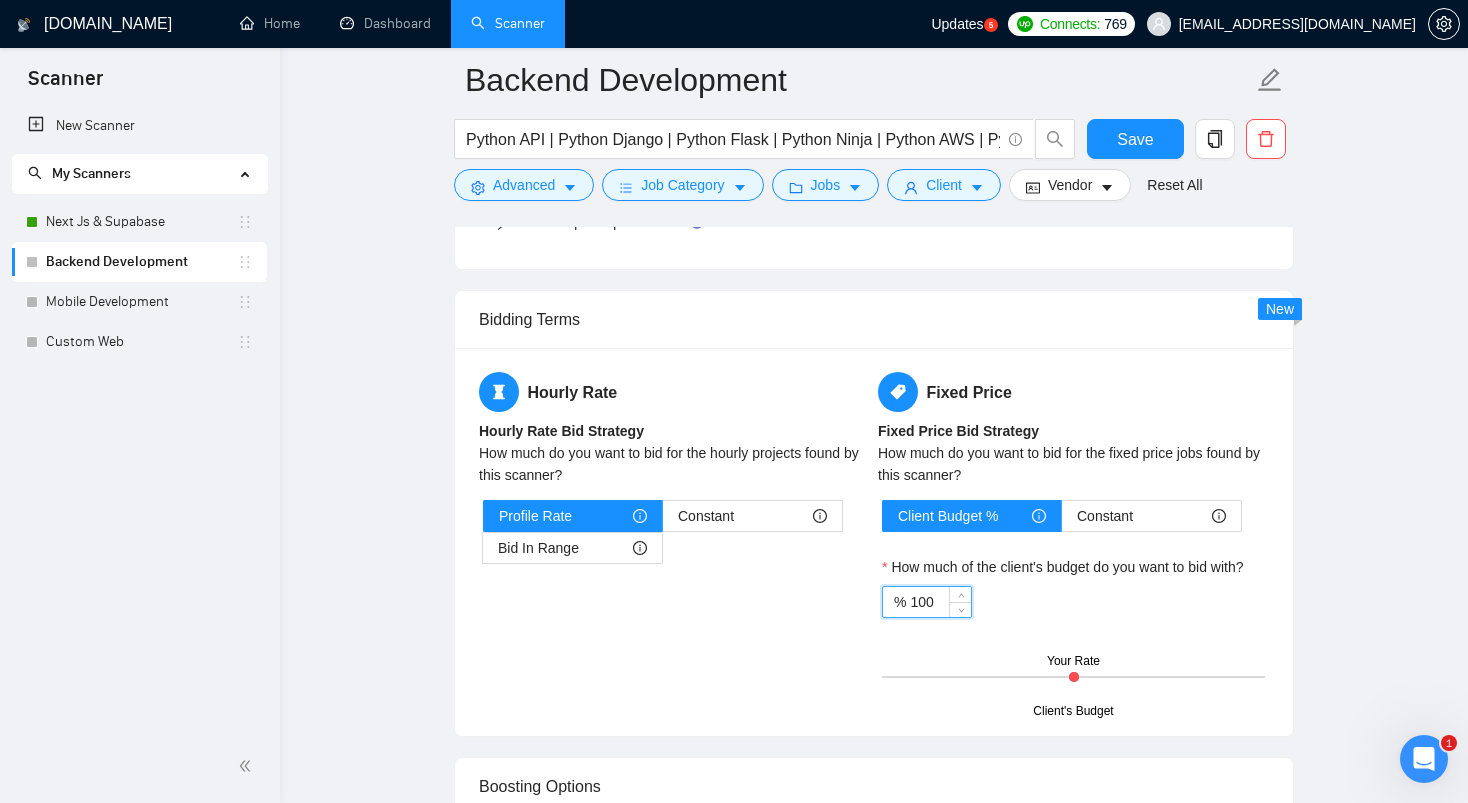 click on "100" at bounding box center [940, 602] 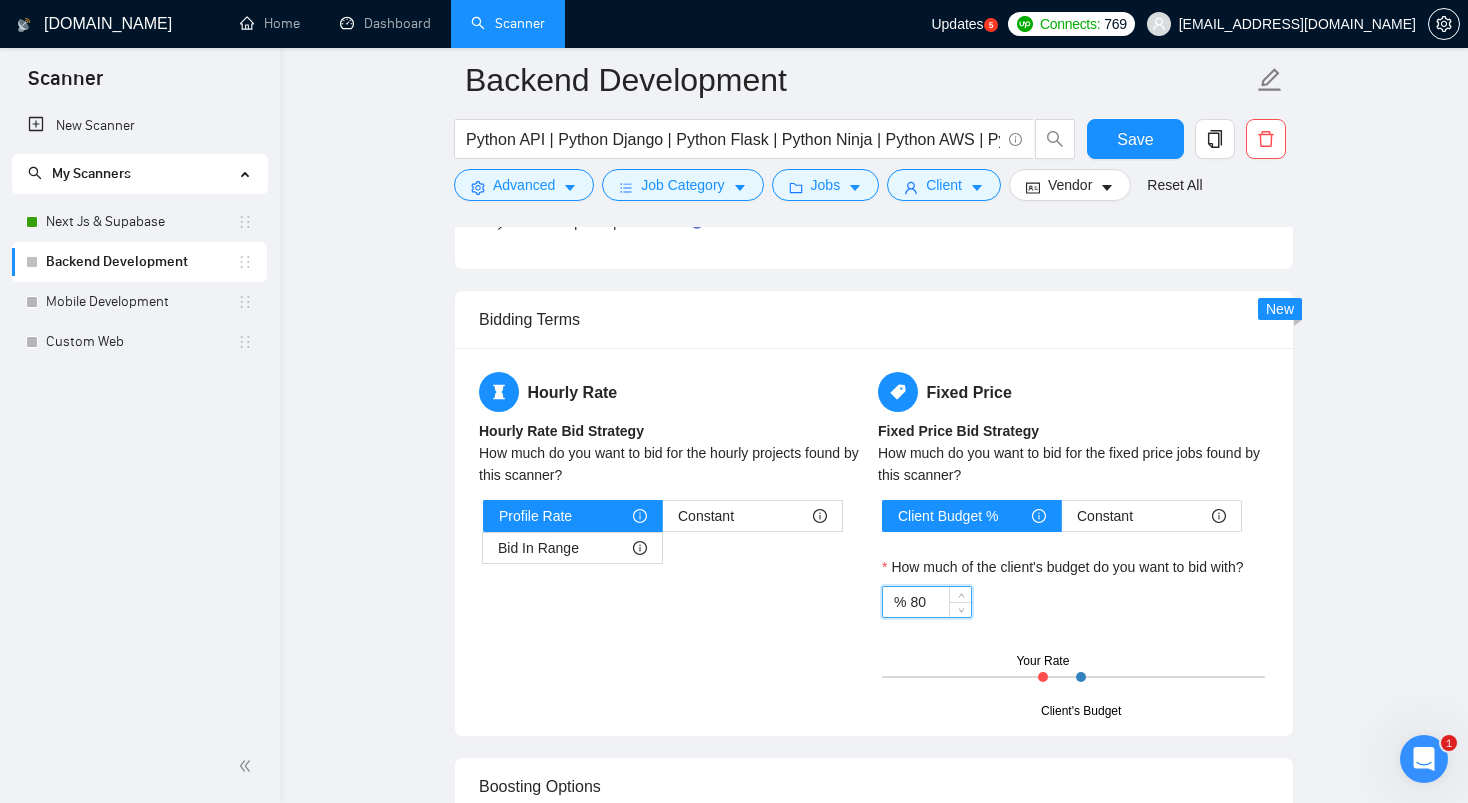 click on "% 80" at bounding box center (1073, 602) 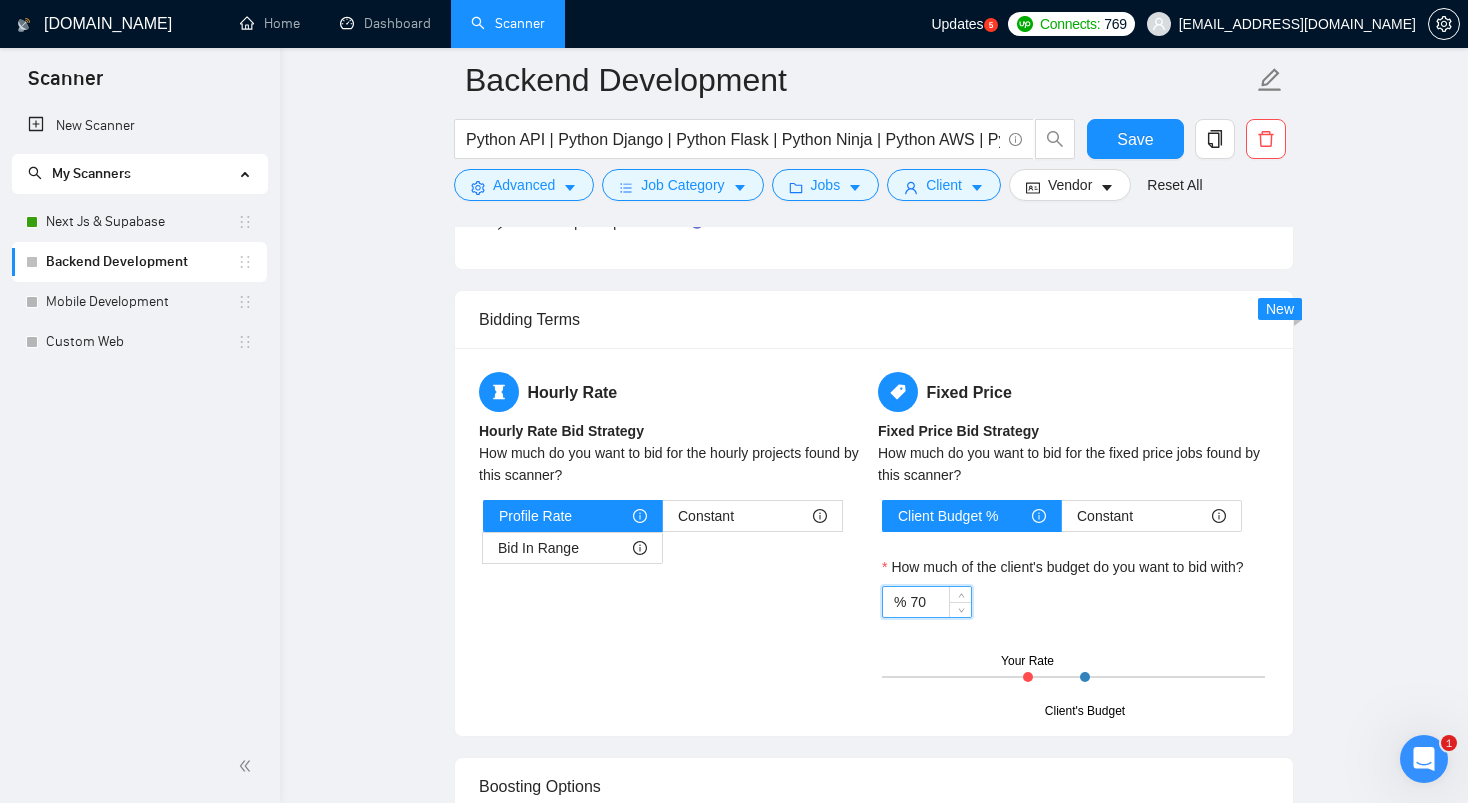 type on "7" 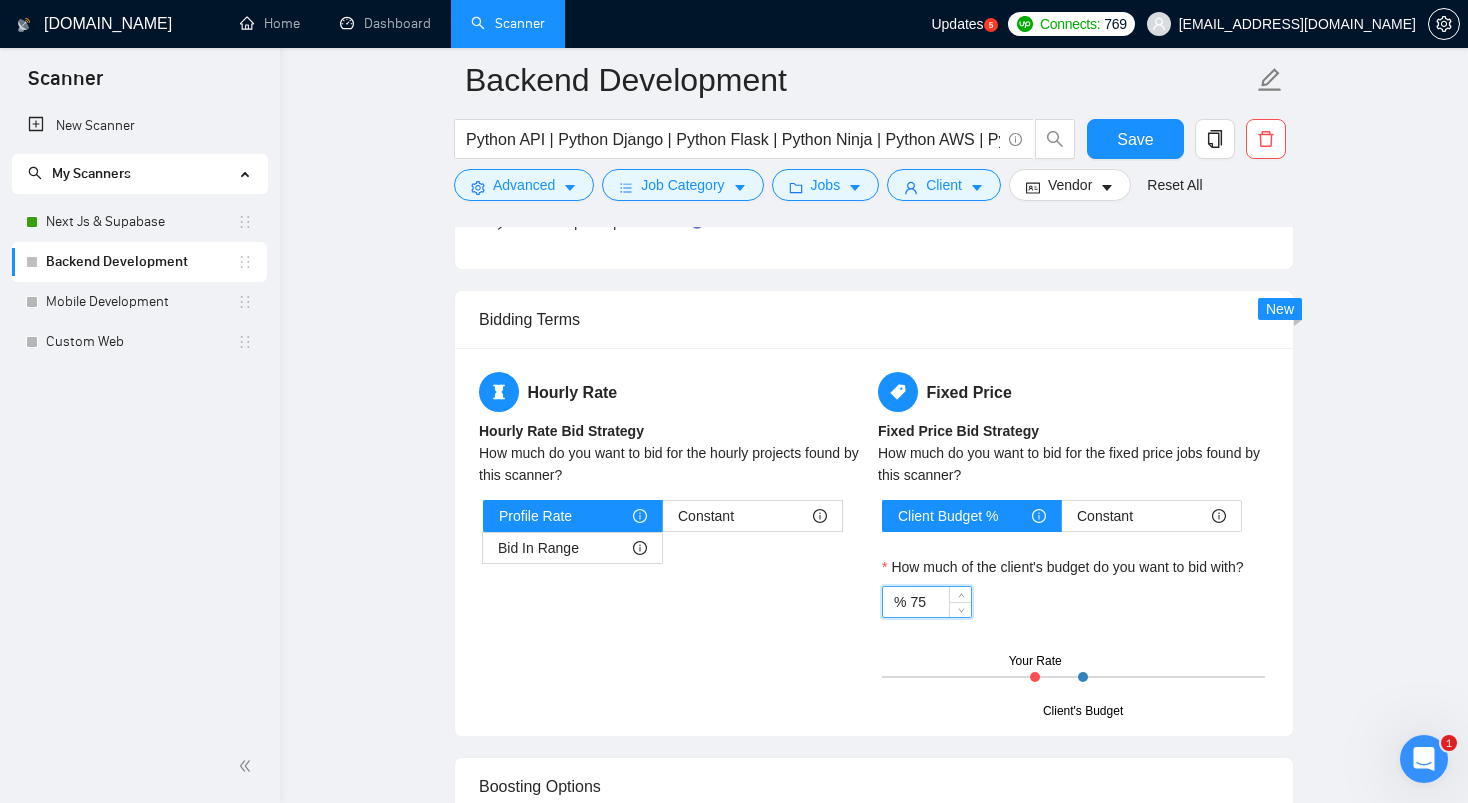 type on "75" 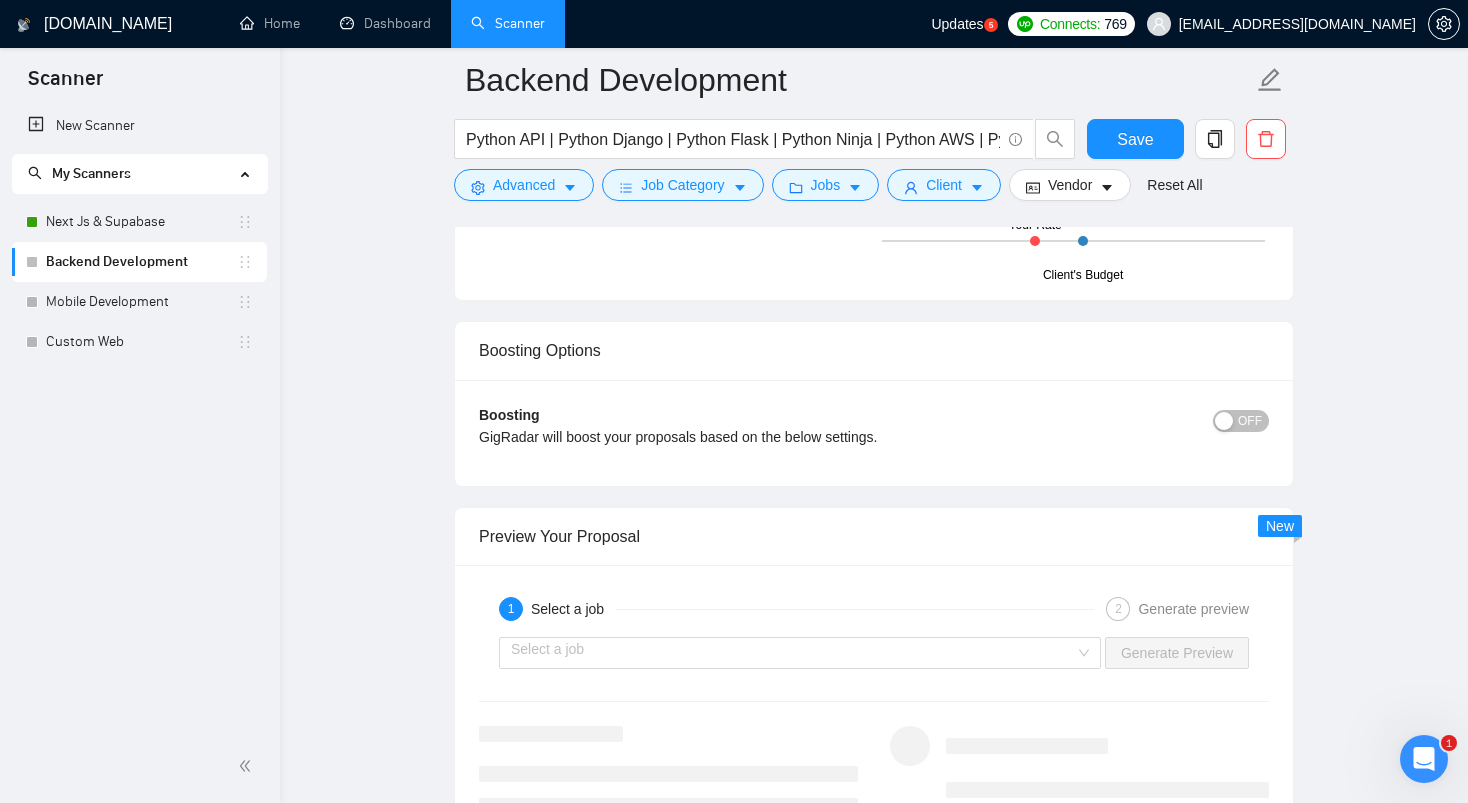 scroll, scrollTop: 2865, scrollLeft: 0, axis: vertical 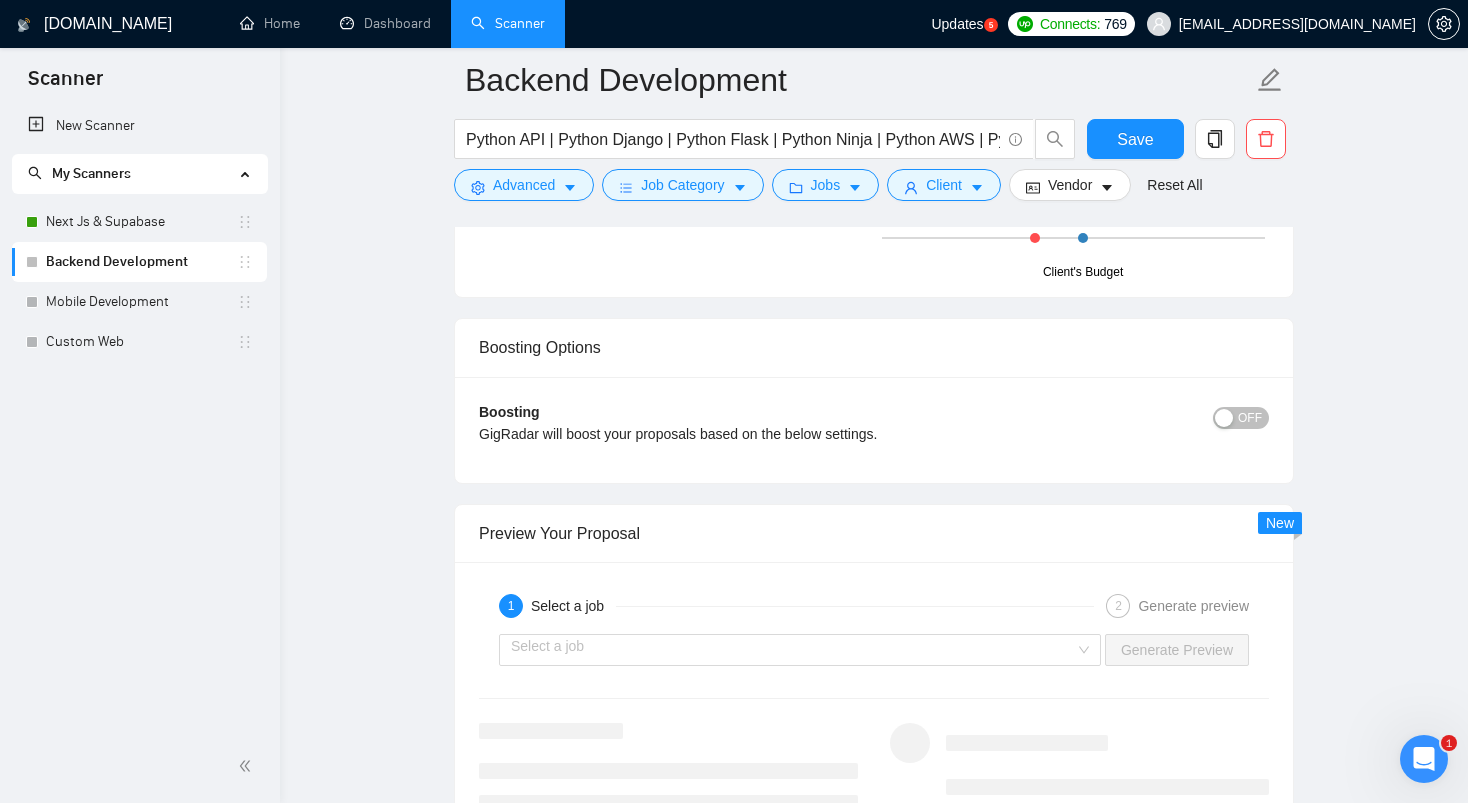 click on "OFF" at bounding box center (1241, 418) 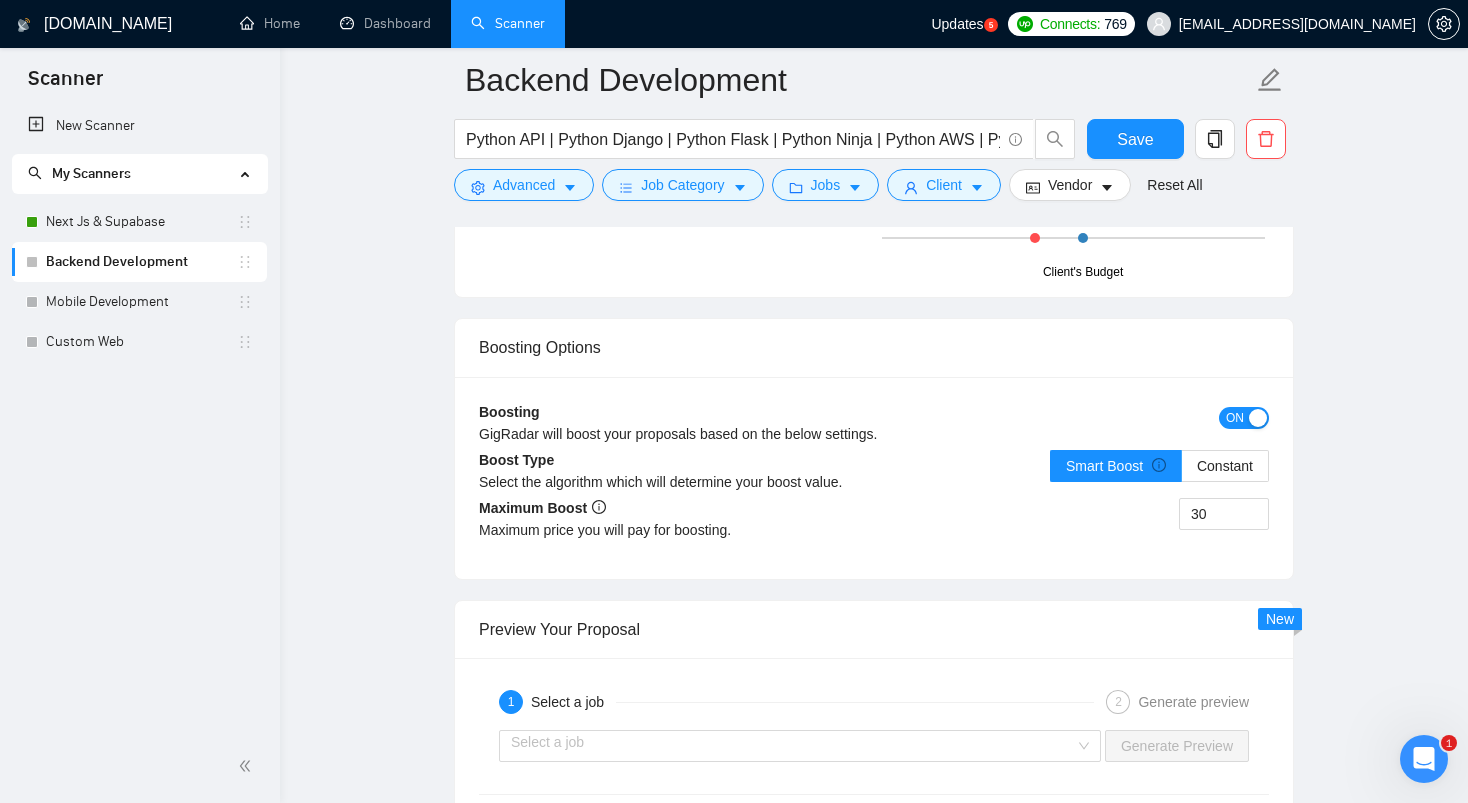 click at bounding box center [1258, 418] 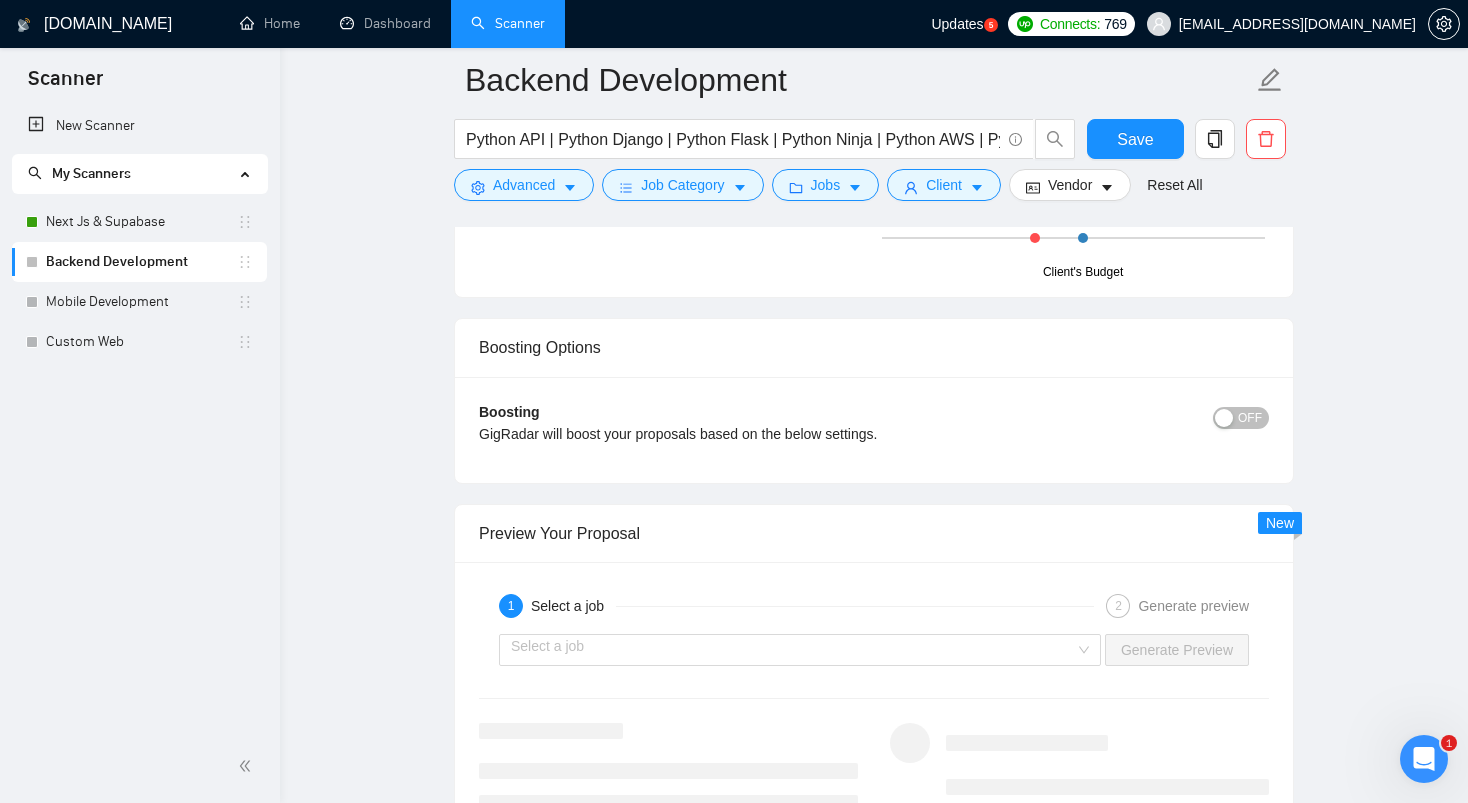 click on "OFF" at bounding box center (1171, 417) 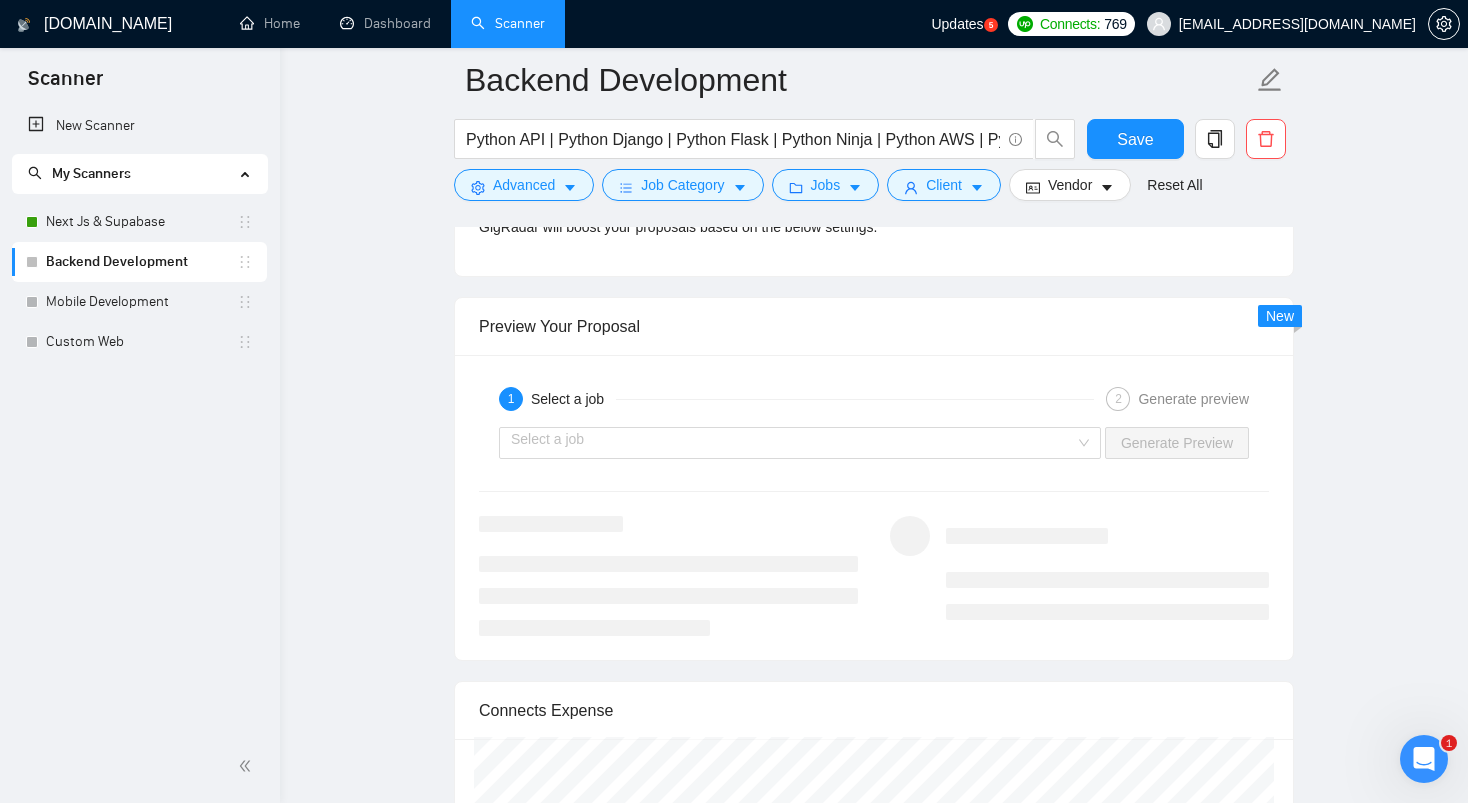 scroll, scrollTop: 3073, scrollLeft: 0, axis: vertical 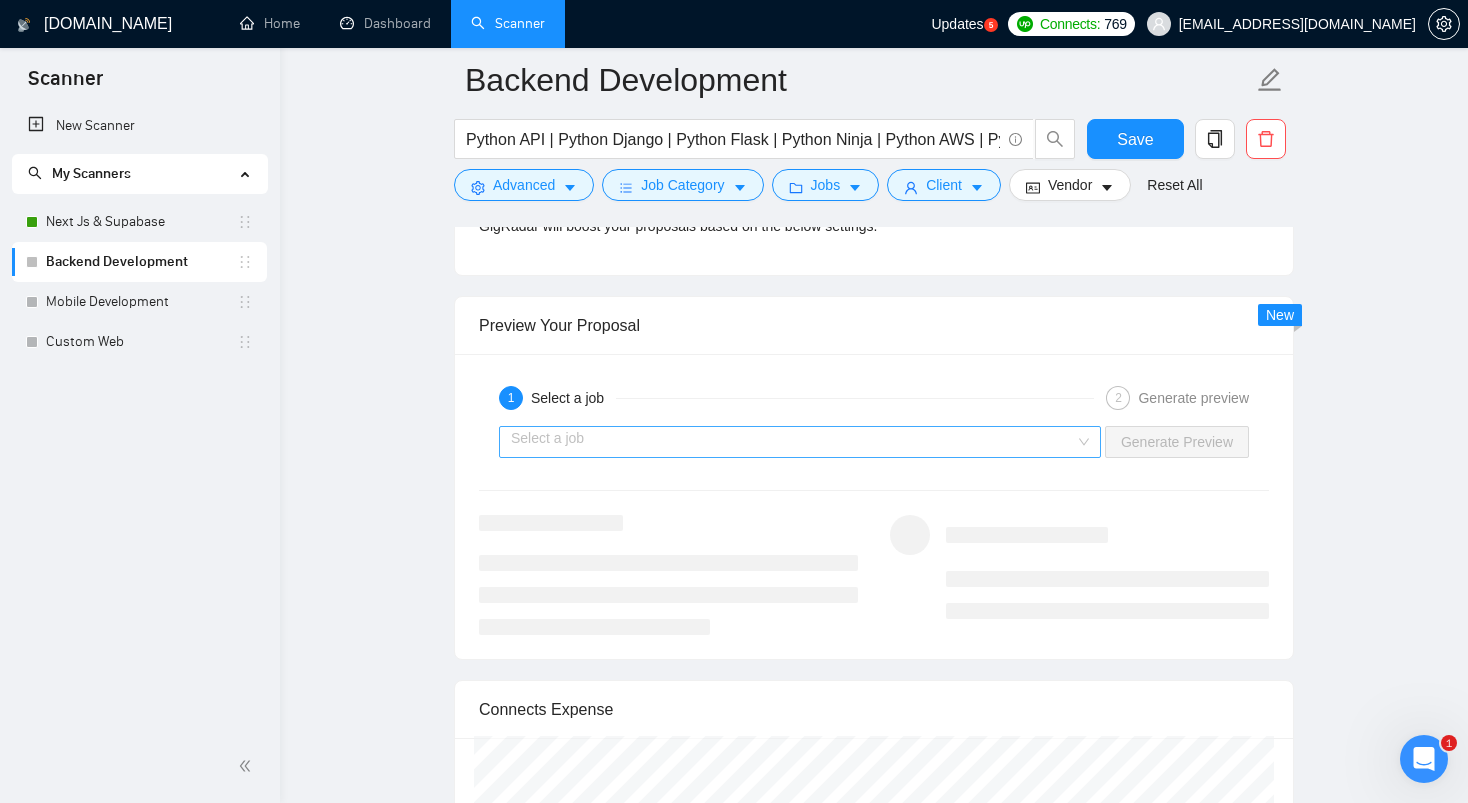 click at bounding box center (793, 442) 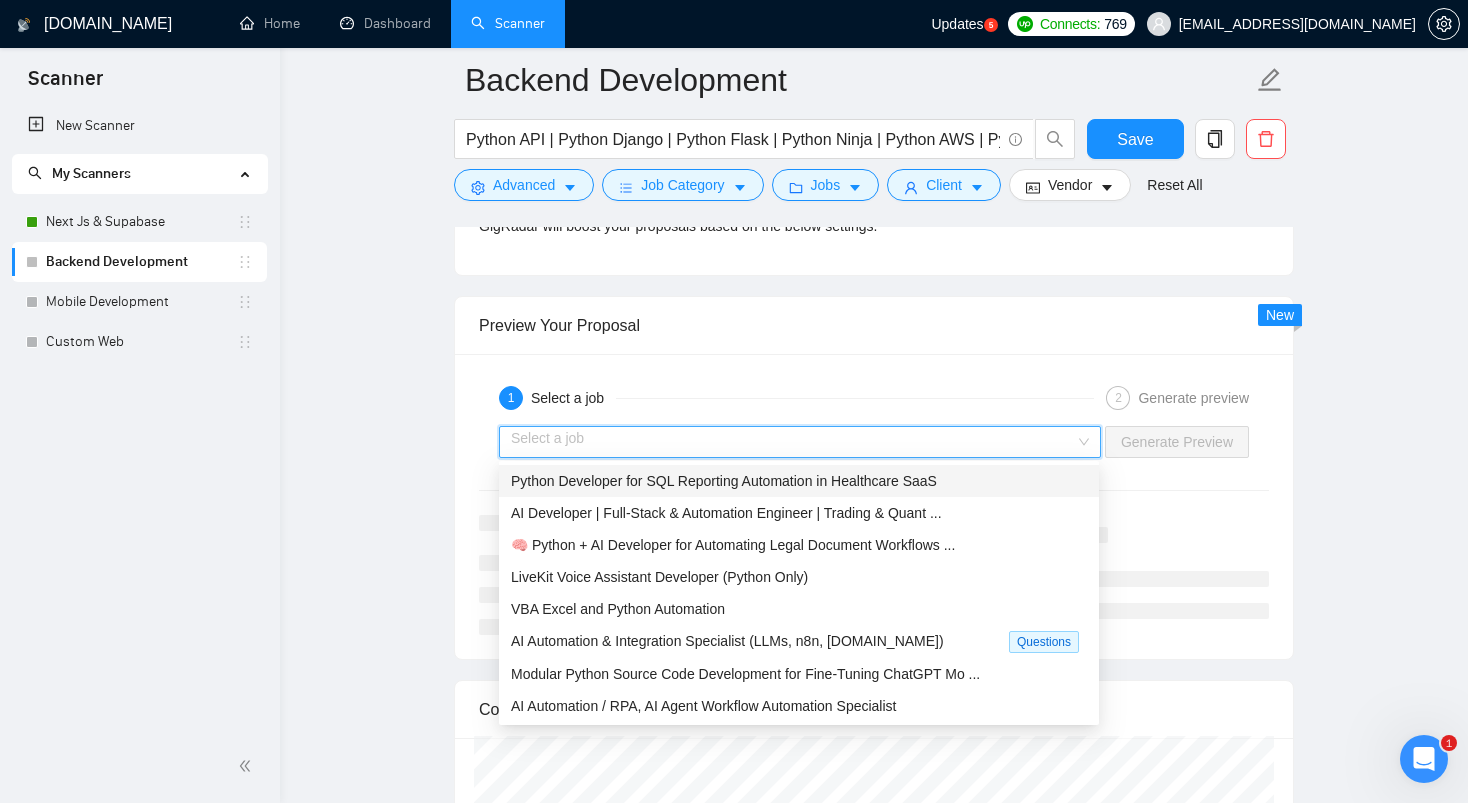 click on "Python Developer for SQL Reporting Automation in Healthcare SaaS" at bounding box center [724, 481] 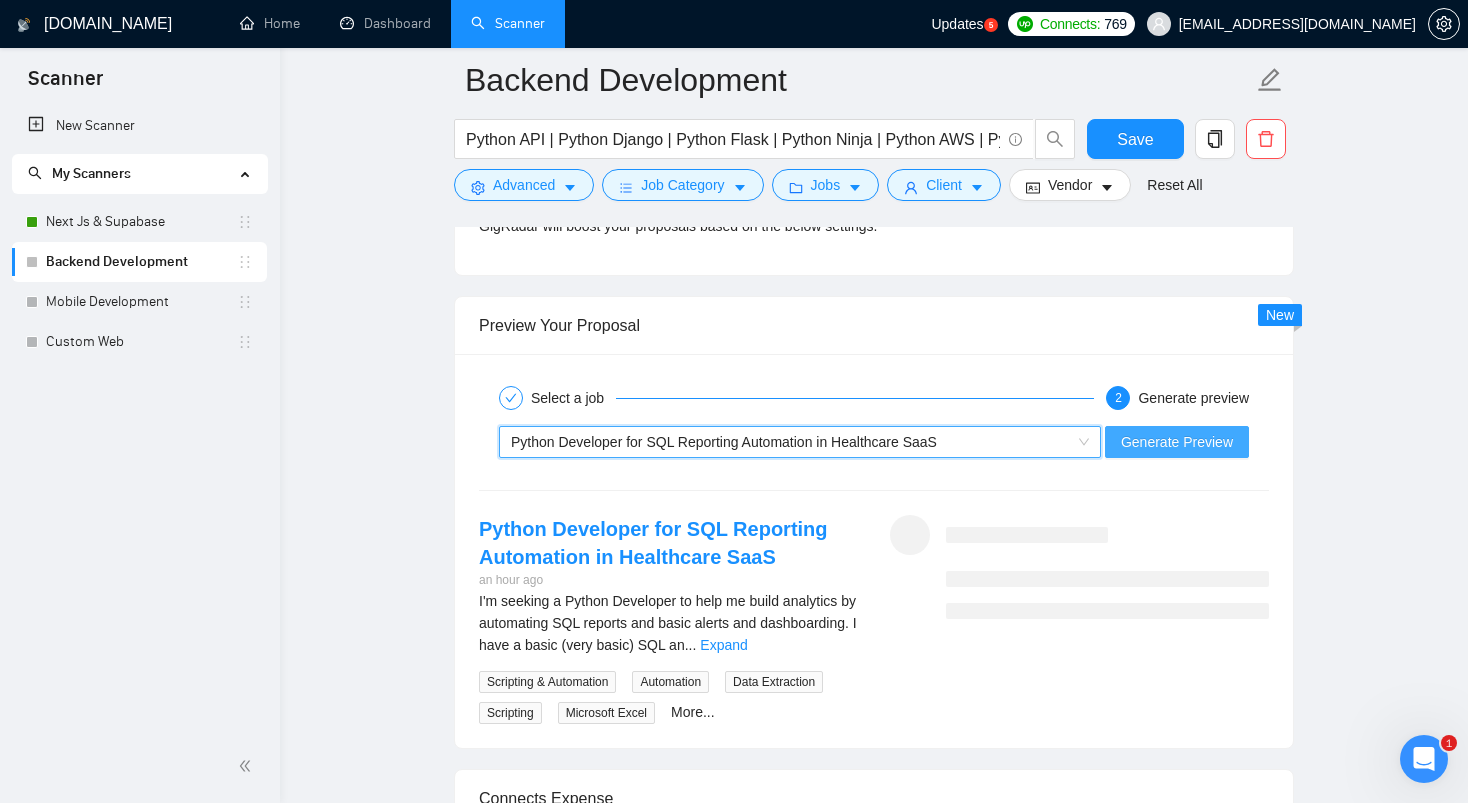 click on "Generate Preview" at bounding box center [1177, 442] 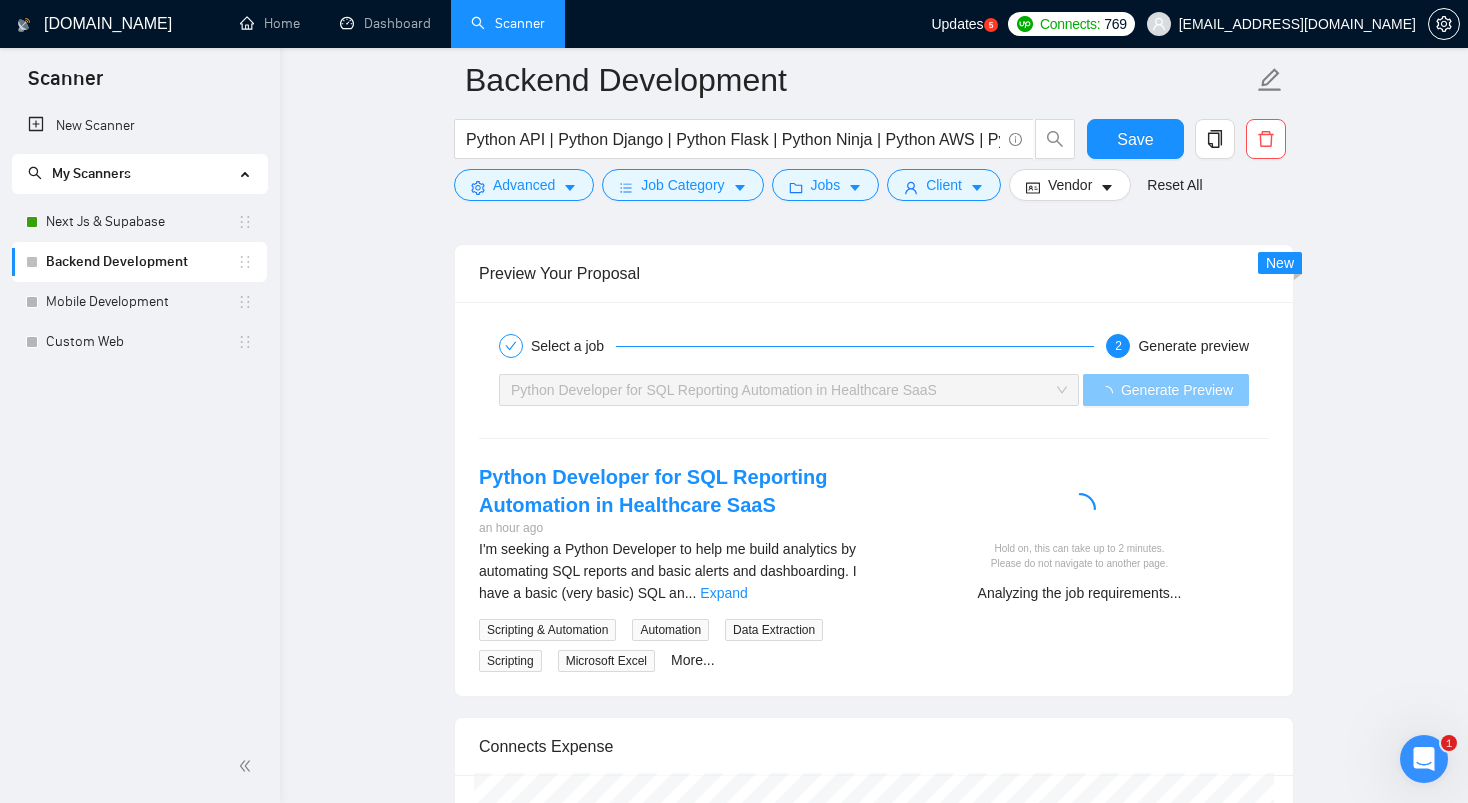 scroll, scrollTop: 3127, scrollLeft: 0, axis: vertical 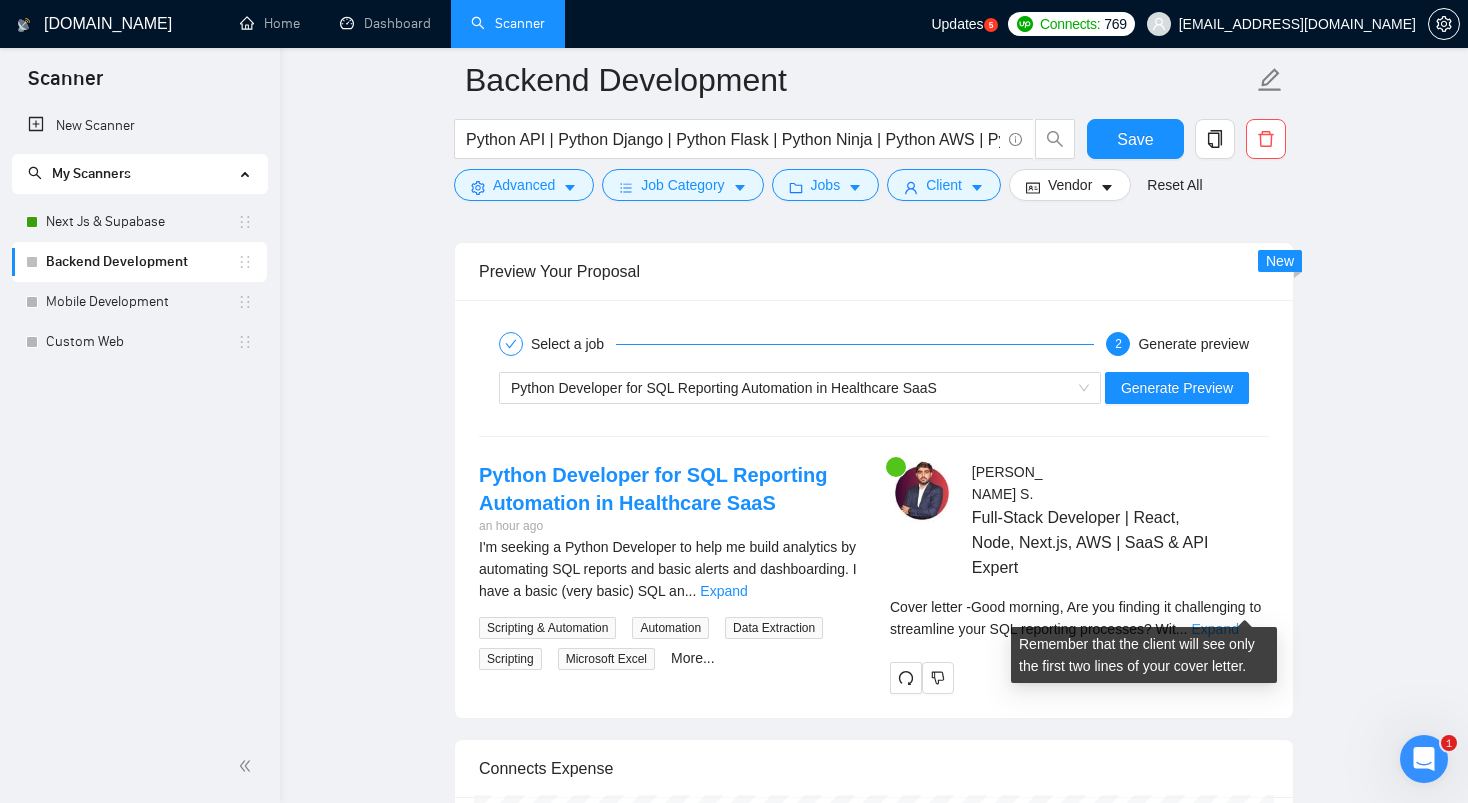 click on "Expand" at bounding box center [1215, 629] 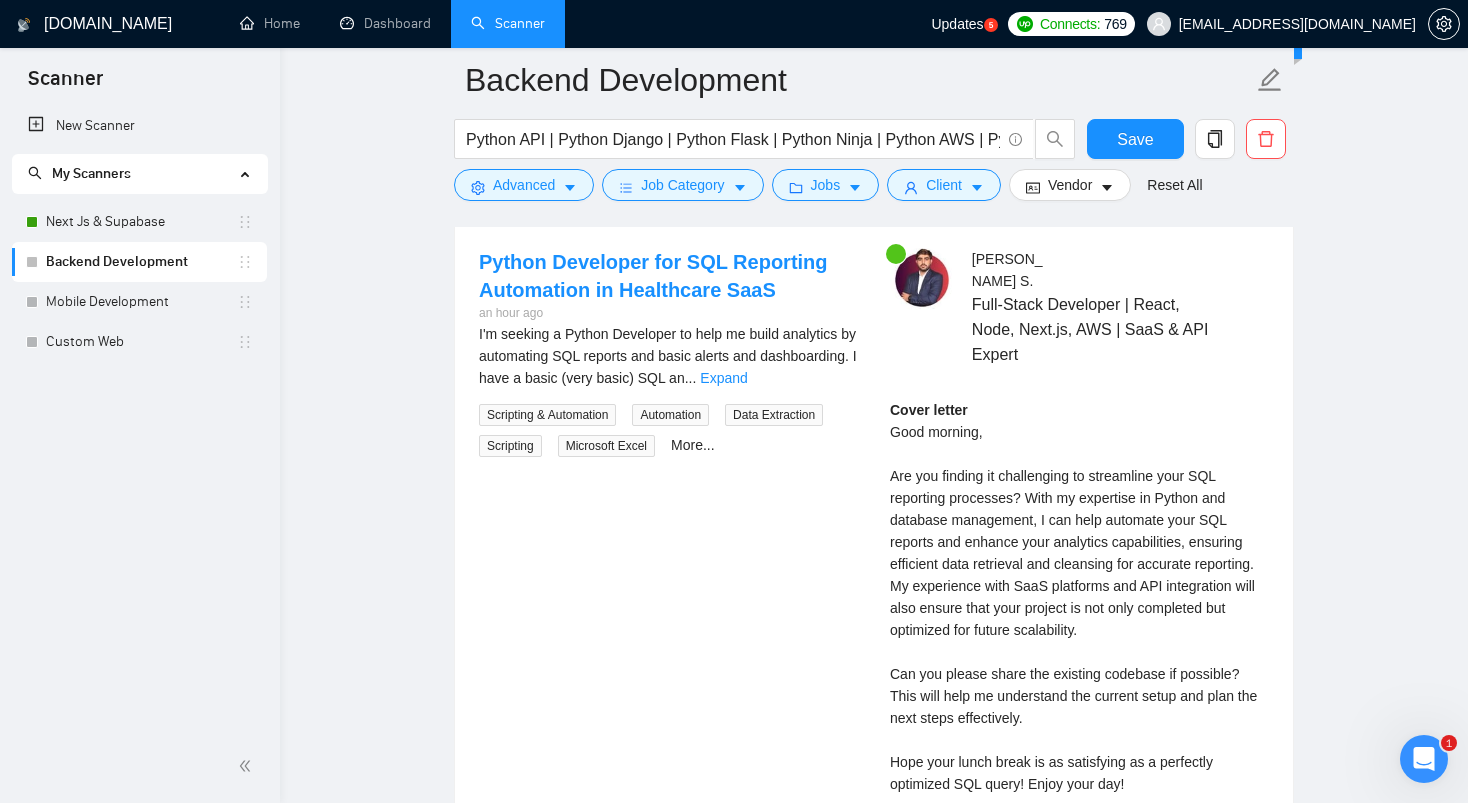 scroll, scrollTop: 3339, scrollLeft: 0, axis: vertical 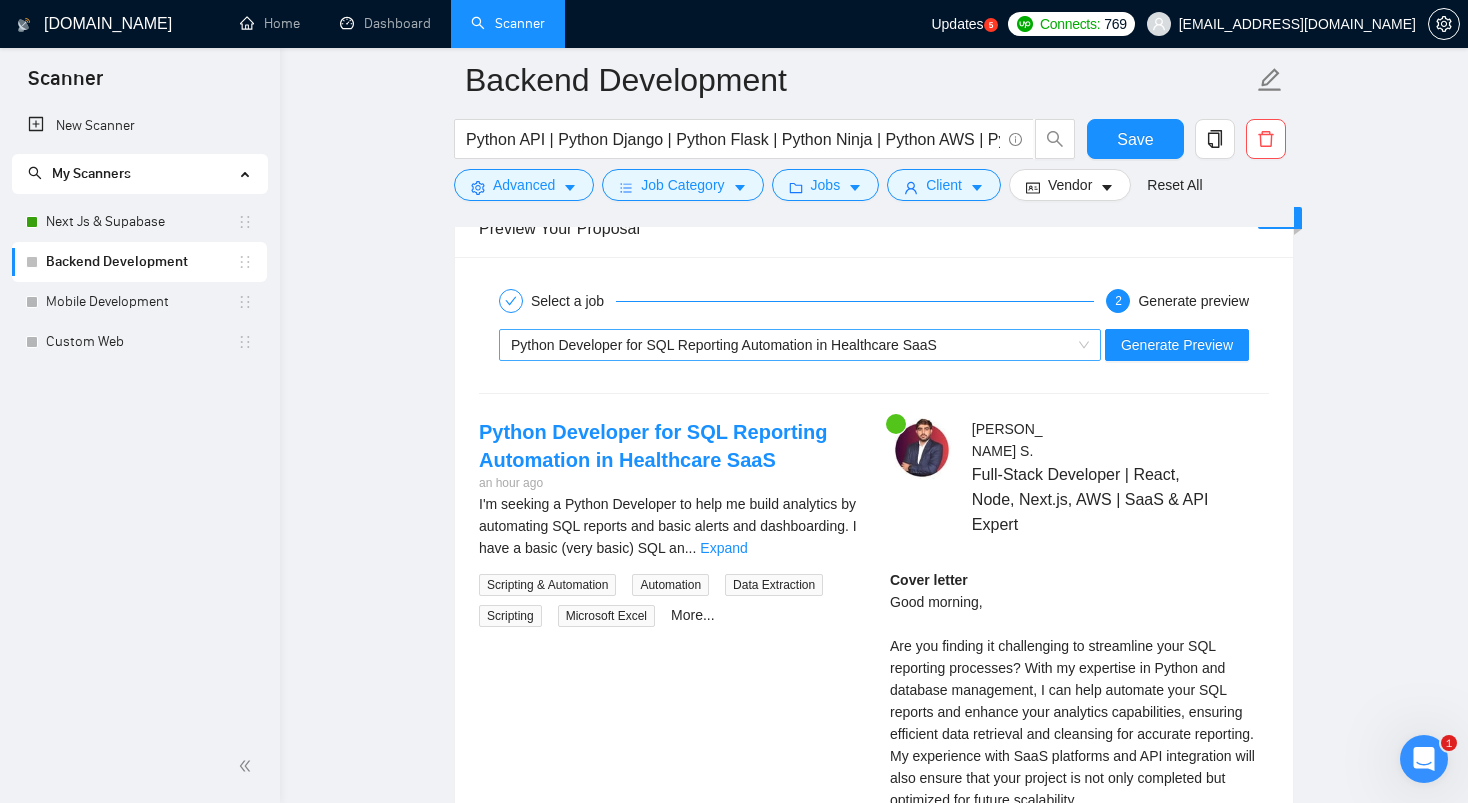 click on "Python Developer for SQL Reporting Automation in Healthcare SaaS" at bounding box center (791, 345) 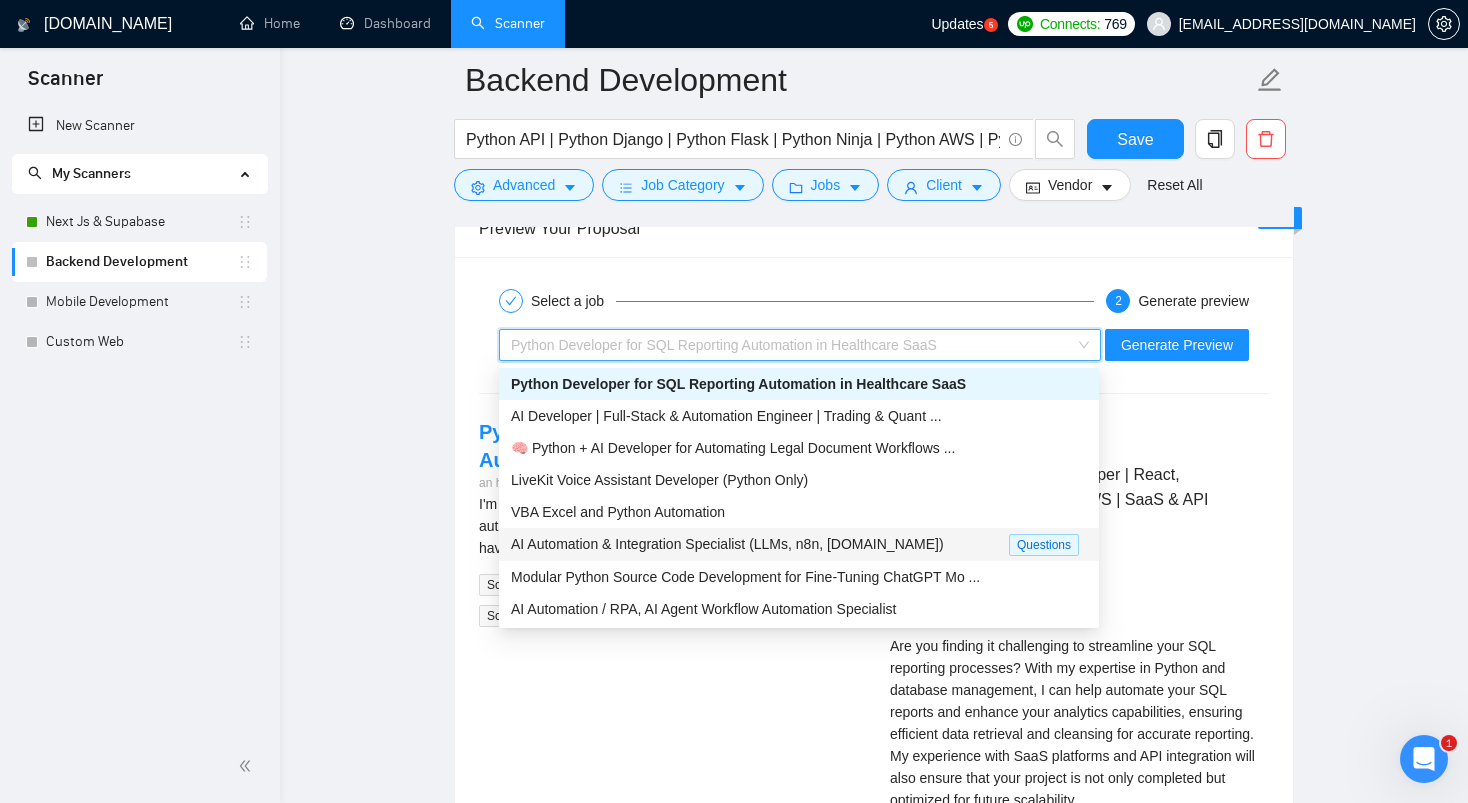 scroll, scrollTop: 64, scrollLeft: 0, axis: vertical 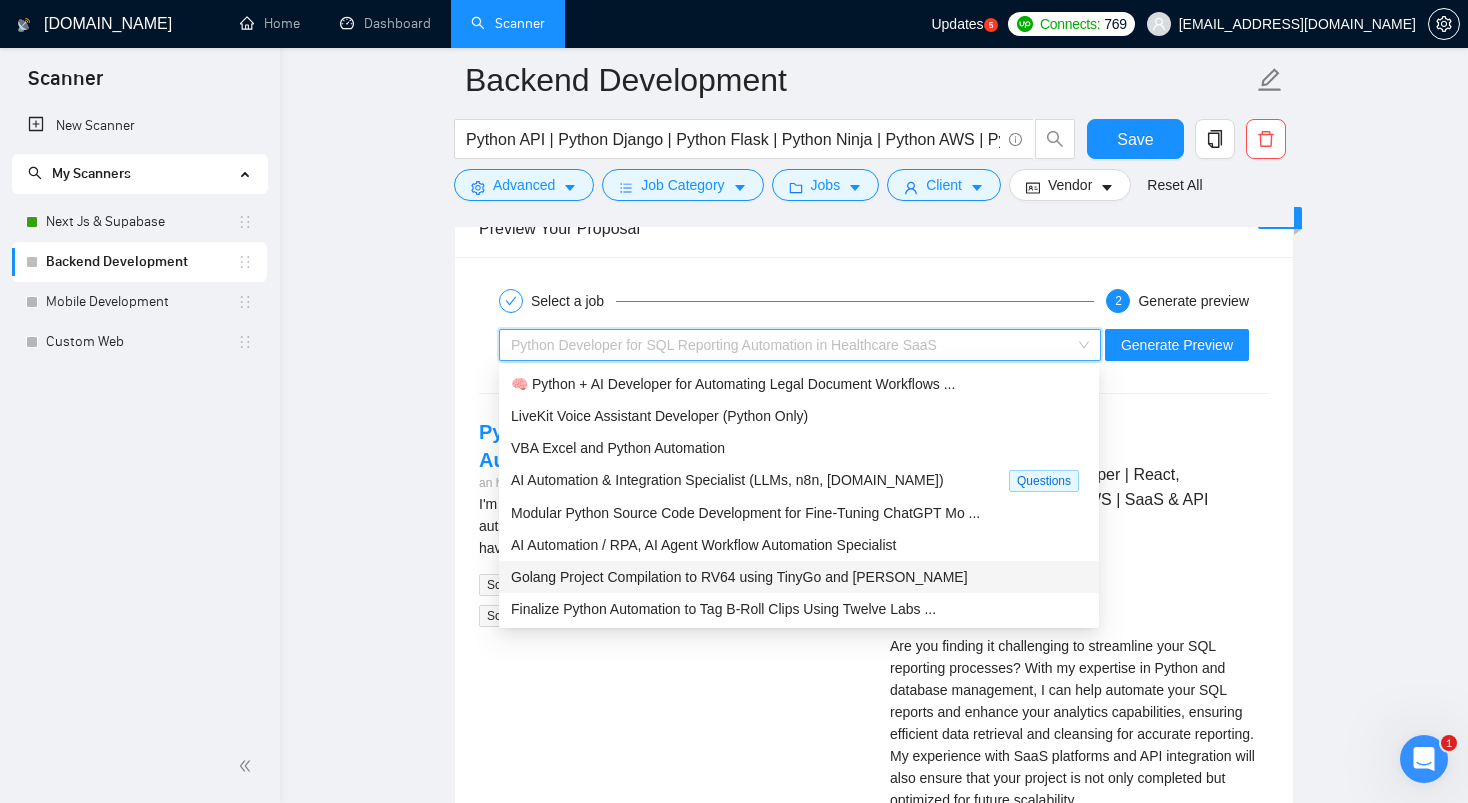 click on "Golang Project Compilation to RV64 using TinyGo and [PERSON_NAME]" at bounding box center (739, 577) 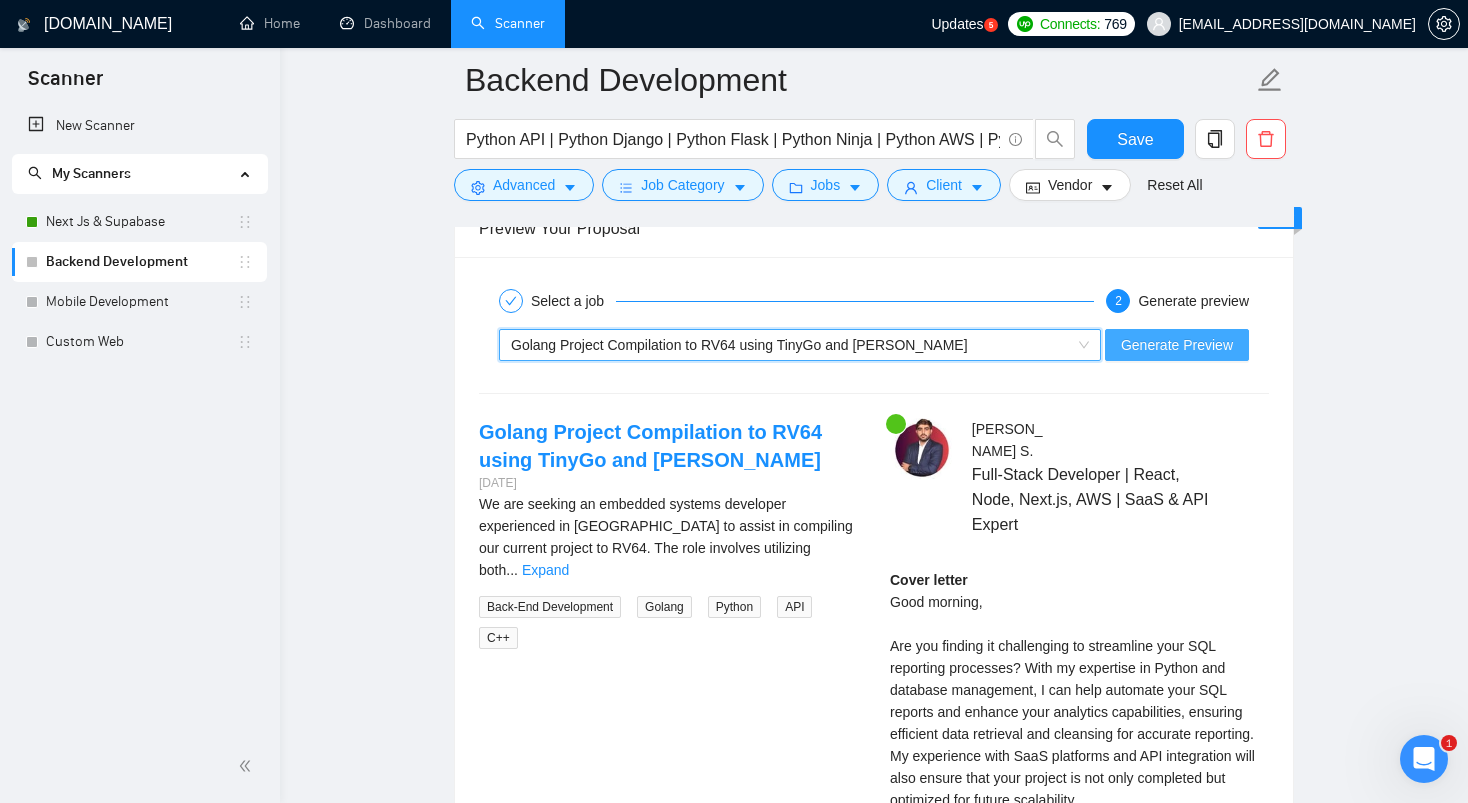 click on "Generate Preview" at bounding box center [1177, 345] 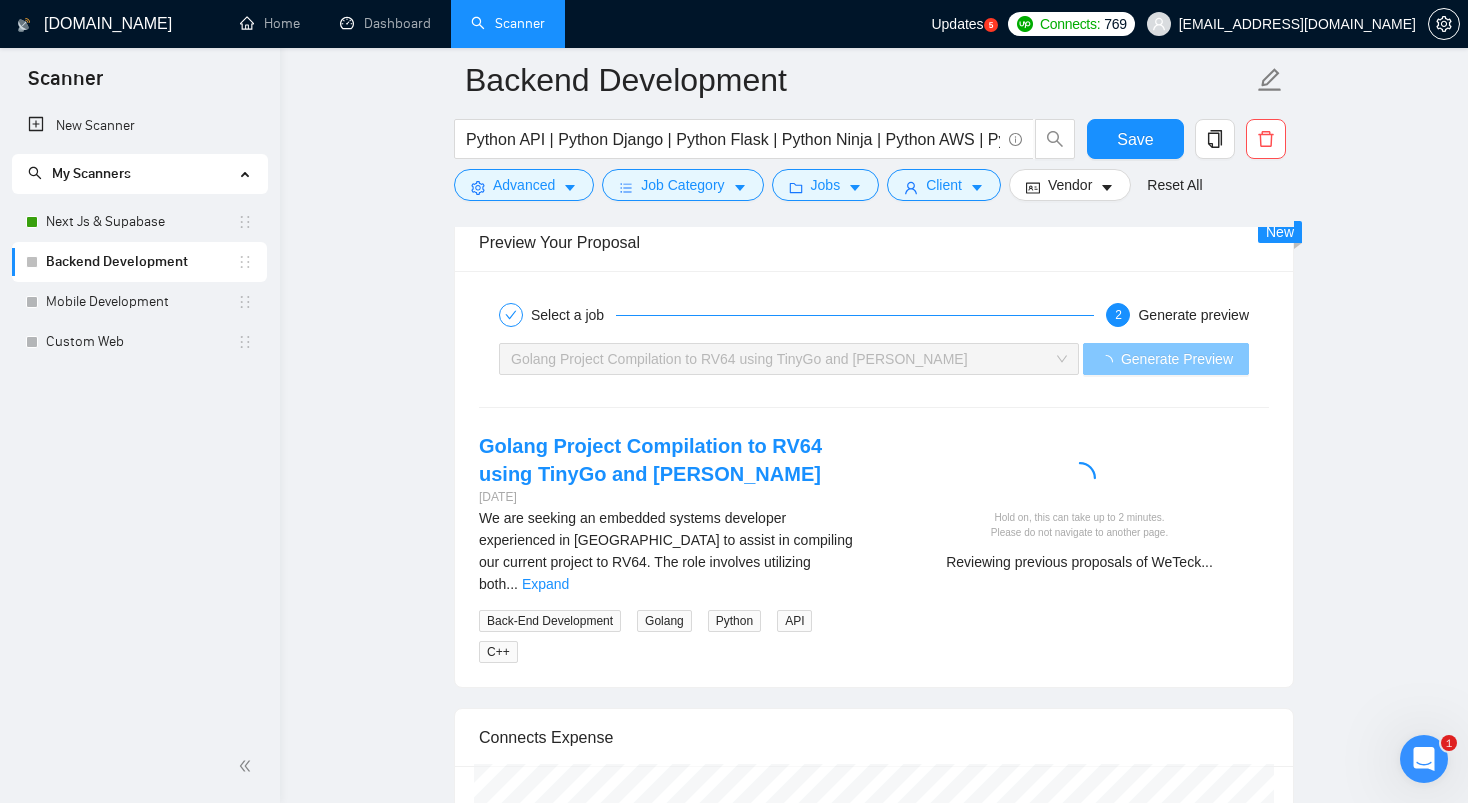 scroll, scrollTop: 3153, scrollLeft: 0, axis: vertical 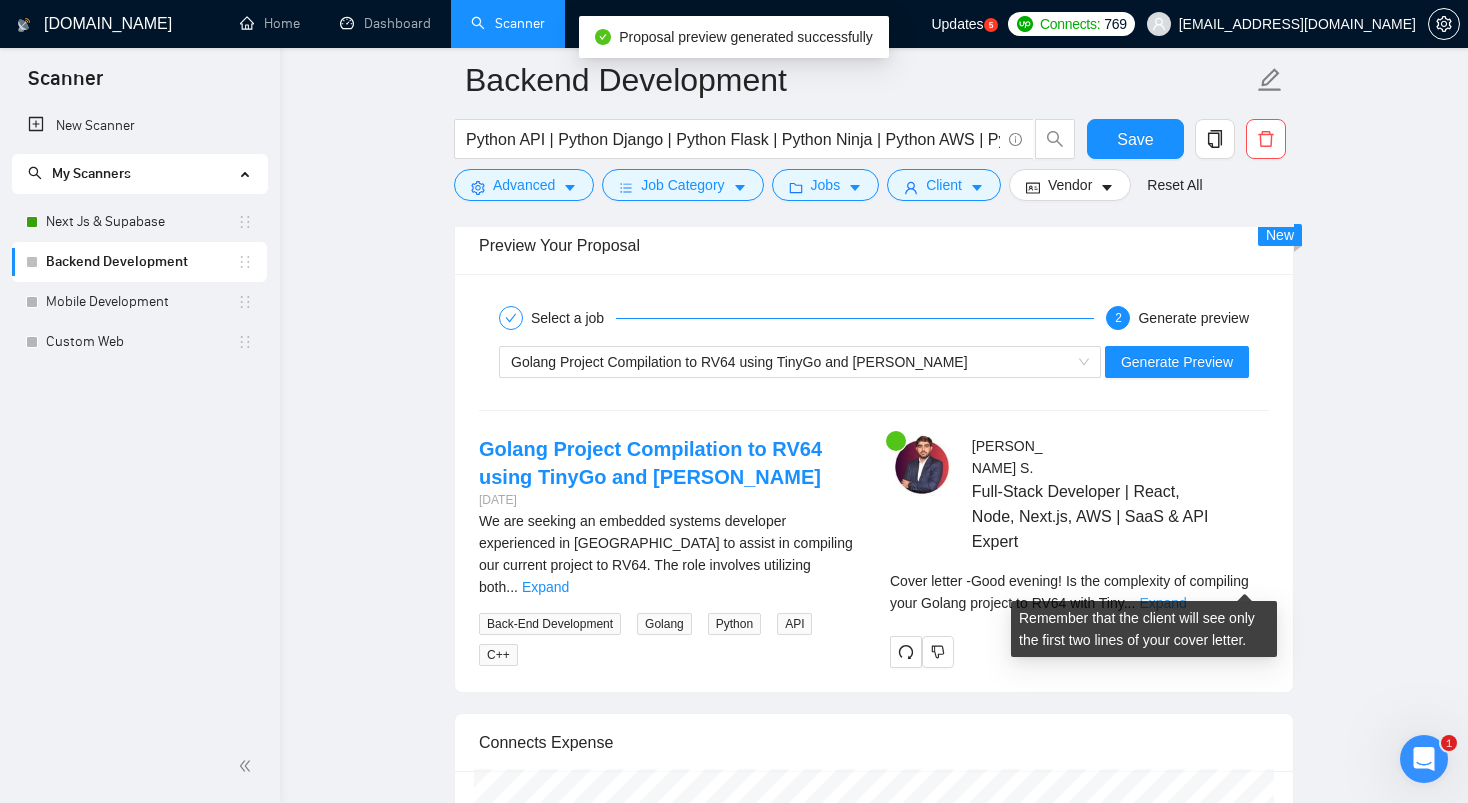 click on "Expand" at bounding box center (1162, 603) 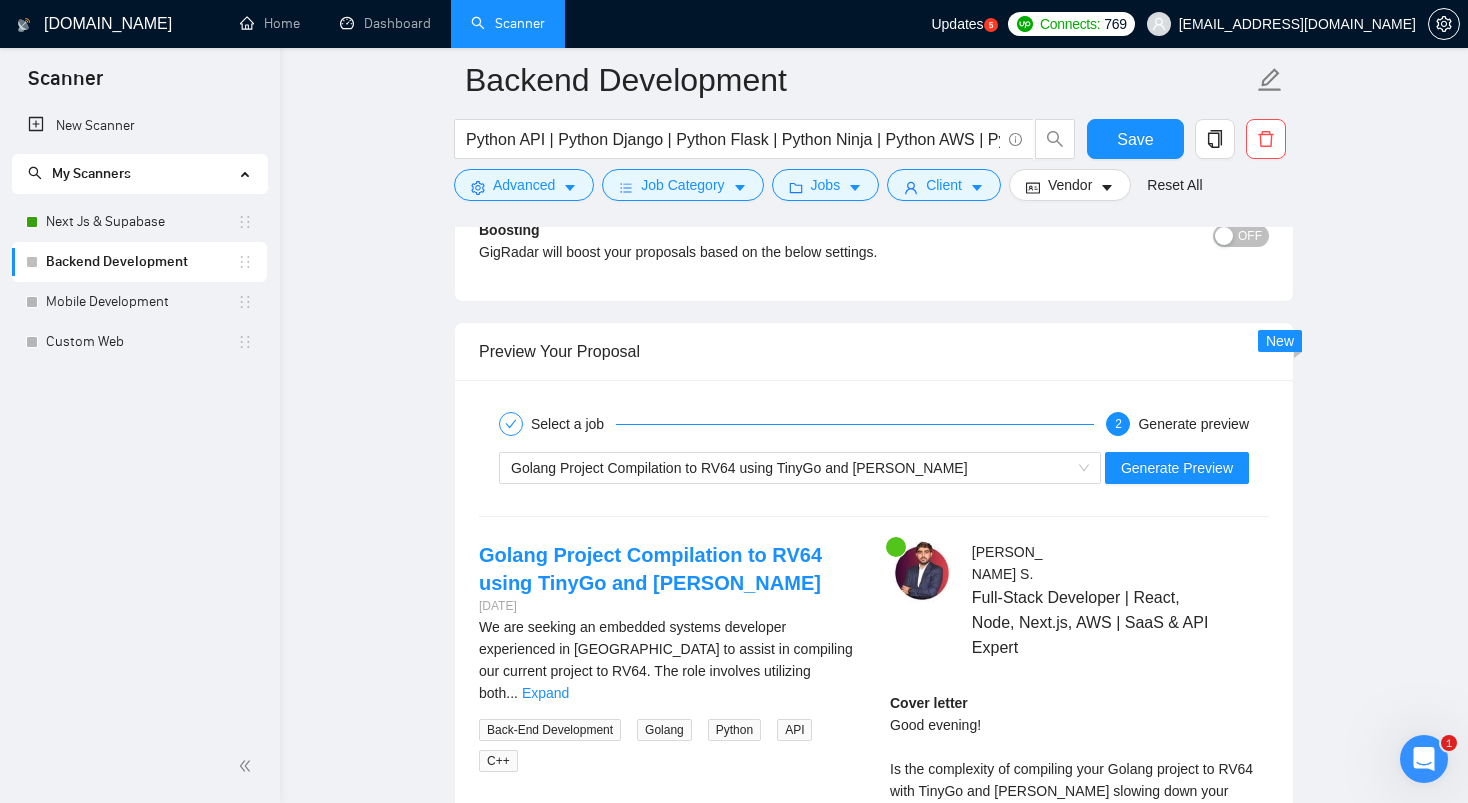 scroll, scrollTop: 3048, scrollLeft: 0, axis: vertical 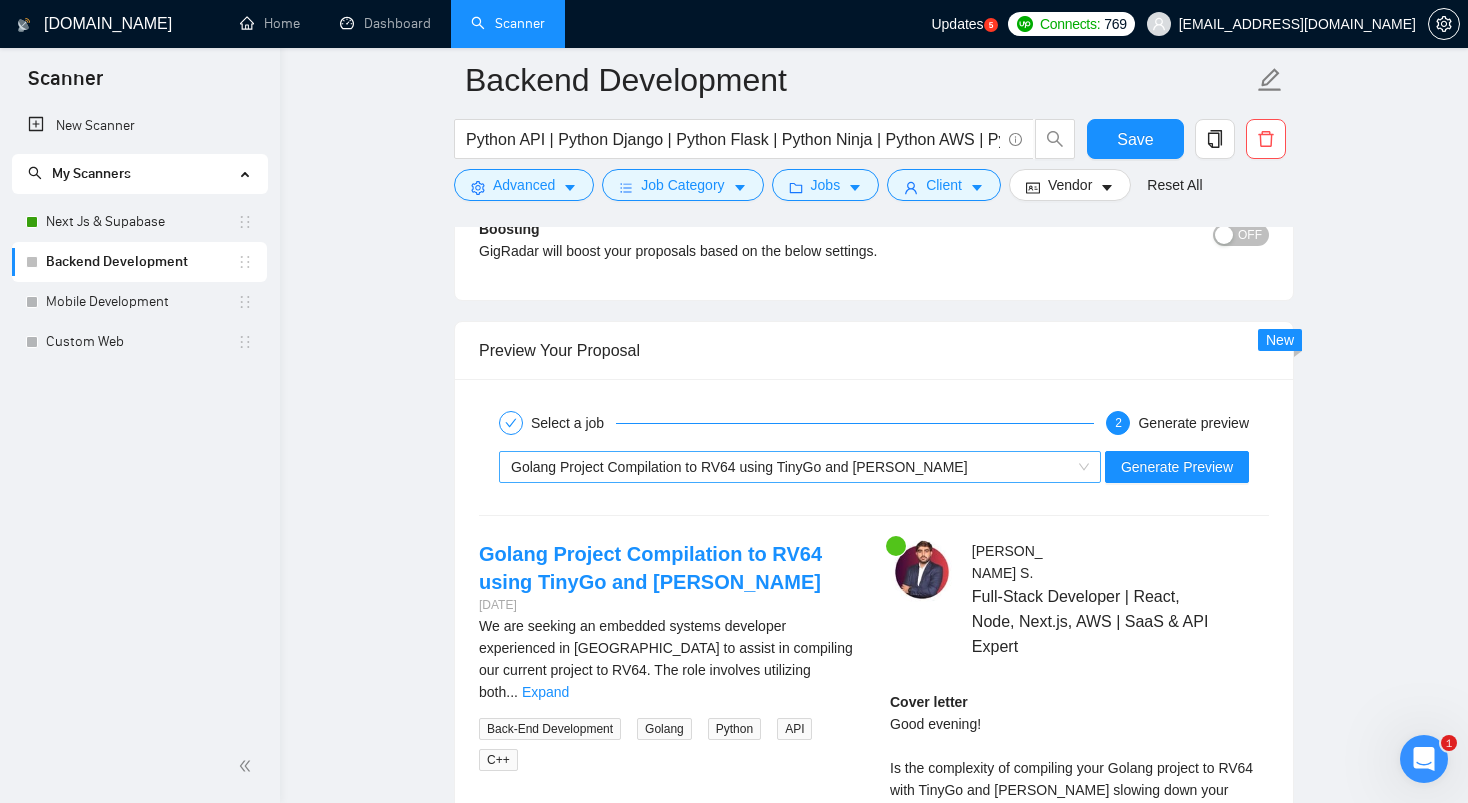 click on "Golang Project Compilation to RV64 using TinyGo and [PERSON_NAME]" at bounding box center (791, 467) 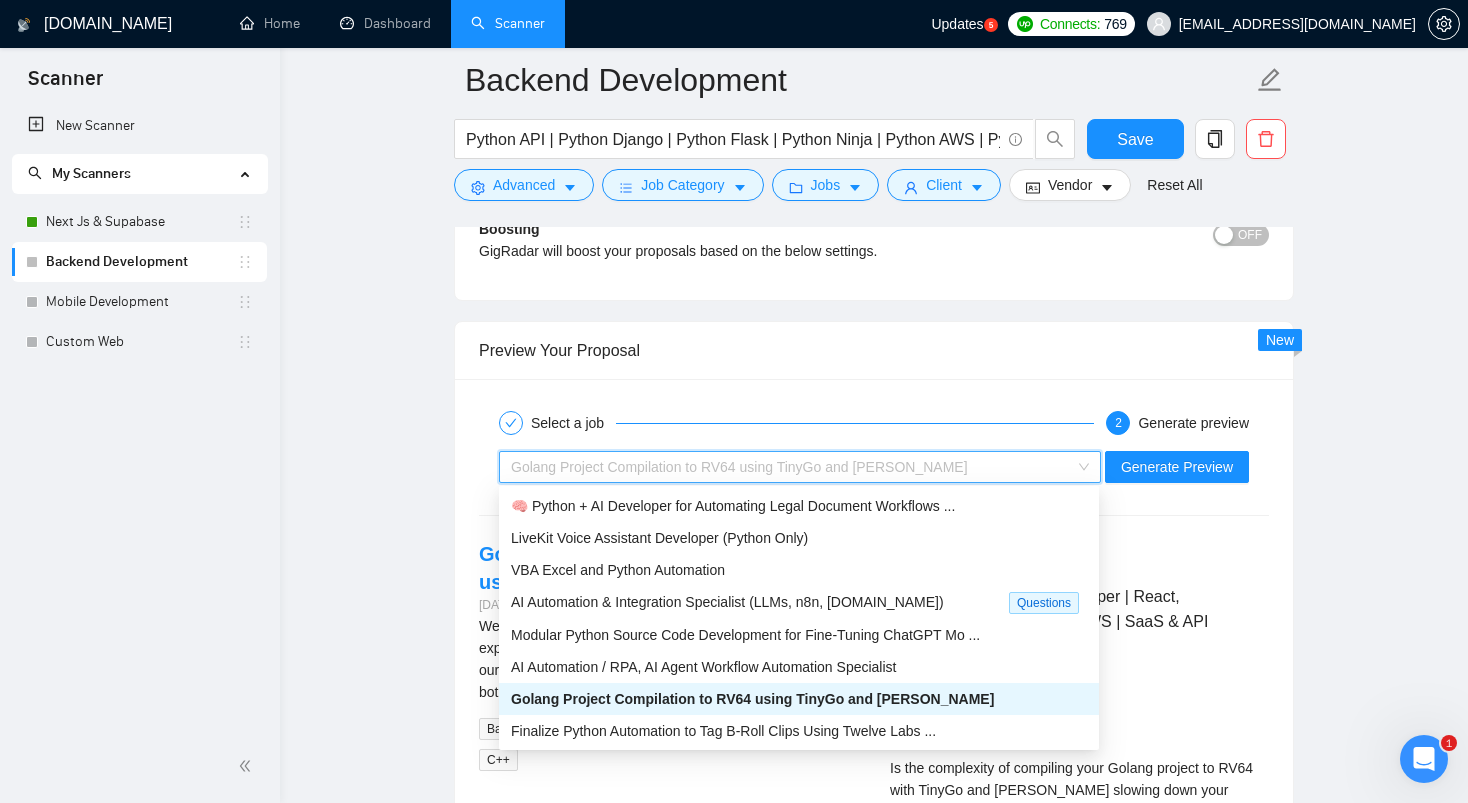 click on "Select a job 2 Generate preview Golang Project Compilation to RV64 using TinyGo and Tamago Generate Preview Golang Project Compilation to RV64 using TinyGo and Tamago [DATE] We are seeking an embedded systems developer experienced in Golang to assist in compiling our current project to RV64. The role involves utilizing both  ... Expand Back-End Development Golang Python API C++     [PERSON_NAME]      Full-Stack Developer | React, Node, Next.js, AWS | SaaS & API Expert Cover letter" at bounding box center (874, 783) 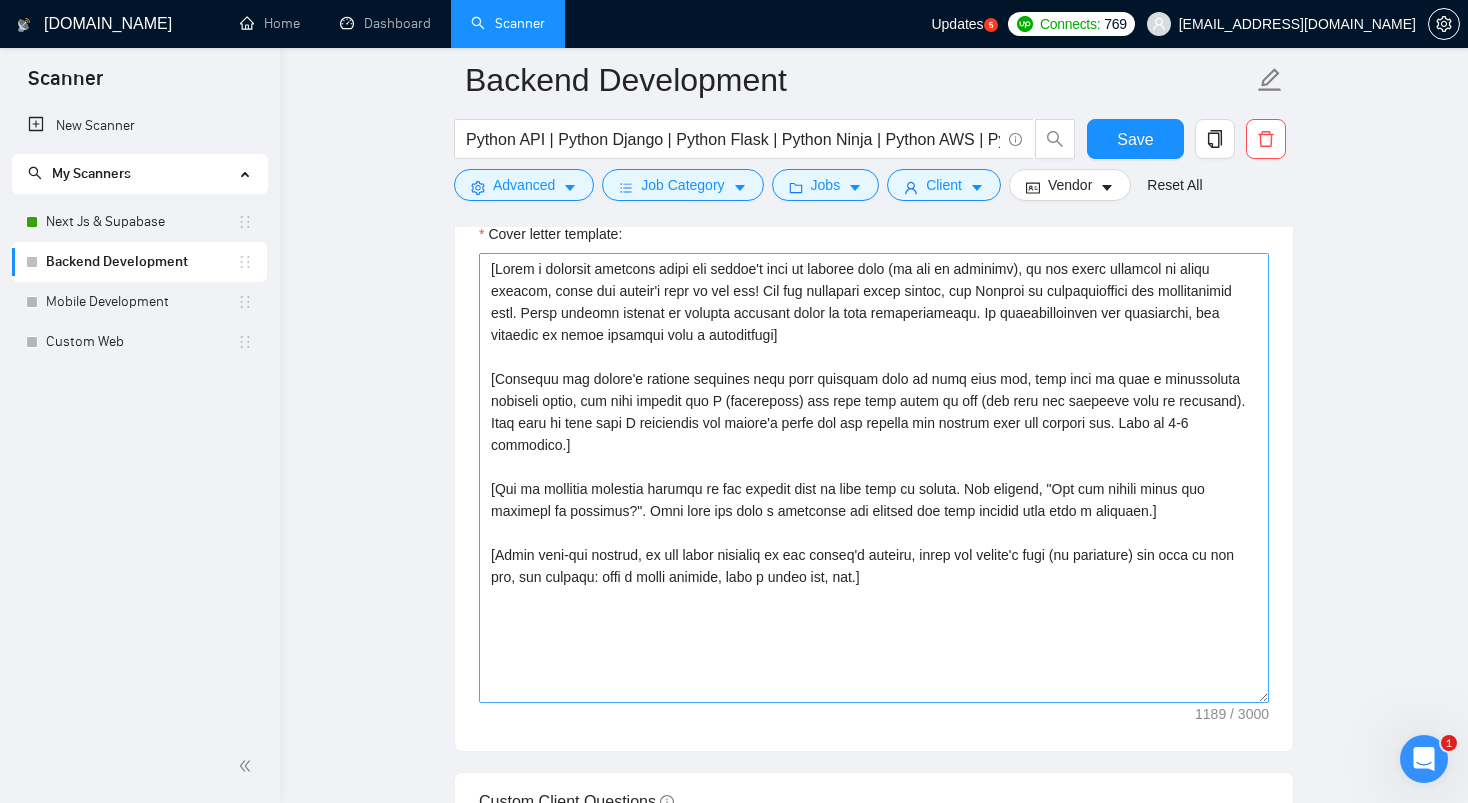 scroll, scrollTop: 1642, scrollLeft: 0, axis: vertical 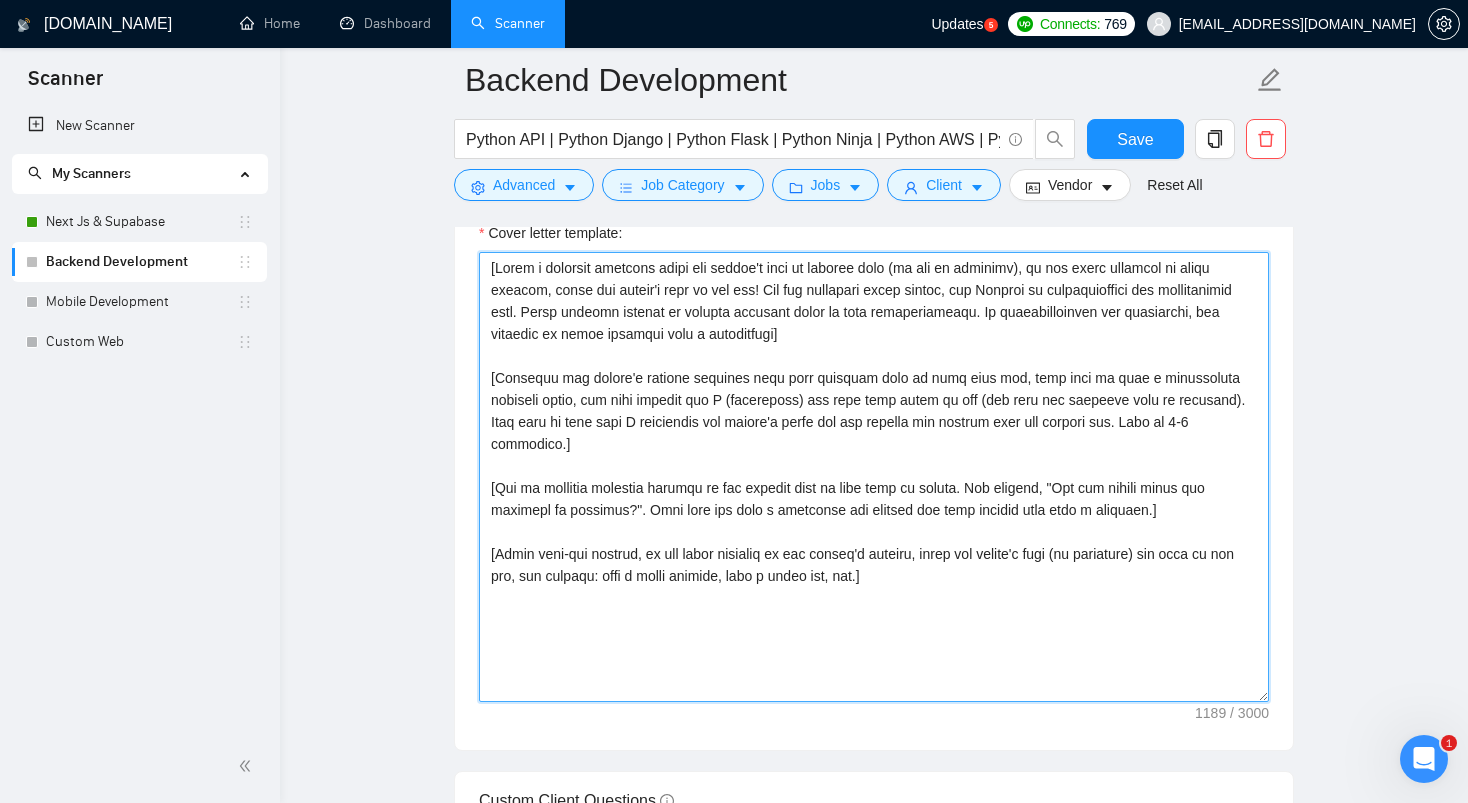 click on "Cover letter template:" at bounding box center (874, 477) 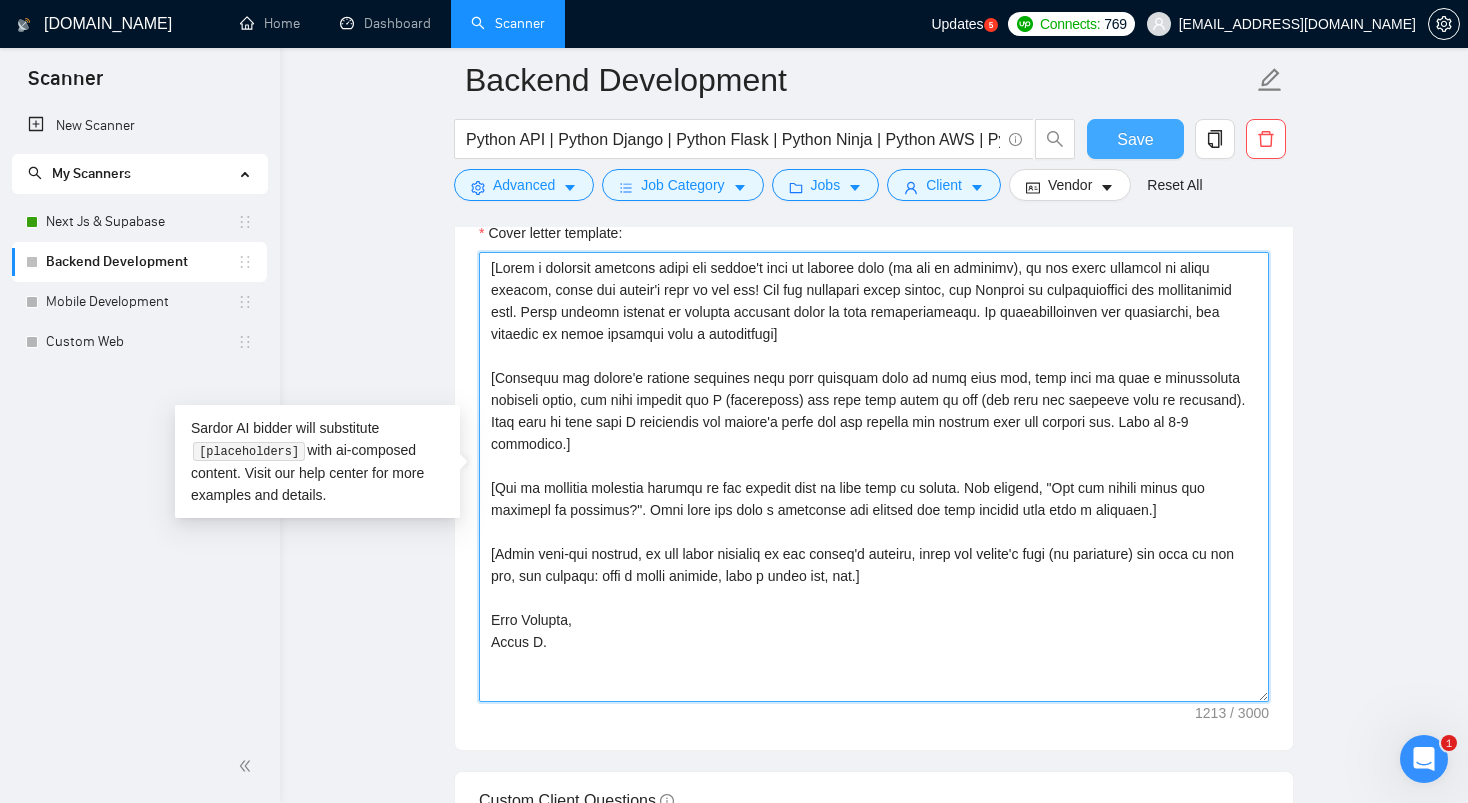 type on "[Write a personal greeting using the client's name or company name (if any is provided), in the local language of their country, using the client's time of the day! For the remaining cover letter, use English in conversational yet professional tone. Avoid generic phrases or cliches commonly found in such communications. Be straightforward and respectful, and remember to avoid sounding like a salesperson]
[Identify the client's biggest business pain that provoked them to post this job, hook into it with a provocative question first, and then explain how I (freelancer) can help them solve it too (not only the specific task in question). Make sure to show that I understand the client's needs and can deliver the results they are looking for. Make it 3-4 sentences.]
[Ask an engaging question related to the project that is very easy to answer. For example, "Can you please share the codebase if possible?". Show that you know a practical way forward for this project with such a question.]
[Funny sign-off messag..." 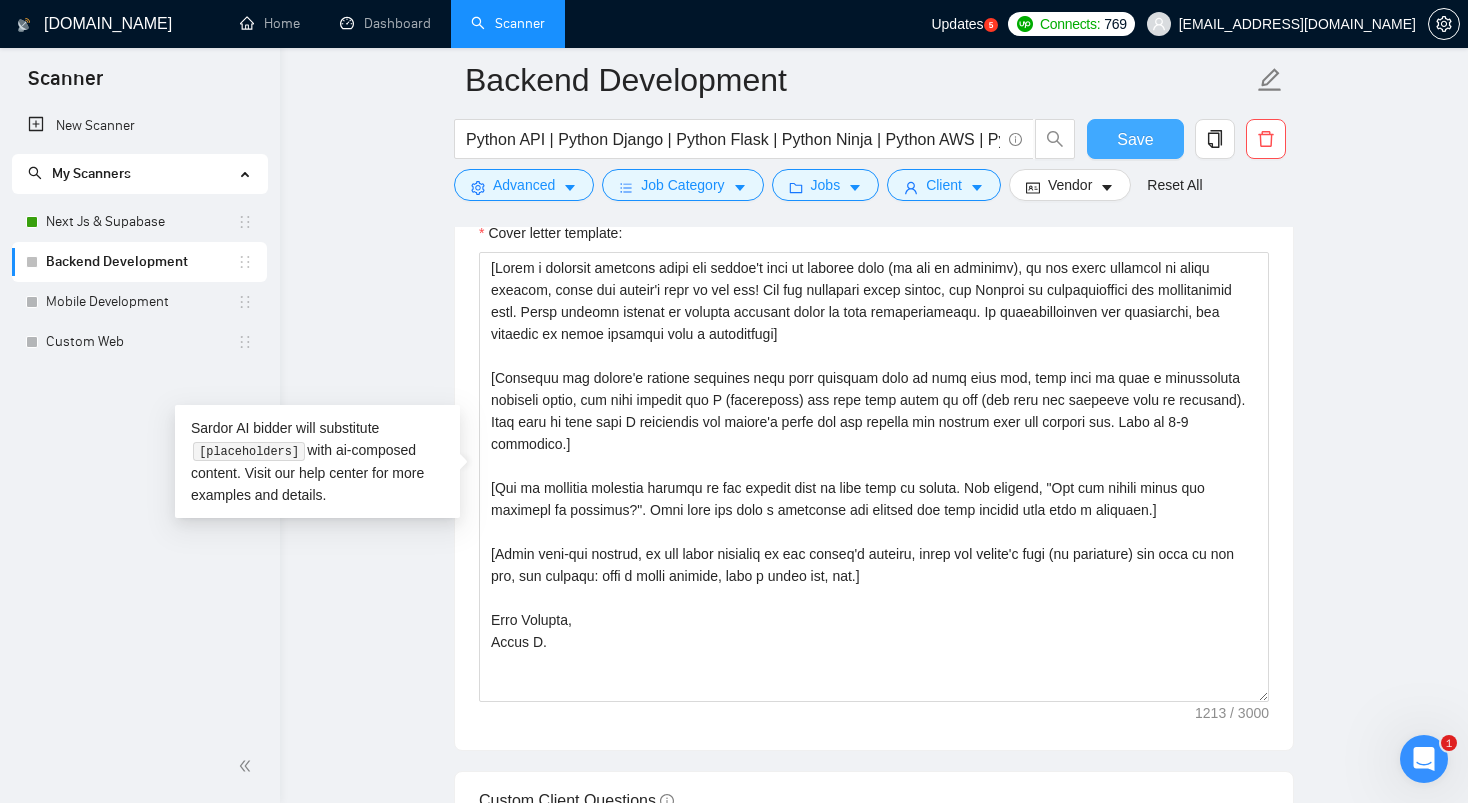 click on "Save" at bounding box center [1135, 139] 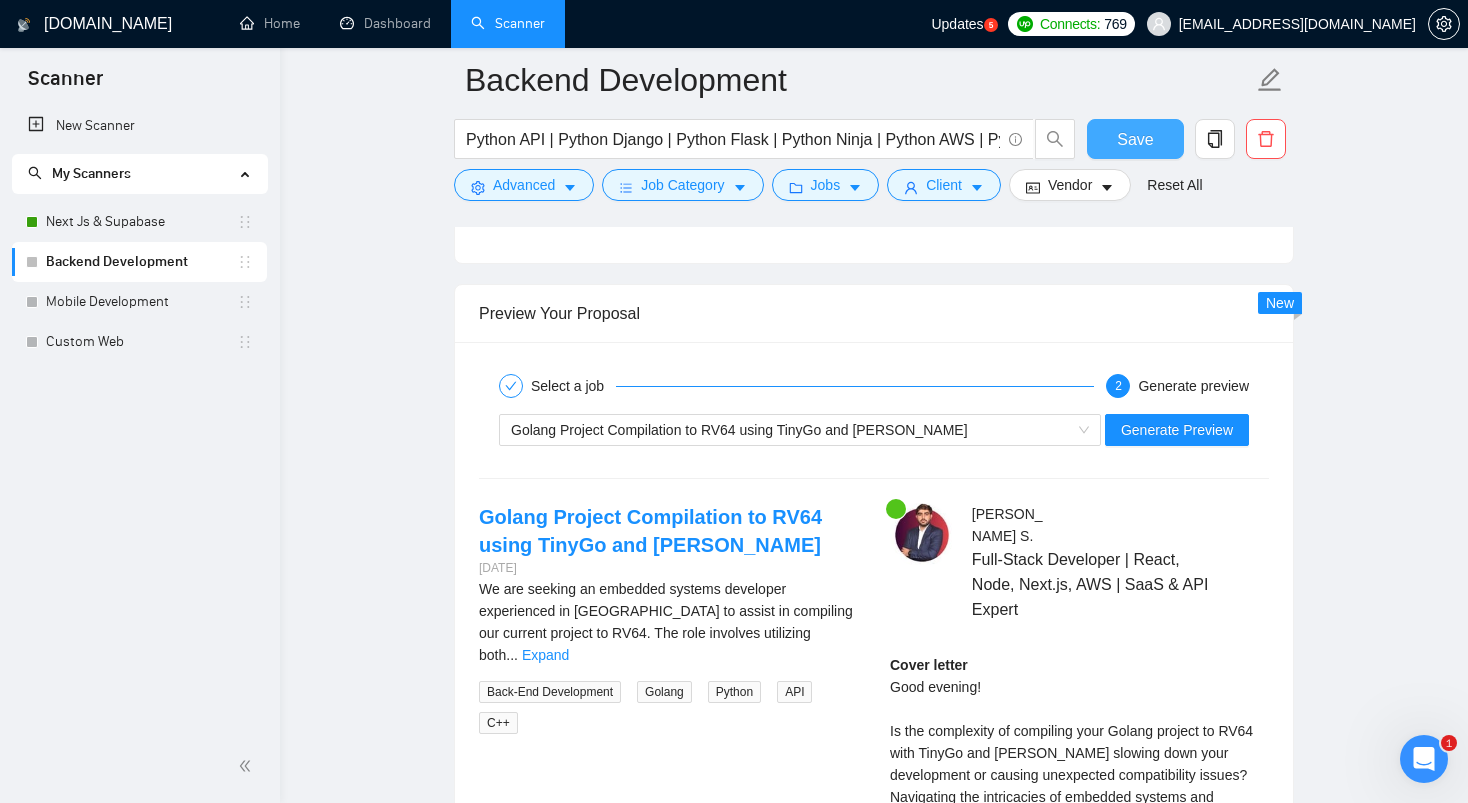 scroll, scrollTop: 3089, scrollLeft: 0, axis: vertical 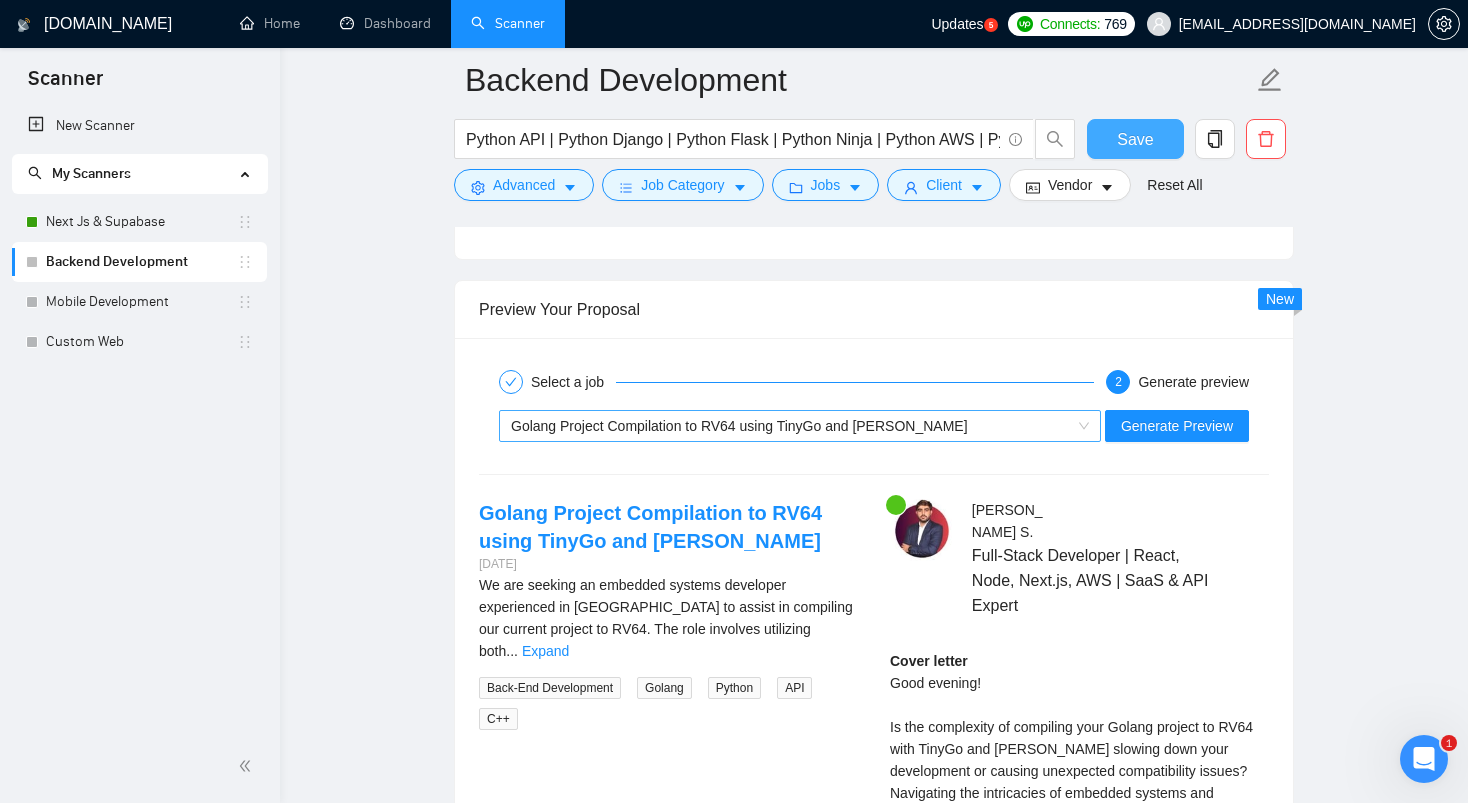 click on "Golang Project Compilation to RV64 using TinyGo and [PERSON_NAME]" at bounding box center [791, 426] 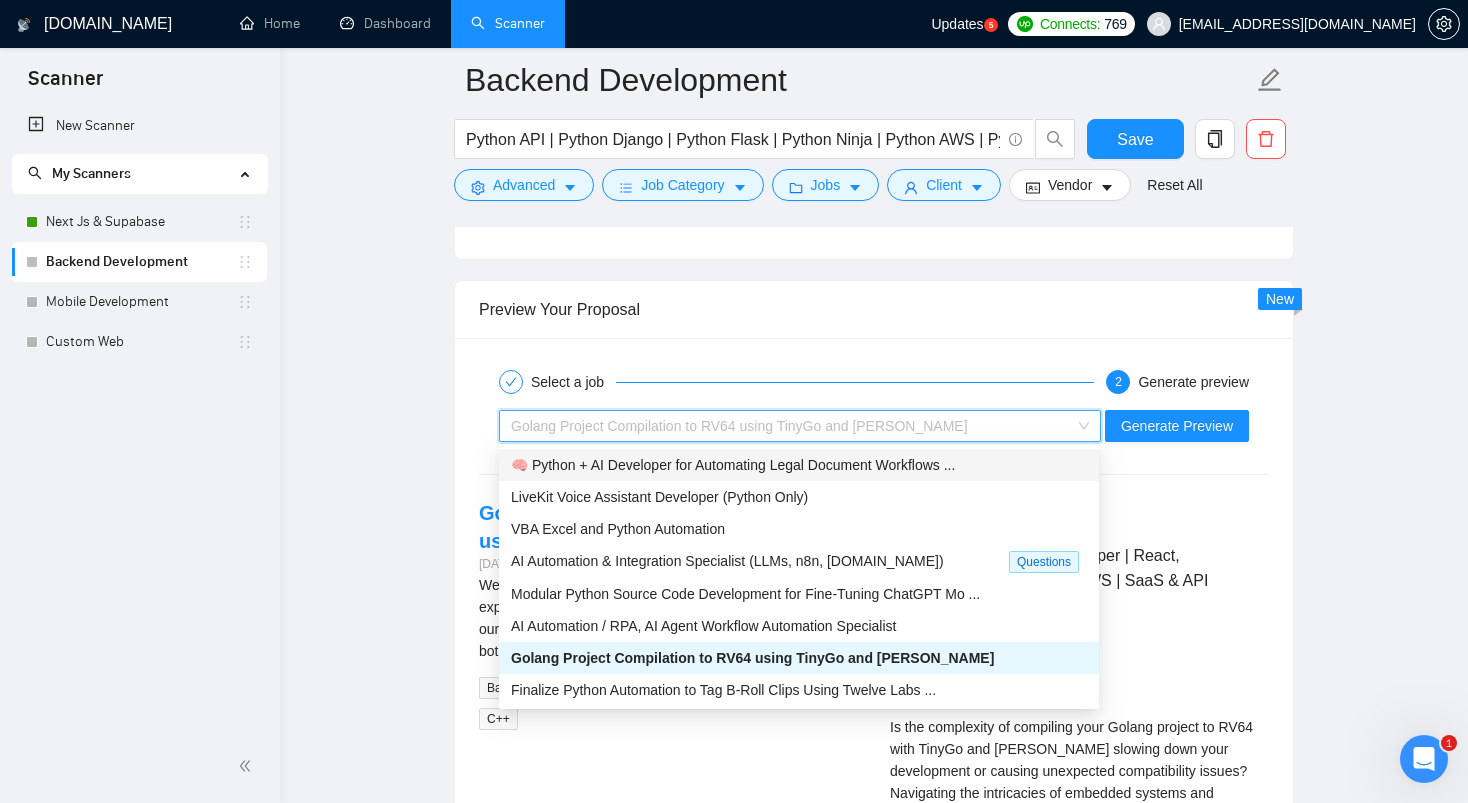 click on "🧠 Python + AI Developer for Automating Legal Document Workflows  ..." at bounding box center [733, 465] 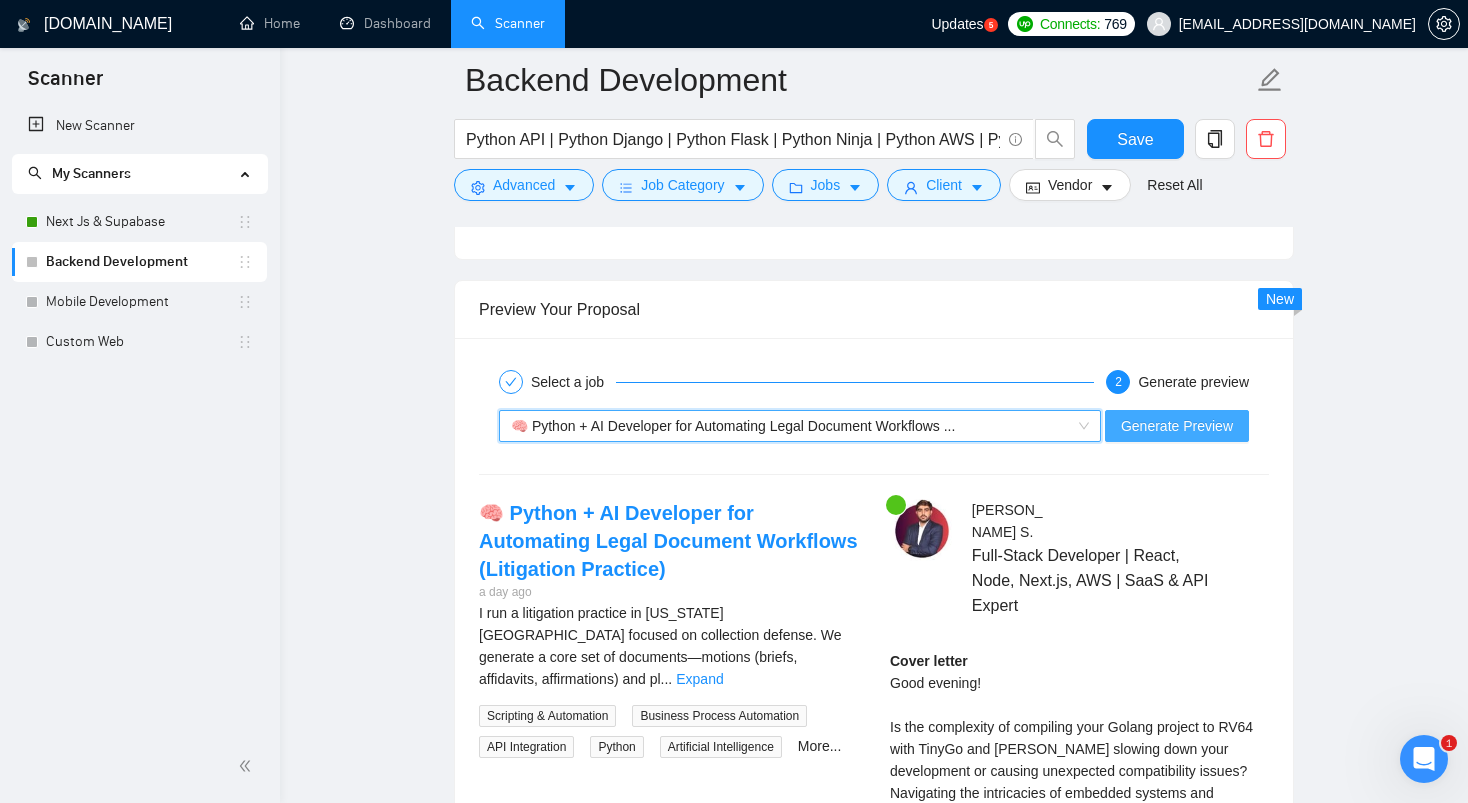 click on "Generate Preview" at bounding box center [1177, 426] 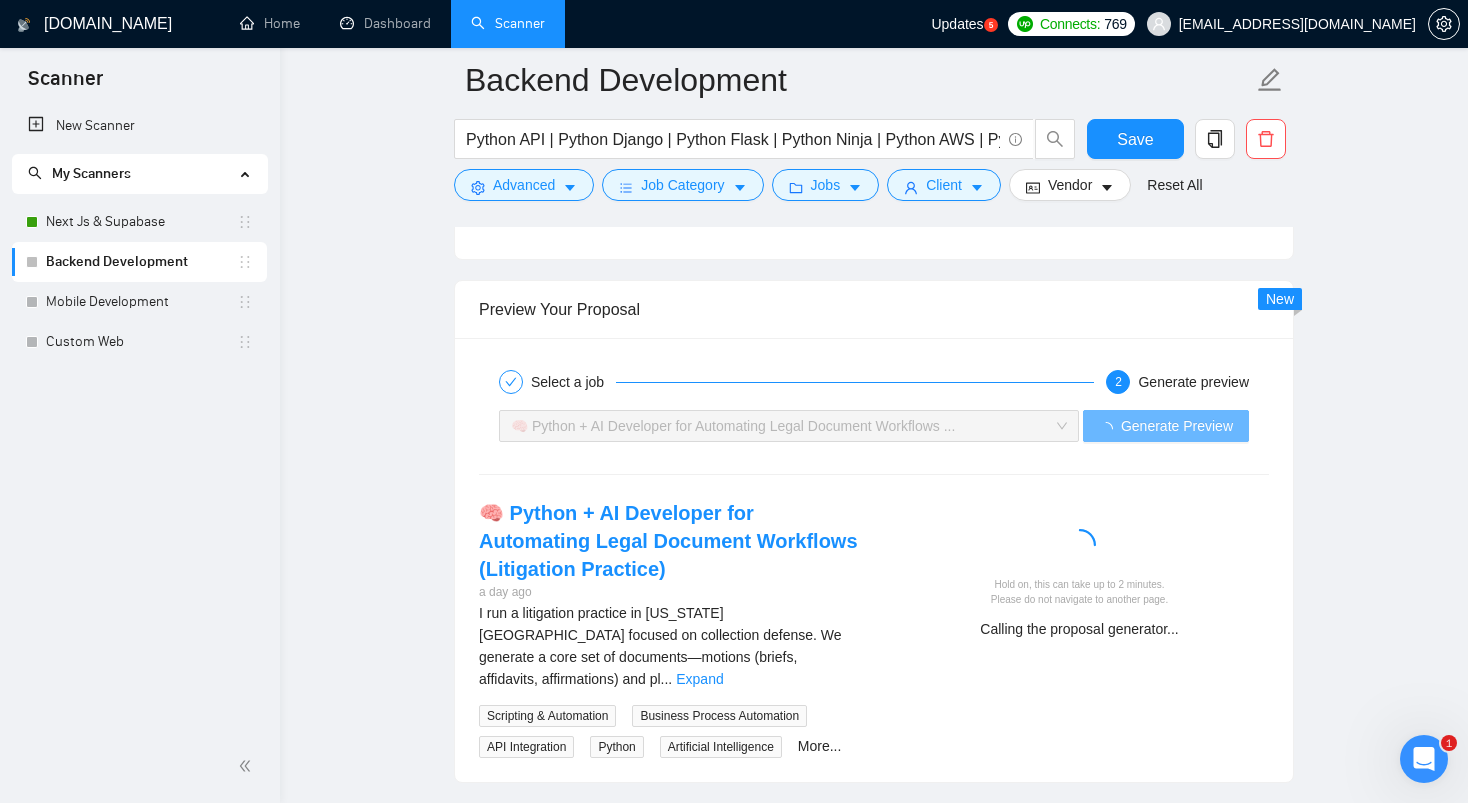 click on "I run a  litigation practice in [US_STATE][GEOGRAPHIC_DATA] focused on collection defense. We generate a core set of documents—motions (briefs, affidavits, affirmations) and pl" at bounding box center (660, 646) 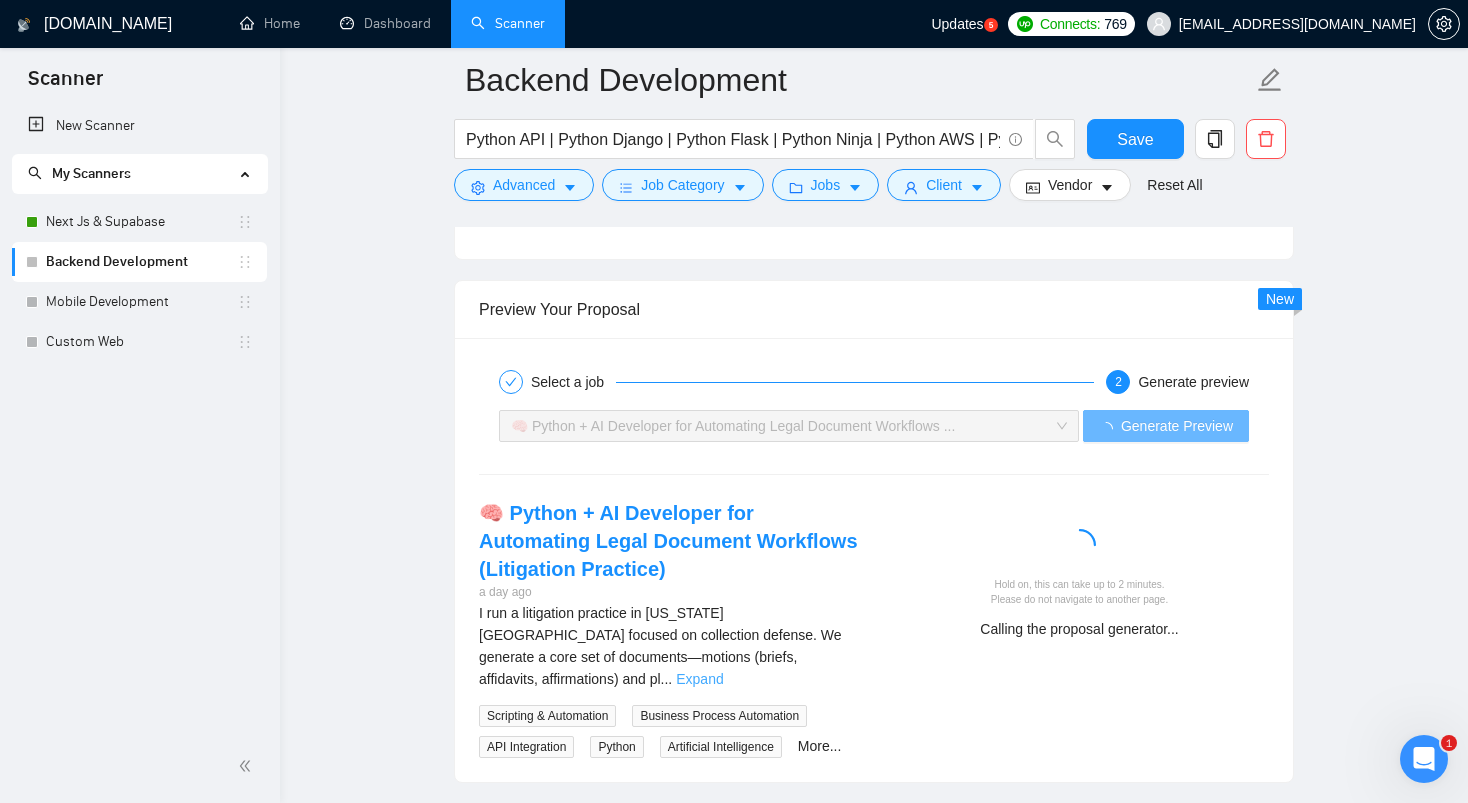 click on "Expand" at bounding box center [699, 679] 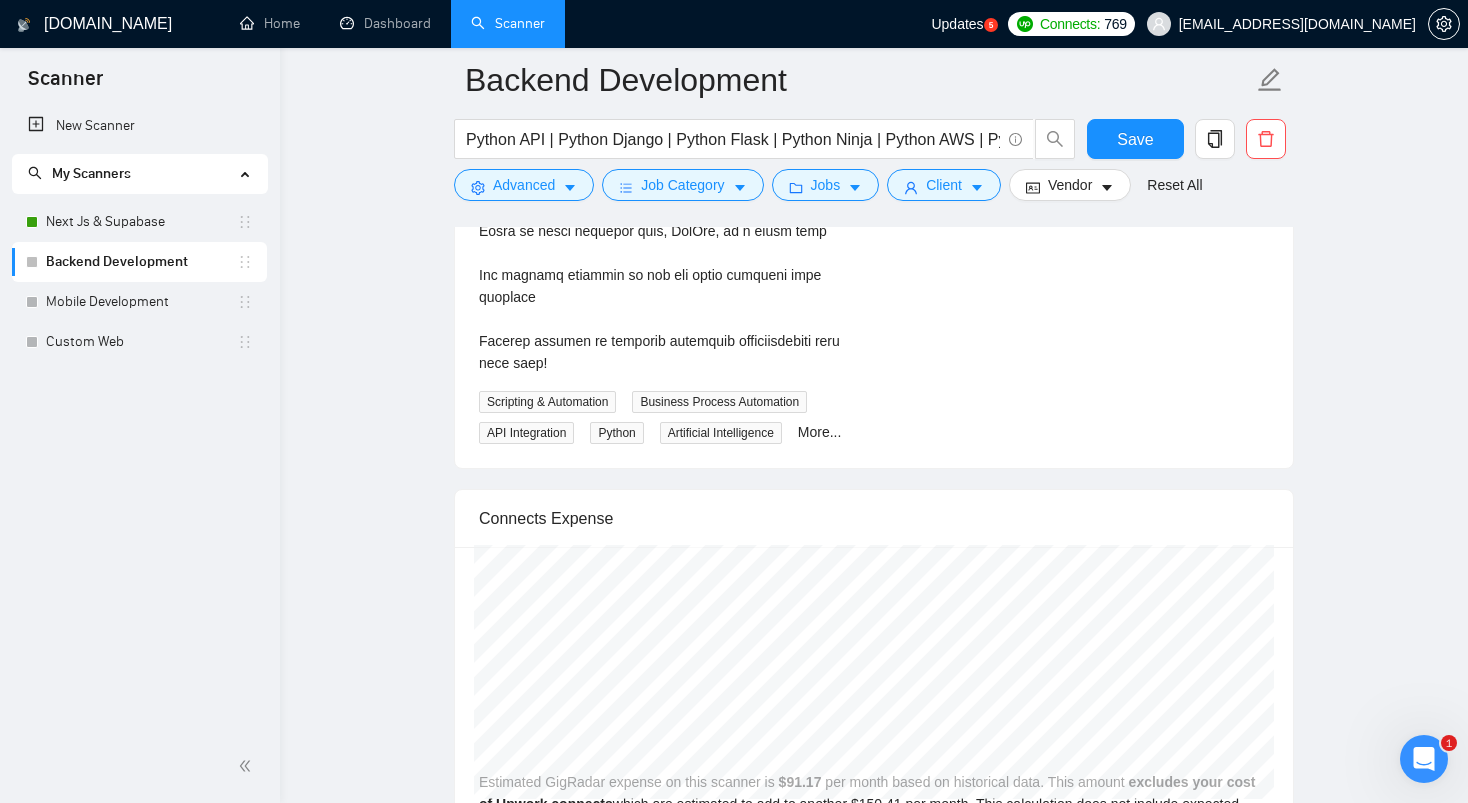scroll, scrollTop: 6082, scrollLeft: 0, axis: vertical 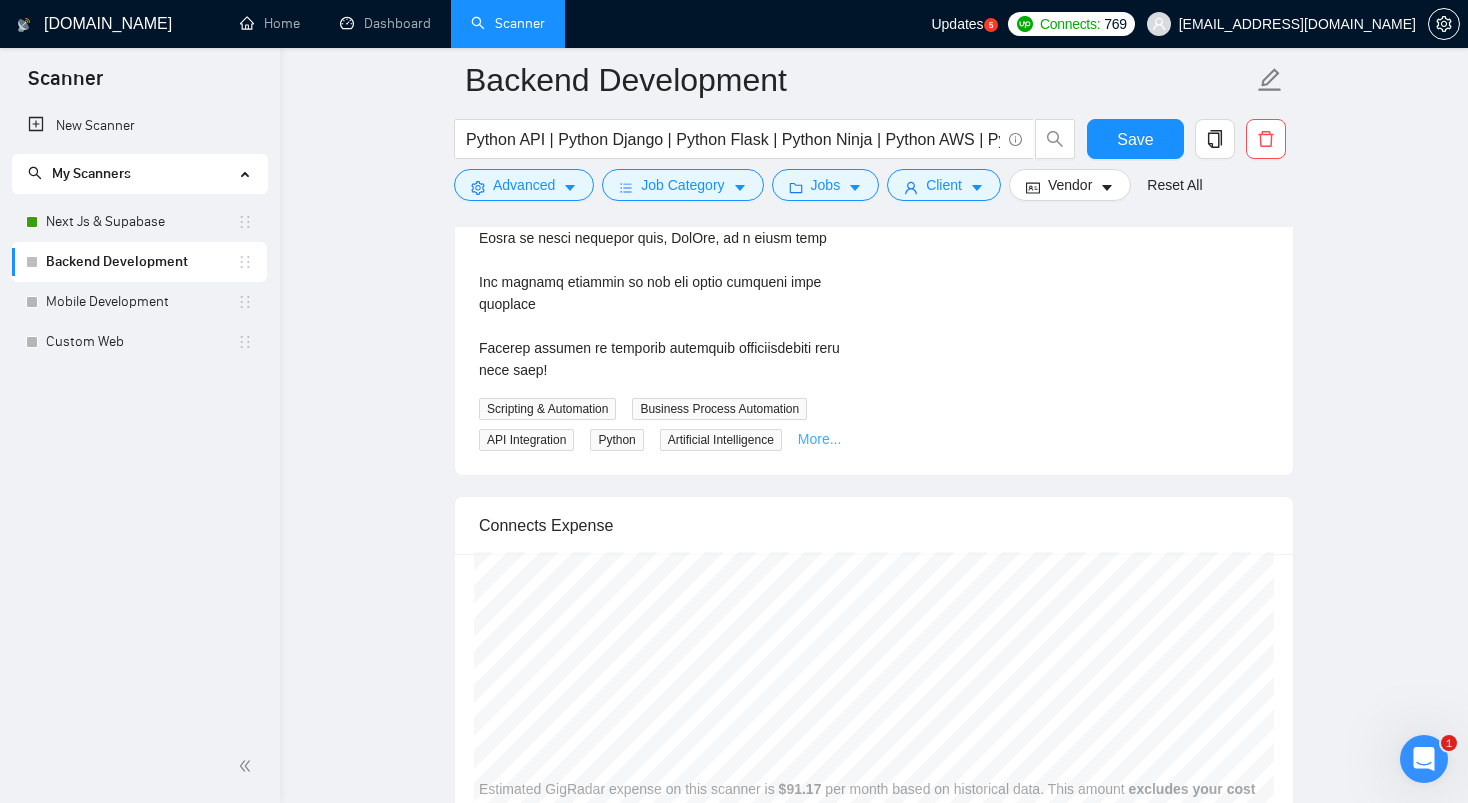 click on "More..." at bounding box center [820, 439] 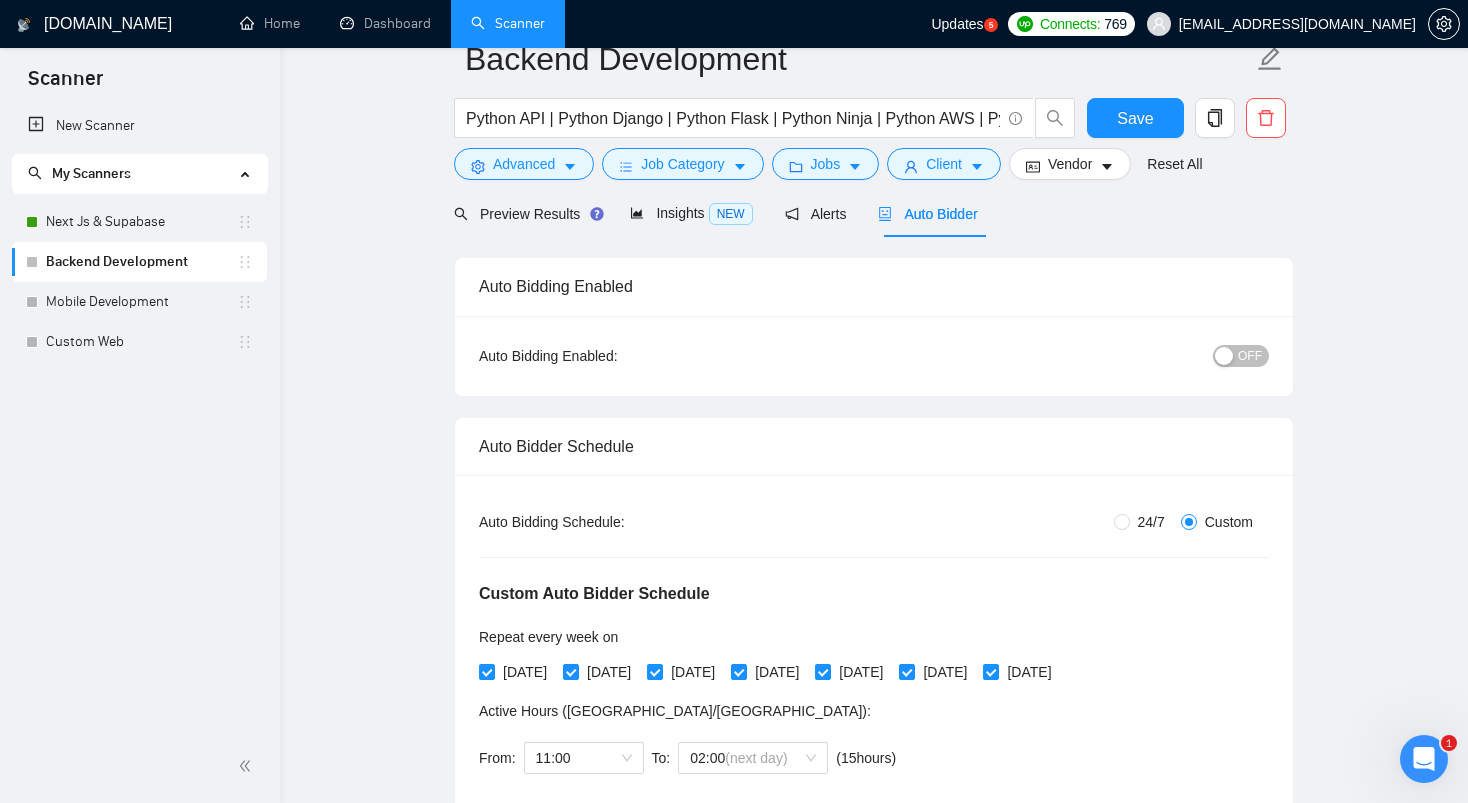 scroll, scrollTop: 0, scrollLeft: 0, axis: both 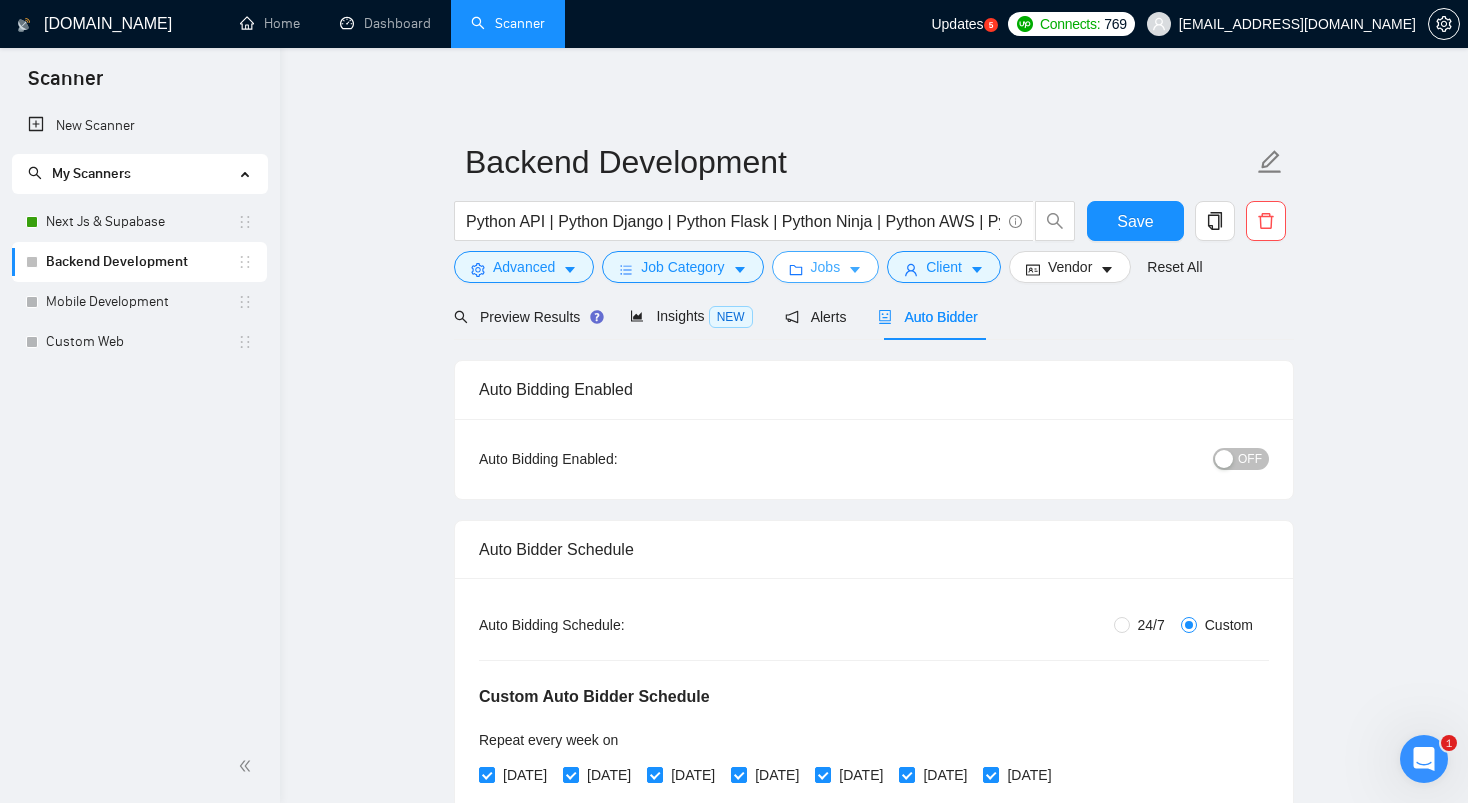 click on "Jobs" at bounding box center [826, 267] 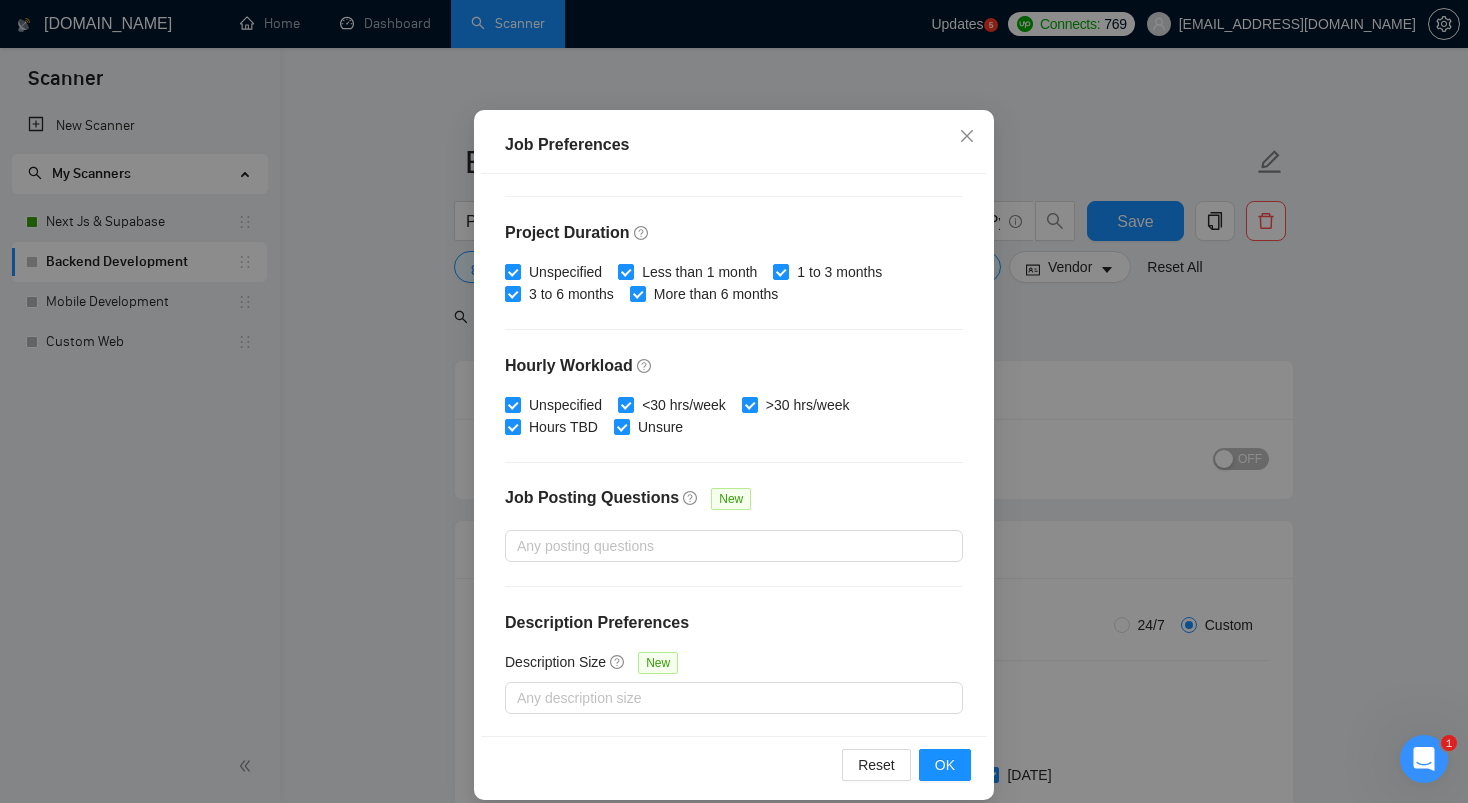 scroll, scrollTop: 127, scrollLeft: 0, axis: vertical 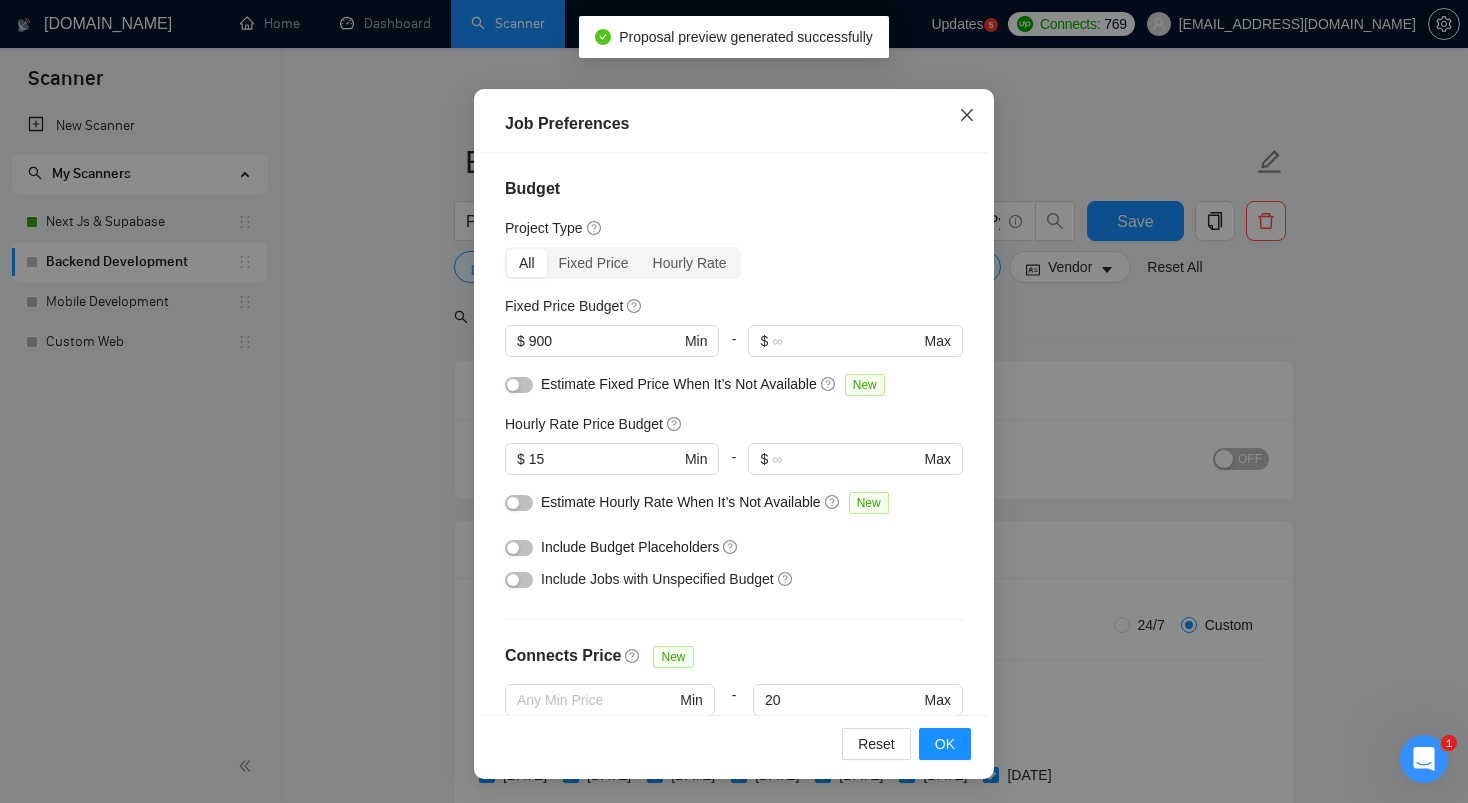 click 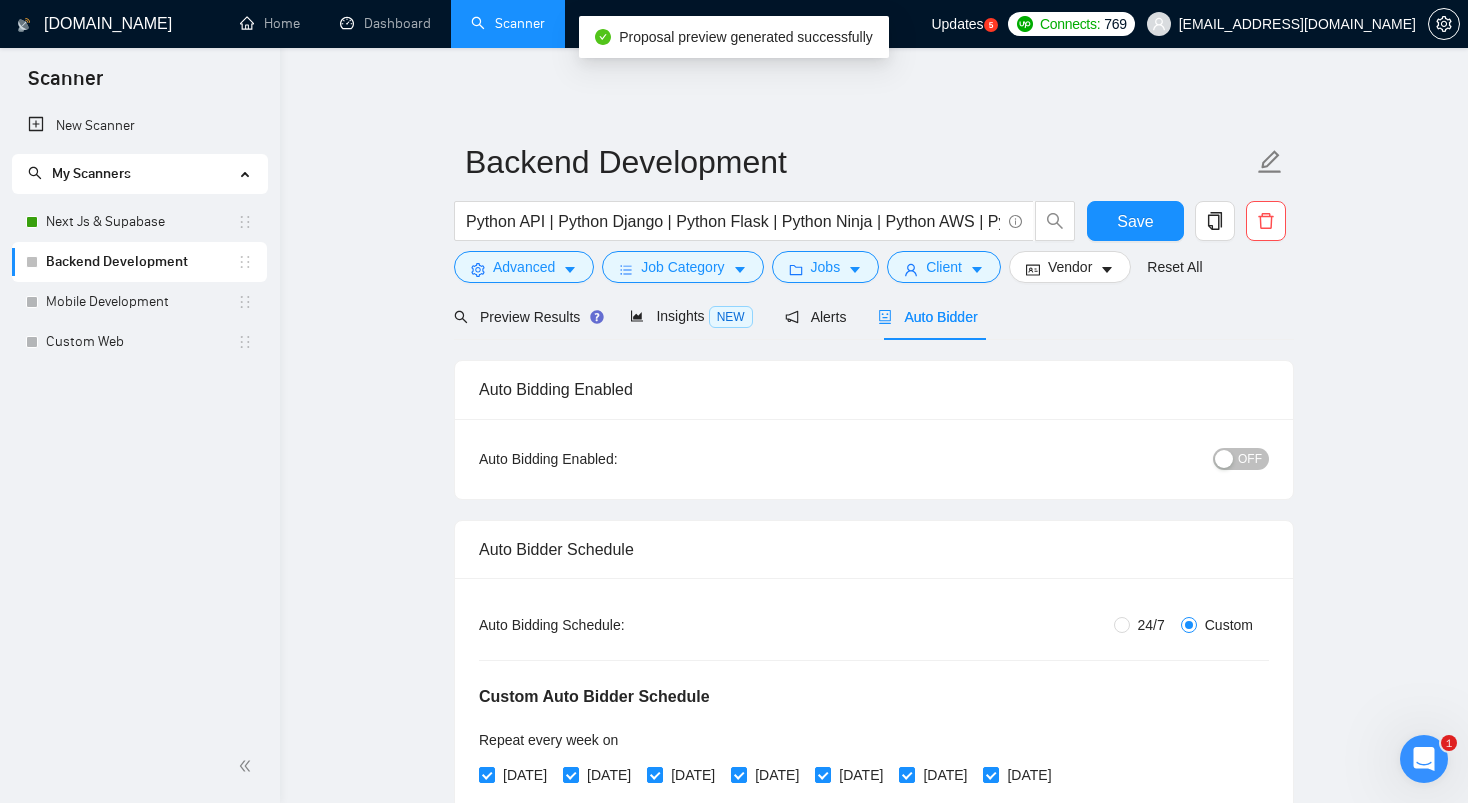scroll, scrollTop: 31, scrollLeft: 0, axis: vertical 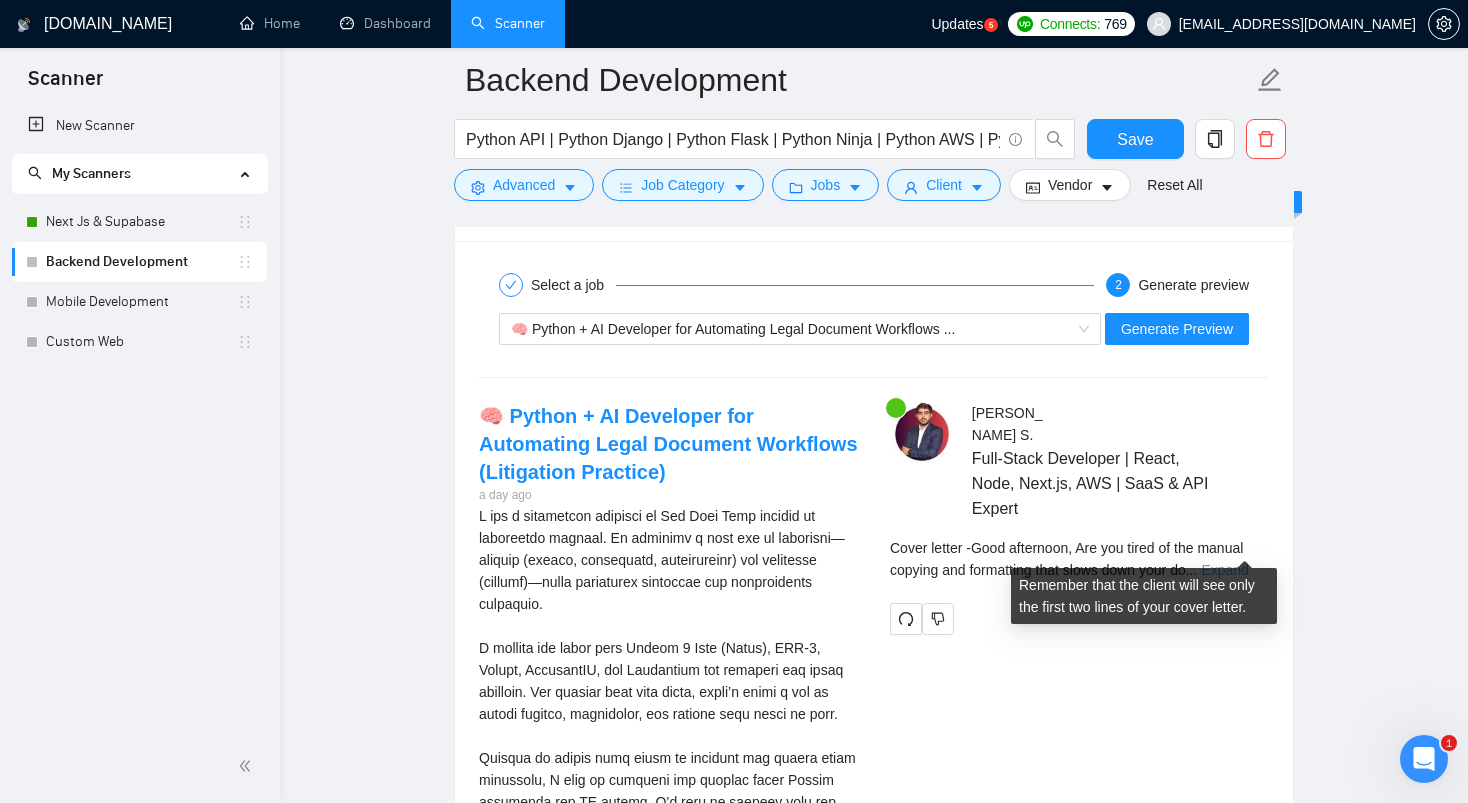 click on "Expand" at bounding box center [1224, 570] 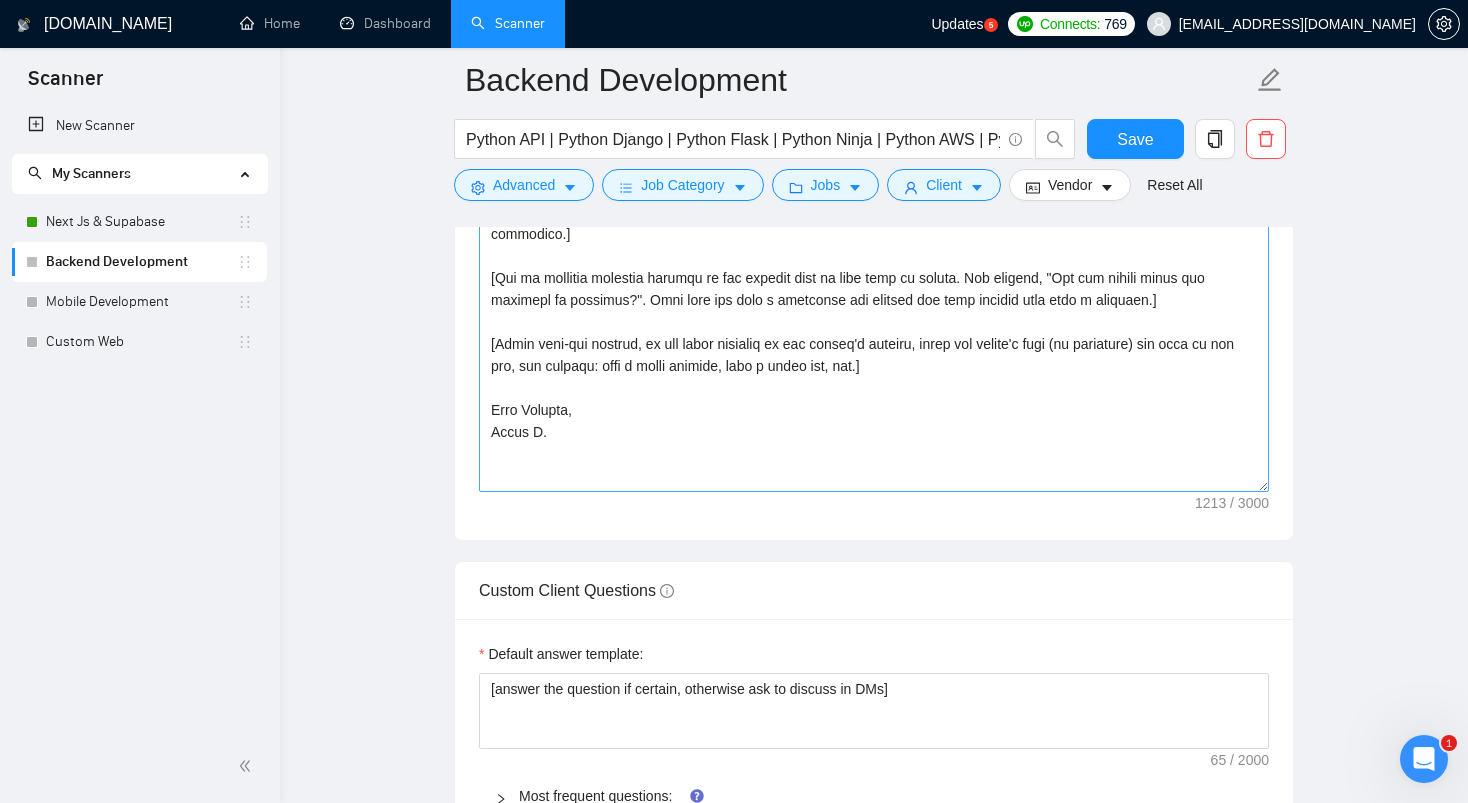 scroll, scrollTop: 1836, scrollLeft: 0, axis: vertical 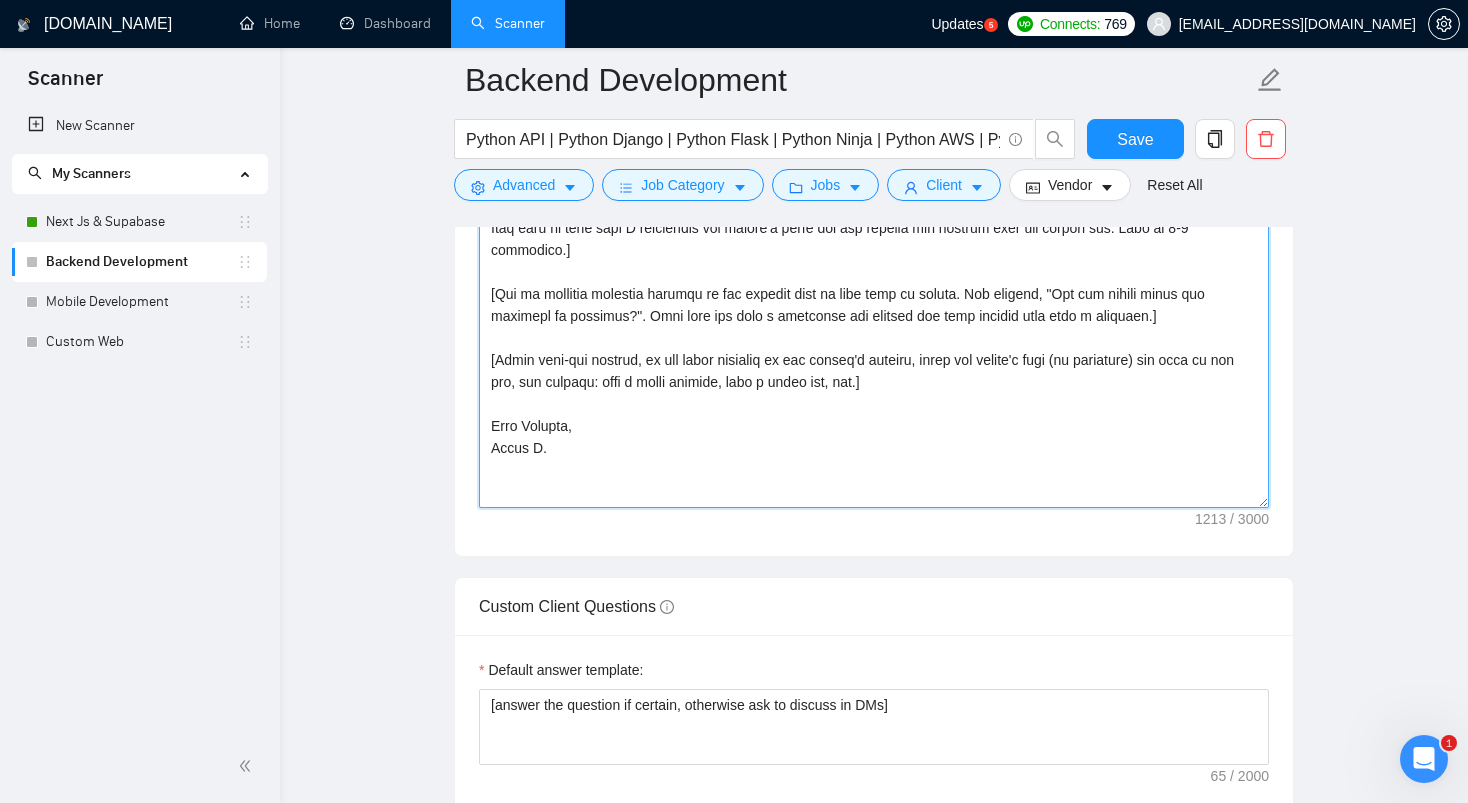 click on "Cover letter template:" at bounding box center [874, 283] 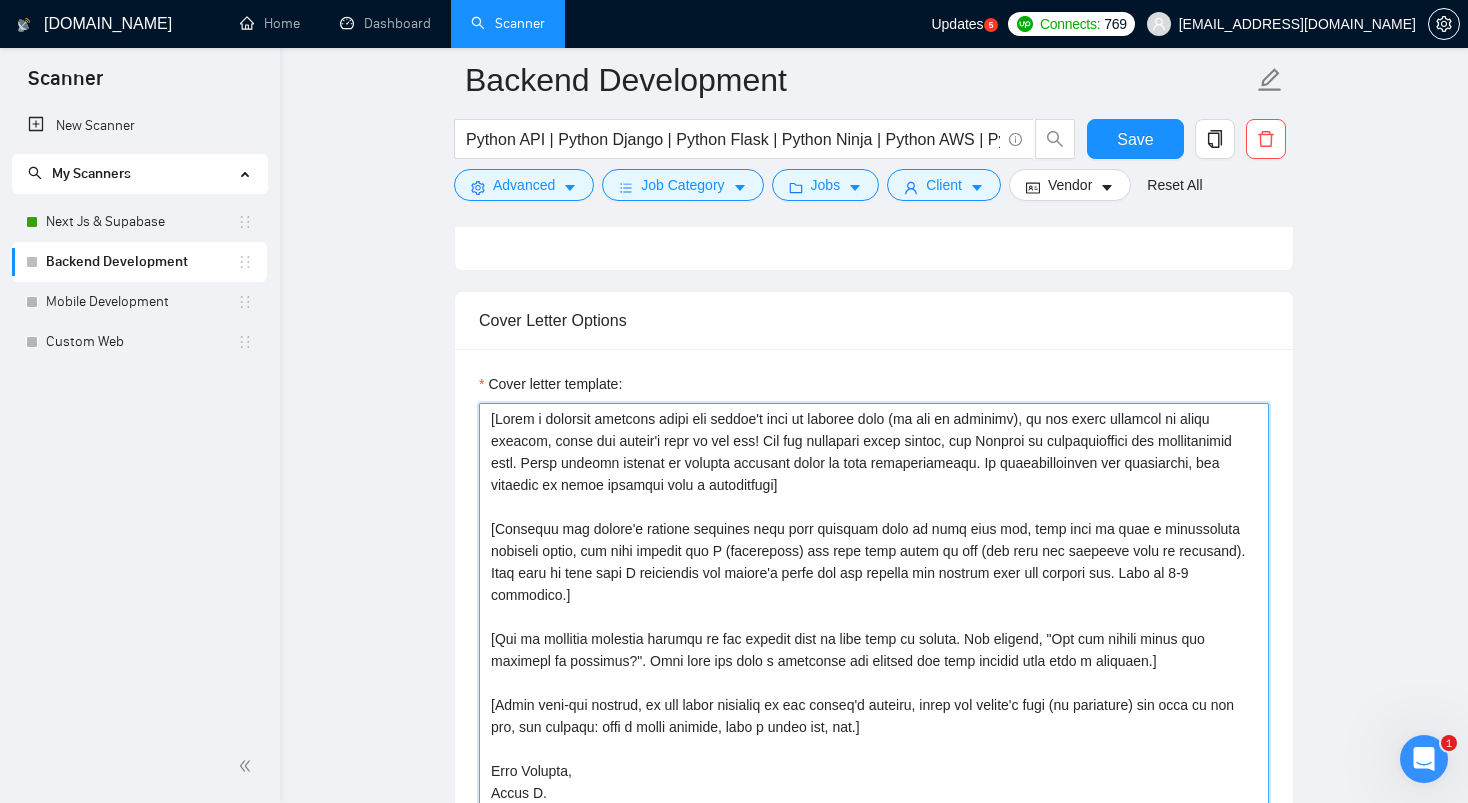 scroll, scrollTop: 1488, scrollLeft: 0, axis: vertical 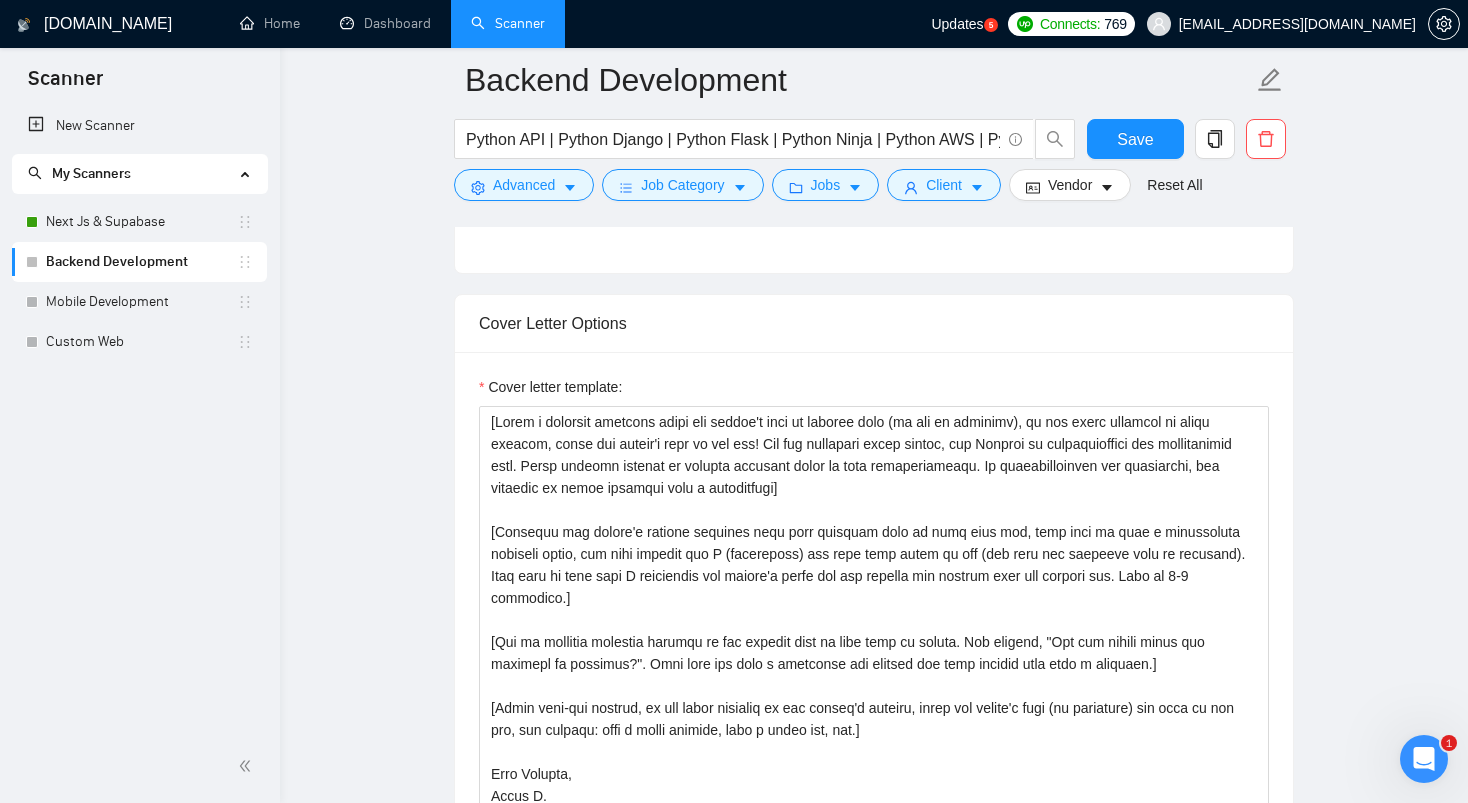 click on "Cover letter template:" at bounding box center [874, 628] 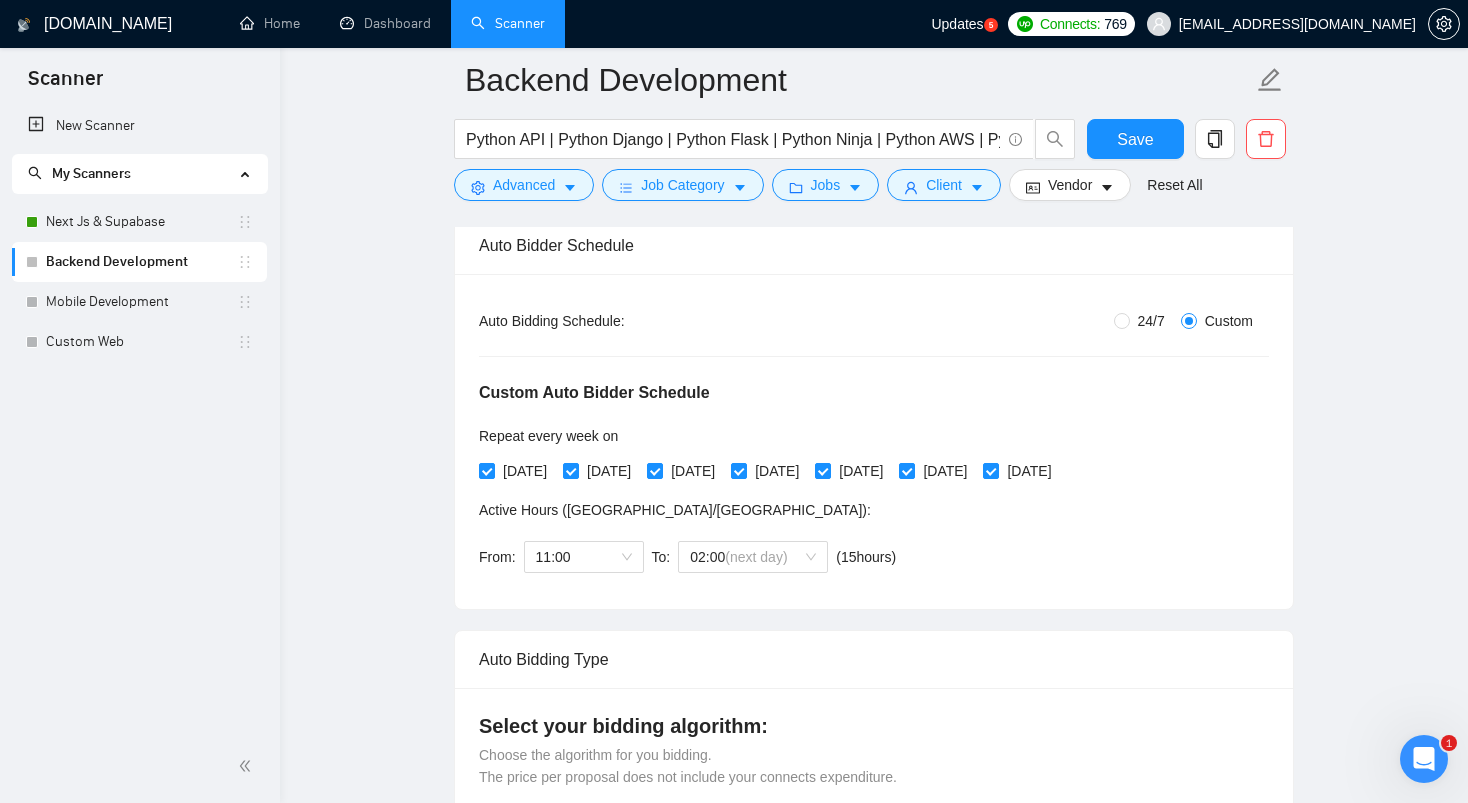 scroll, scrollTop: 312, scrollLeft: 0, axis: vertical 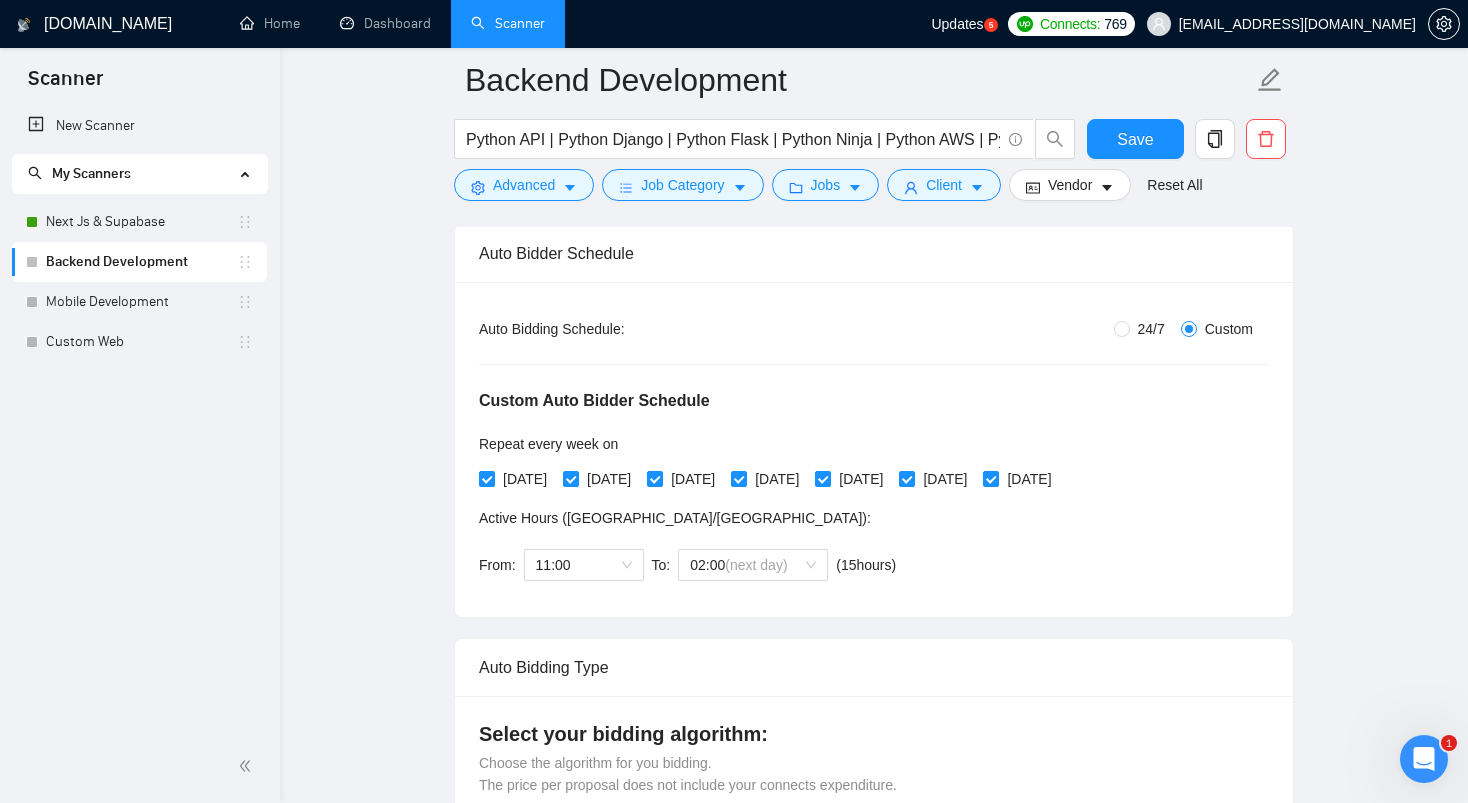 click on "Custom Auto Bidder Schedule Repeat every week [DATE] [DATE] [DATE] [DATE] [DATE] [DATE] [DATE] Active Hours ( [GEOGRAPHIC_DATA]/[GEOGRAPHIC_DATA] ): From: 11:00 To: 02:00  (next day) ( 15  hours) [GEOGRAPHIC_DATA]/[GEOGRAPHIC_DATA]" at bounding box center [874, 466] 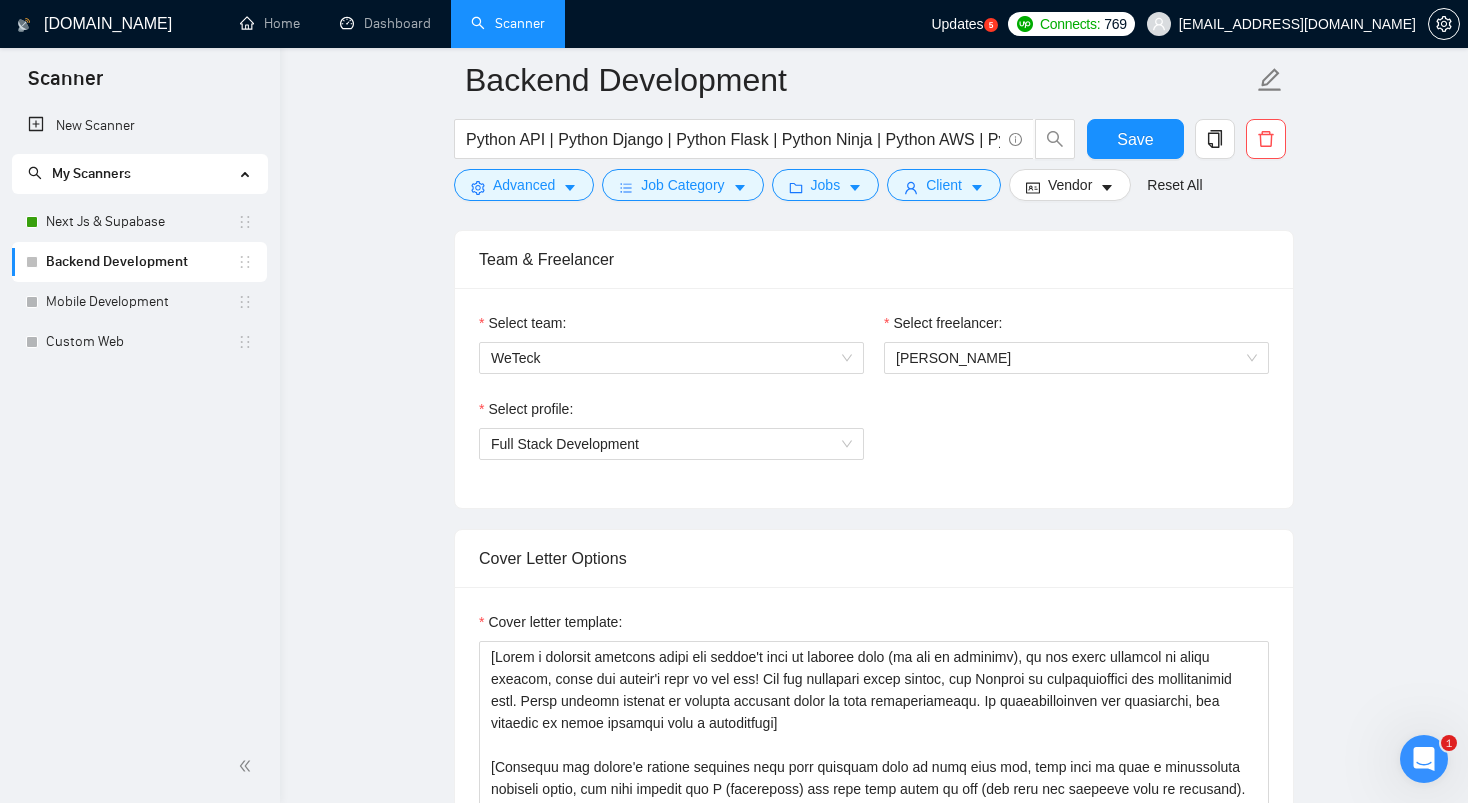 scroll, scrollTop: 1302, scrollLeft: 0, axis: vertical 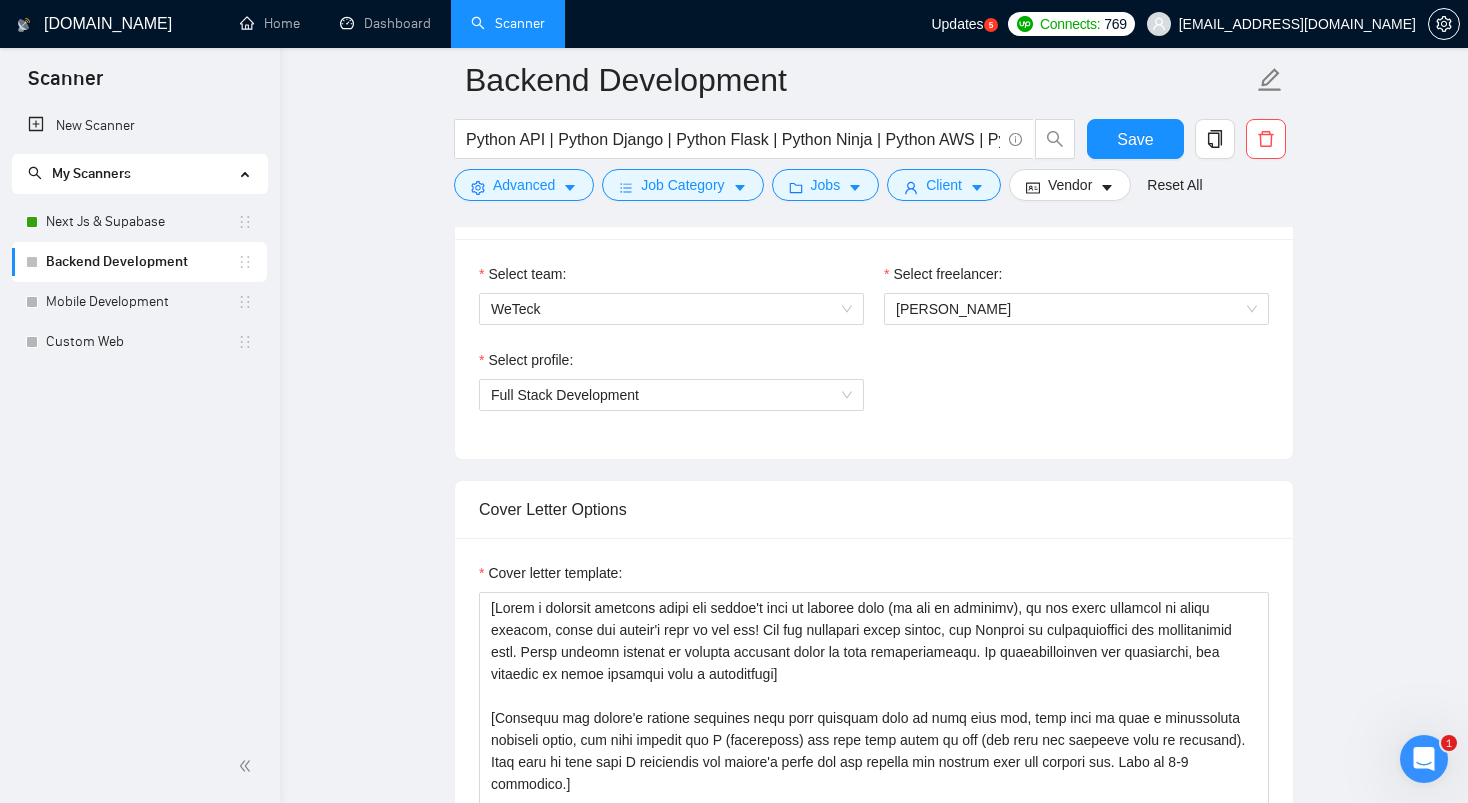 click on "Select team: WeTeck Select freelancer: [PERSON_NAME] Select profile: Full Stack Development" at bounding box center [874, 349] 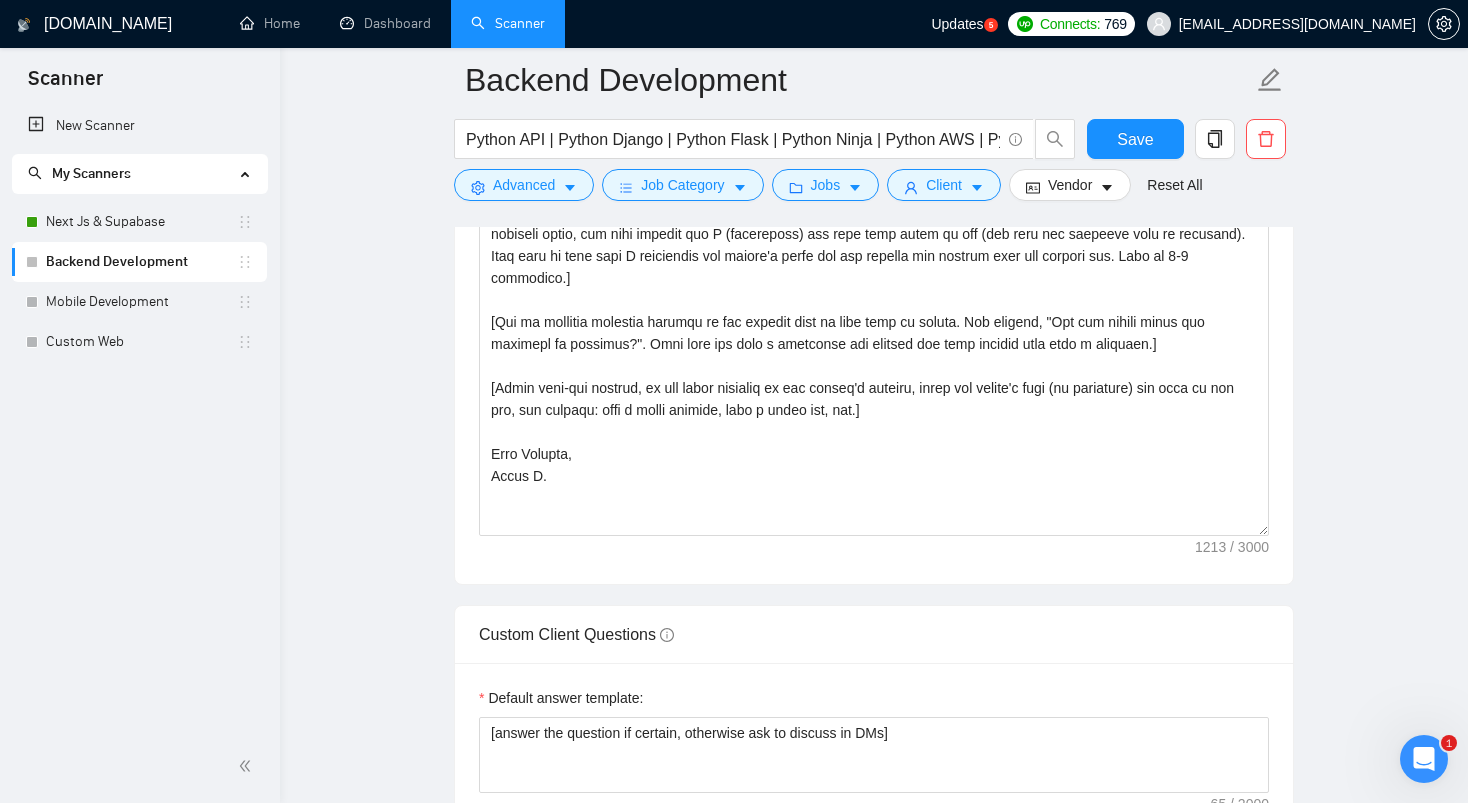 scroll, scrollTop: 2046, scrollLeft: 0, axis: vertical 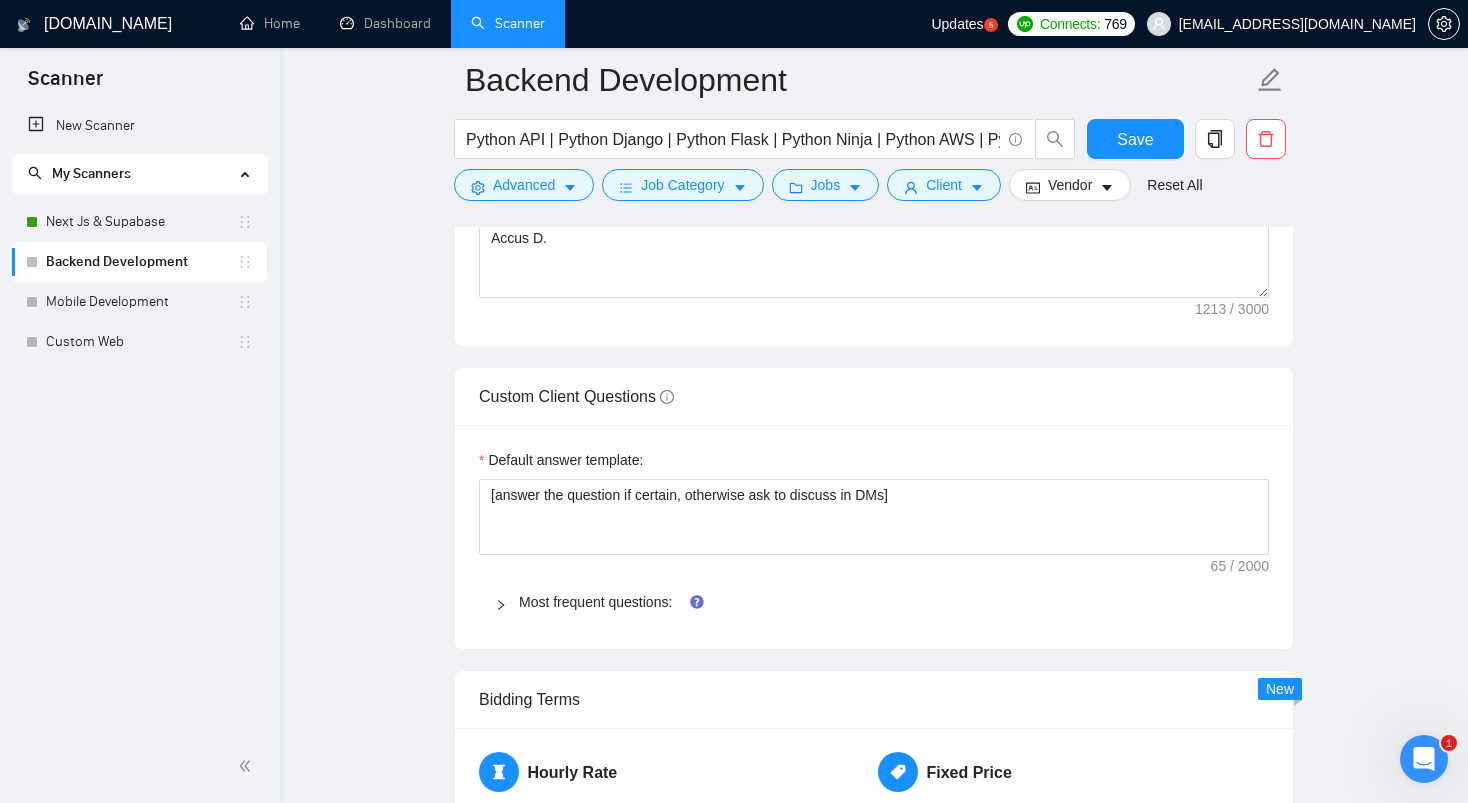 click 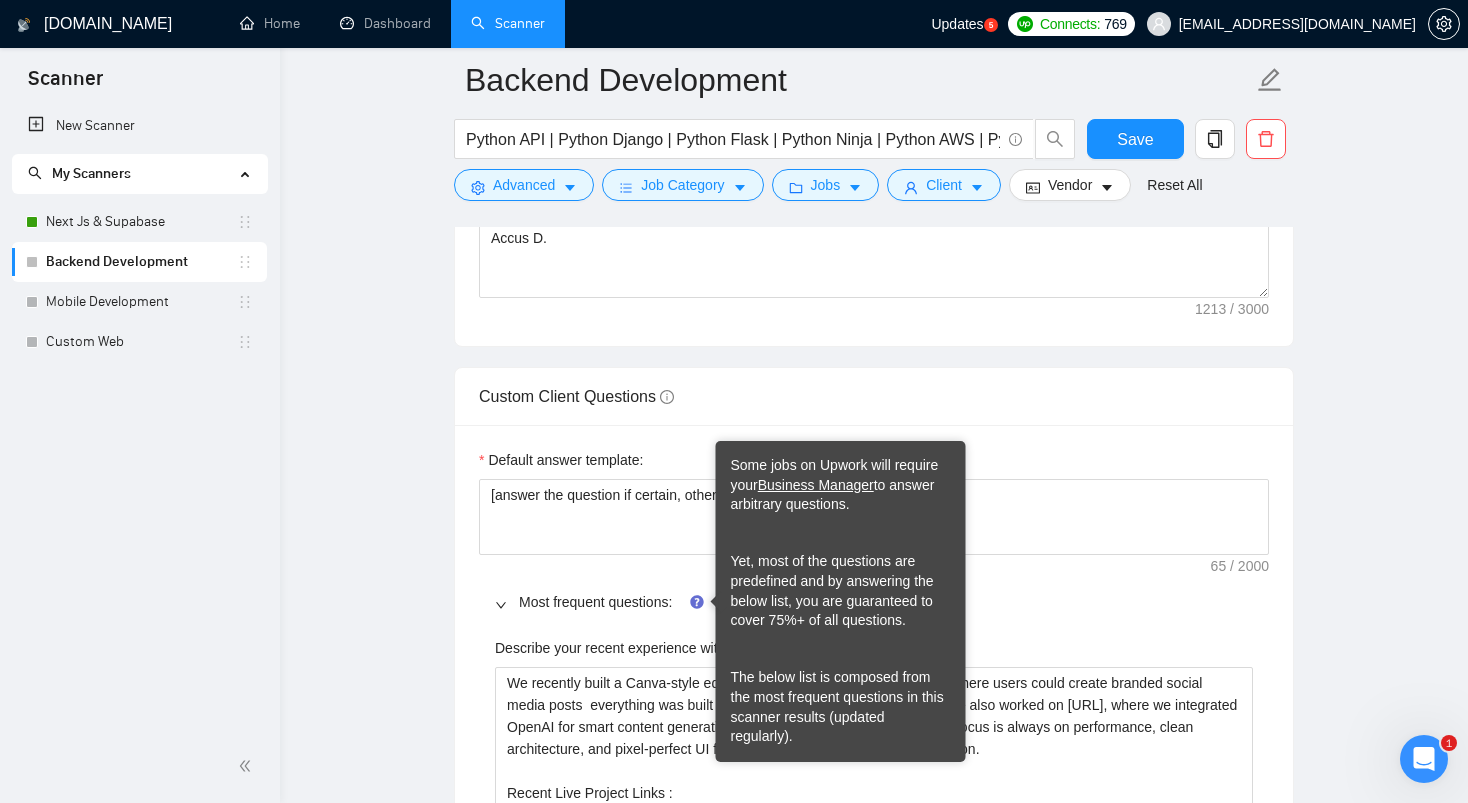 click 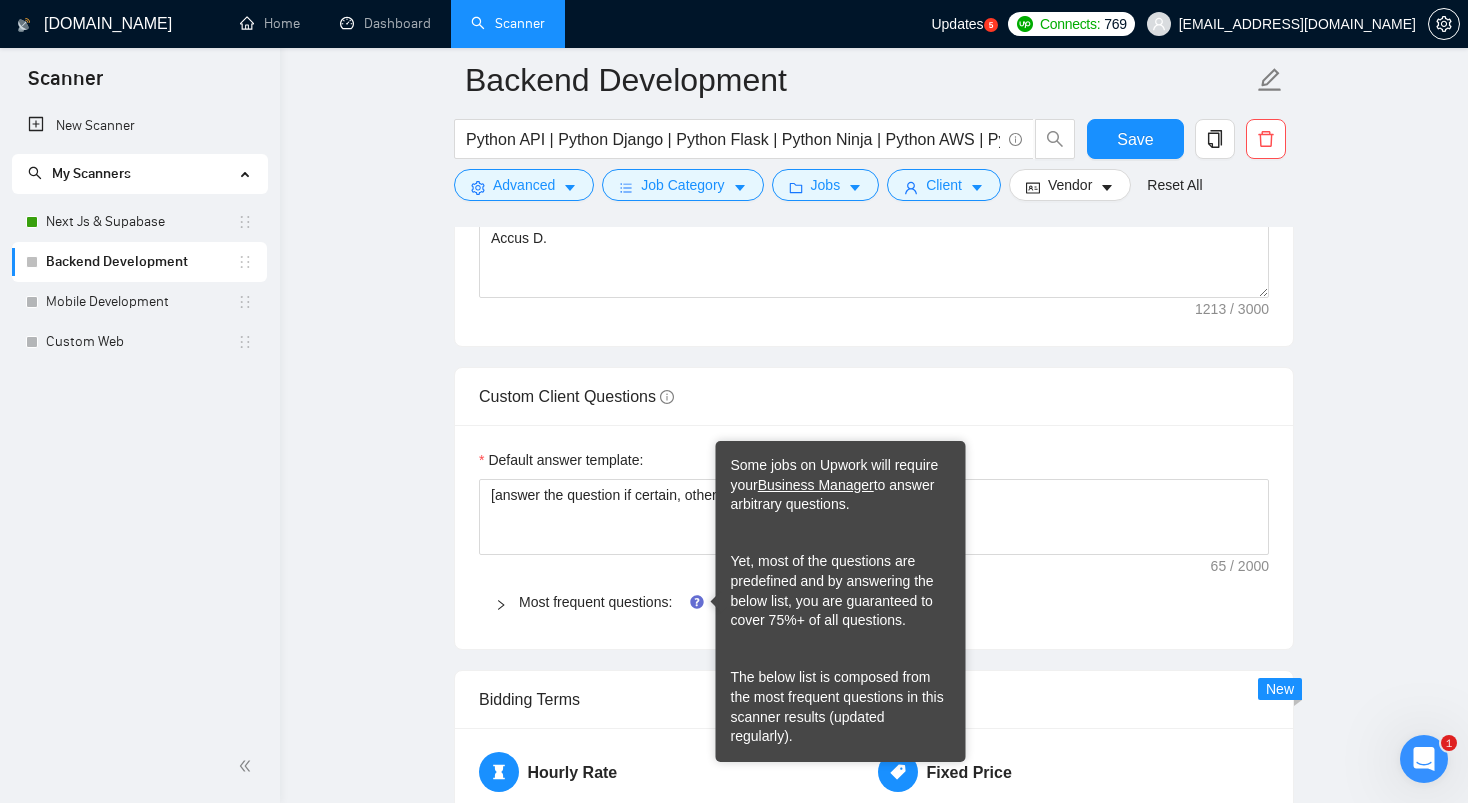 type 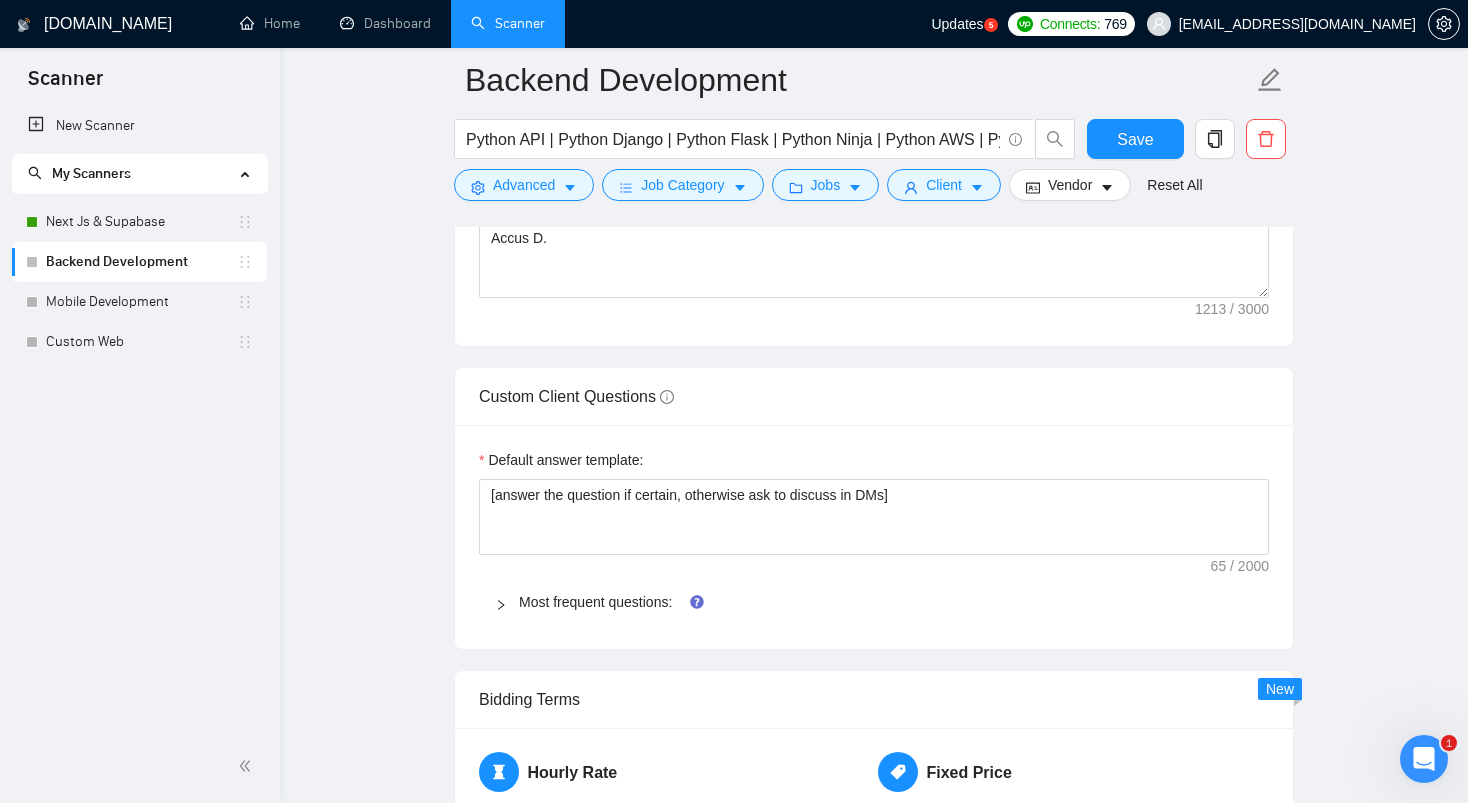 click on "Default answer template: [answer the question if certain, otherwise ask to discuss in DMs] Most frequent questions:  Describe your recent experience with similar projects We recently built a Canva-style editor using Next.js for a SaaS platform where users could create branded social media posts  everything was built to be responsive, fast, and scalable. I've also worked on [URL], where we integrated OpenAI for smart content generation within a sleek Next.js interface. My focus is always on performance, clean architecture, and pixel-perfect UI from [GEOGRAPHIC_DATA] to production.
Recent Live Project Links :
=> [URL]
=> [URL]
=> [URL][DOMAIN_NAME] Include a link to your GitHub profile and/or website Here’s my GitHub and company profile:
🔗 GitHub: [URL][DOMAIN_NAME]
🏢 Company: [URL][DOMAIN_NAME] What frameworks have you worked with? Describe your approach to testing and improving QA Please list any certifications related to this project [EMAIL_ADDRESS][DOMAIN_NAME]" at bounding box center (874, 537) 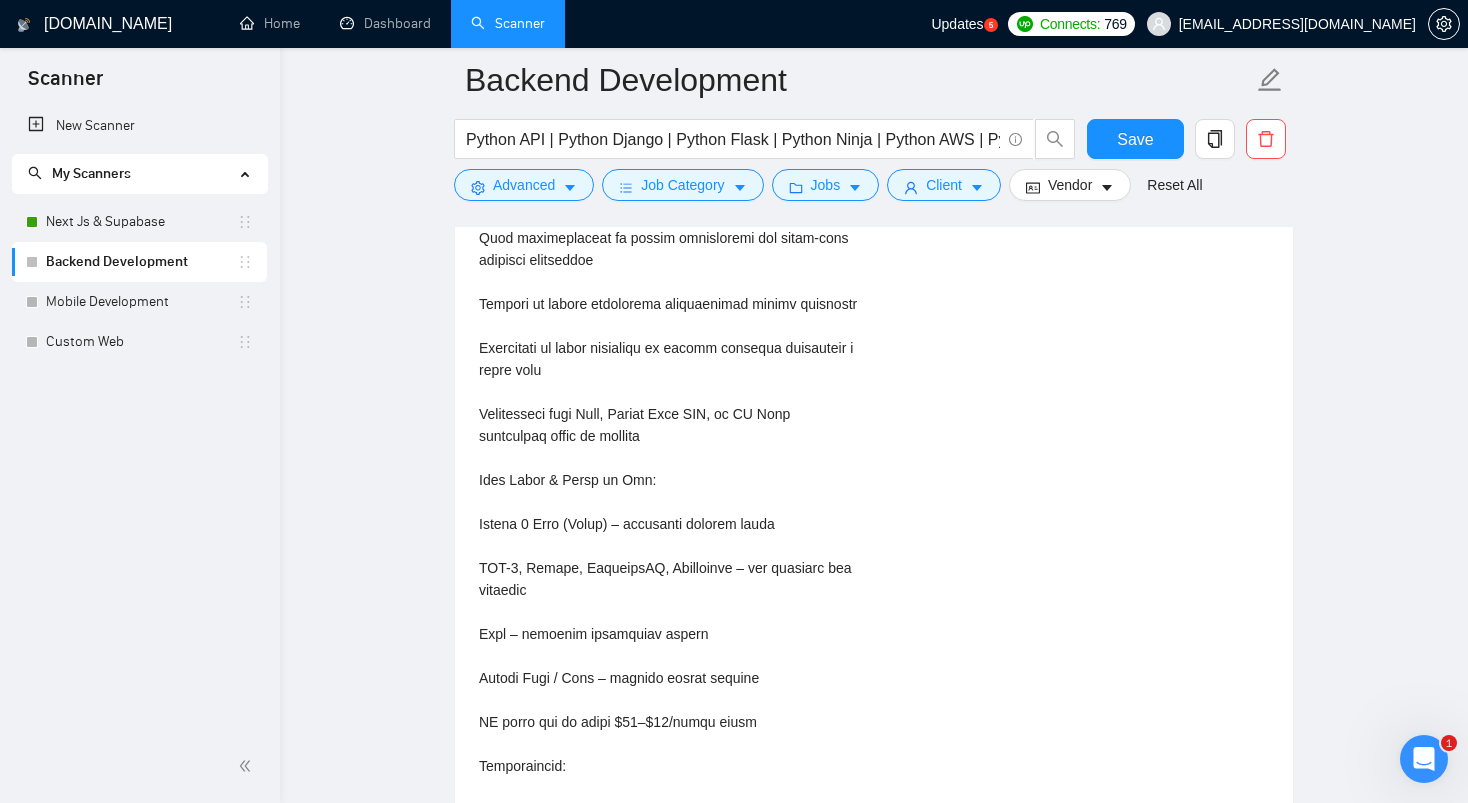 scroll, scrollTop: 4603, scrollLeft: 0, axis: vertical 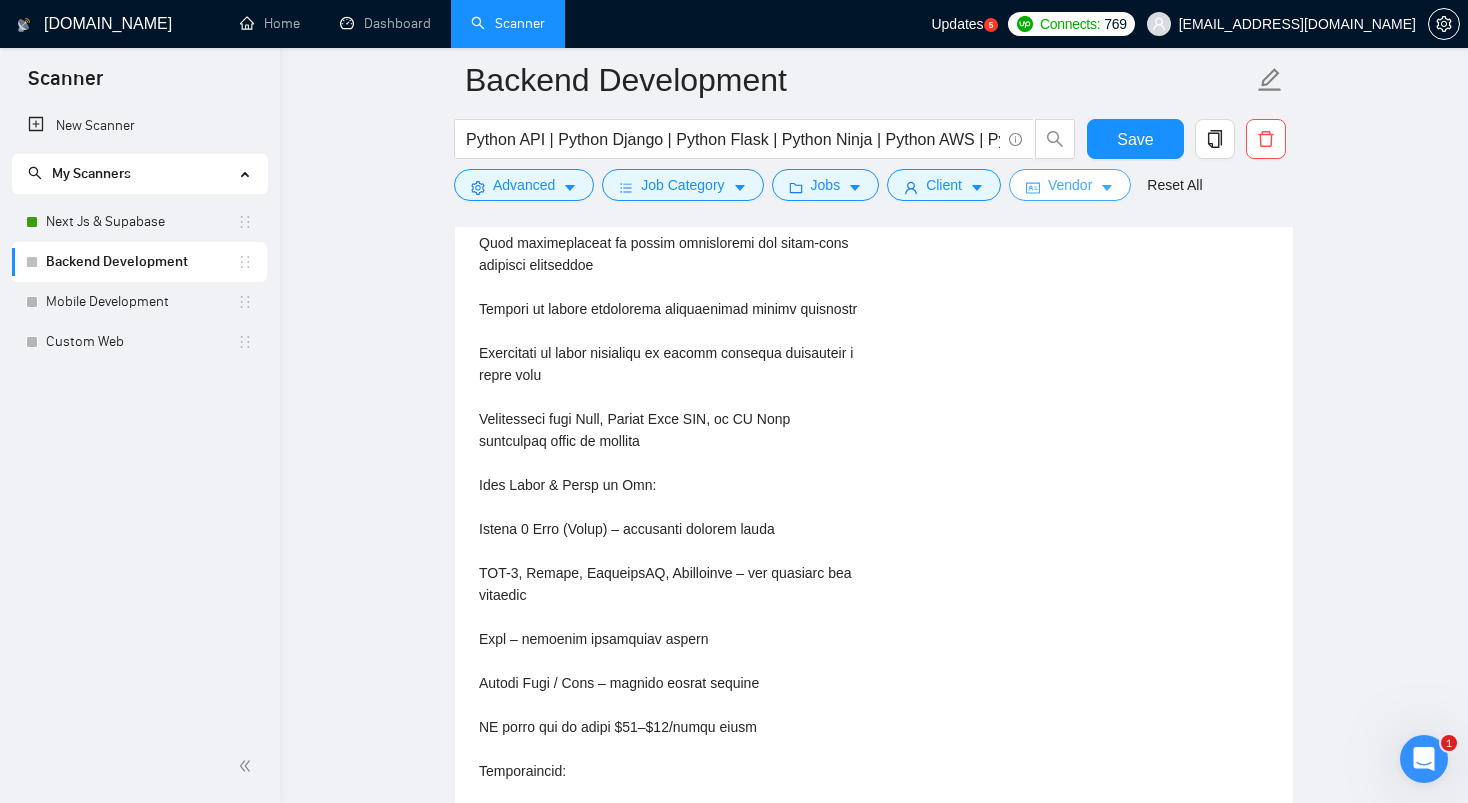 click at bounding box center (1033, 187) 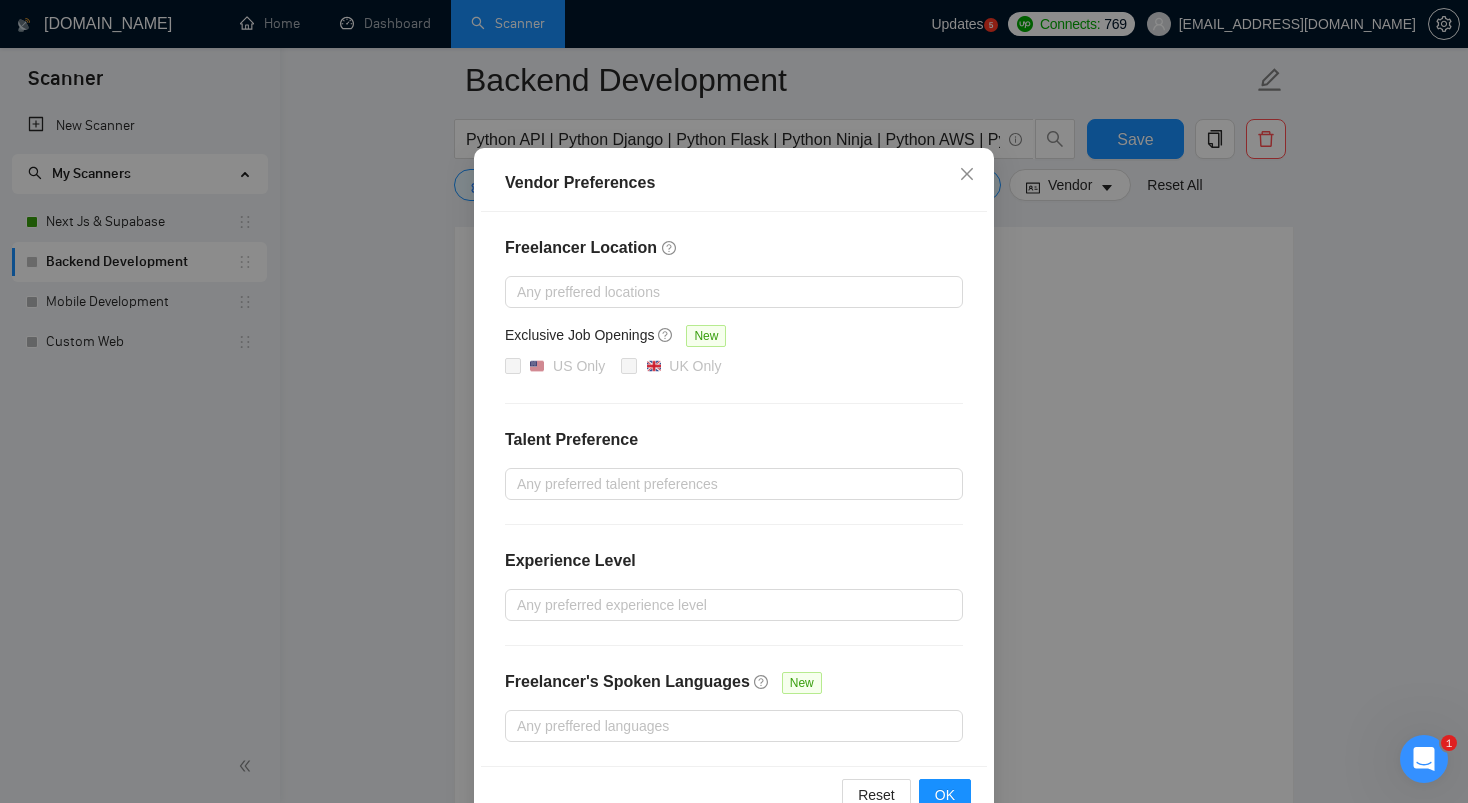 scroll, scrollTop: 122, scrollLeft: 0, axis: vertical 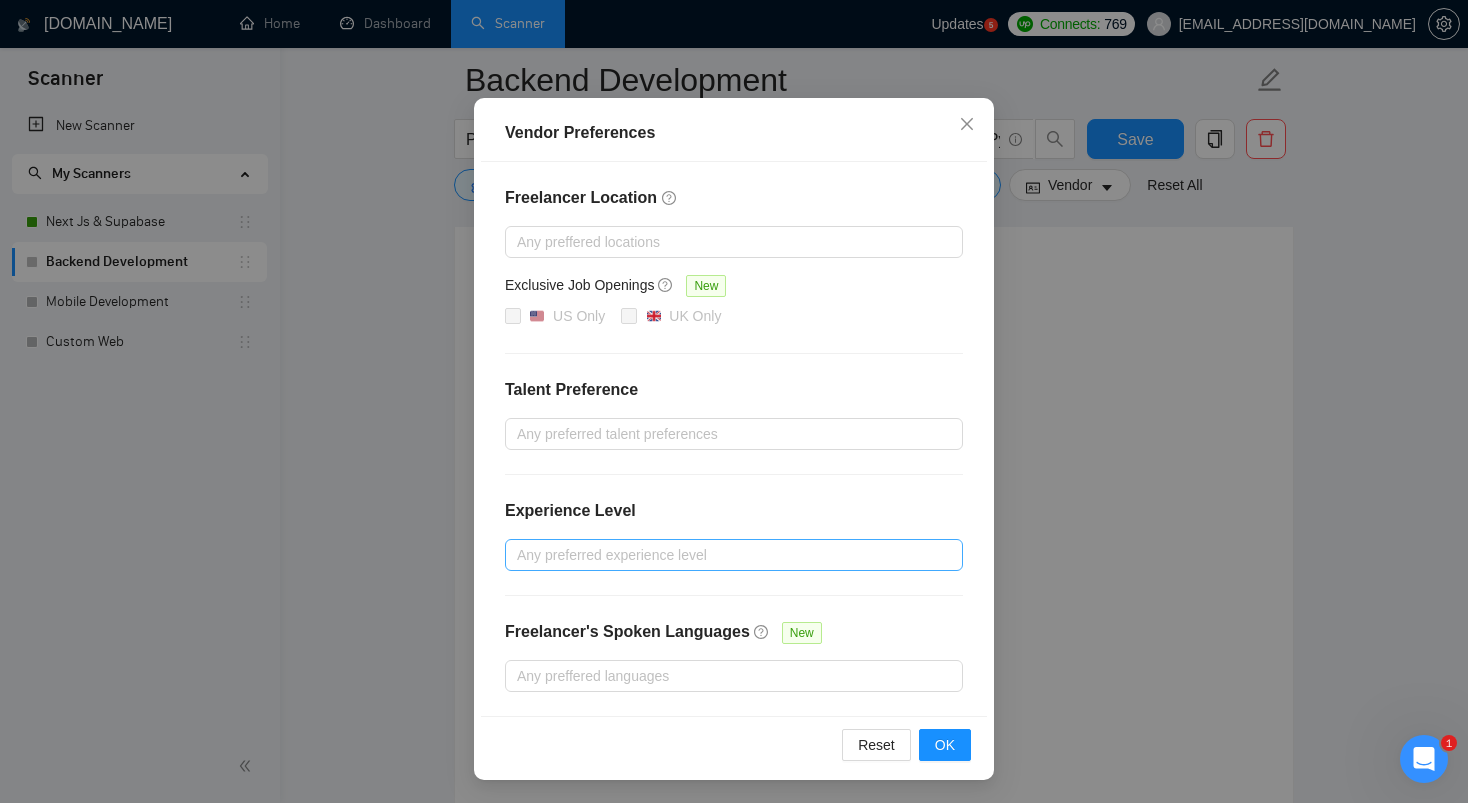 click at bounding box center (724, 555) 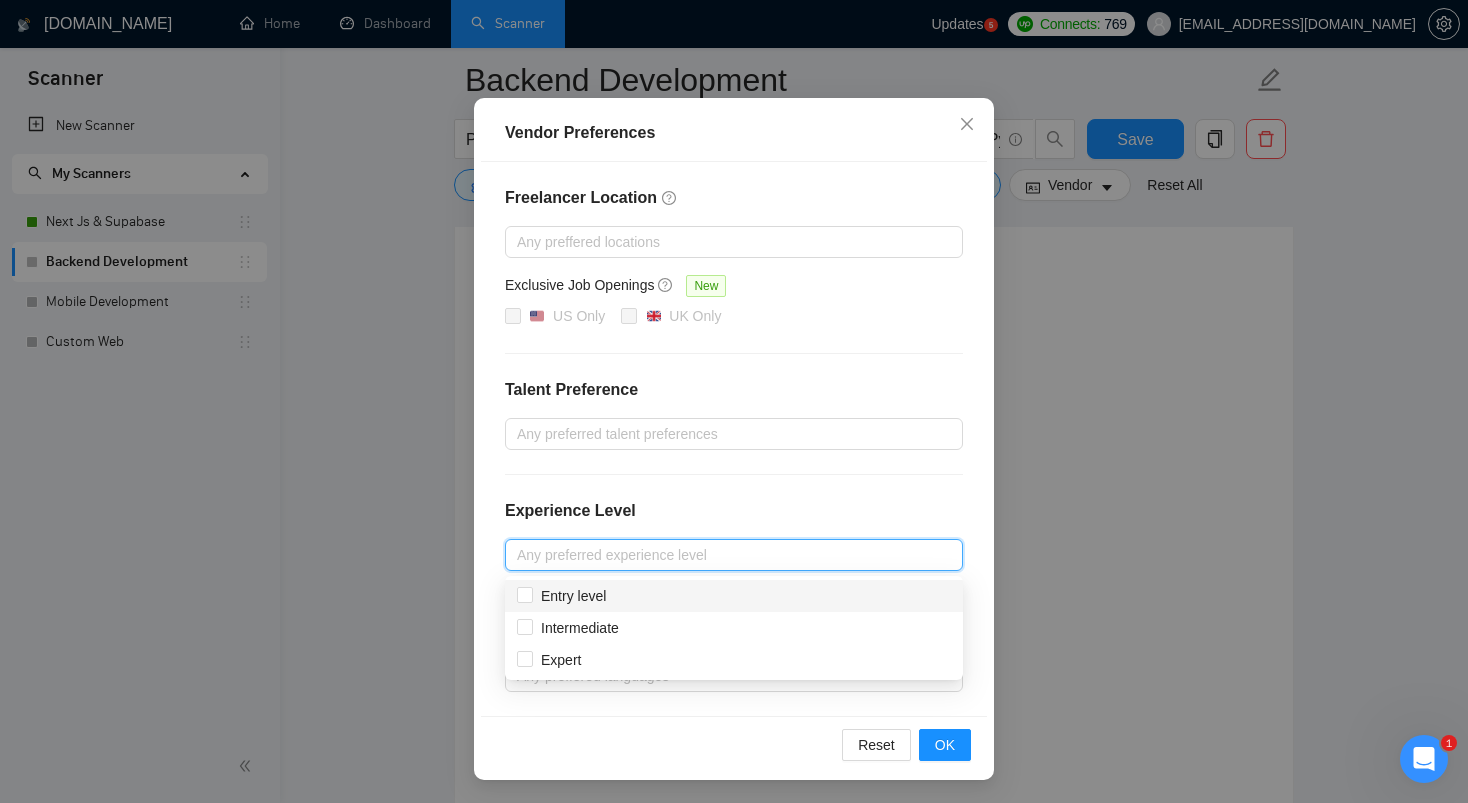 click on "Freelancer Location     Any preffered locations Exclusive Job Openings New US Only [GEOGRAPHIC_DATA] Only Talent Preference   Any preferred talent preferences Experience Level   Any preferred experience level Freelancer's Spoken Languages New   Any preffered languages" at bounding box center (734, 439) 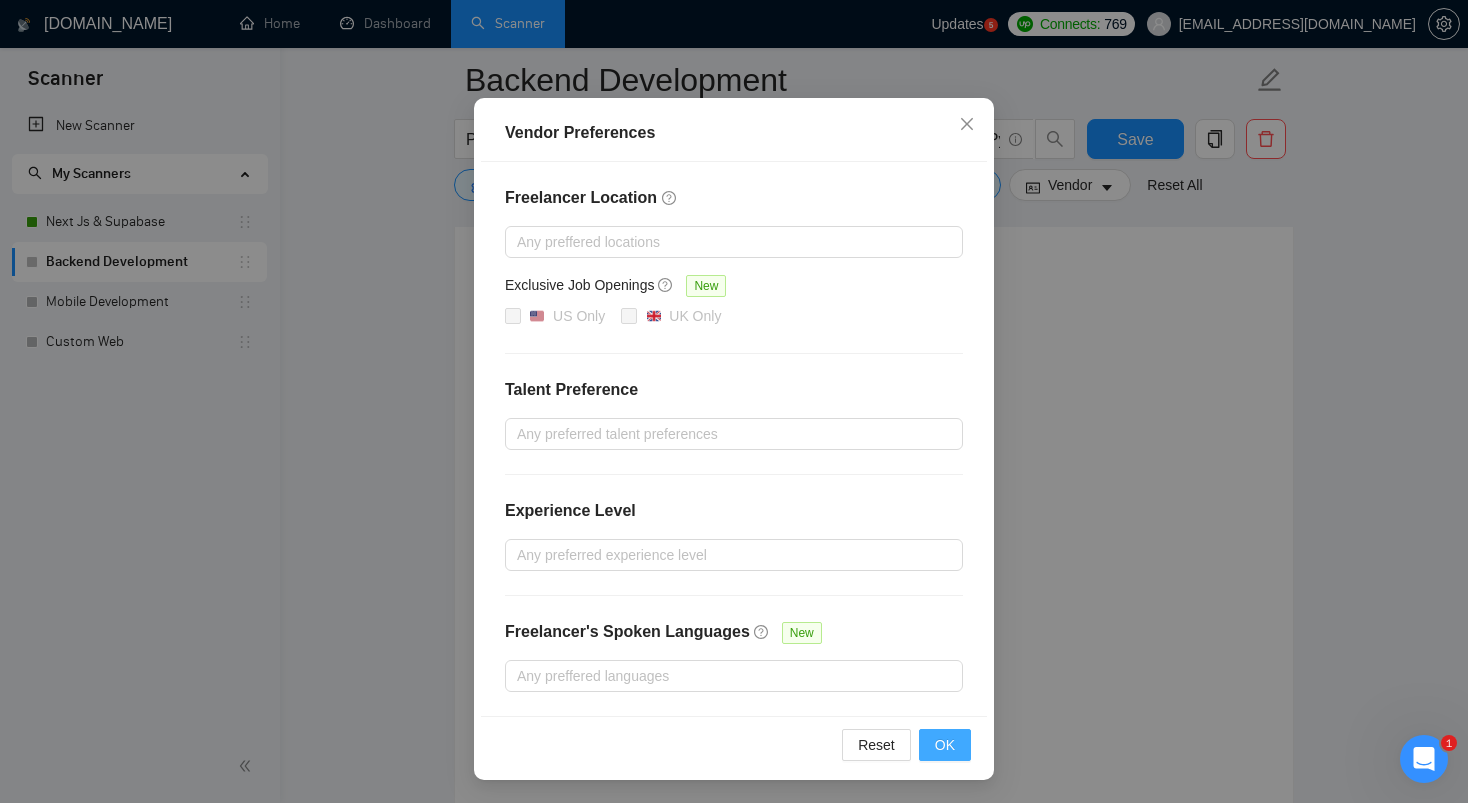 click on "OK" at bounding box center (945, 745) 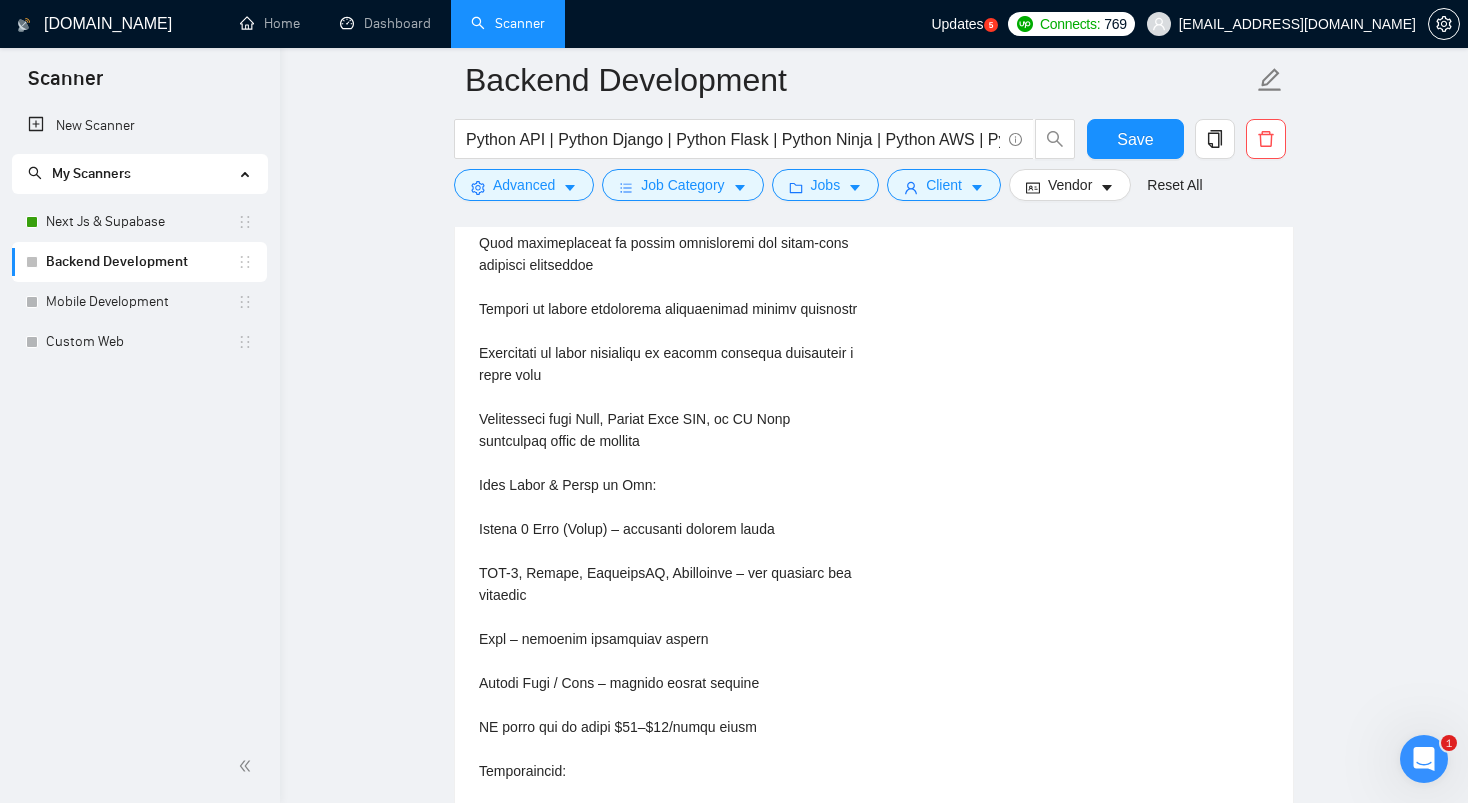 scroll, scrollTop: 22, scrollLeft: 0, axis: vertical 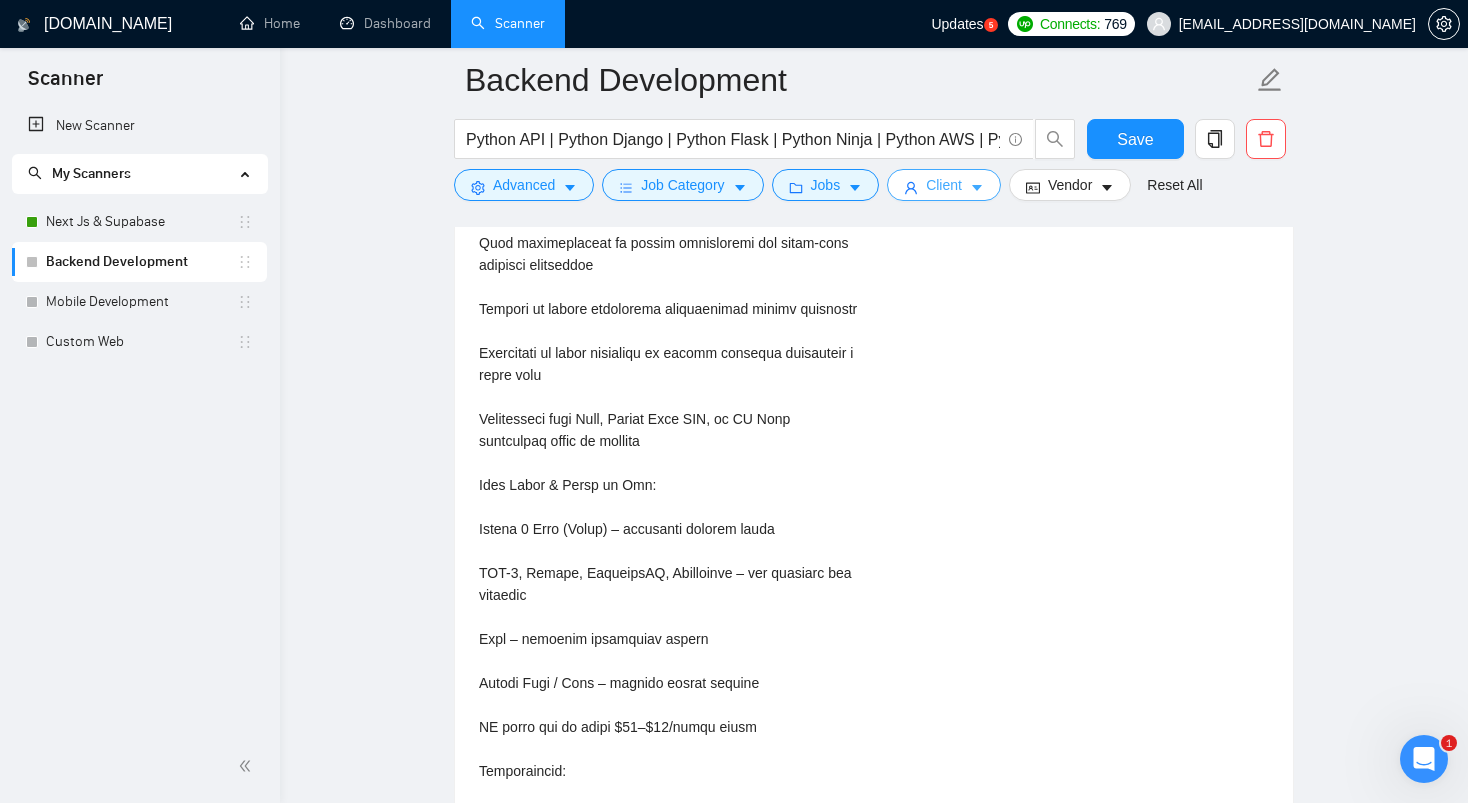 click on "Client" at bounding box center (944, 185) 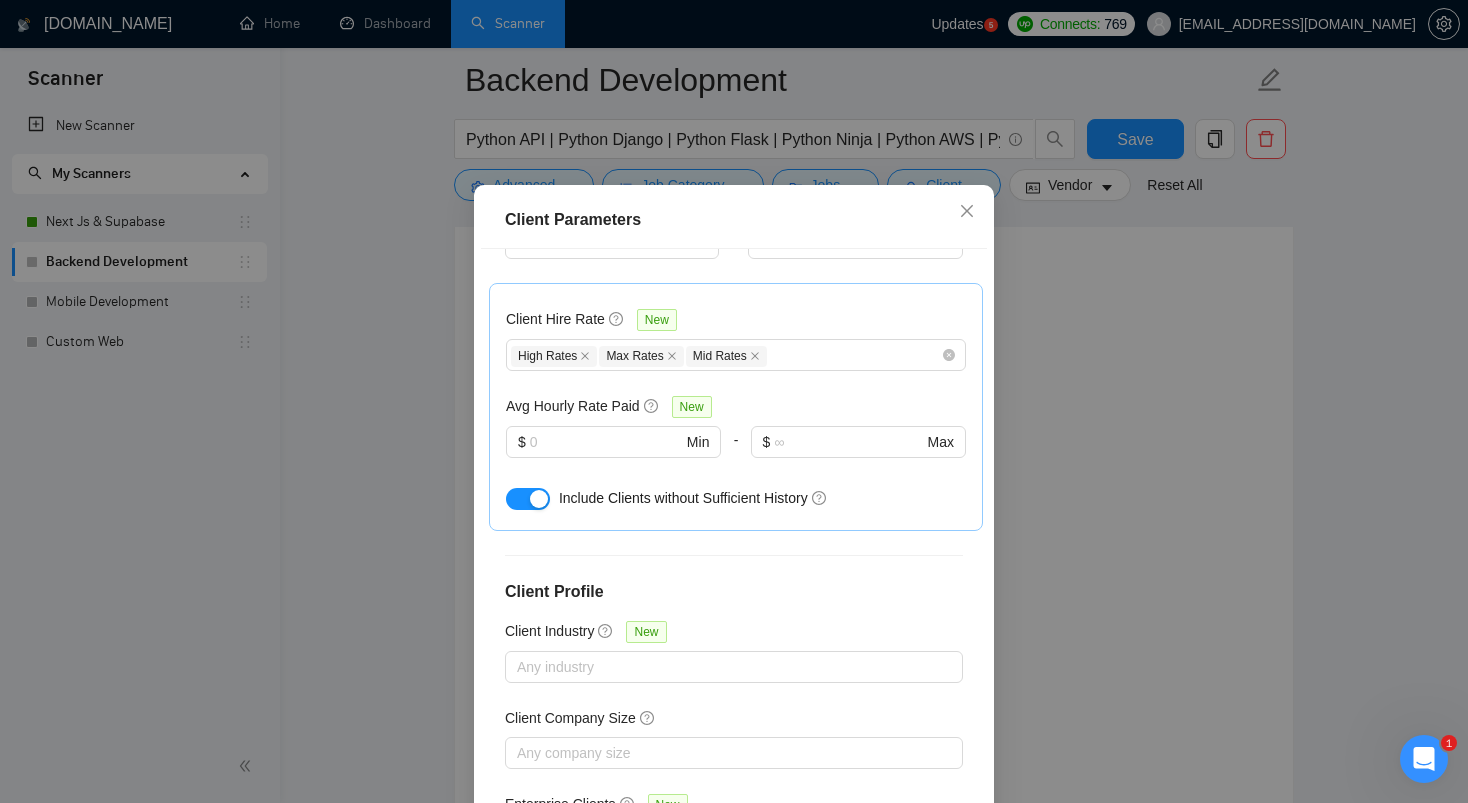 scroll, scrollTop: 712, scrollLeft: 0, axis: vertical 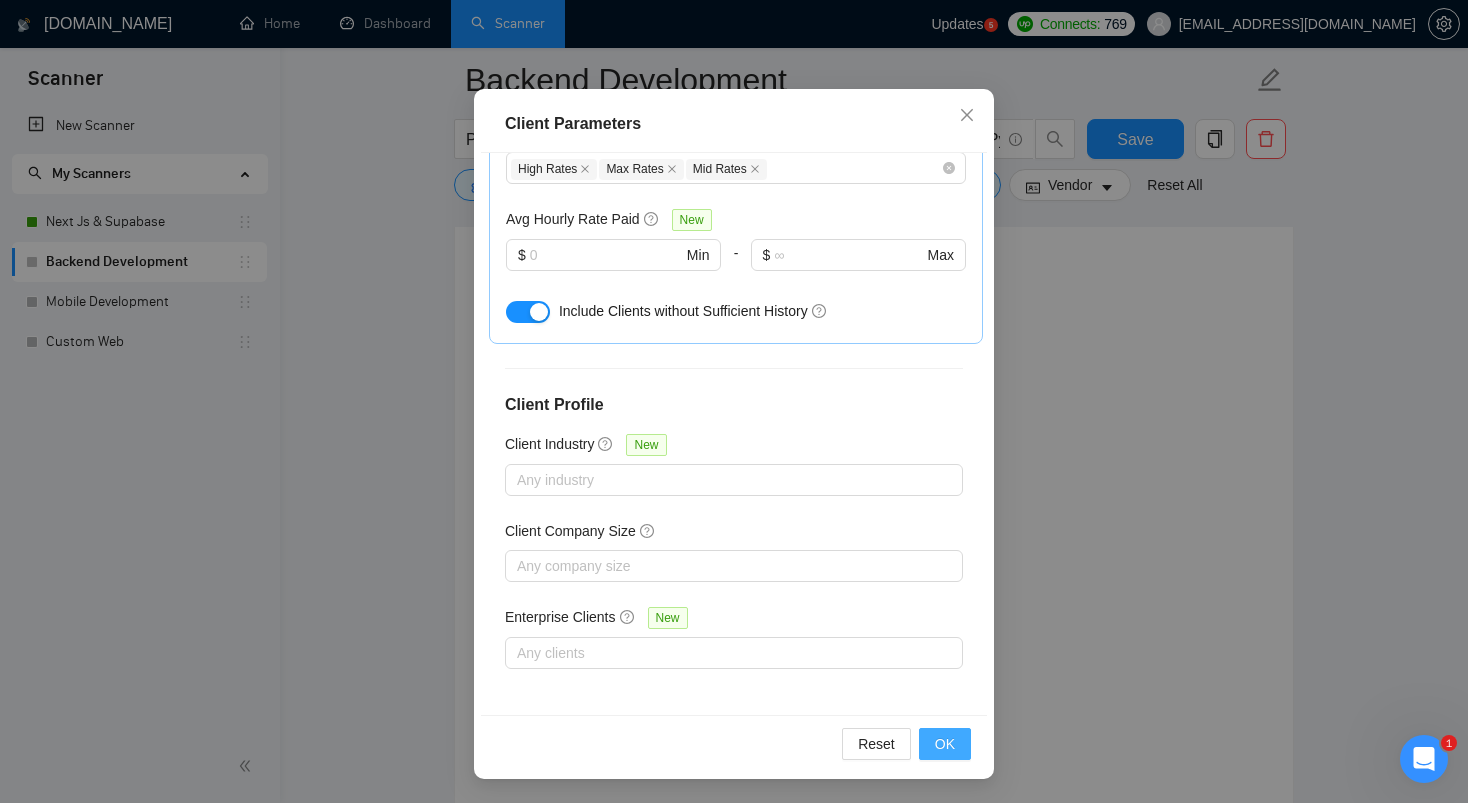 click on "OK" at bounding box center (945, 744) 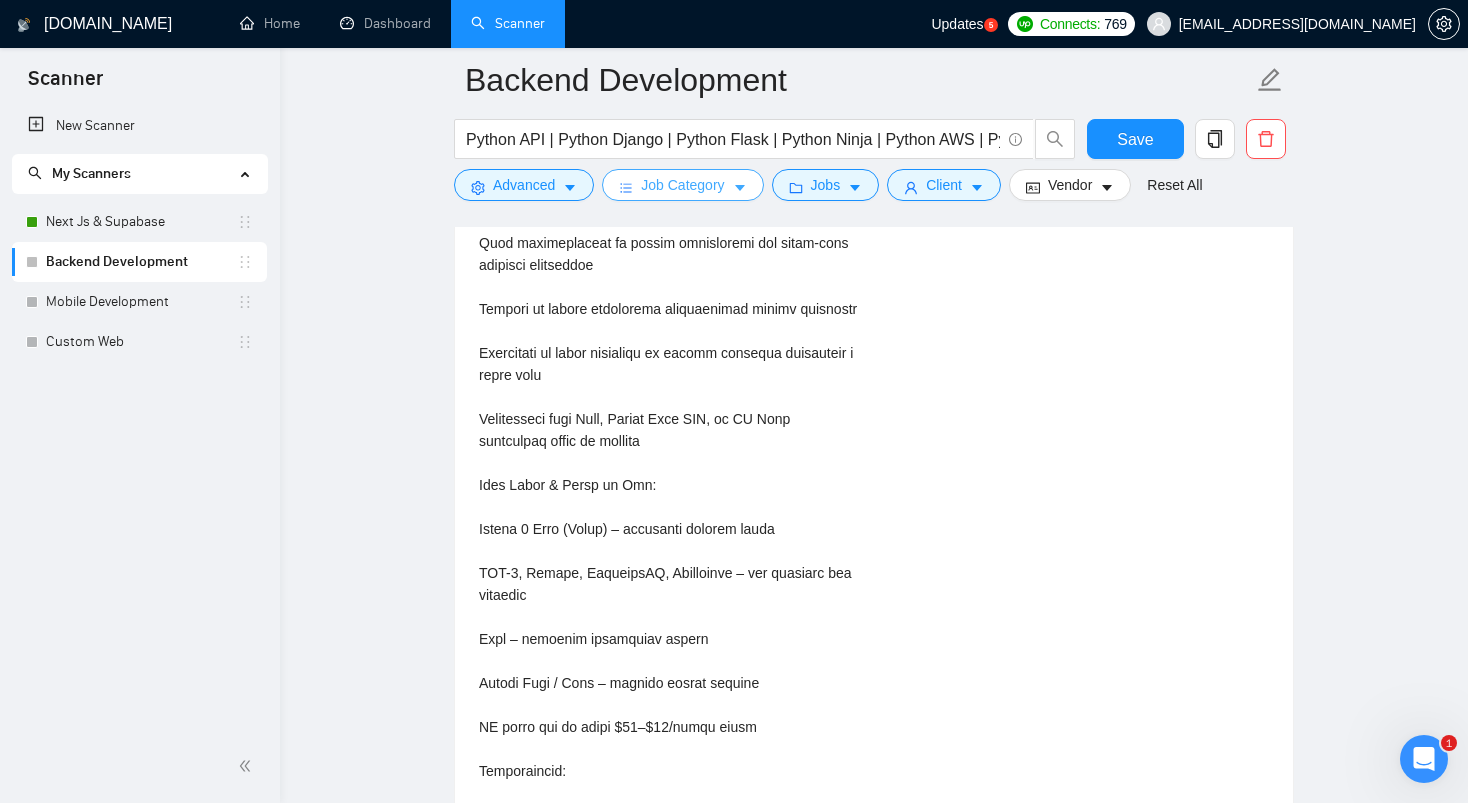 click on "Job Category" at bounding box center (682, 185) 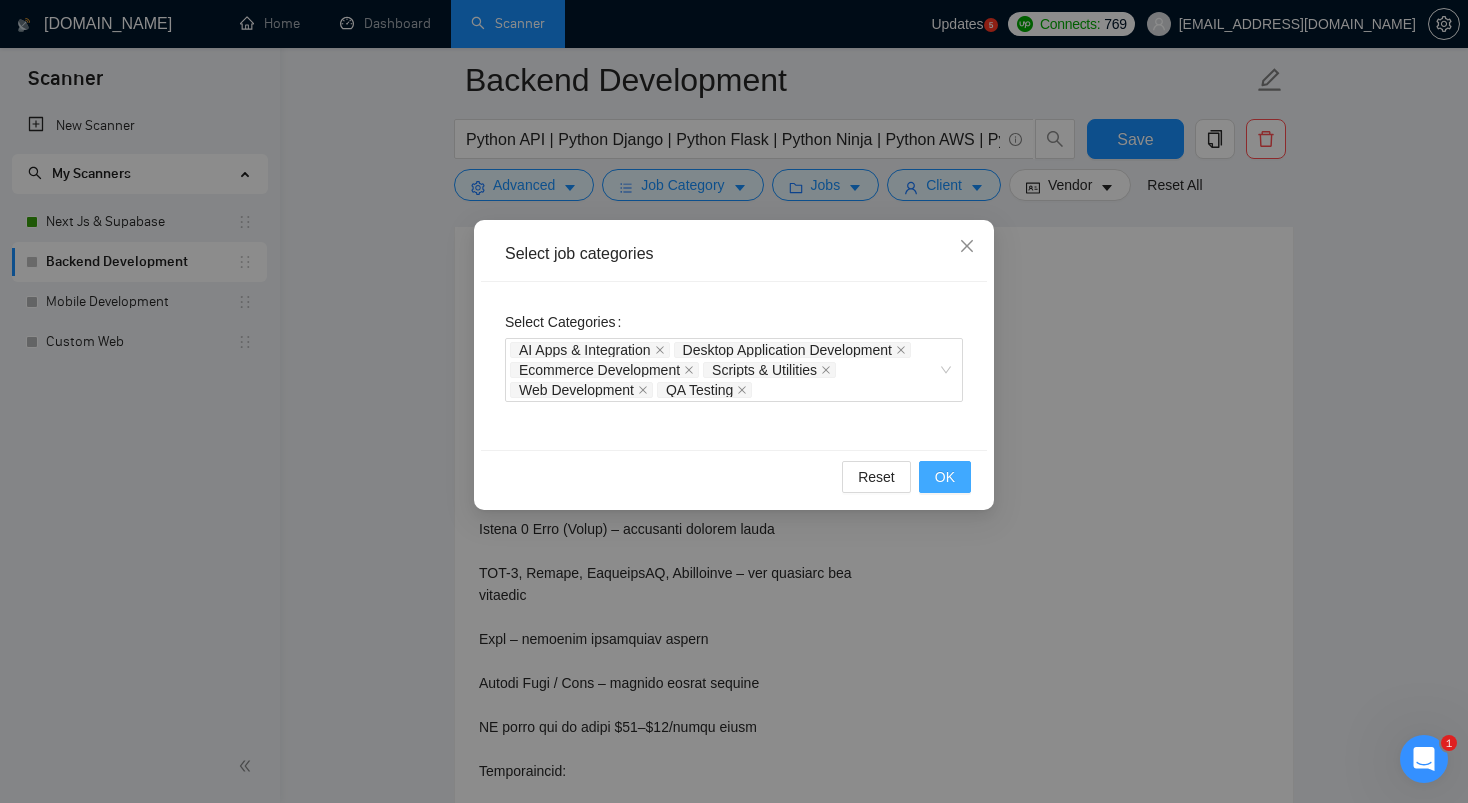 click on "OK" at bounding box center (945, 477) 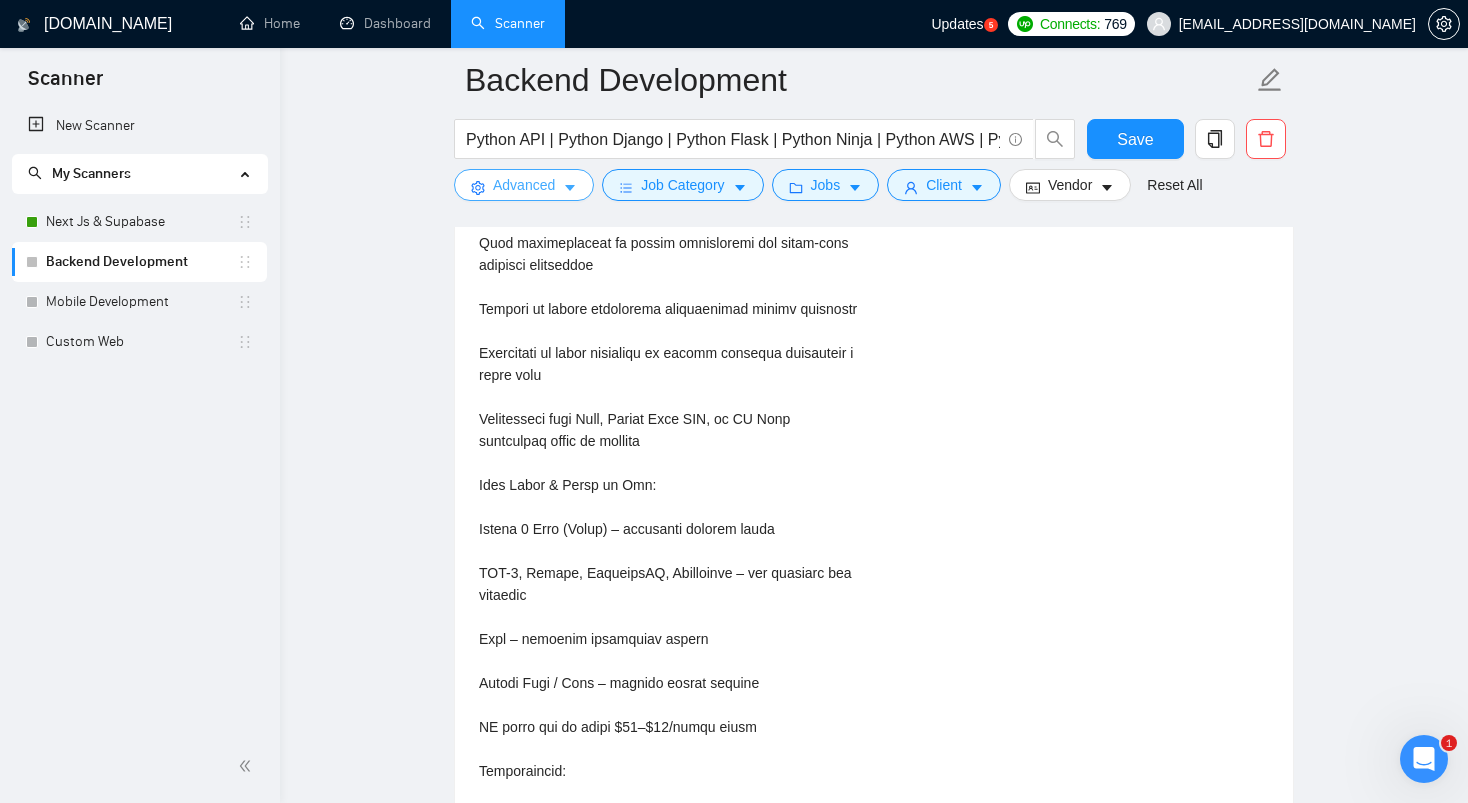 click 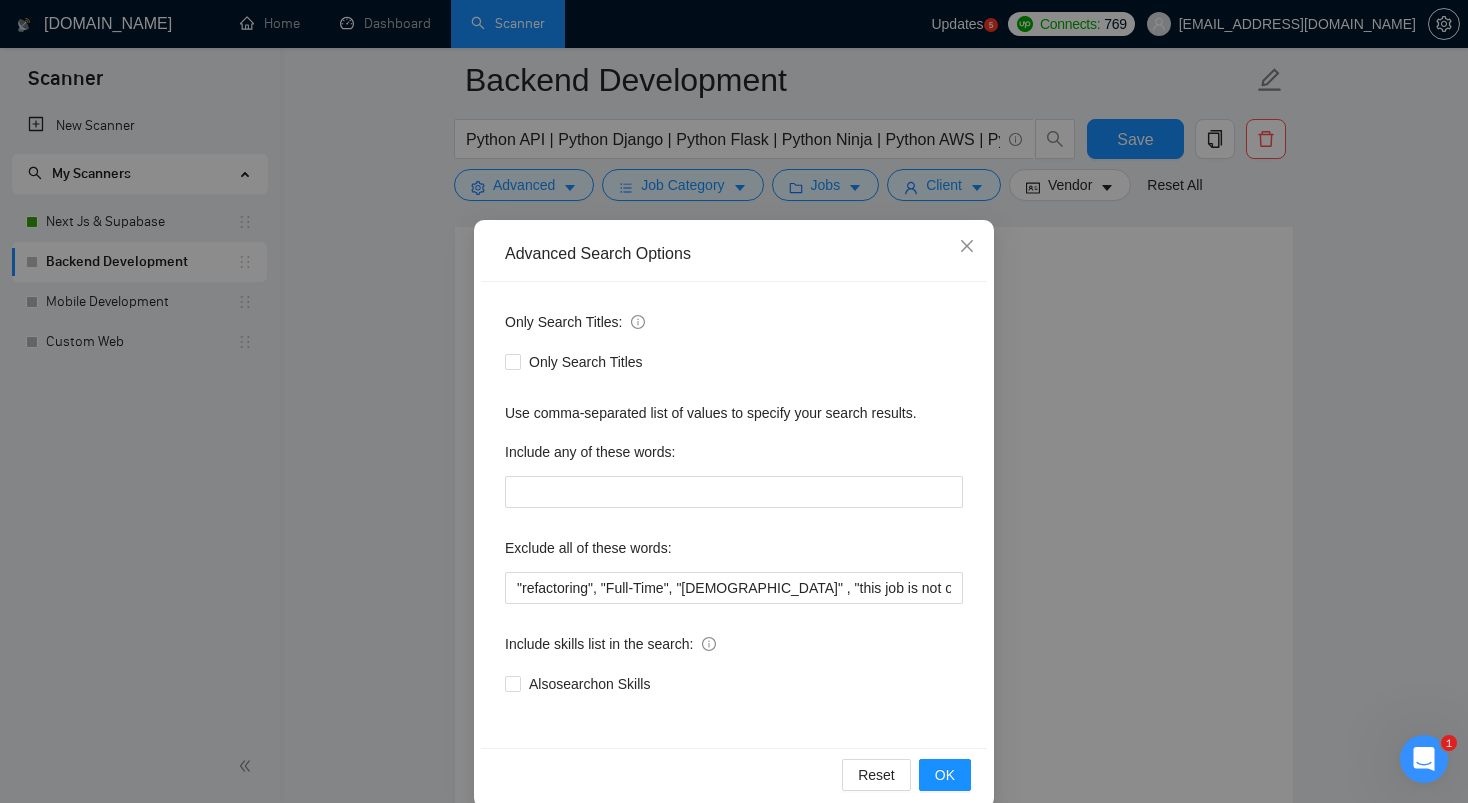 scroll, scrollTop: 29, scrollLeft: 0, axis: vertical 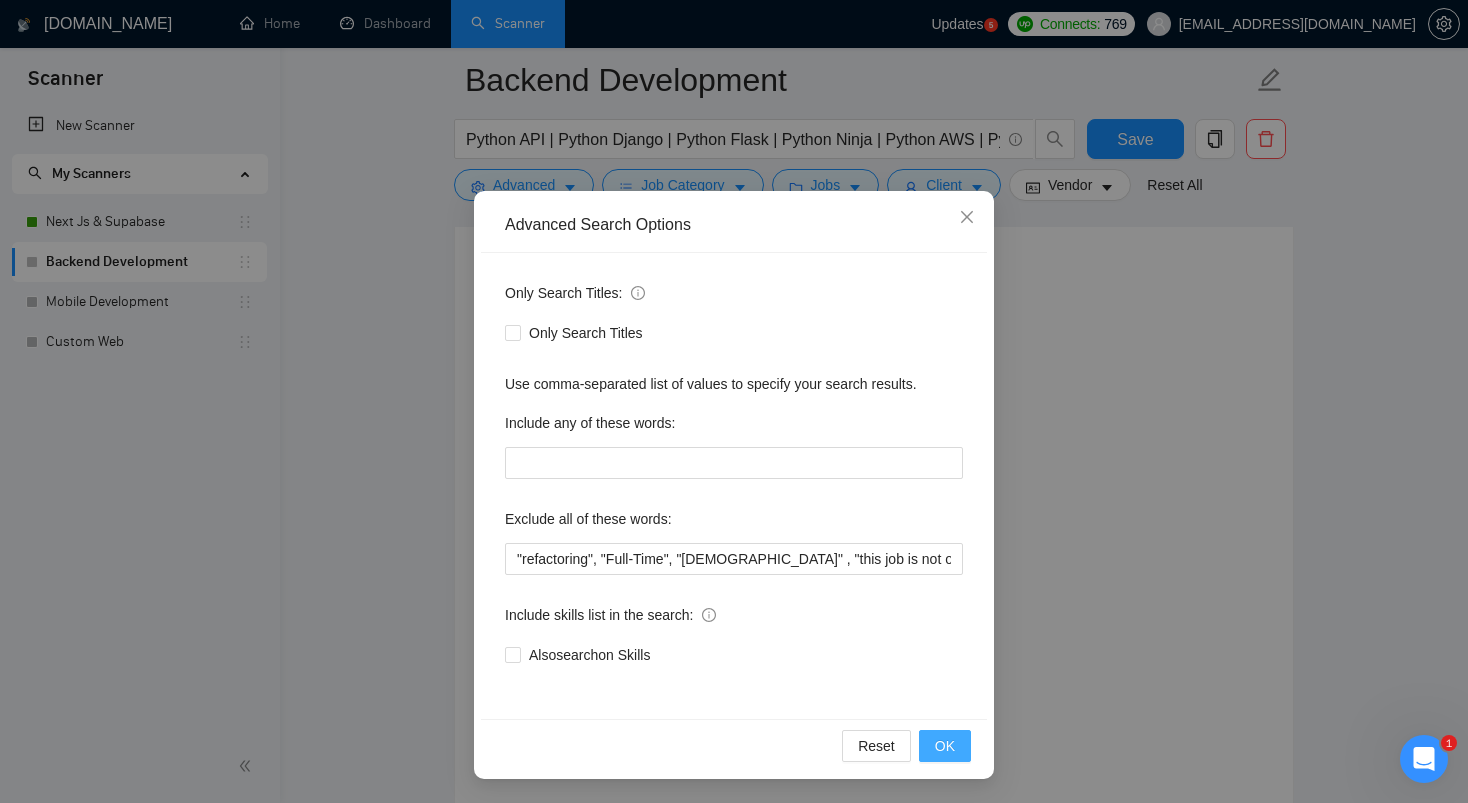 click on "OK" at bounding box center (945, 746) 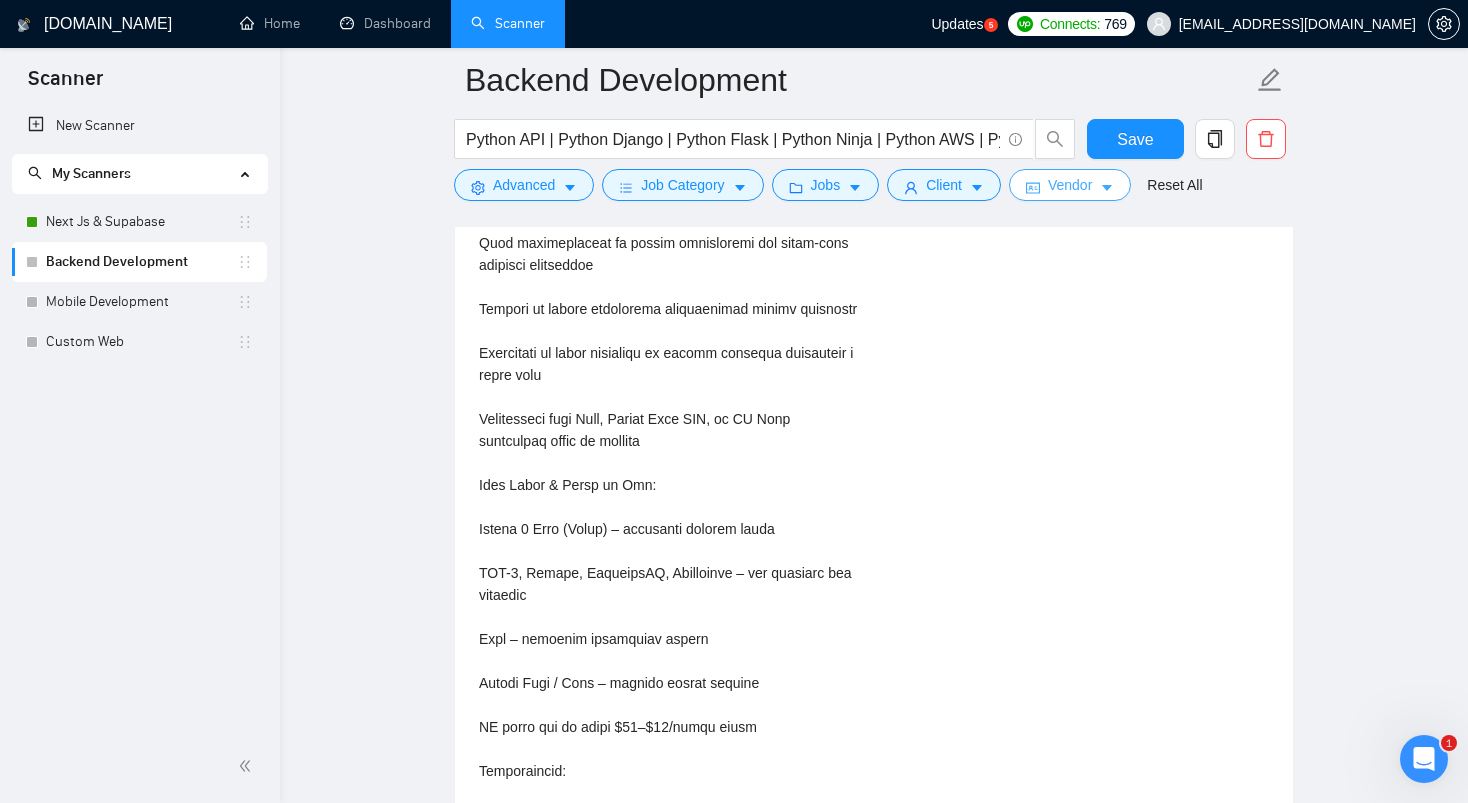 click on "Vendor" at bounding box center (1070, 185) 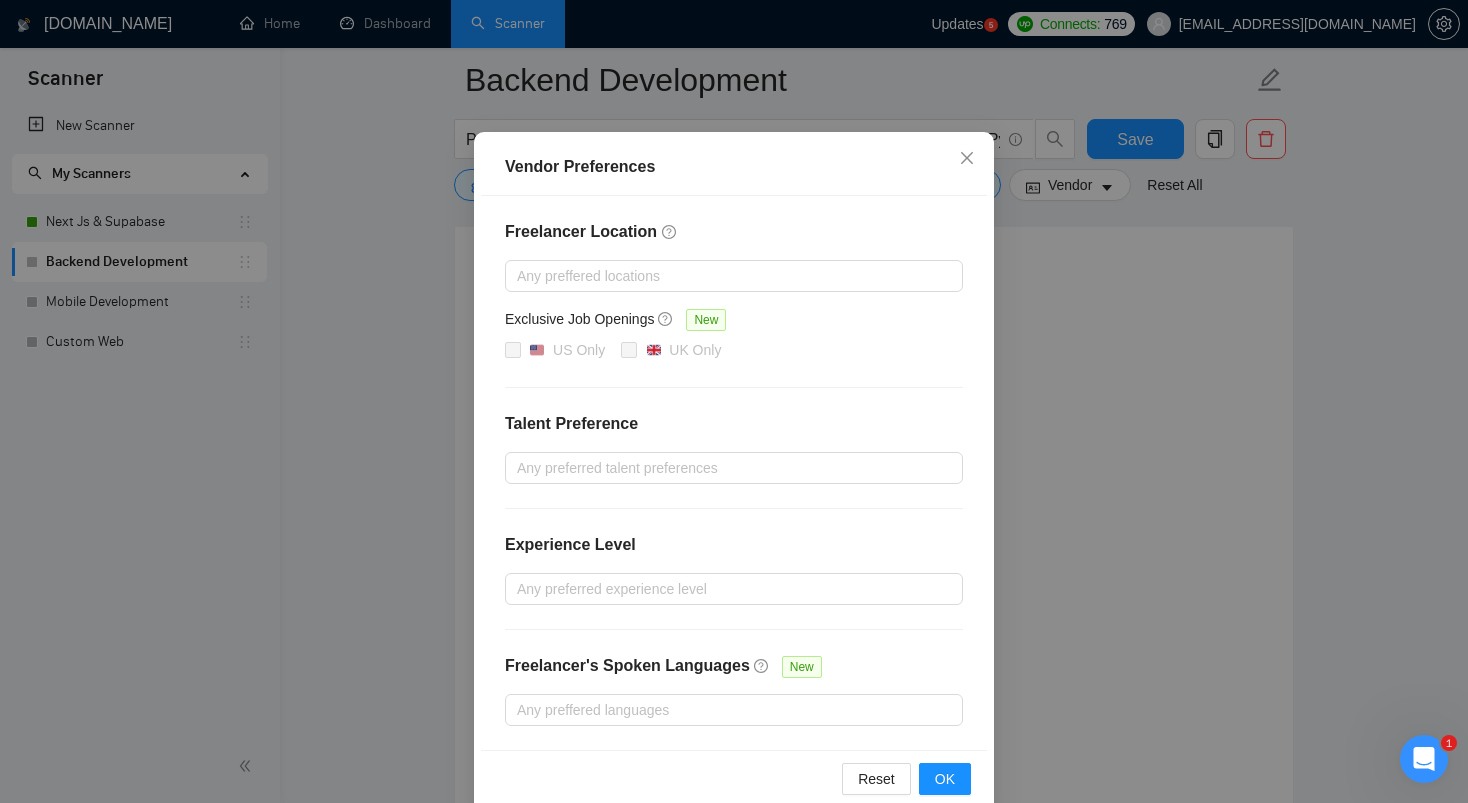 scroll, scrollTop: 122, scrollLeft: 0, axis: vertical 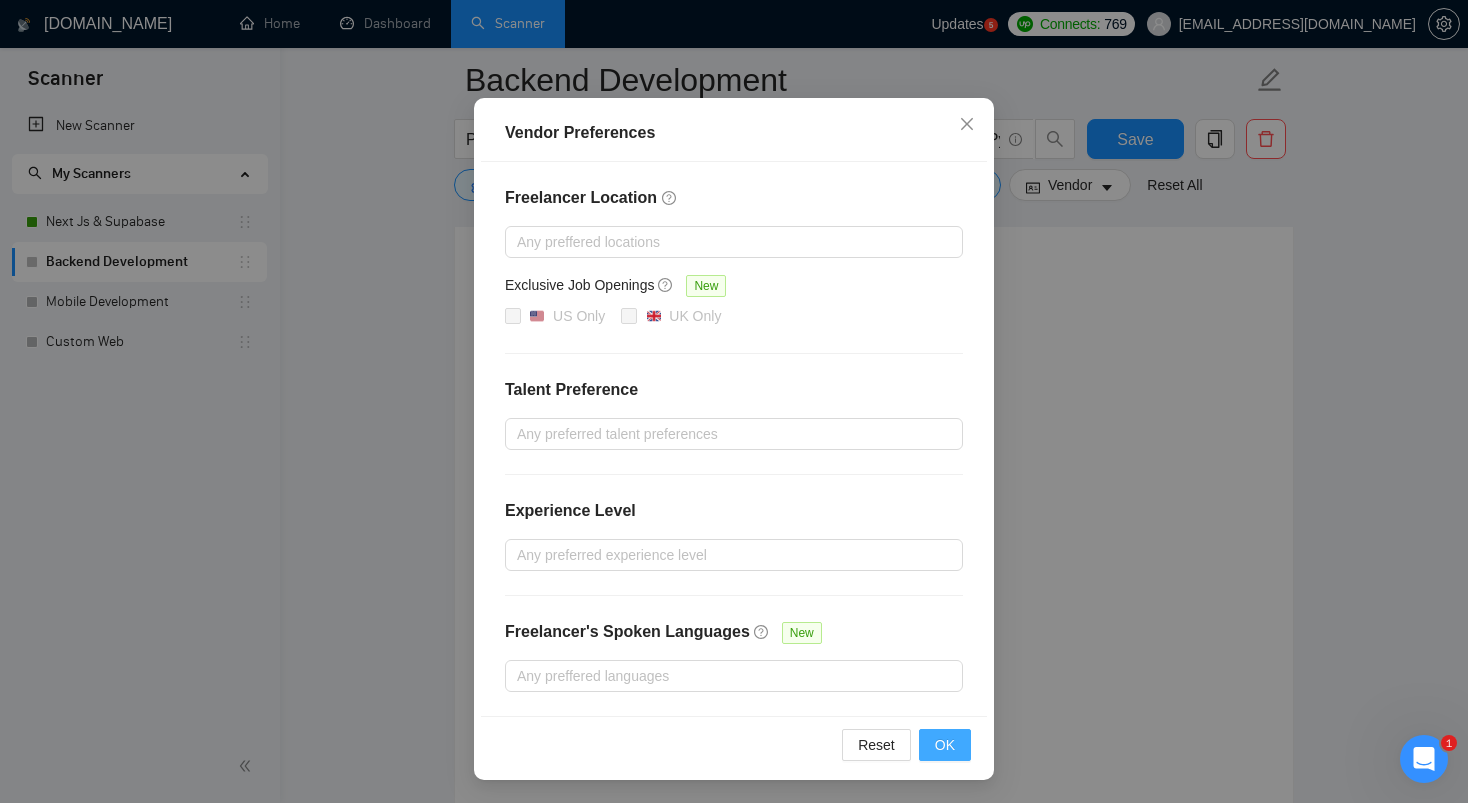 click on "OK" at bounding box center [945, 745] 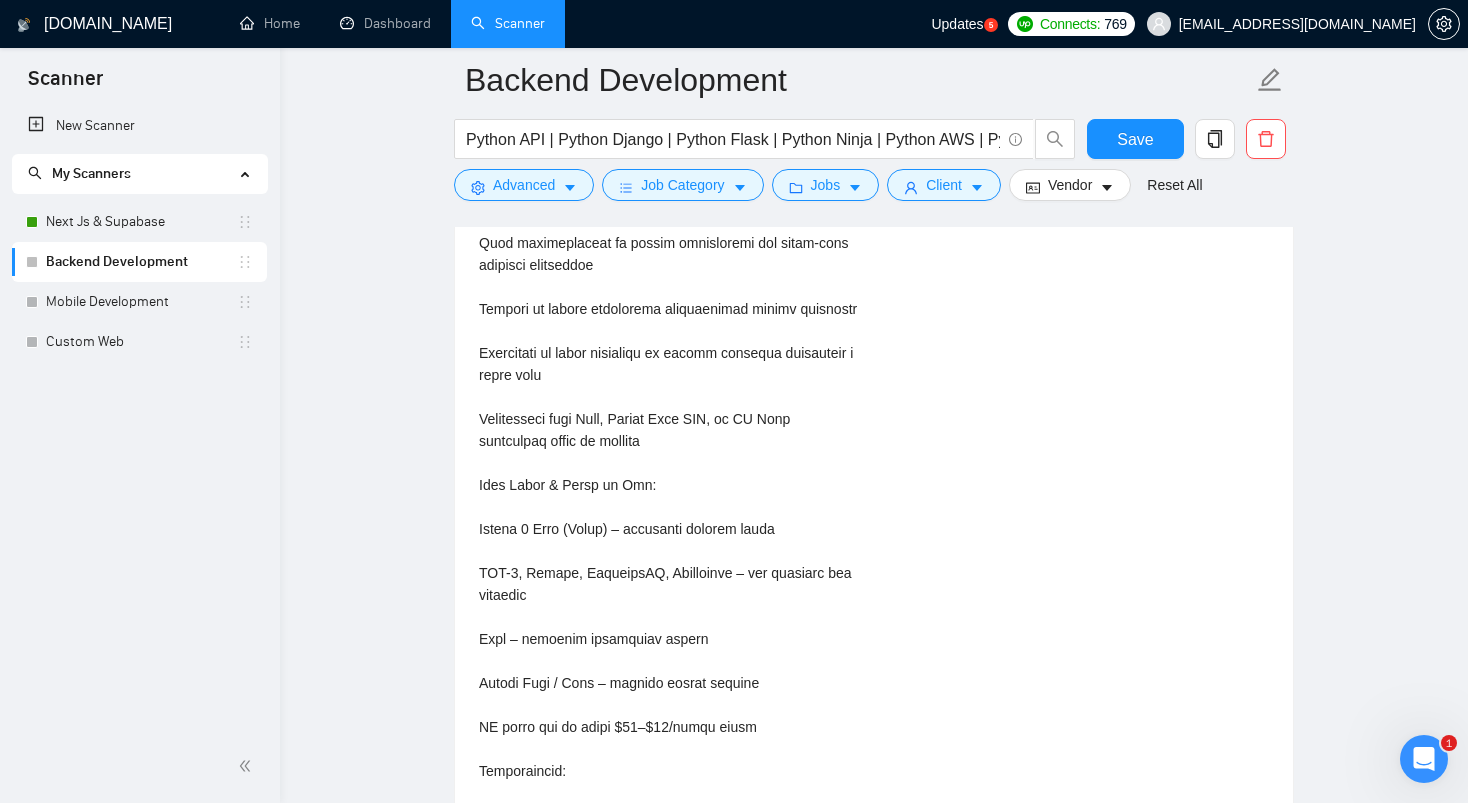 scroll, scrollTop: 22, scrollLeft: 0, axis: vertical 